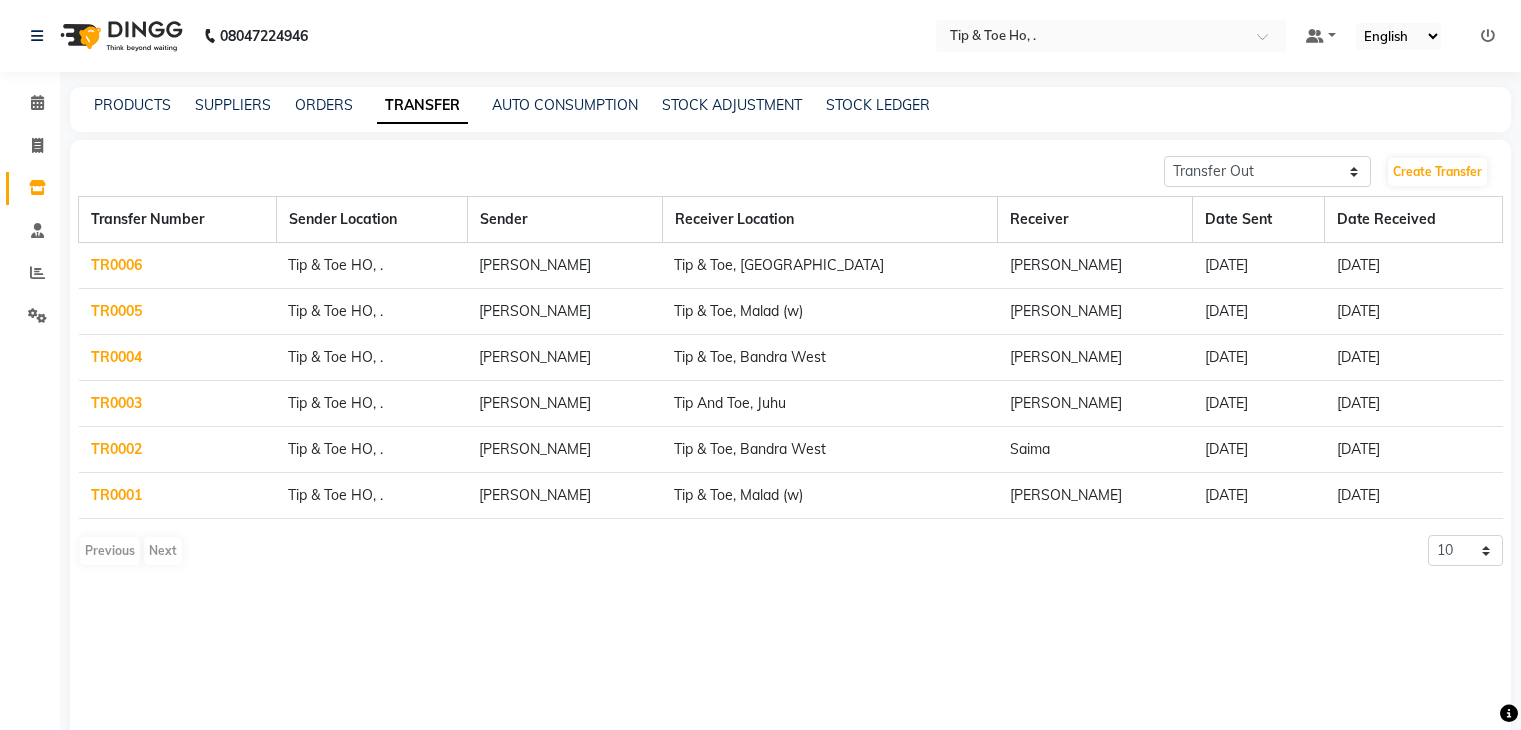 select on "sender" 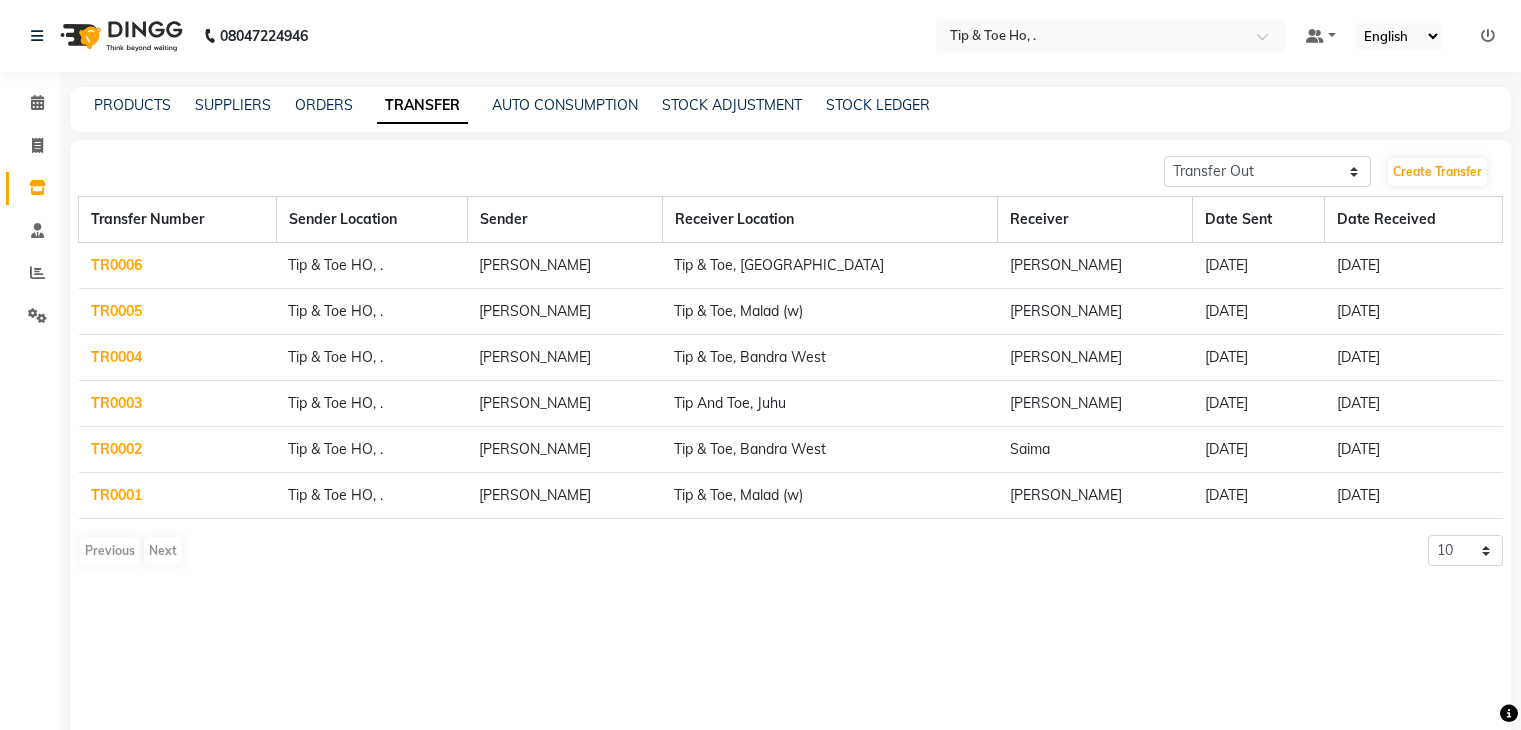 scroll, scrollTop: 0, scrollLeft: 0, axis: both 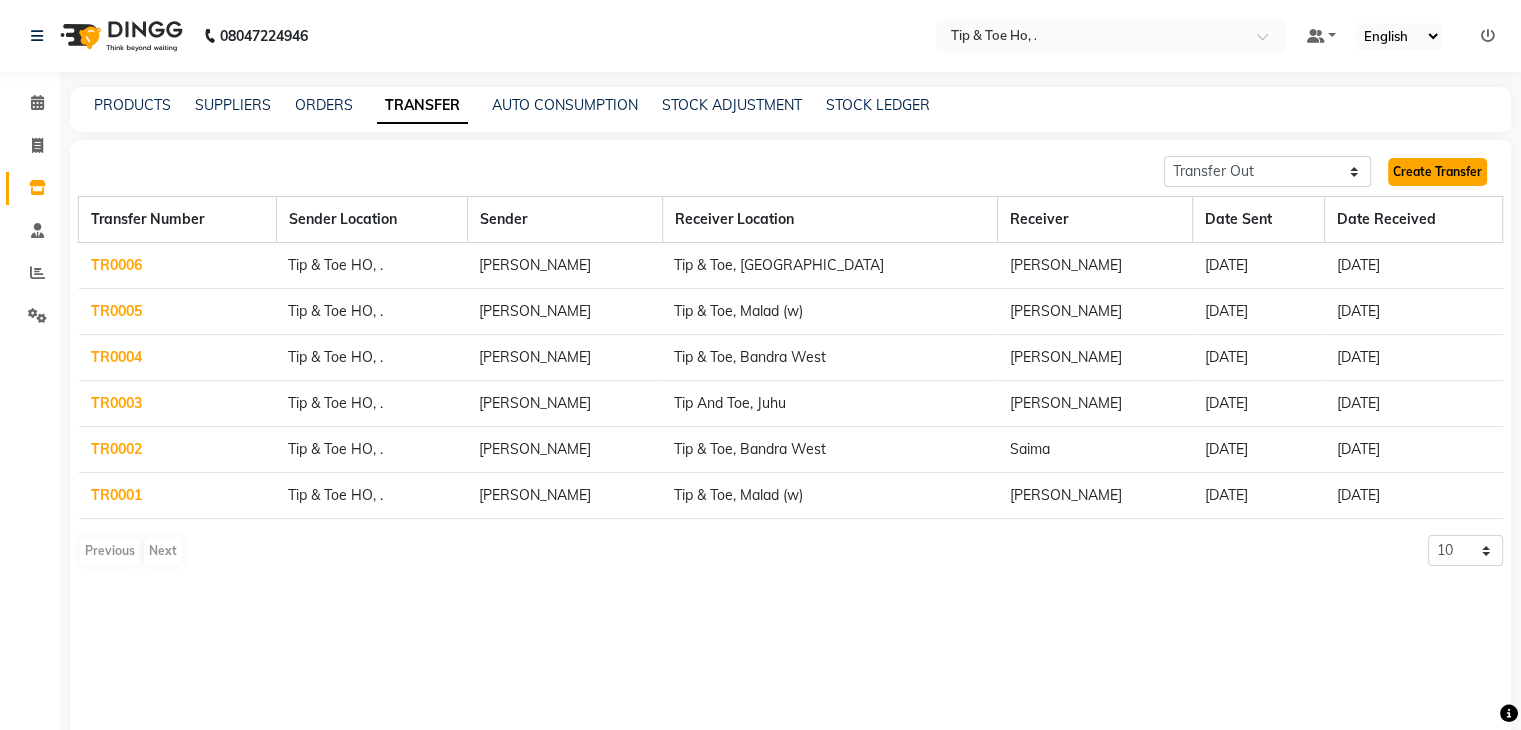 click on "Create Transfer" 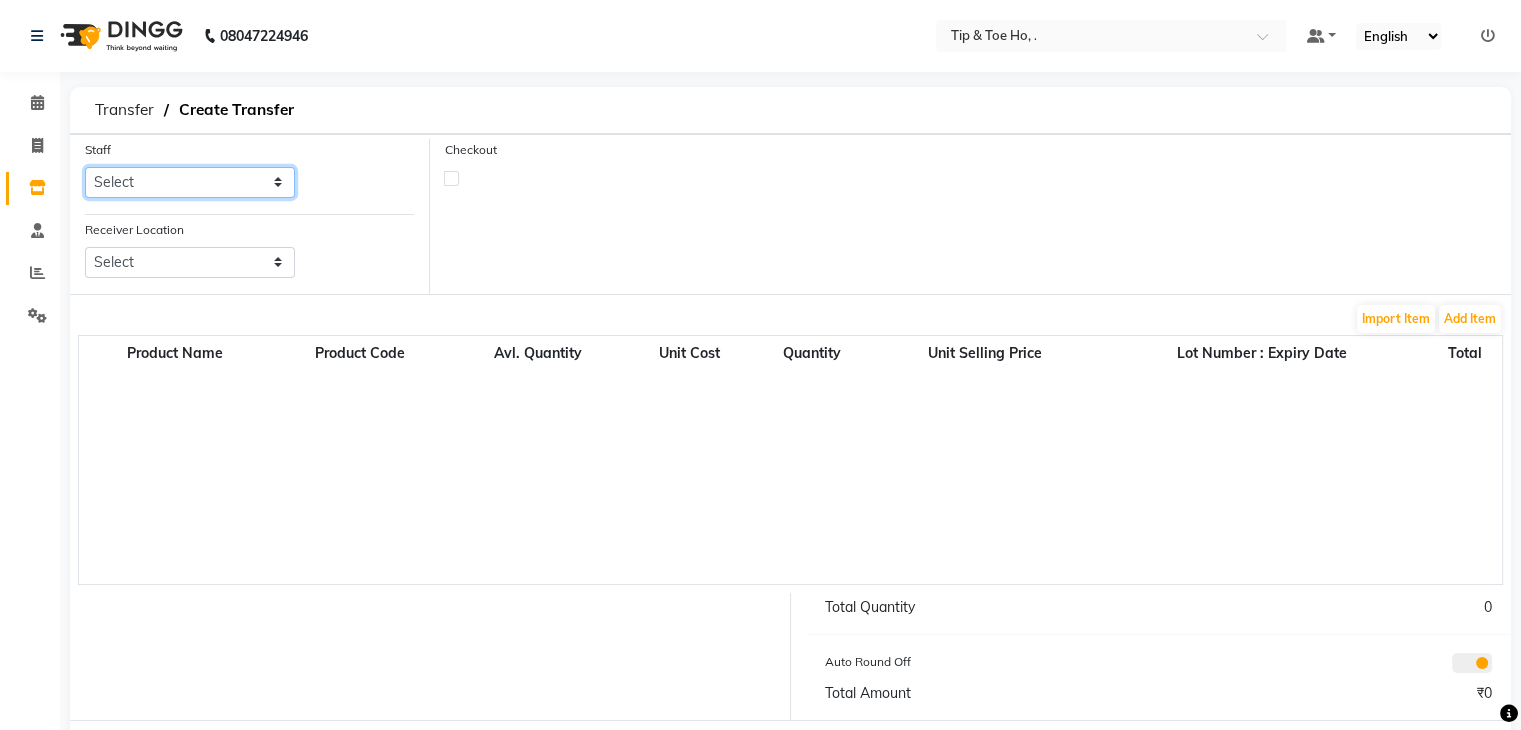 click on "Select Accounts Accounts 2 Accounts 3 CA Urvii Mittal DINGG SUPPORT Jai Chavan Kajal [PERSON_NAME] Marketing Tip And Toe Borivali  Tip and Toe -[GEOGRAPHIC_DATA] Tip And Toe The Nail,Panjim" at bounding box center (190, 182) 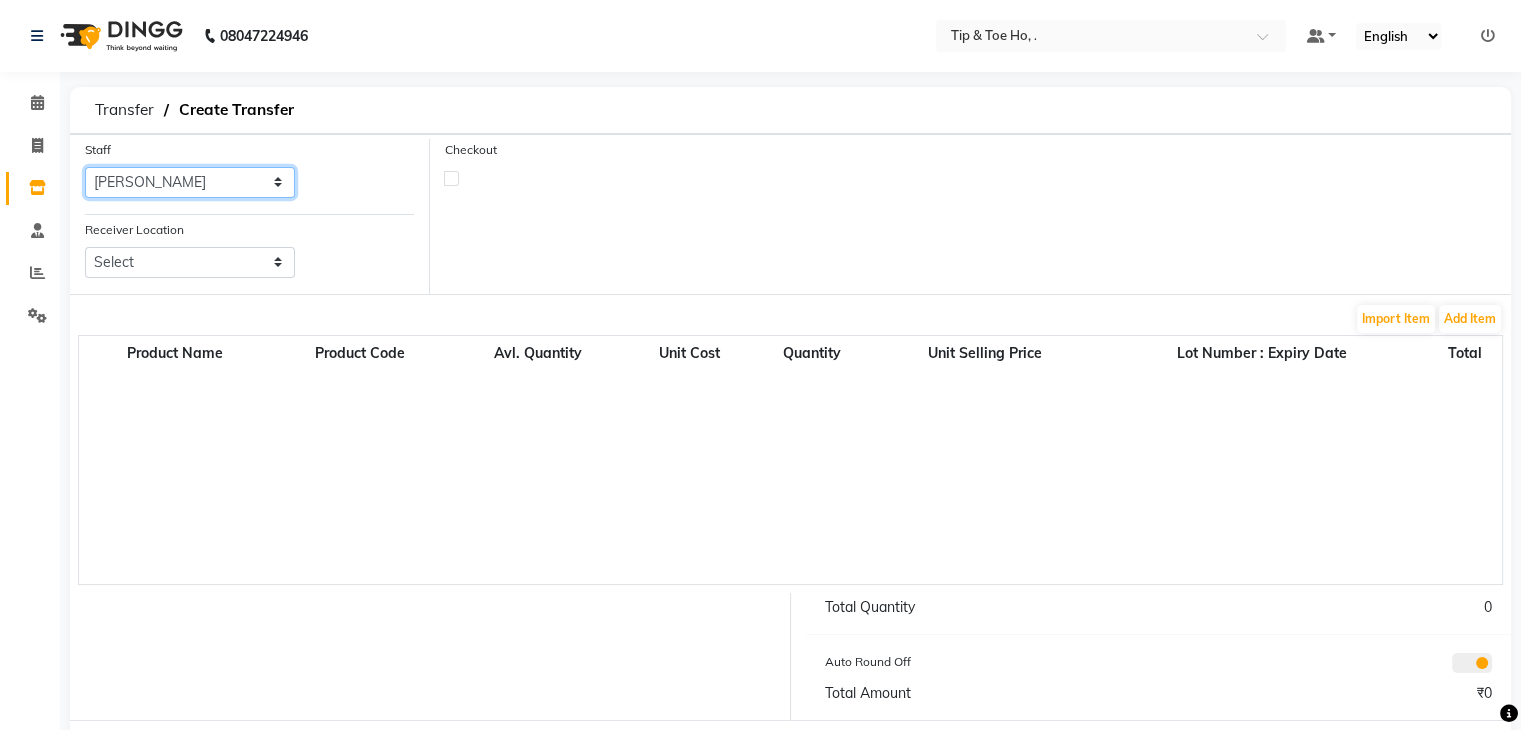 click on "Select Accounts Accounts 2 Accounts 3 CA Urvii Mittal DINGG SUPPORT Jai Chavan Kajal [PERSON_NAME] Marketing Tip And Toe Borivali  Tip and Toe -[GEOGRAPHIC_DATA] Tip And Toe The Nail,Panjim" at bounding box center [190, 182] 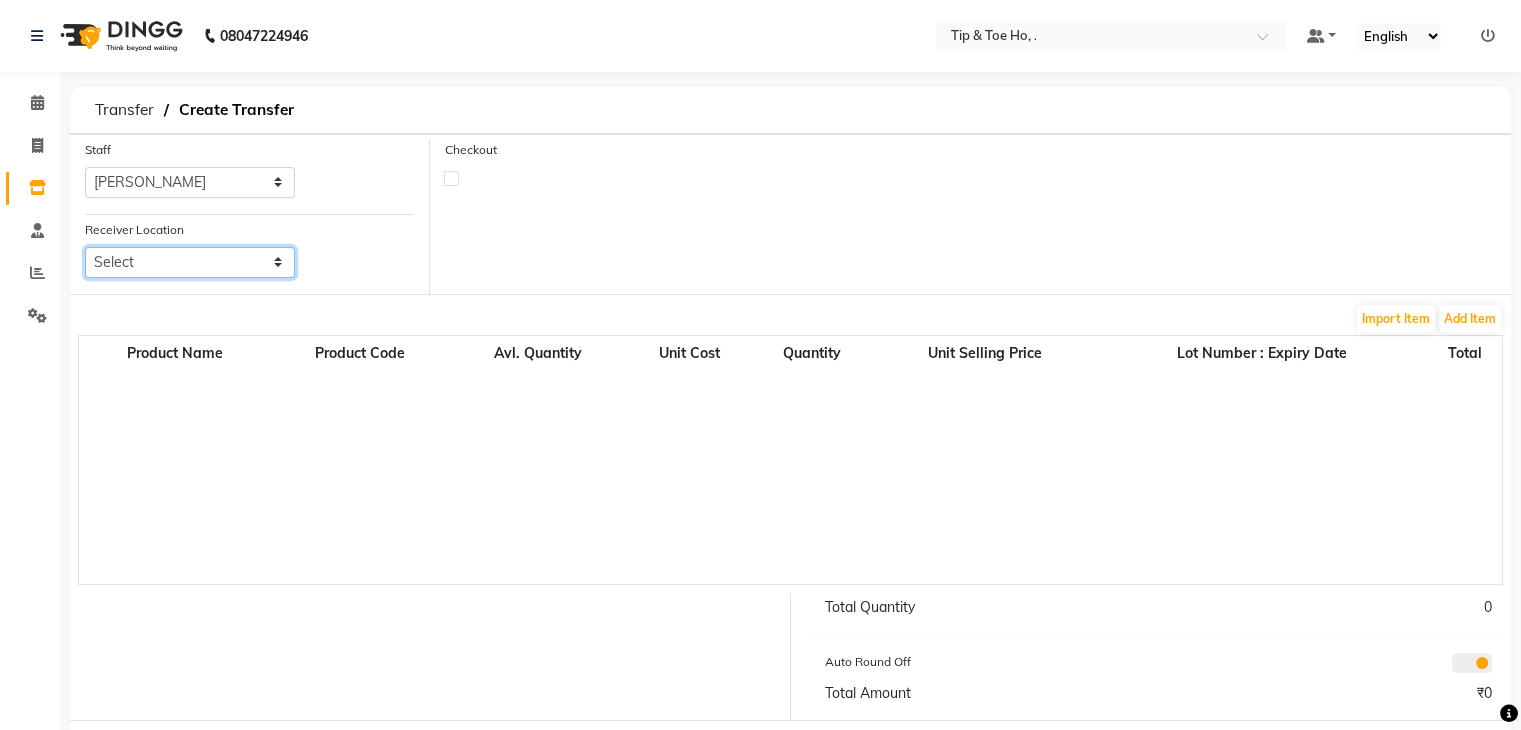 click on "Select Hmx , Malad West Tip & Toe, Ernakulam Tip & Toe, Phoenix Mall Of Asia Tip & Toe, Cbd Belapur Tip & Toe, Bandra West Tip & Toe, Kurla West Tip & Toe, Annanagar East  Tip & Toe , Shahibaug Tip & Toe Thane, Thane Tip & Toe, Peddar Road Tip & Toe  , Dadar Tip & Toe, Malad (W) Tip & Toe , Velachery Tip & Toe, Mohali Tip And Toe, Juhu Tip & Toe, [PERSON_NAME] Market Tip & Toe, Shimpoli Road Tip & Toe, Iscon Tip & Toe, Kandivali East" at bounding box center (190, 262) 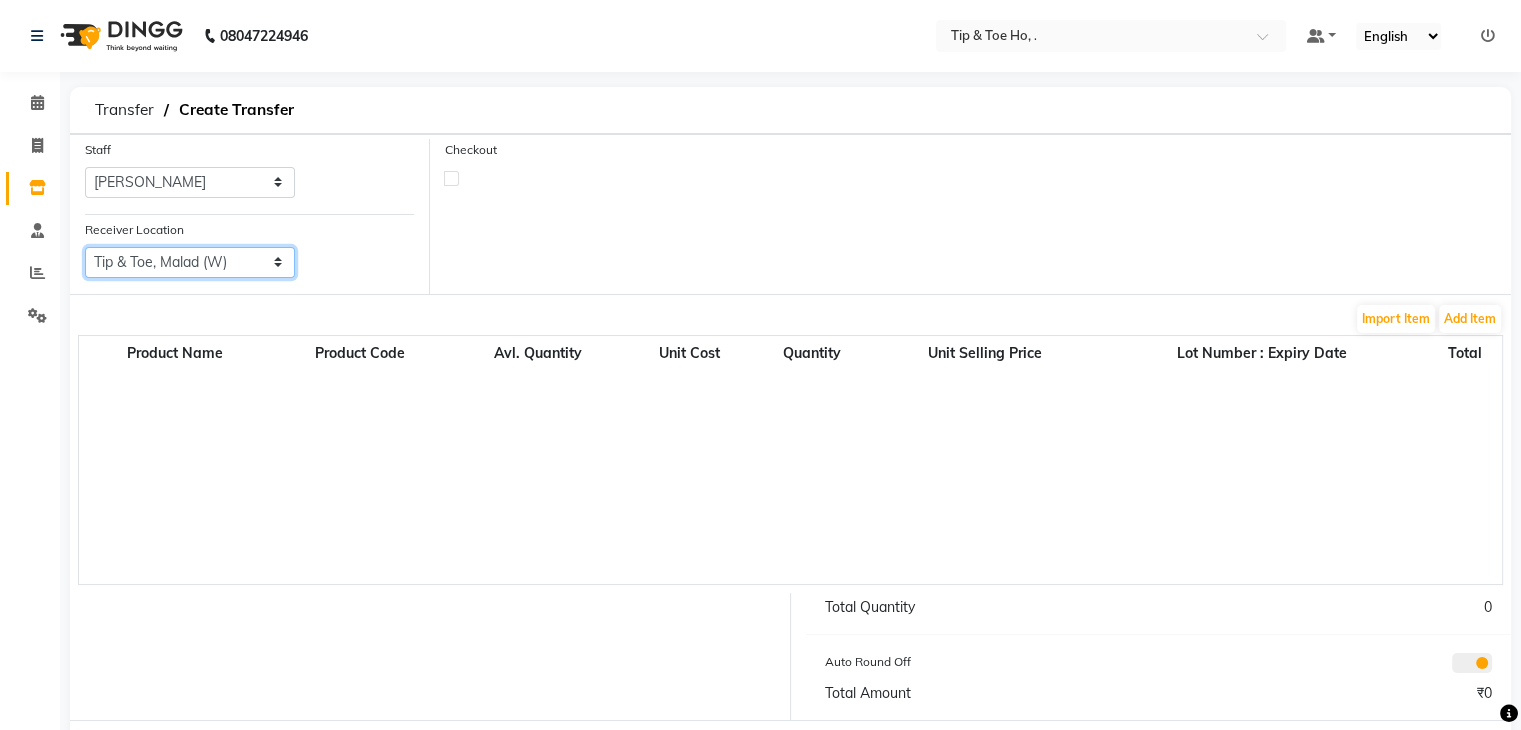 click on "Select Hmx , Malad West Tip & Toe, Ernakulam Tip & Toe, Phoenix Mall Of Asia Tip & Toe, Cbd Belapur Tip & Toe, Bandra West Tip & Toe, Kurla West Tip & Toe, Annanagar East  Tip & Toe , Shahibaug Tip & Toe Thane, Thane Tip & Toe, Peddar Road Tip & Toe  , Dadar Tip & Toe, Malad (W) Tip & Toe , Velachery Tip & Toe, Mohali Tip And Toe, Juhu Tip & Toe, [PERSON_NAME] Market Tip & Toe, Shimpoli Road Tip & Toe, Iscon Tip & Toe, Kandivali East" at bounding box center (190, 262) 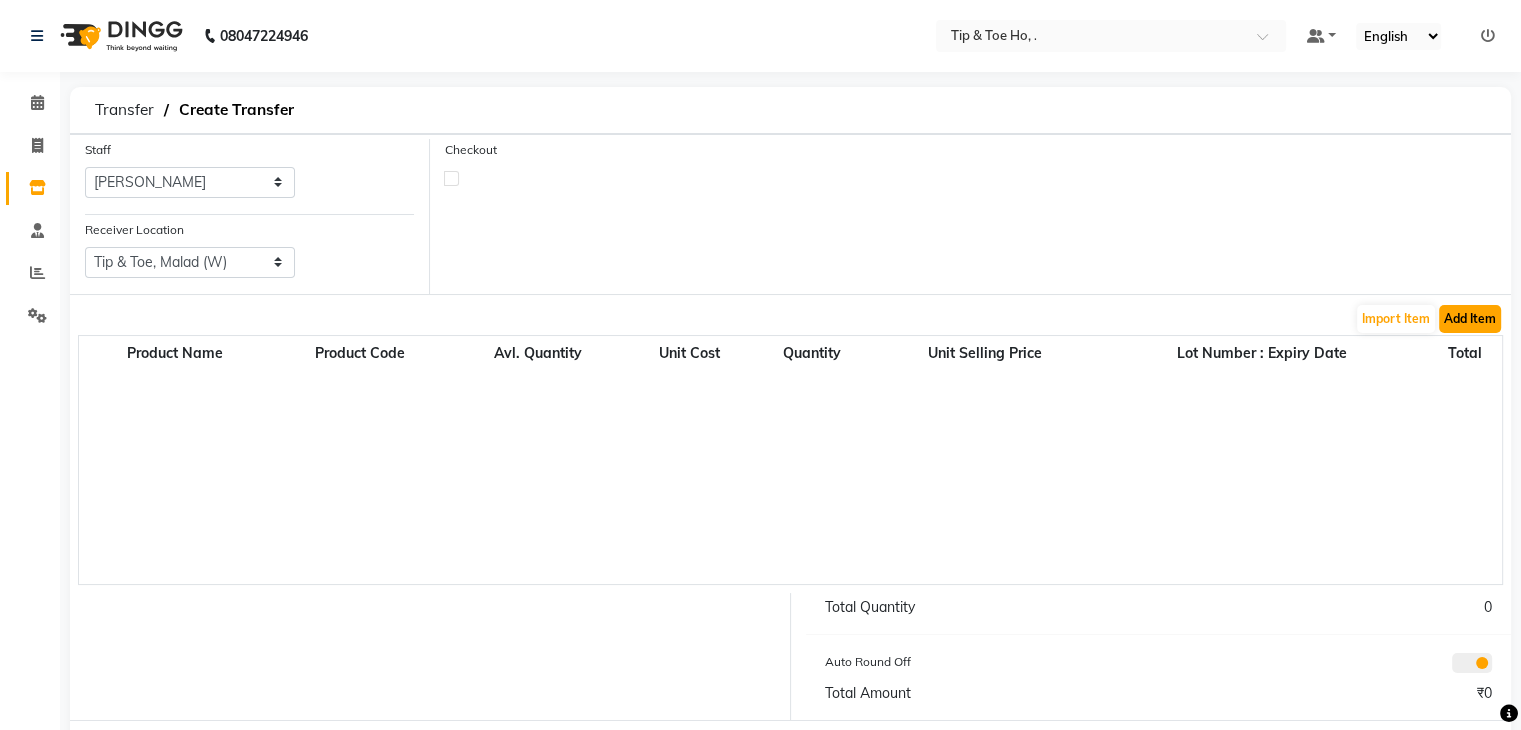 click on "Add Item" 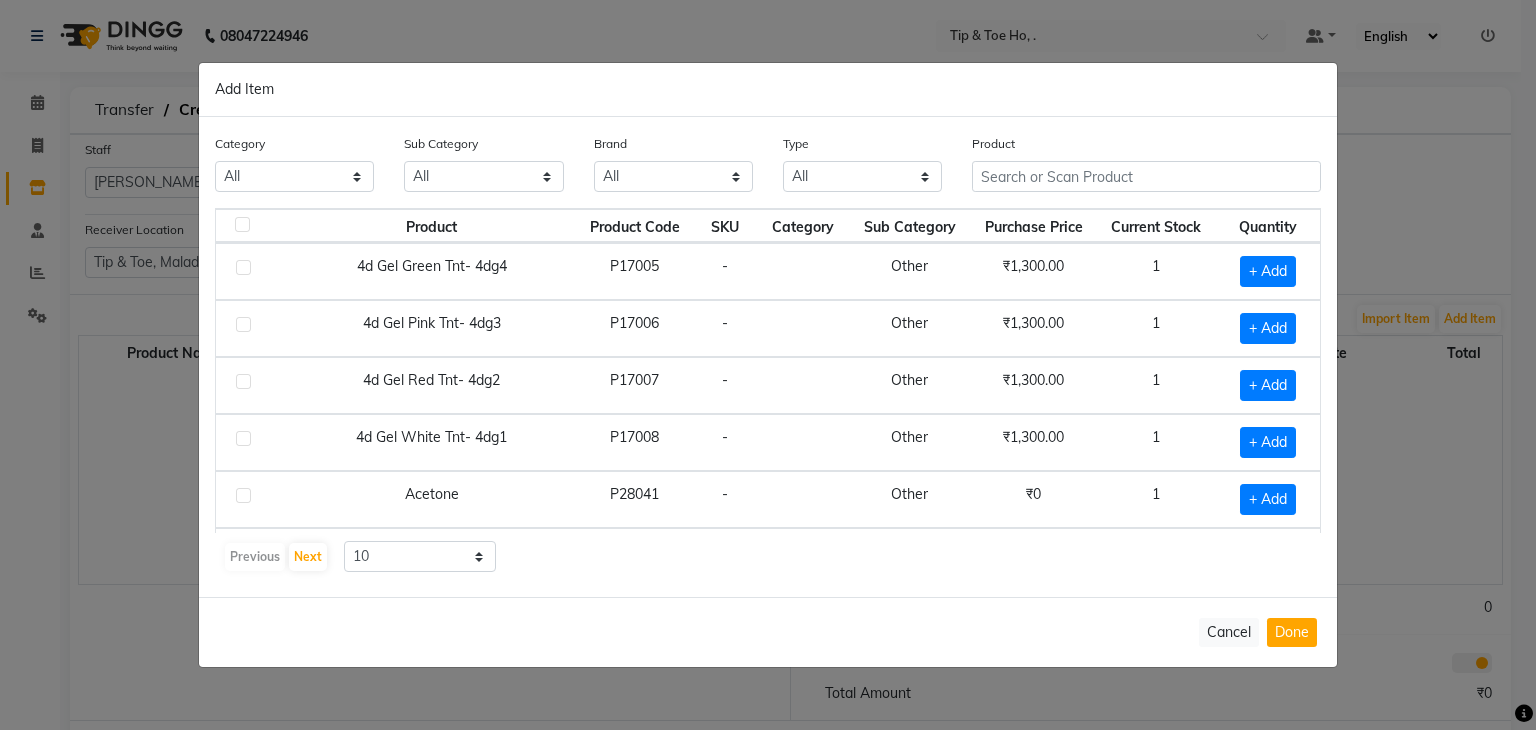 click on "Add Item  Category All Sub Category All Hair Loreal Retail Appron Cheryls Retail Casmara Retail Rill Keratin Retail Houskeeping Olaplex Salon Use Products Shampoo Bath & Body Honey Cleanser Cream Beauty & Other Salon Use Lips Botox Salon Use Female Hygiene Gown Loreal Salon Use Facial Conditioner Cheryls Salon Use Keratin Salon Use Botox Retail Nails Disposable Appliances Shaving Gel Soap Liposoulable Cream Moisturiser Hair Colour Salon Use Grooming - Women Appliances Bedsheet Face Brazilian Pre Shave Makeup Eyes Pre Face Serum Matrix Salon Use After Shave Grooming - Men Nepkin Mask Other Massage Matrix Colour Tube Toner Post Foot Styling Oil Towel Tools Dental Care Tissue Serum Sun Care Brushes Hand & Foot Appliances Massage Cream Matrix Retail Color Masks Strips Magic TIssue Makeup Remover Gifts Cologne Makeup Kit Cotton Roll Appliances Appliances Lip Care Brazilian Cotton Buds Eye Care Treatment Other Styling Body Care Eye Pad Kit & Combo Hand & Feet Other Kit & Combo Treatment Appliances Other Skin Other" 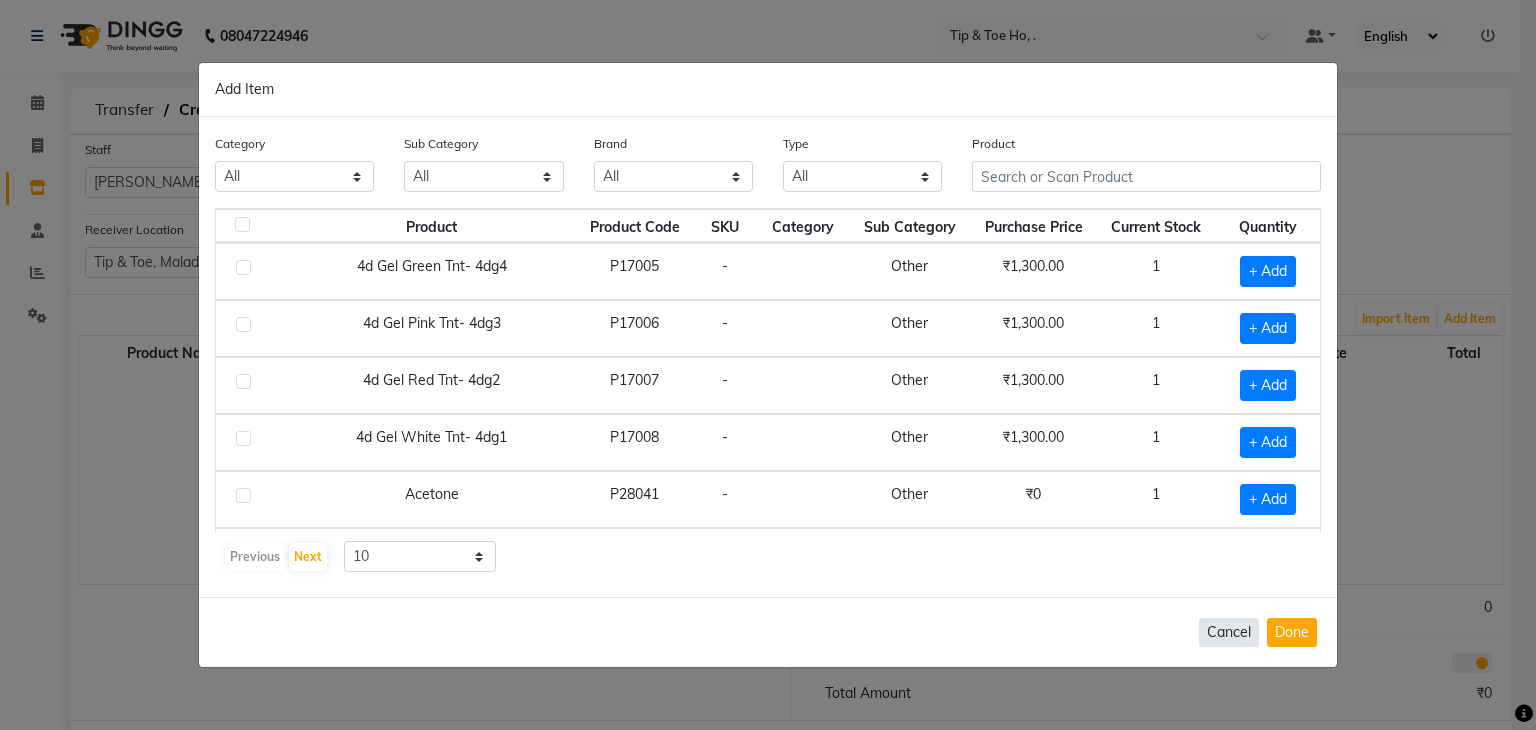 click on "Cancel" 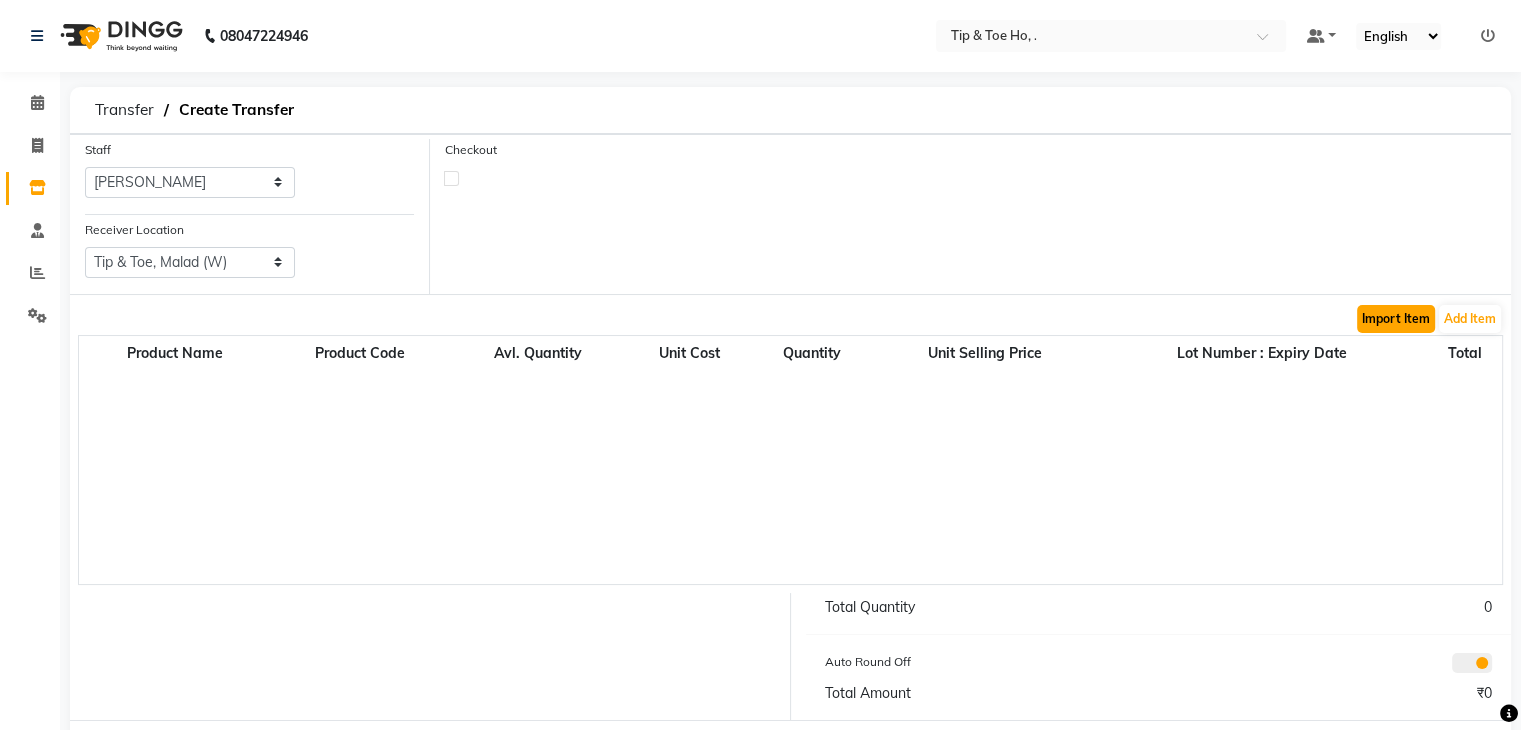 click on "Import Item" 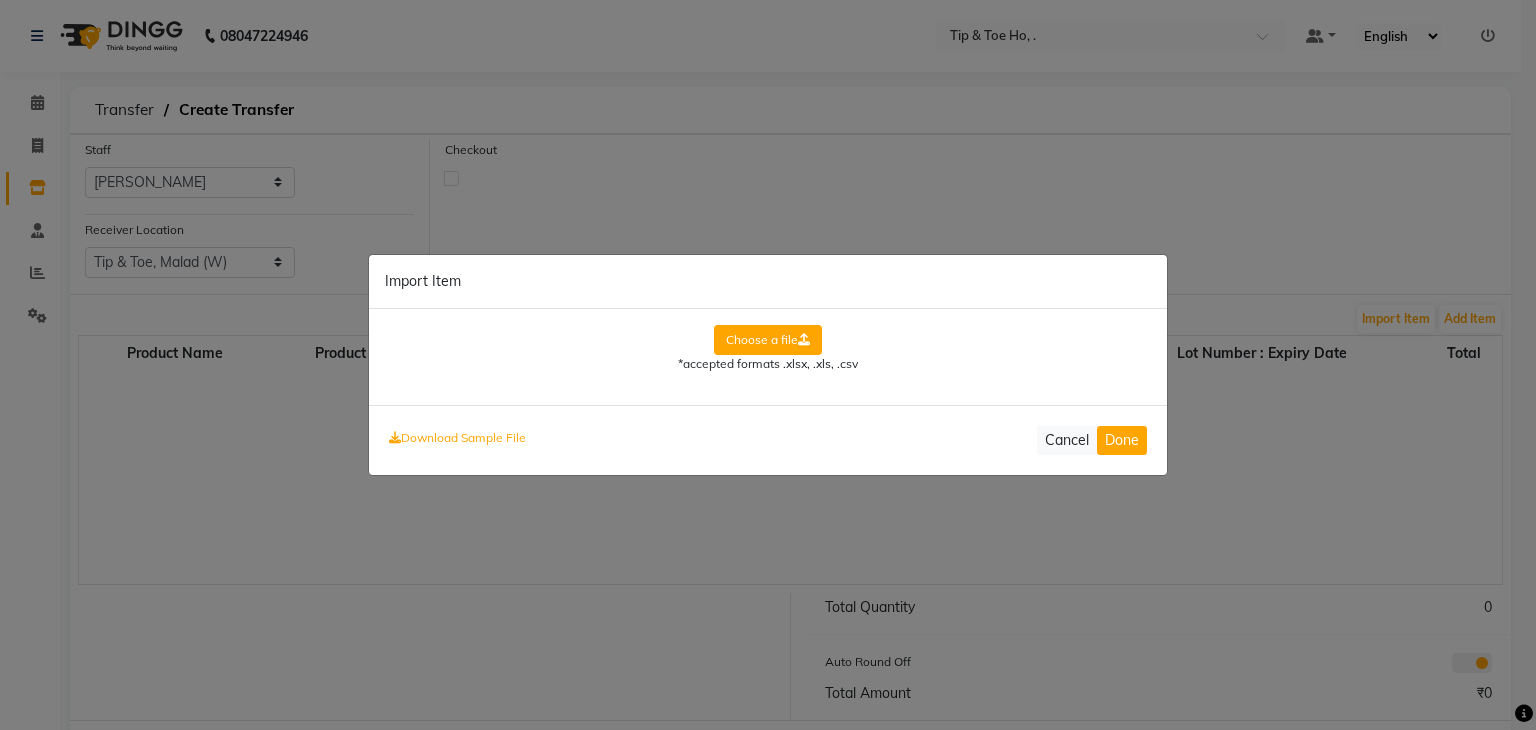 click on "Download Sample File" 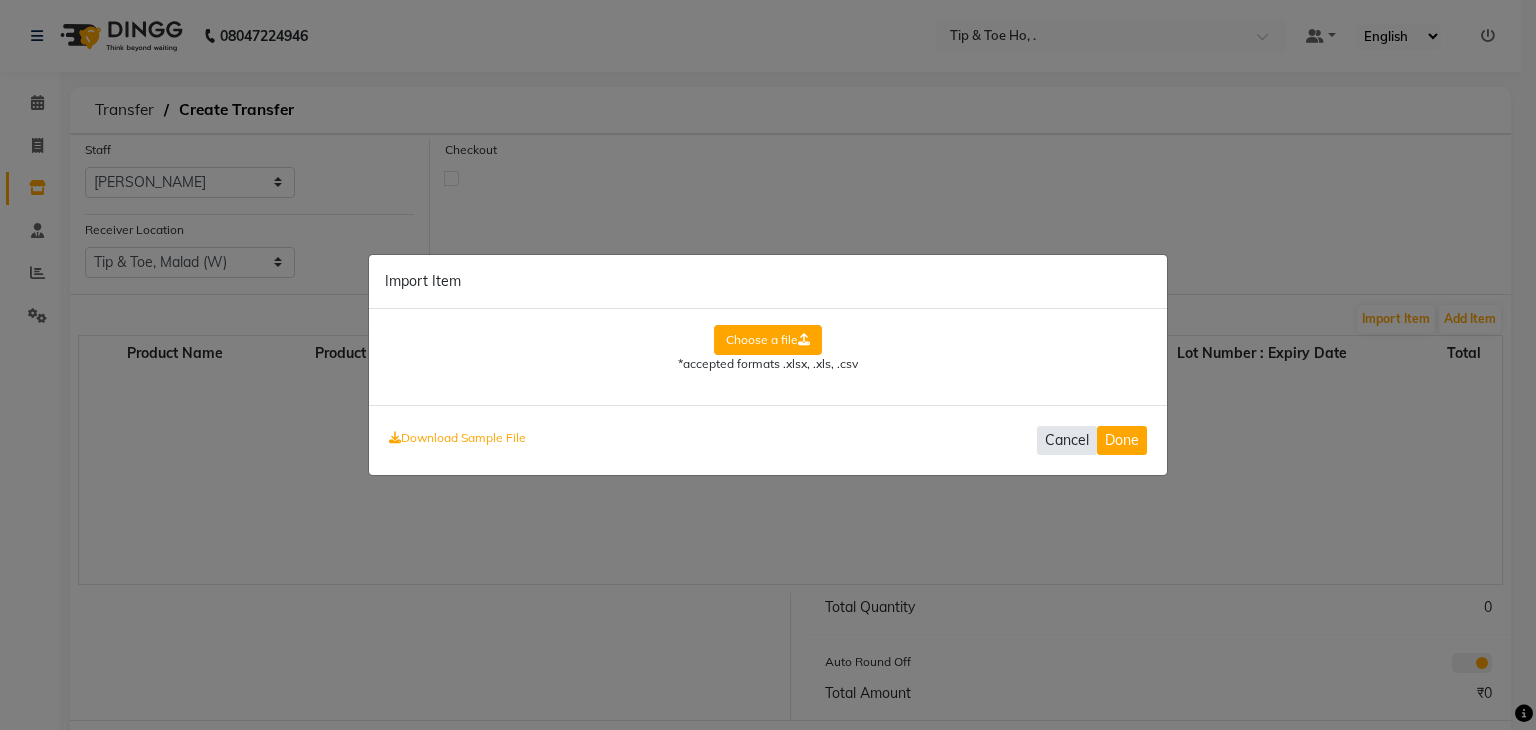 click on "Cancel" 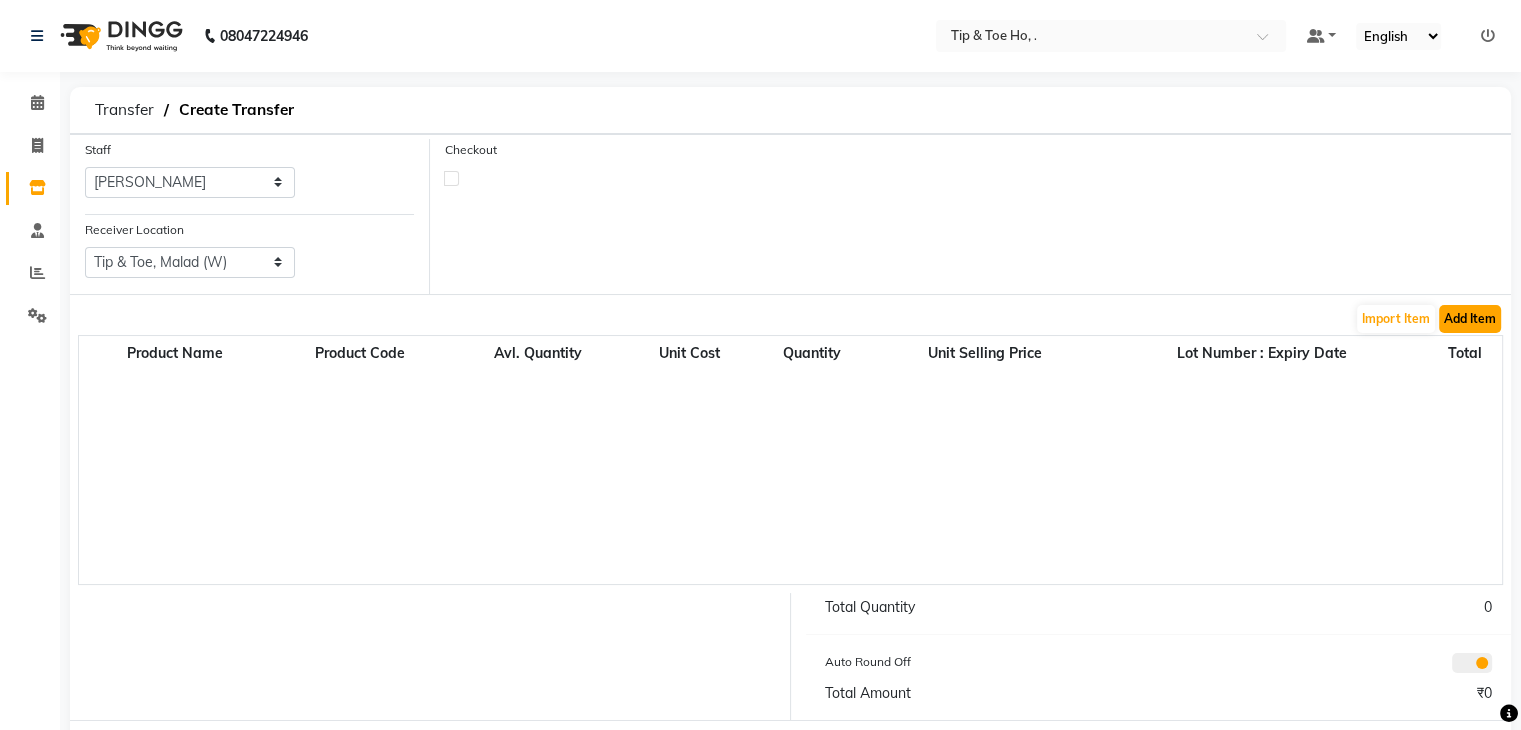 click on "Add Item" 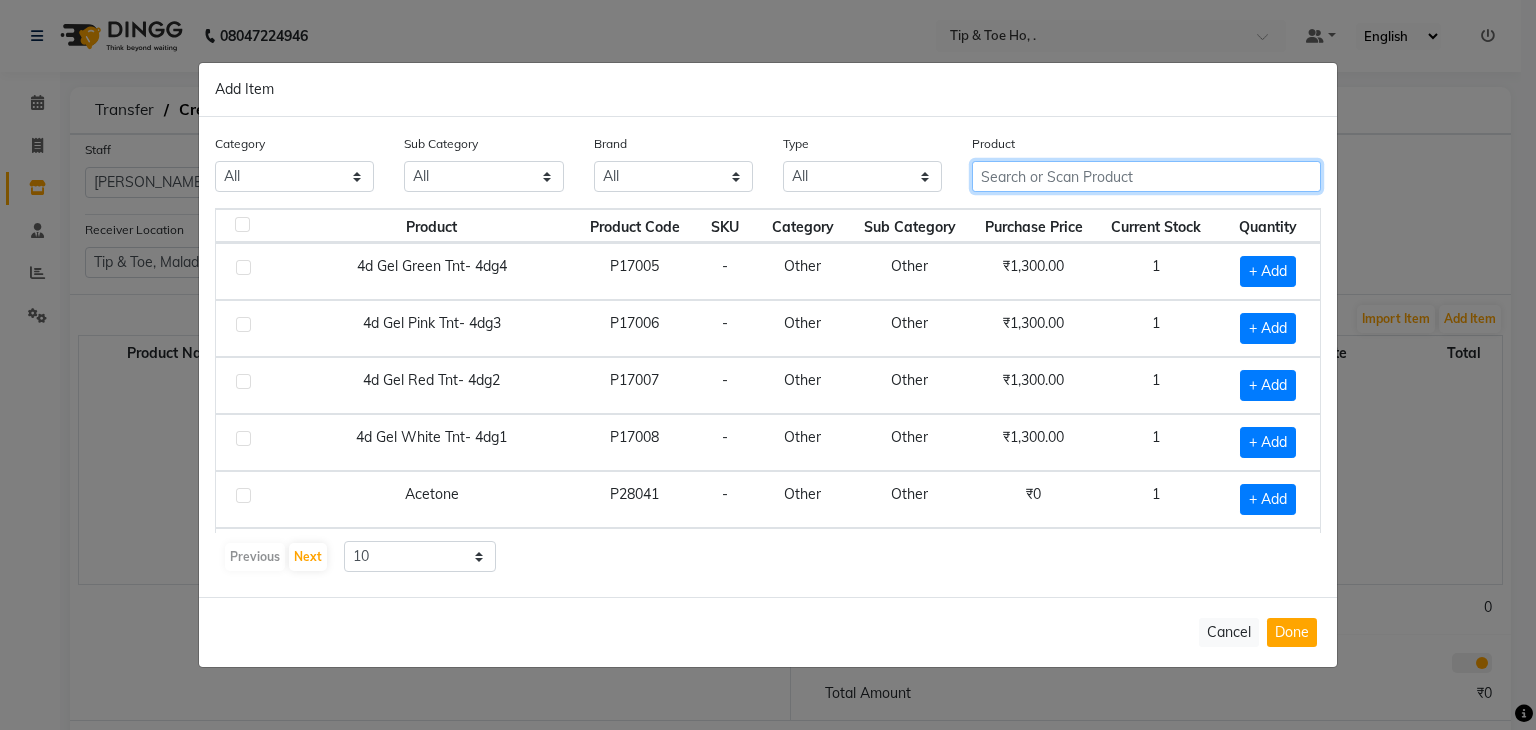 click 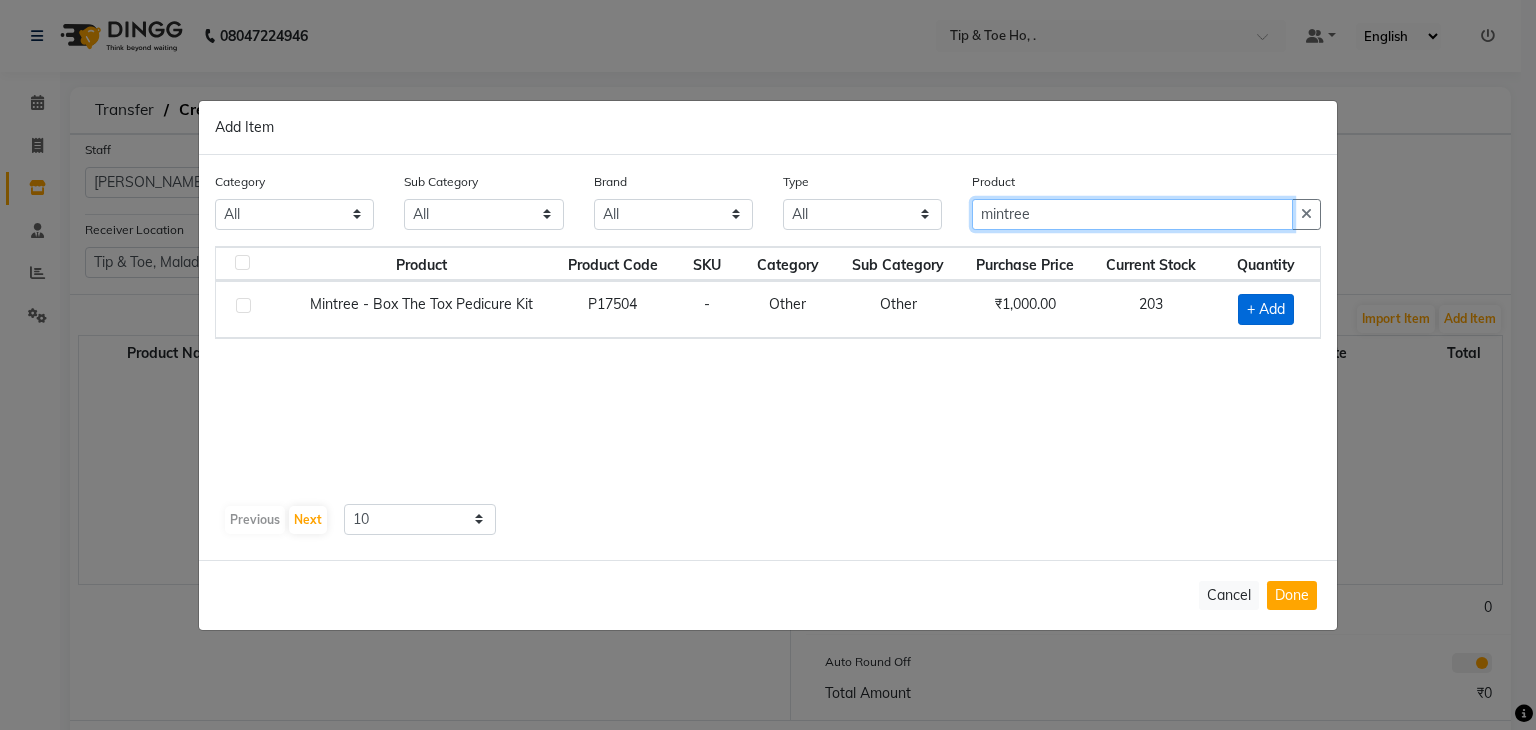 type on "mintree" 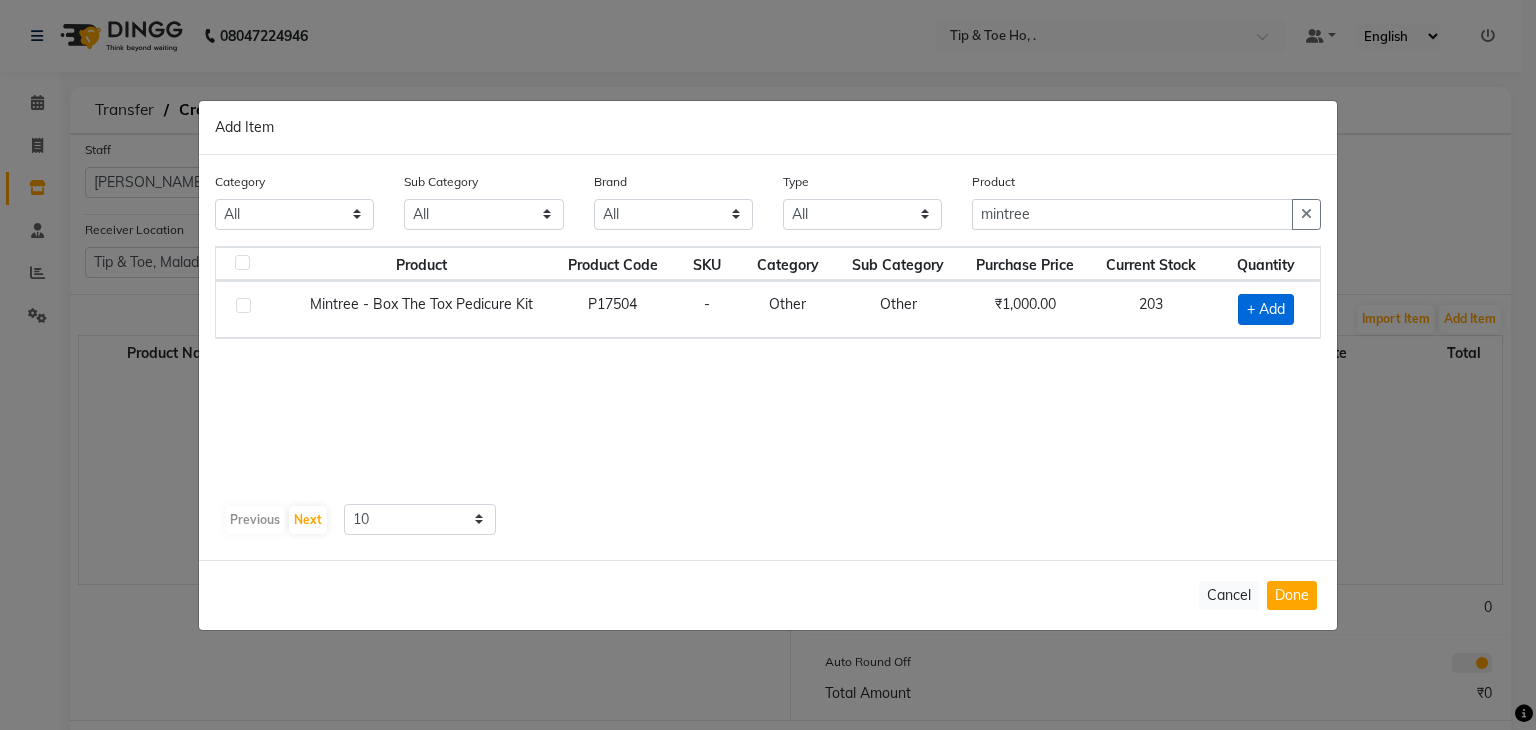 click on "+ Add" 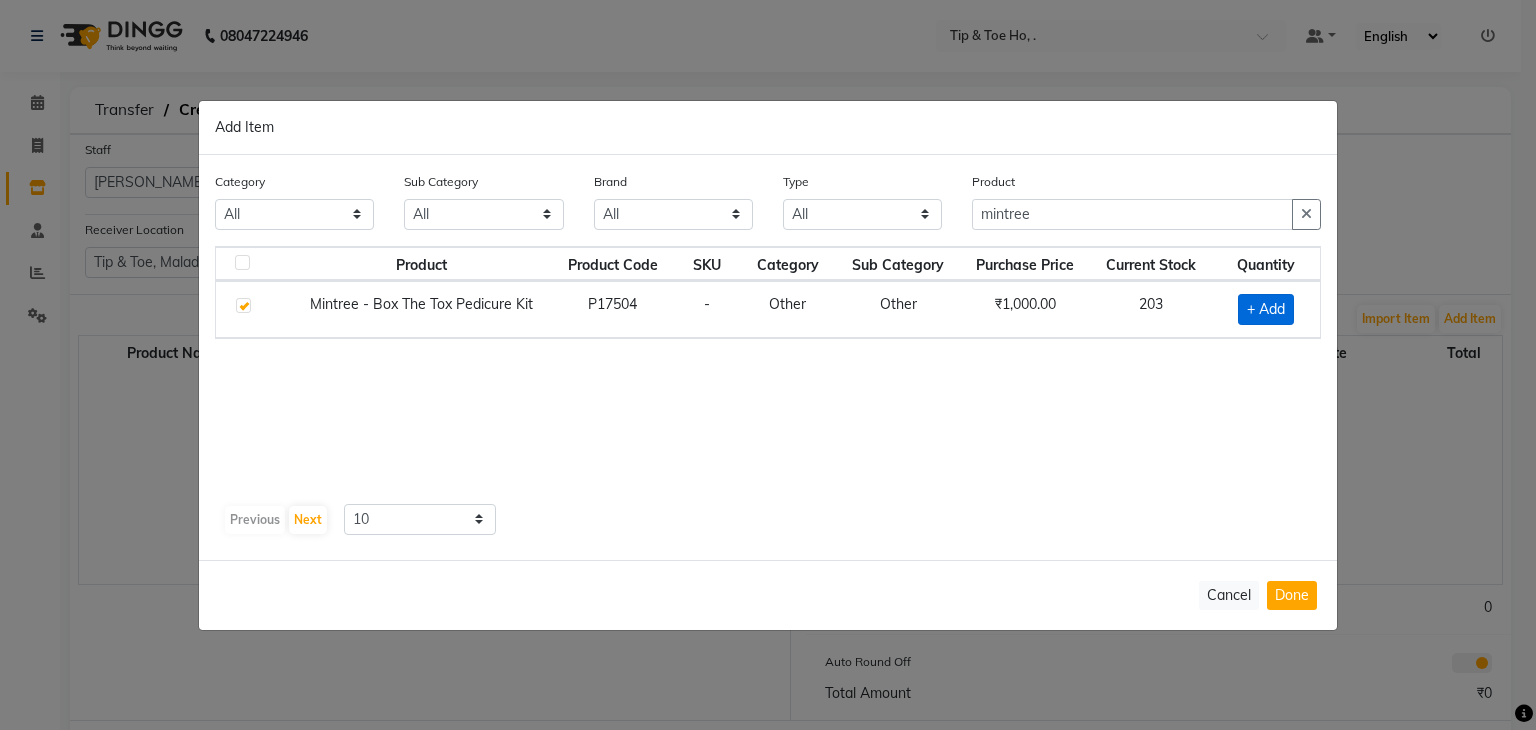 checkbox on "true" 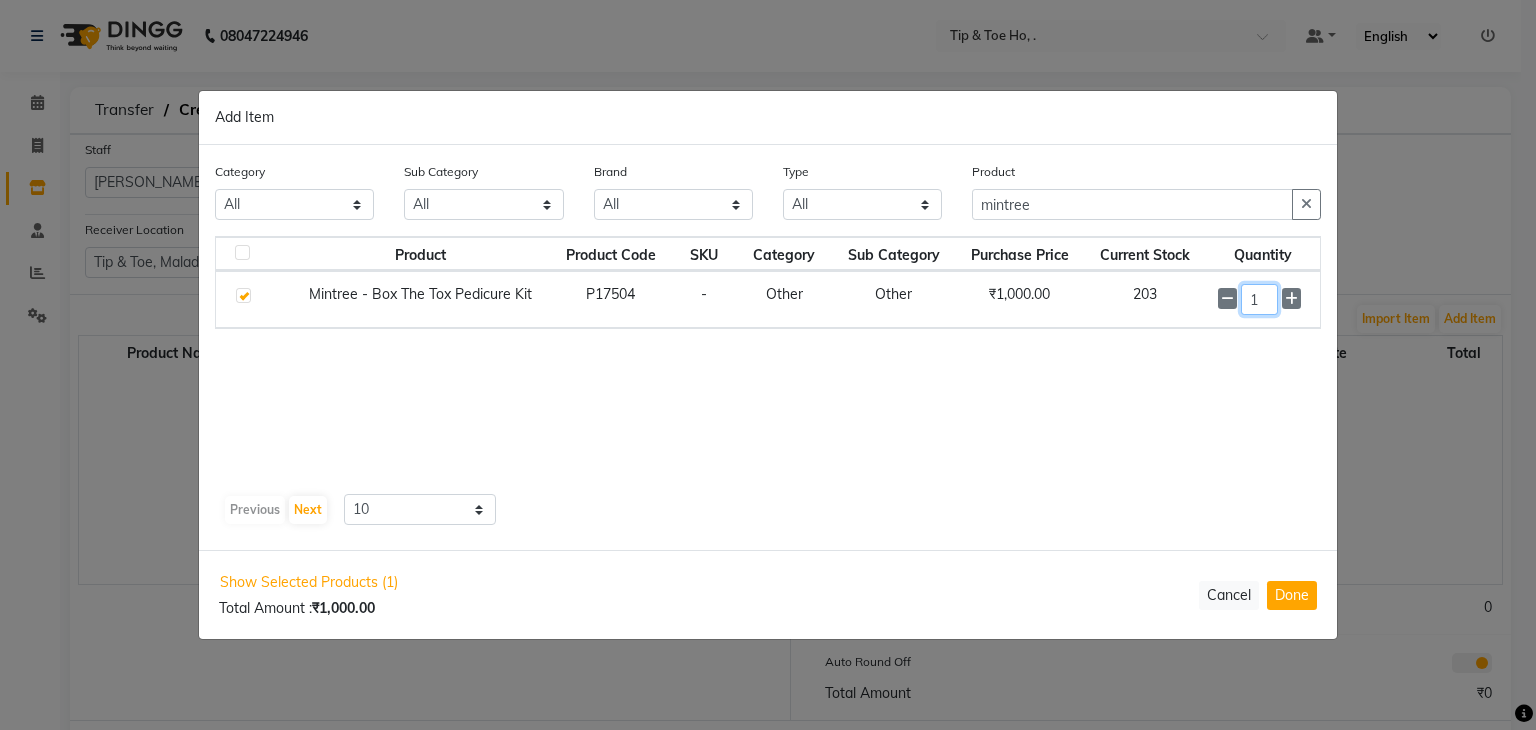 click on "1" 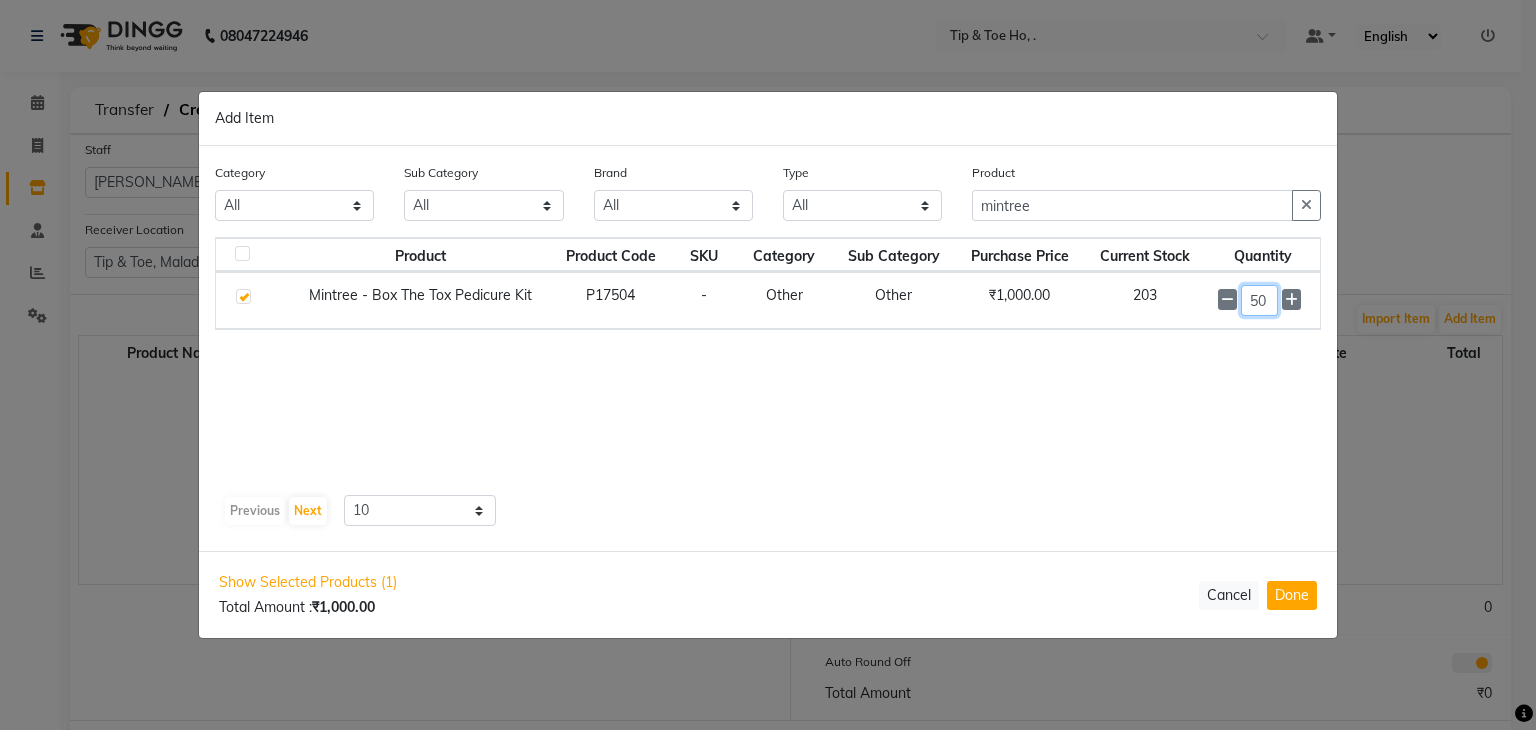 type on "50" 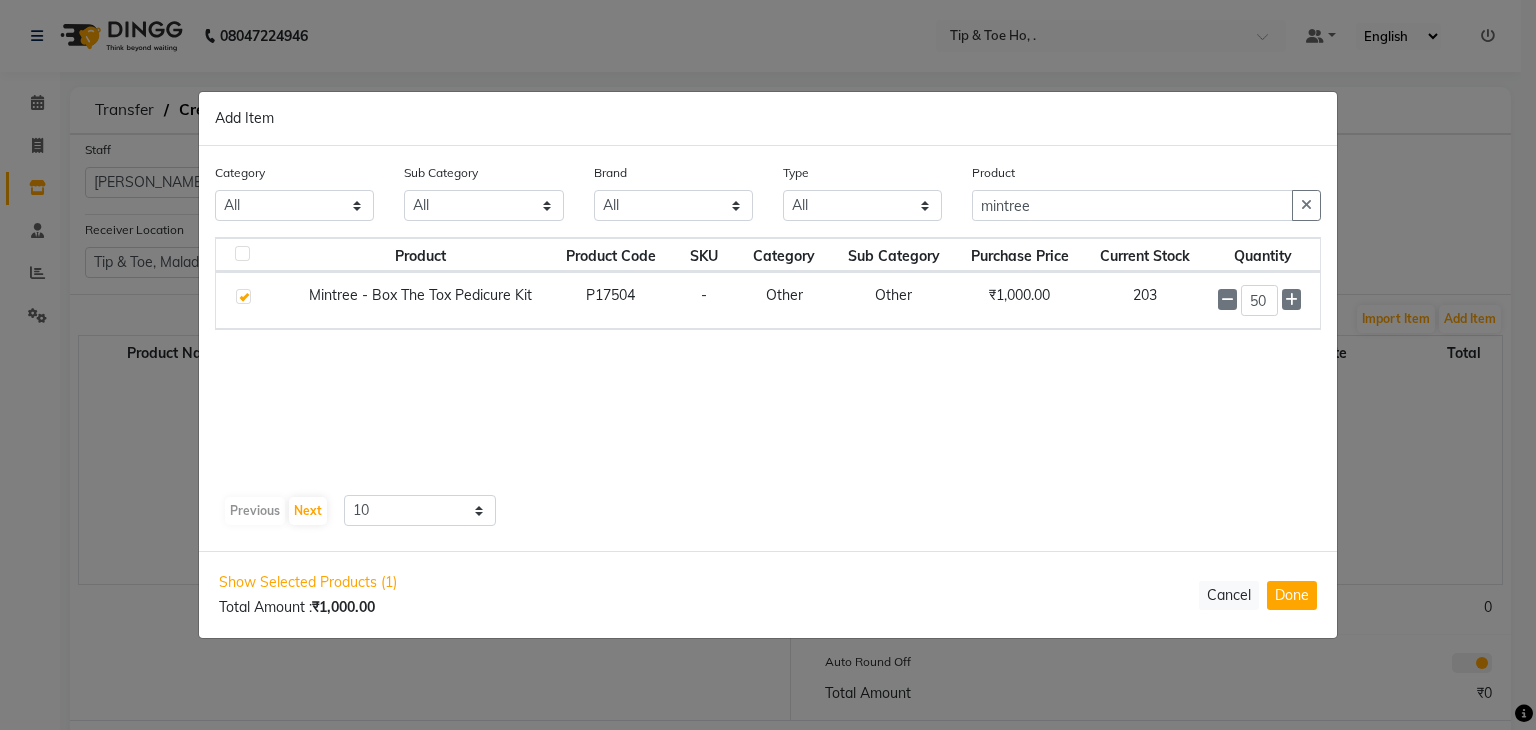 click on "Product Product Code SKU Category Sub Category Purchase Price Current Stock Quantity  Mintree - Box The Tox Pedicure Kit   P17504   -   Other   Other   ₹1,000.00   203  50" 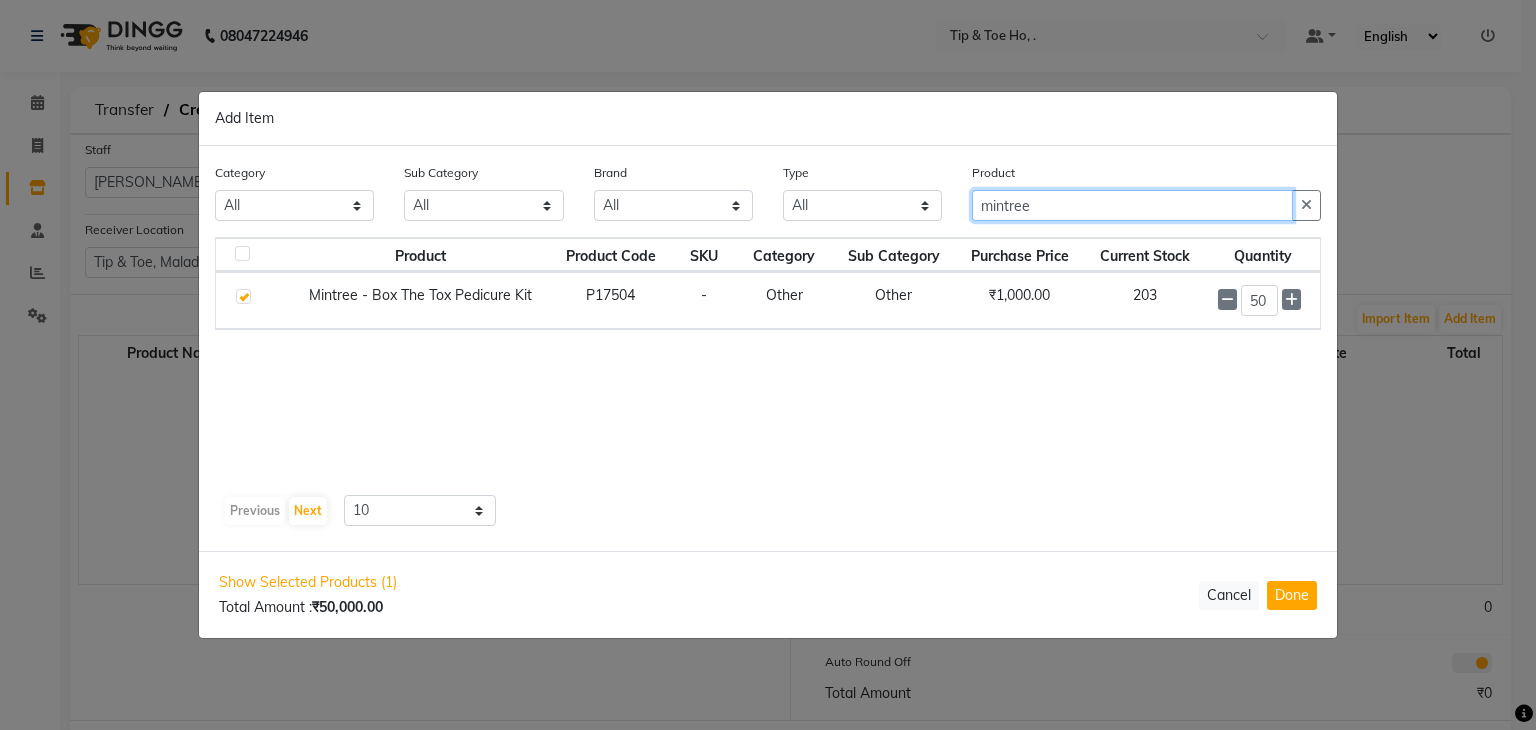 click on "mintree" 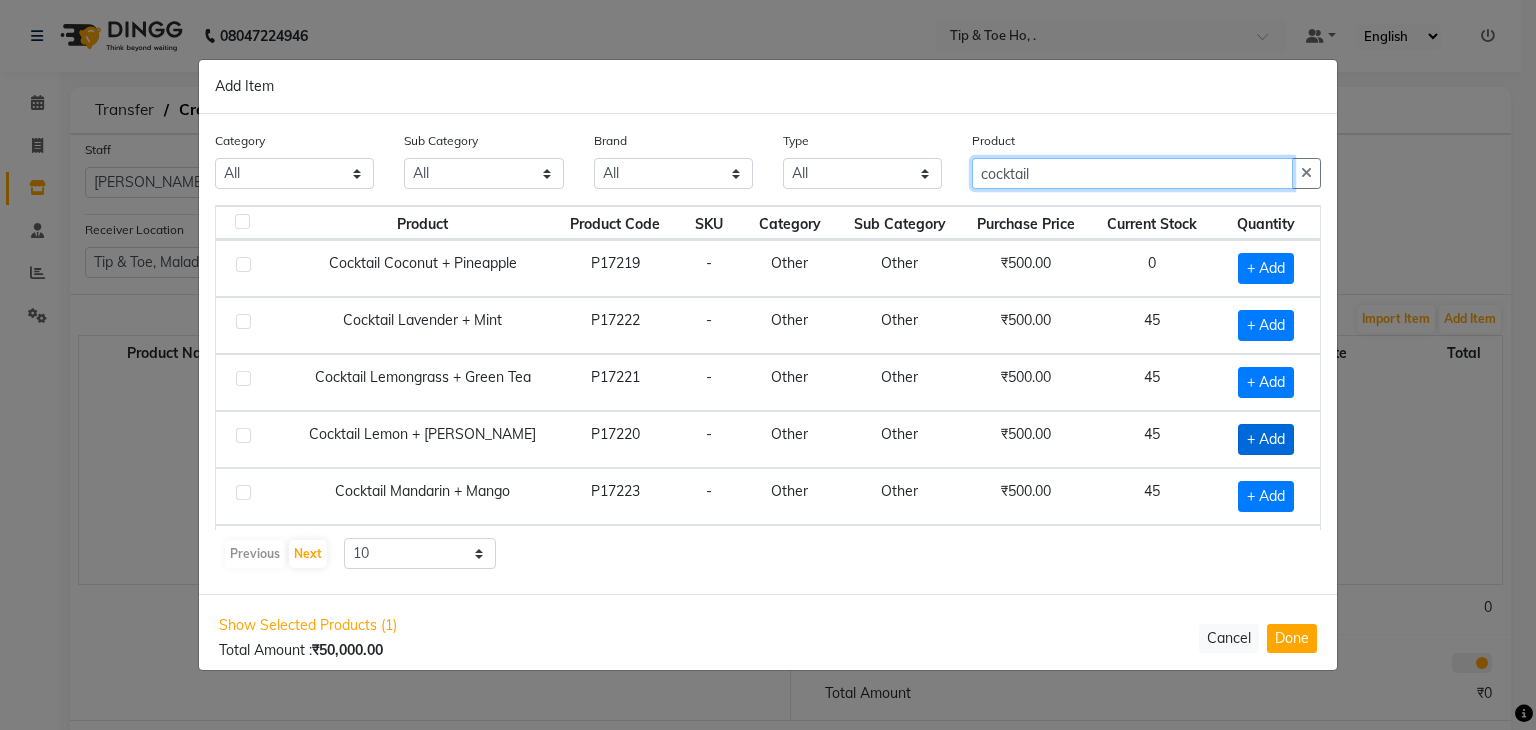 type on "cocktail" 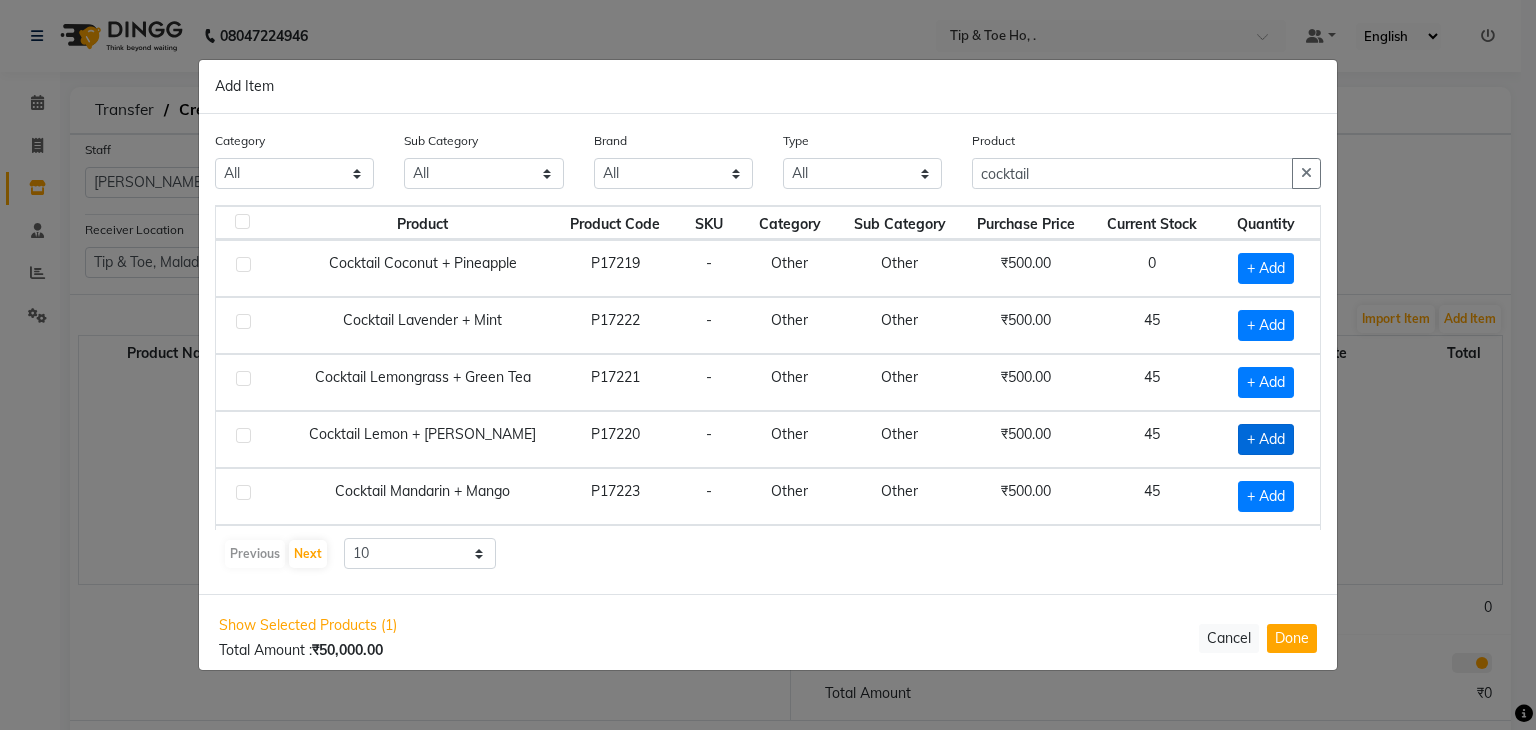 click on "+ Add" 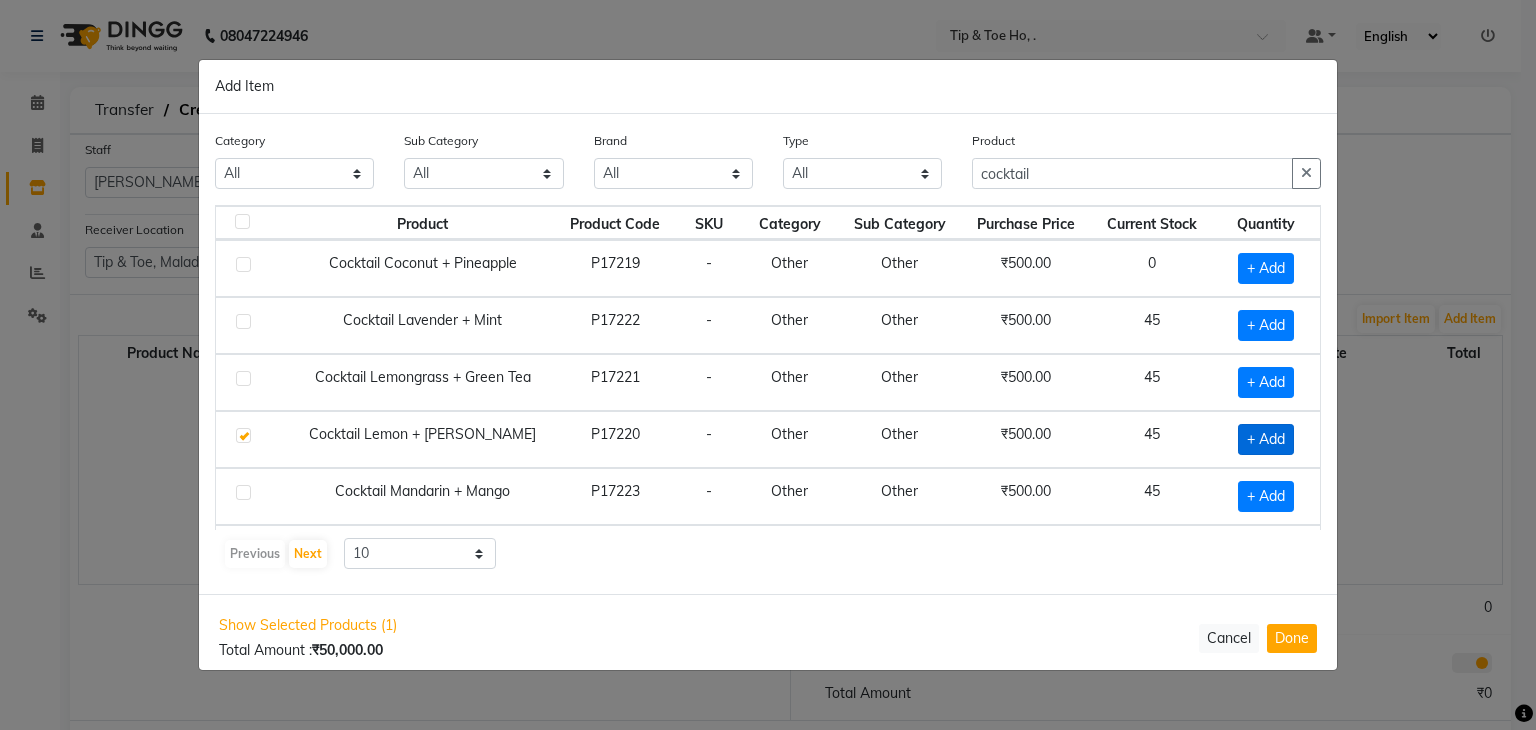 checkbox on "true" 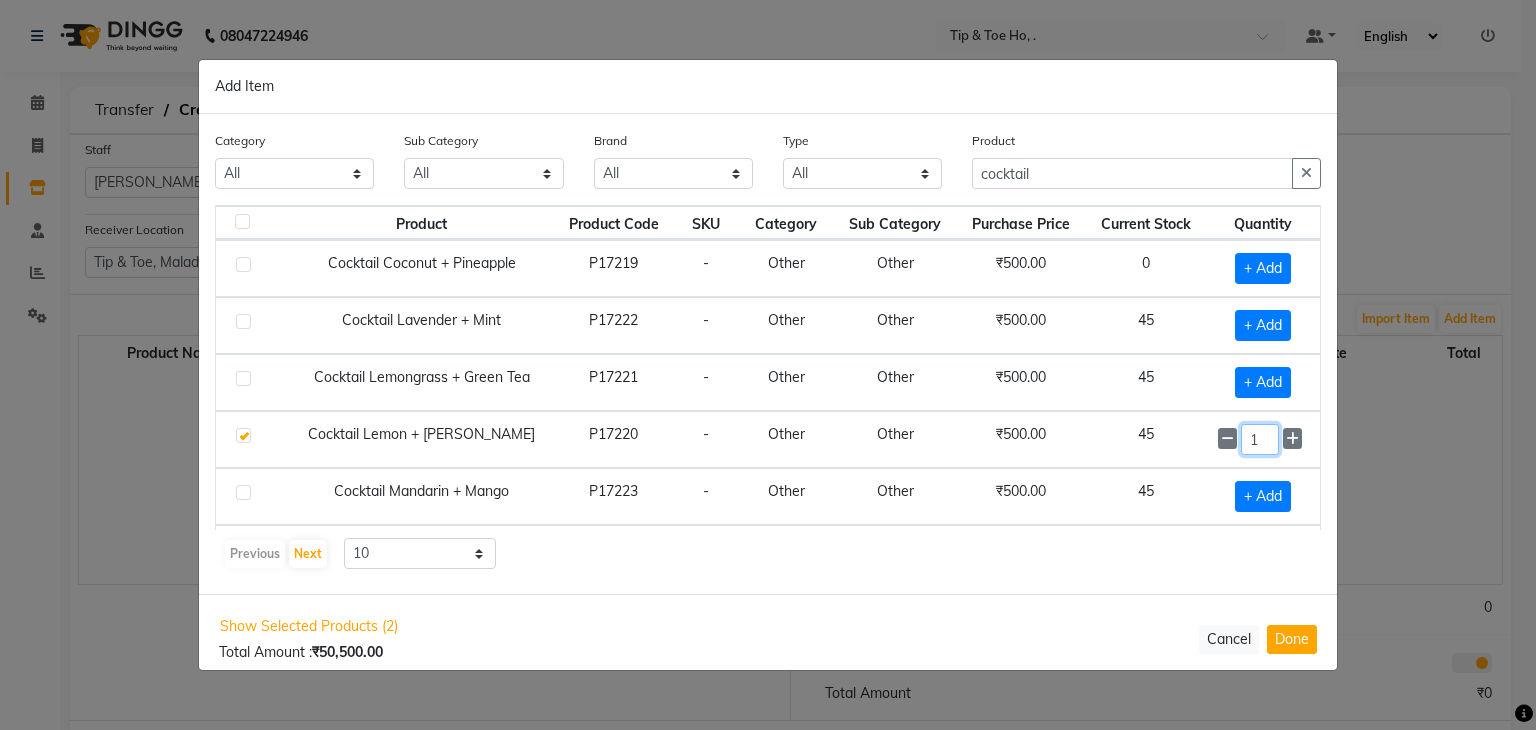 click on "1" 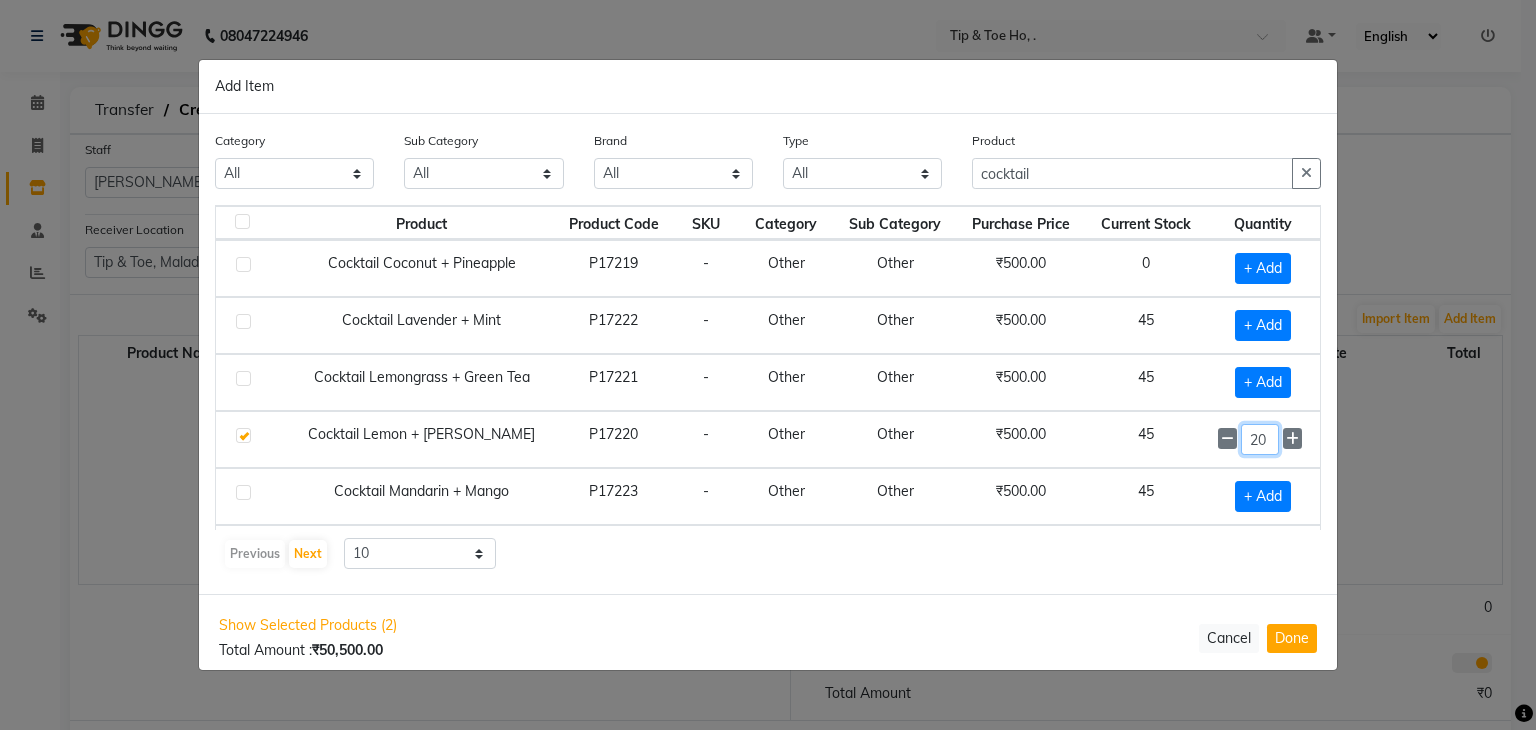 type on "20" 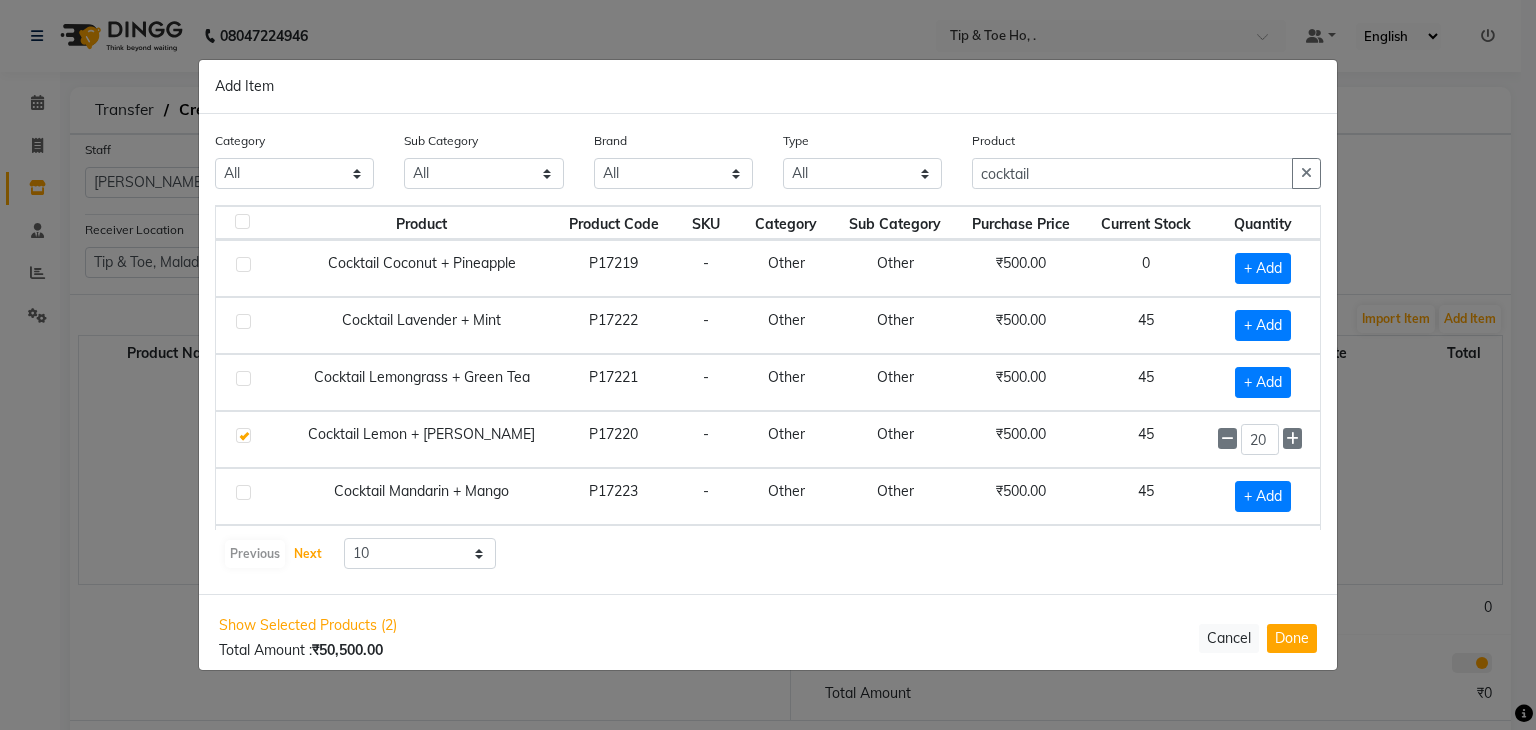 type 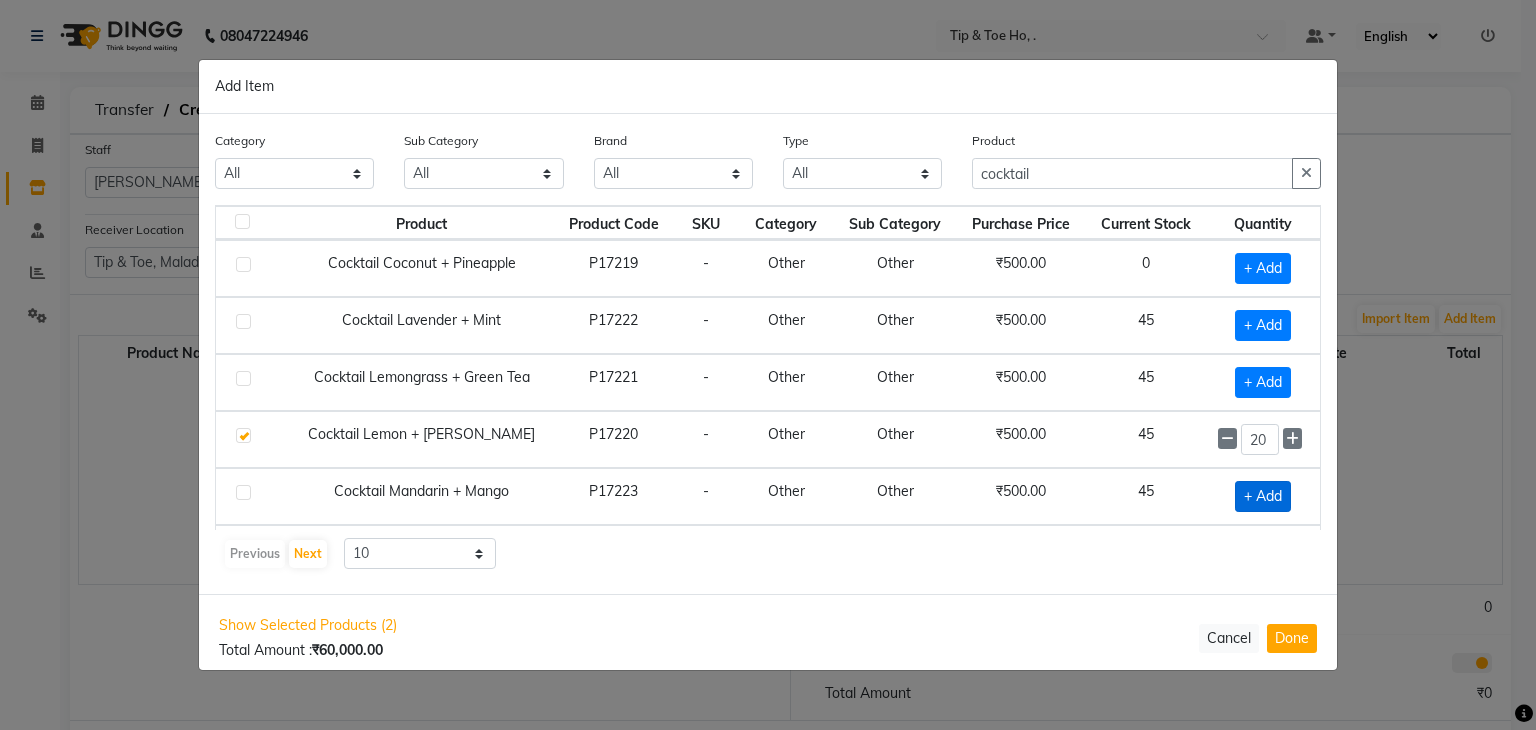 click on "+ Add" 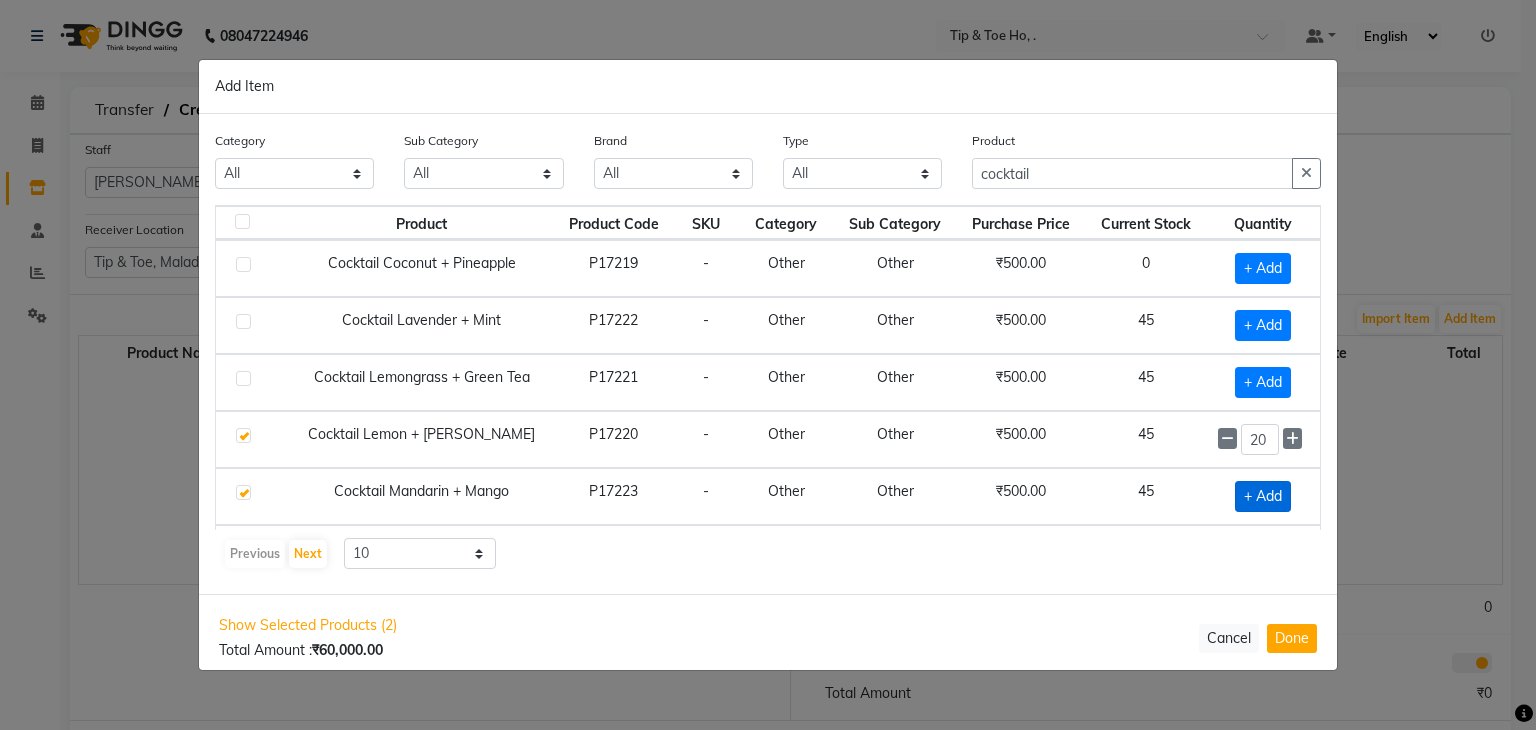 checkbox on "true" 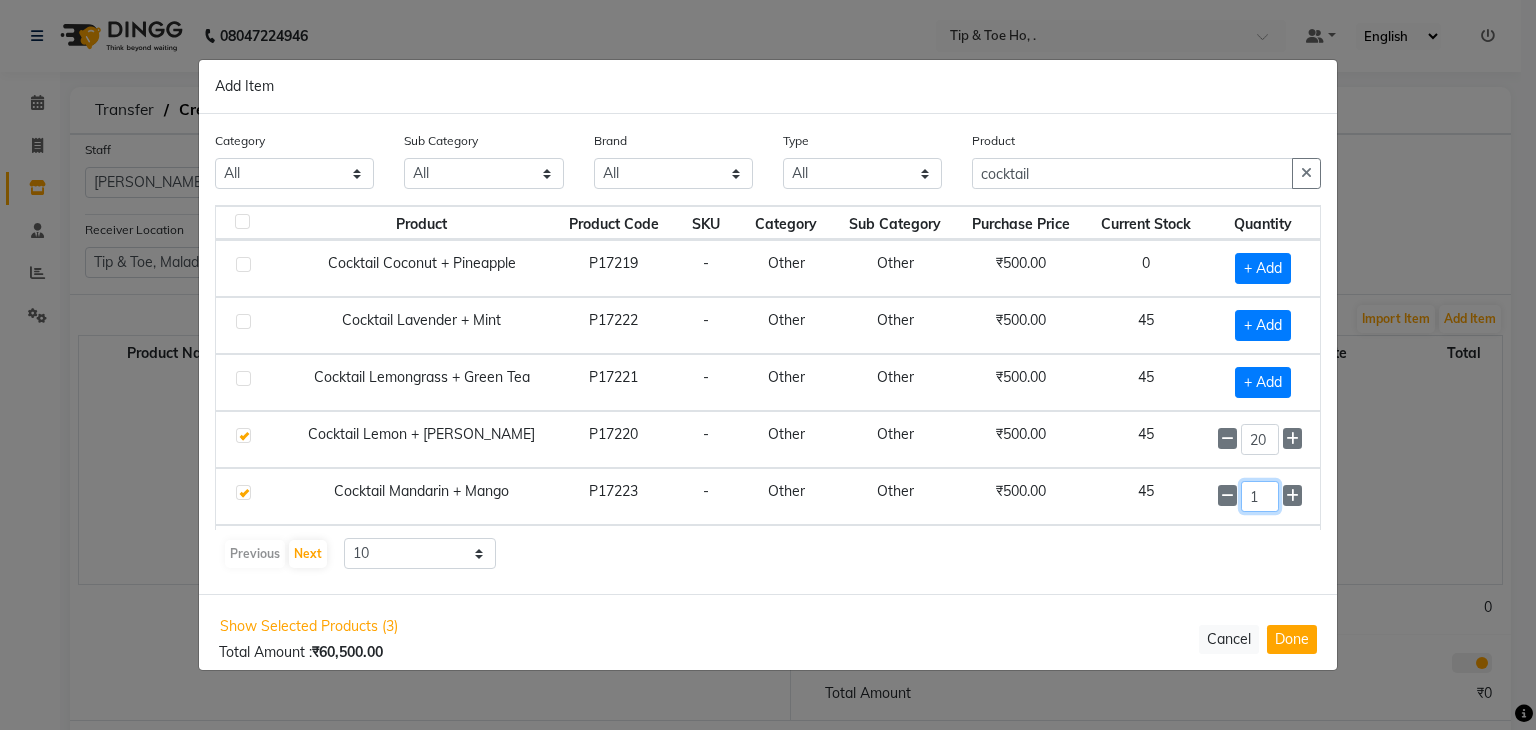 click on "1" 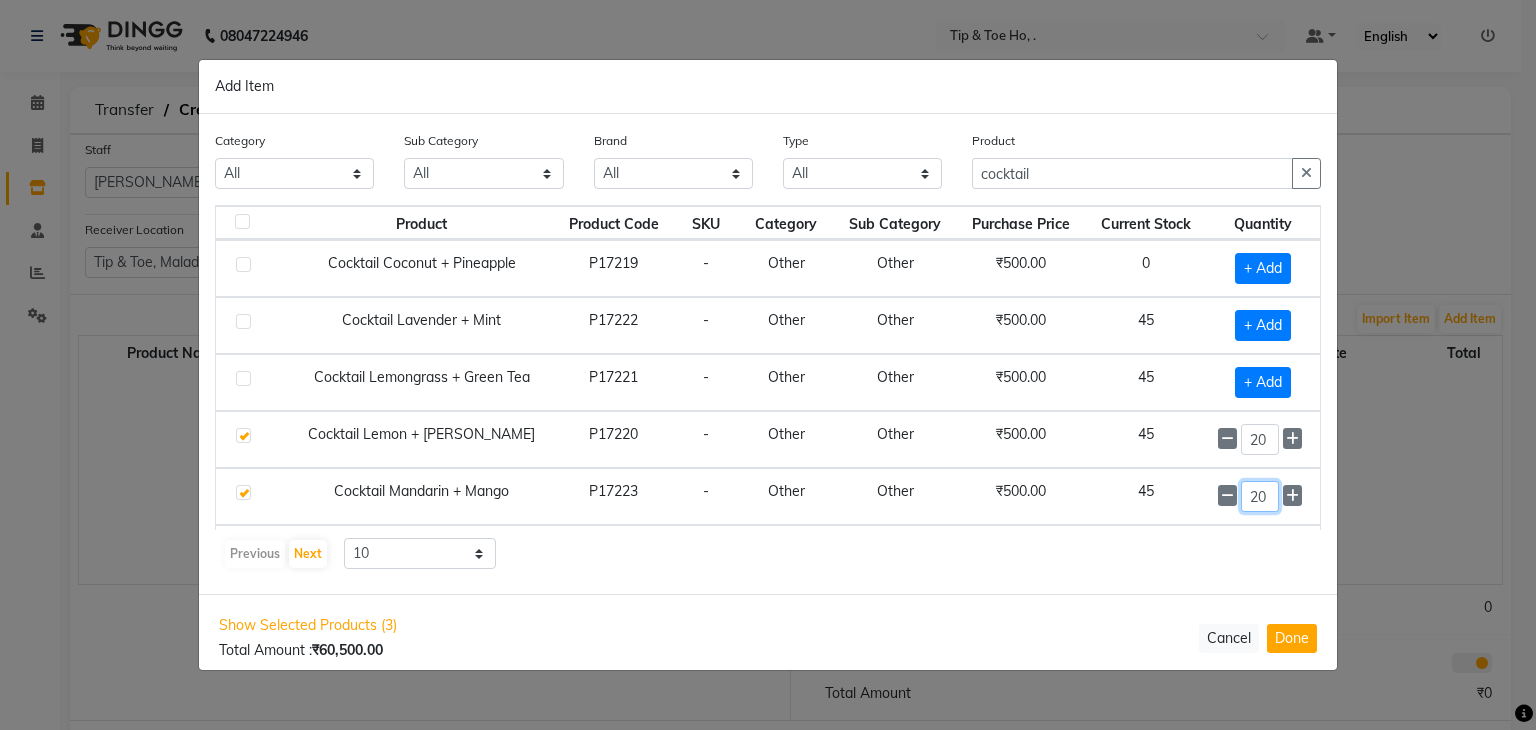 type on "20" 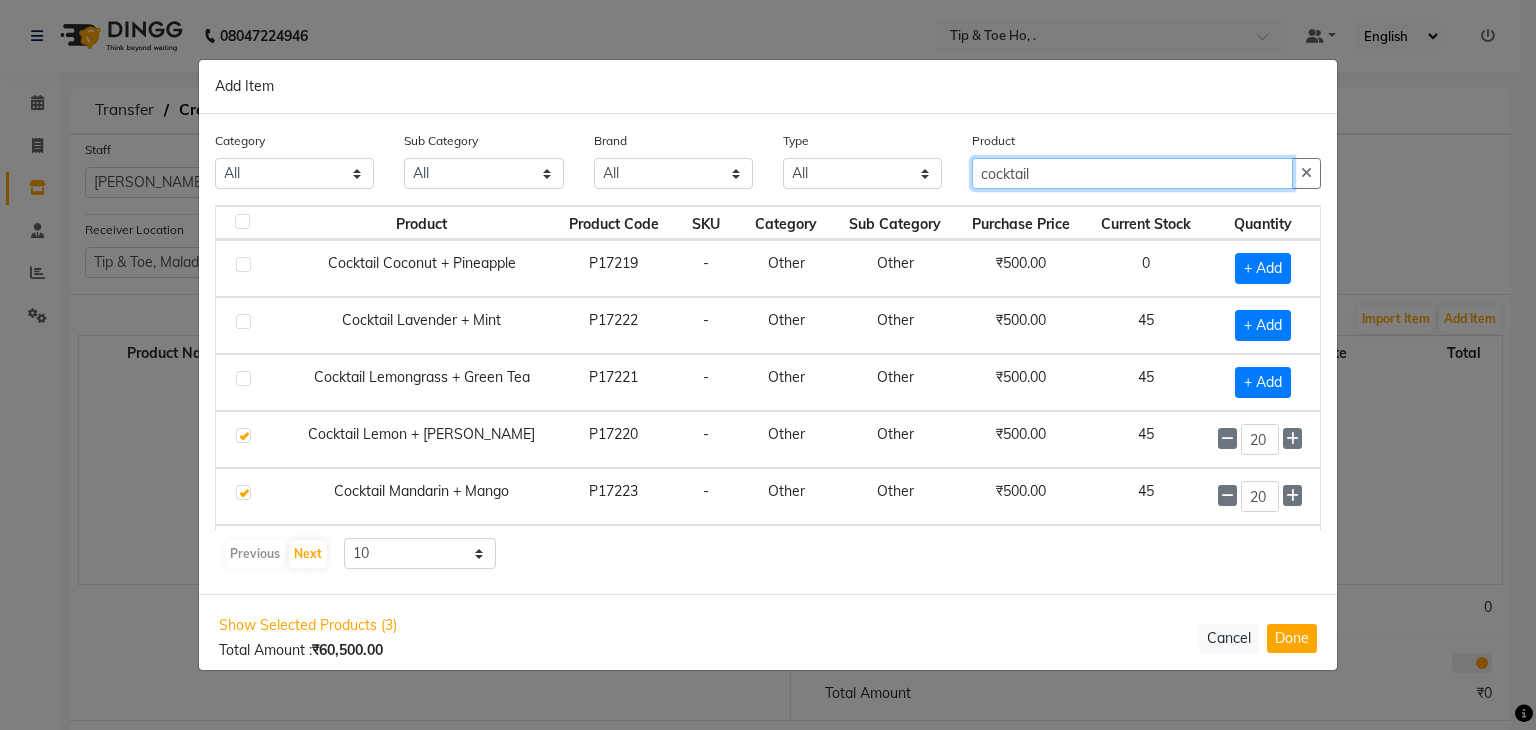 click on "cocktail" 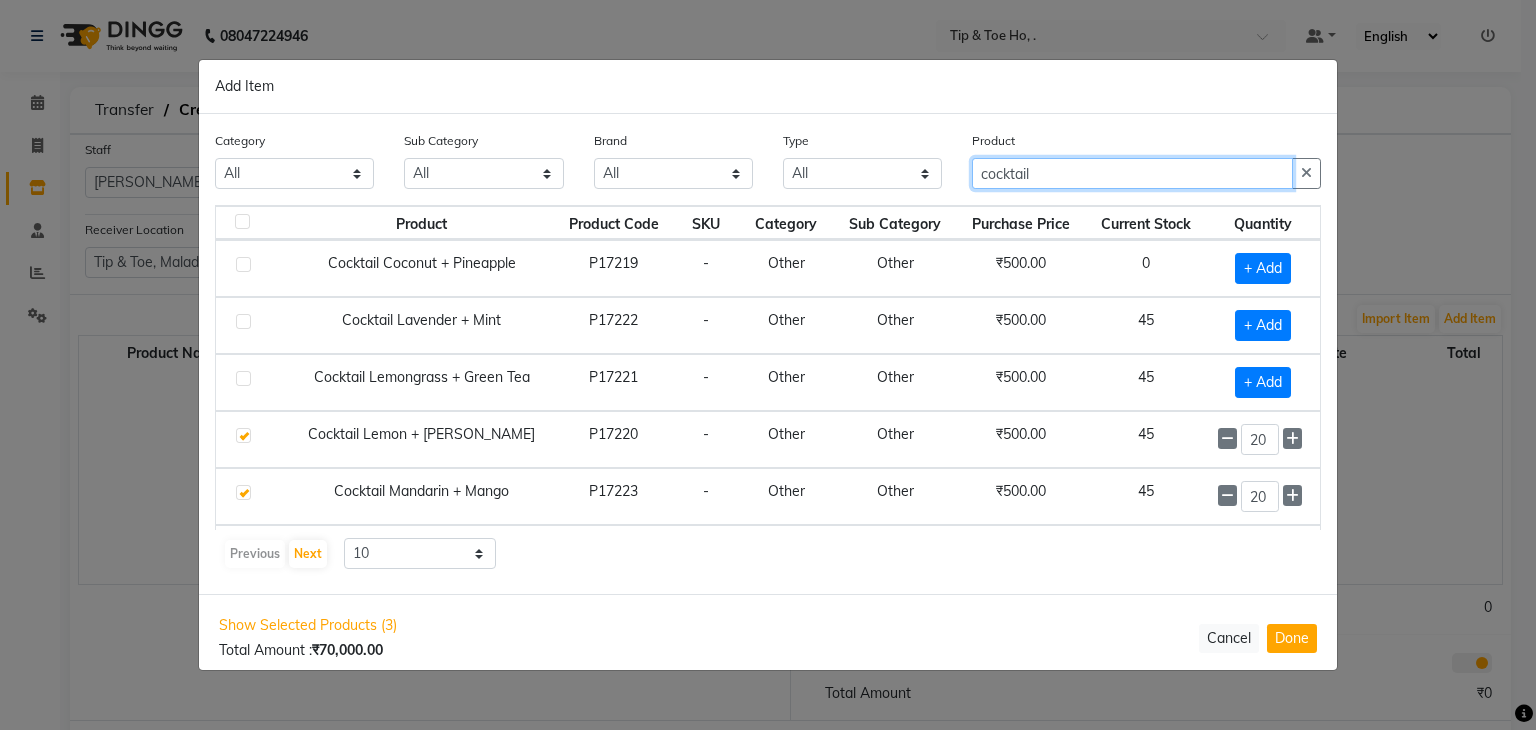 click on "cocktail" 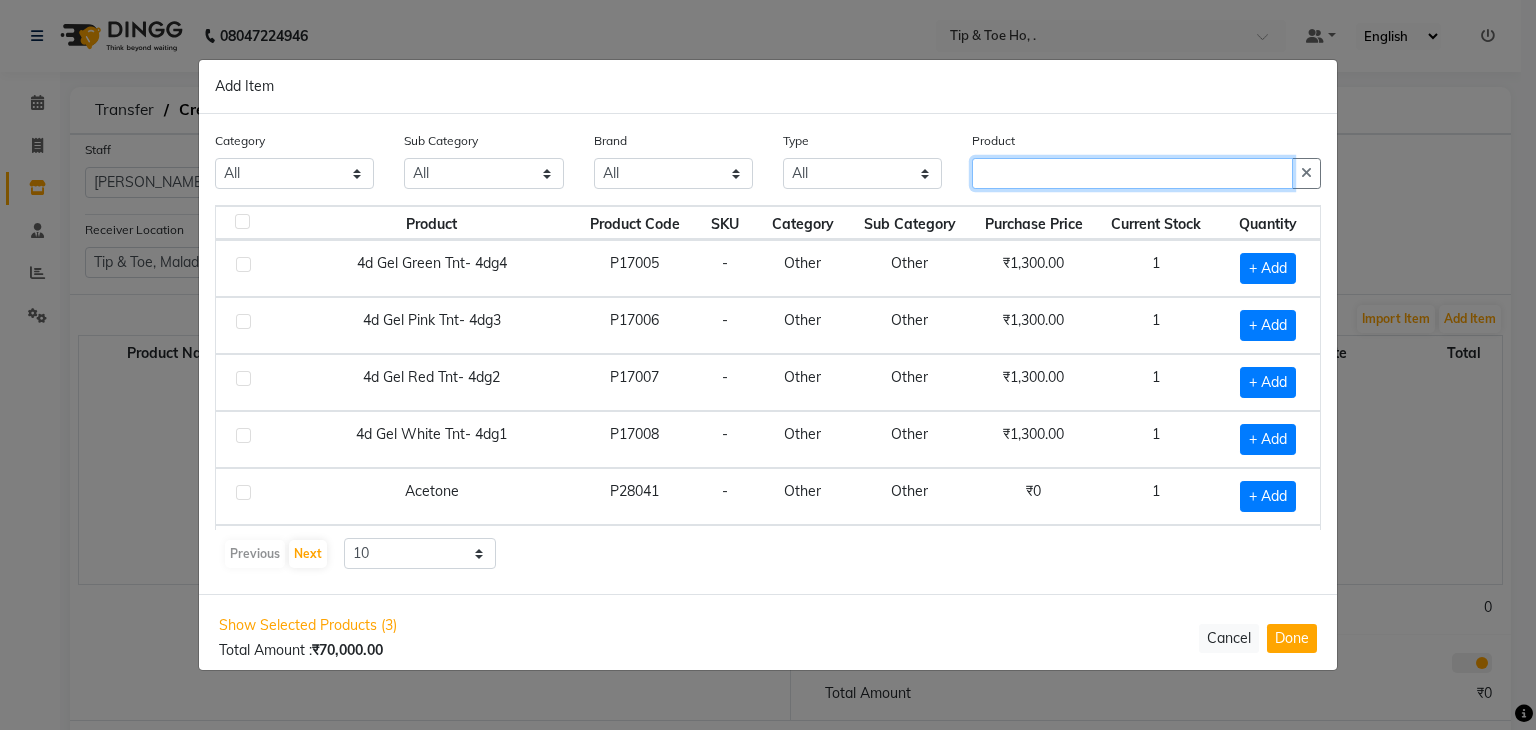 type 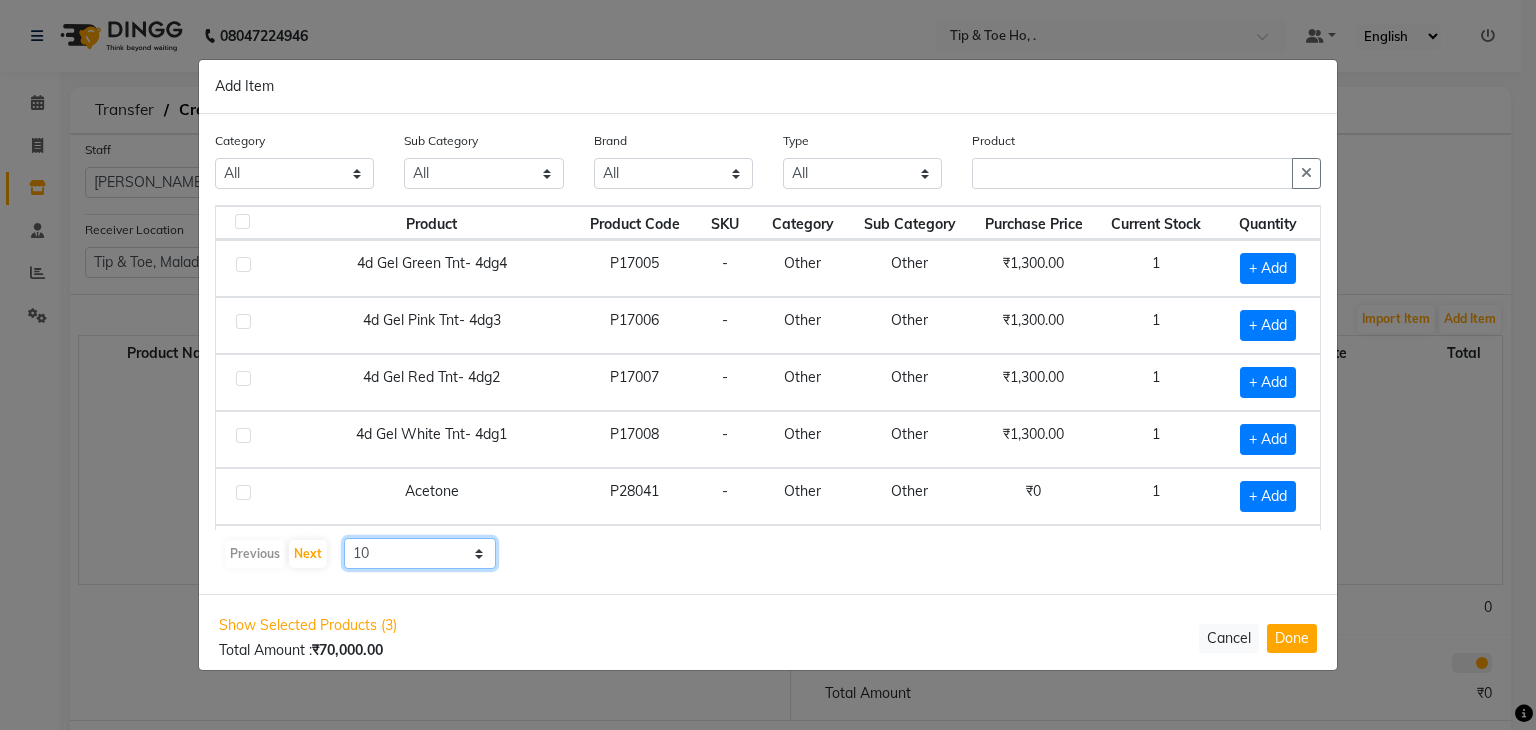 click on "10 50 100" 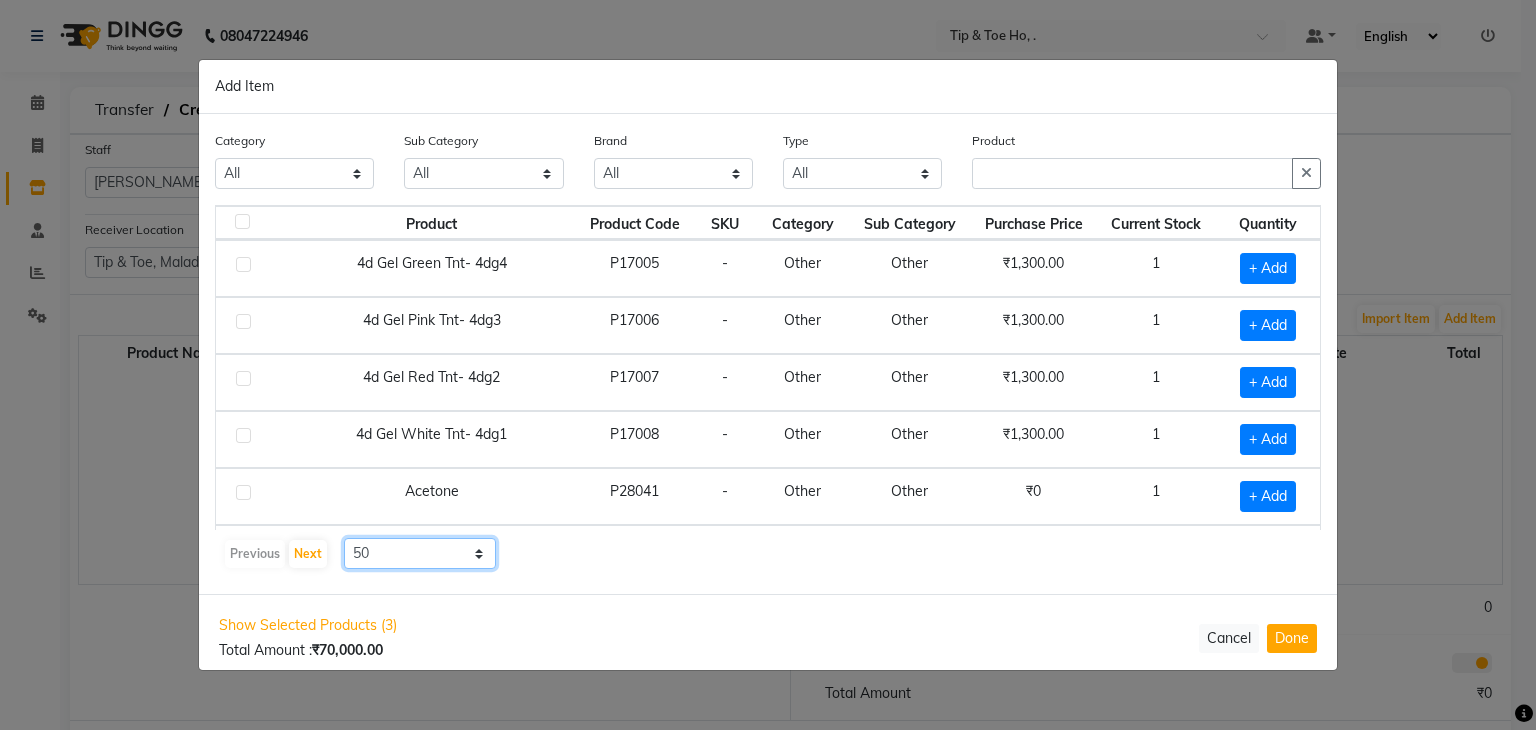 click on "10 50 100" 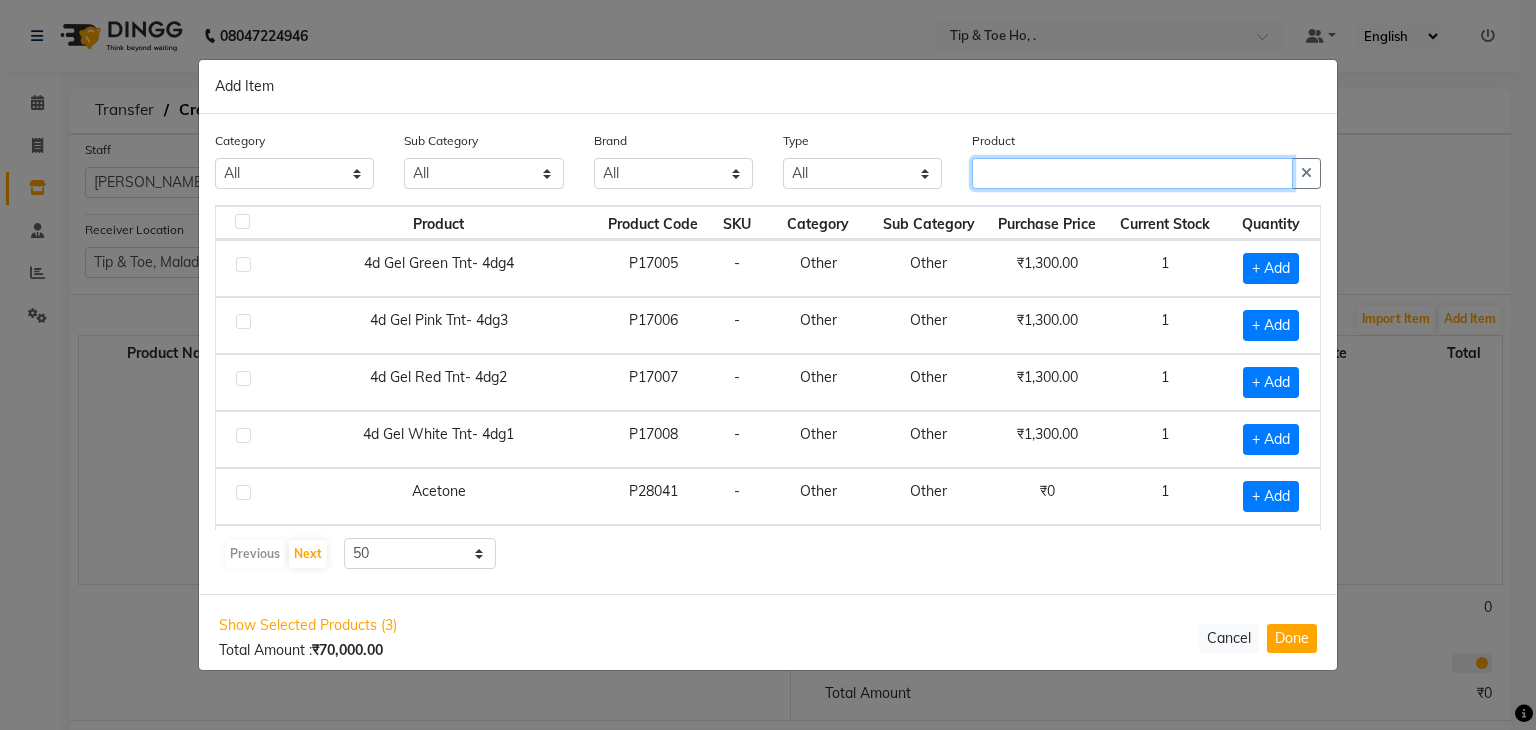 click 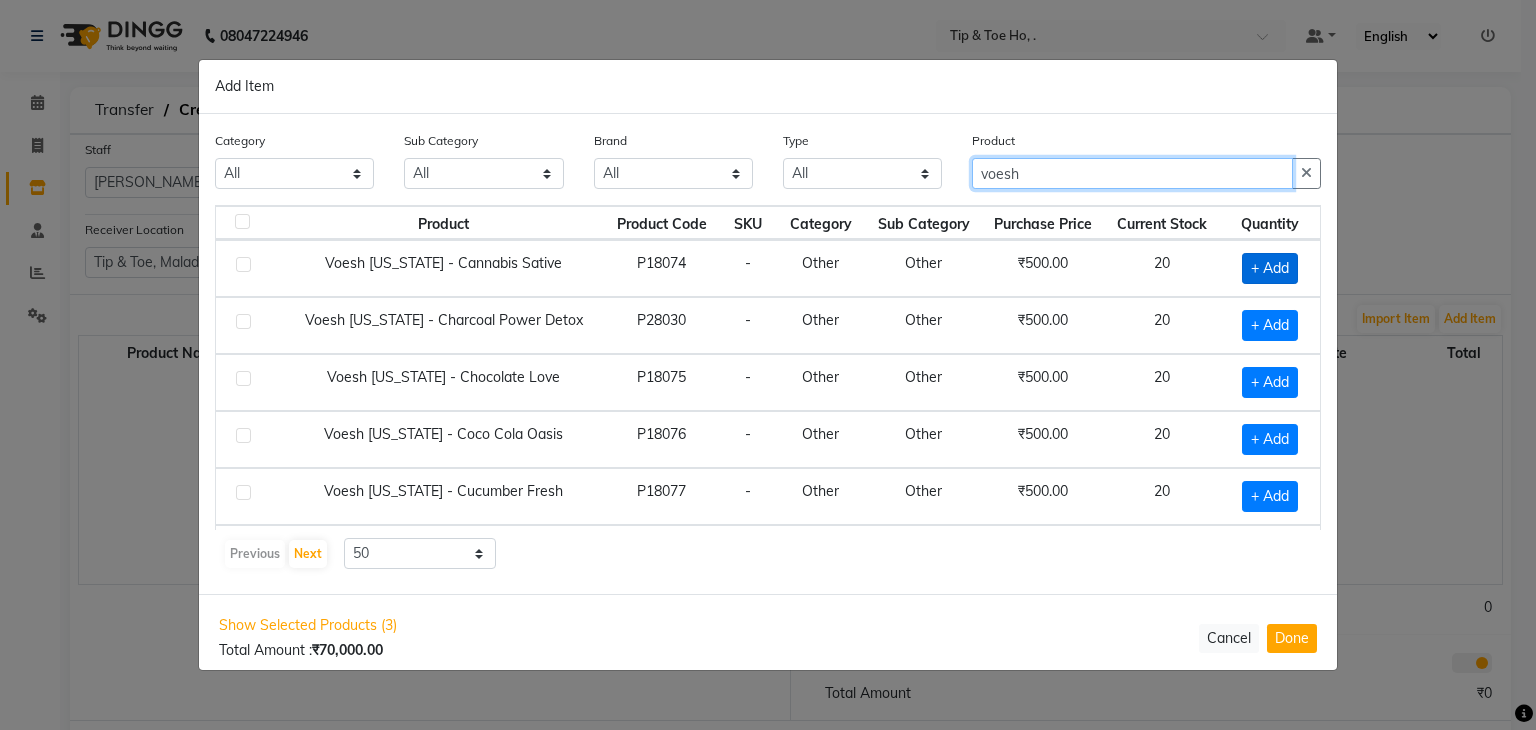 type on "voesh" 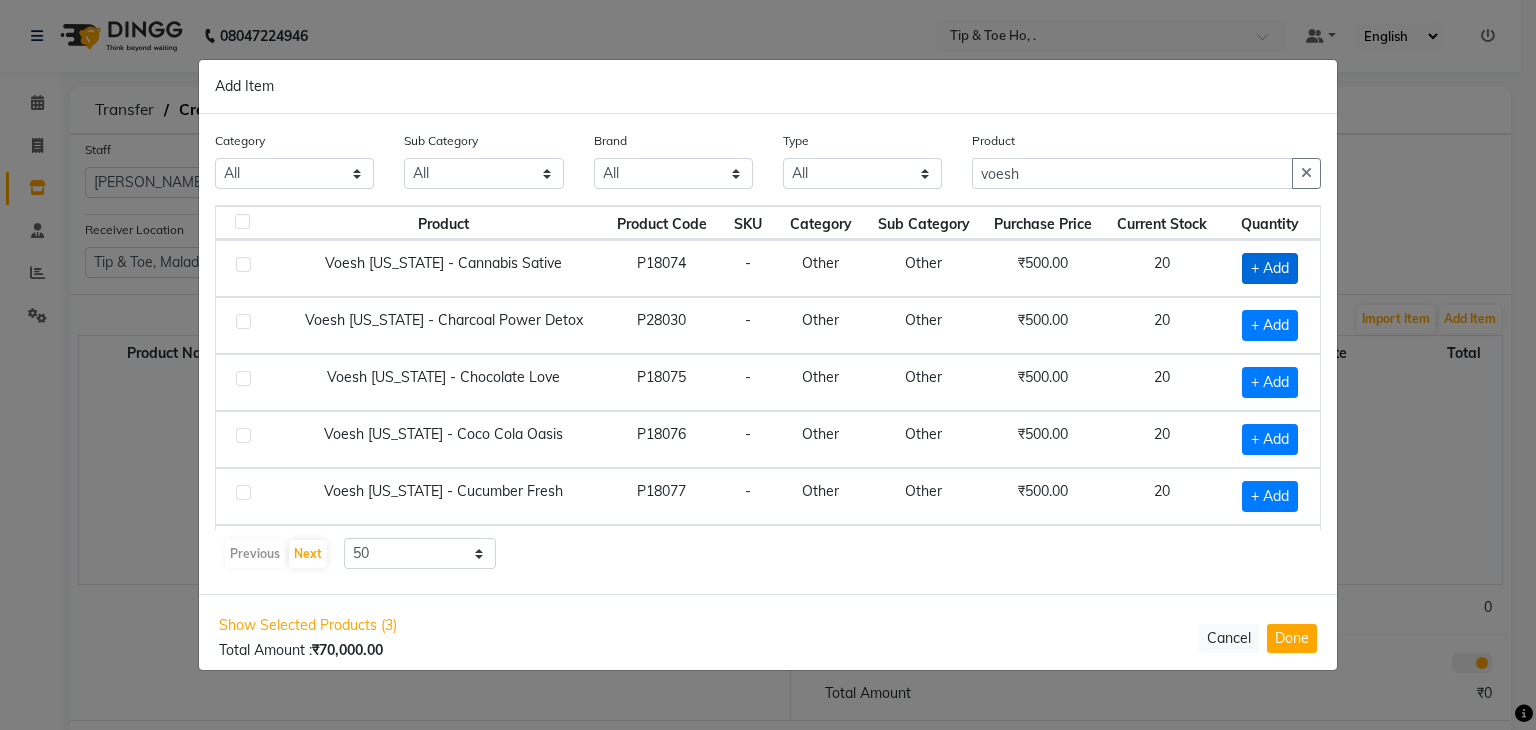 click on "+ Add" 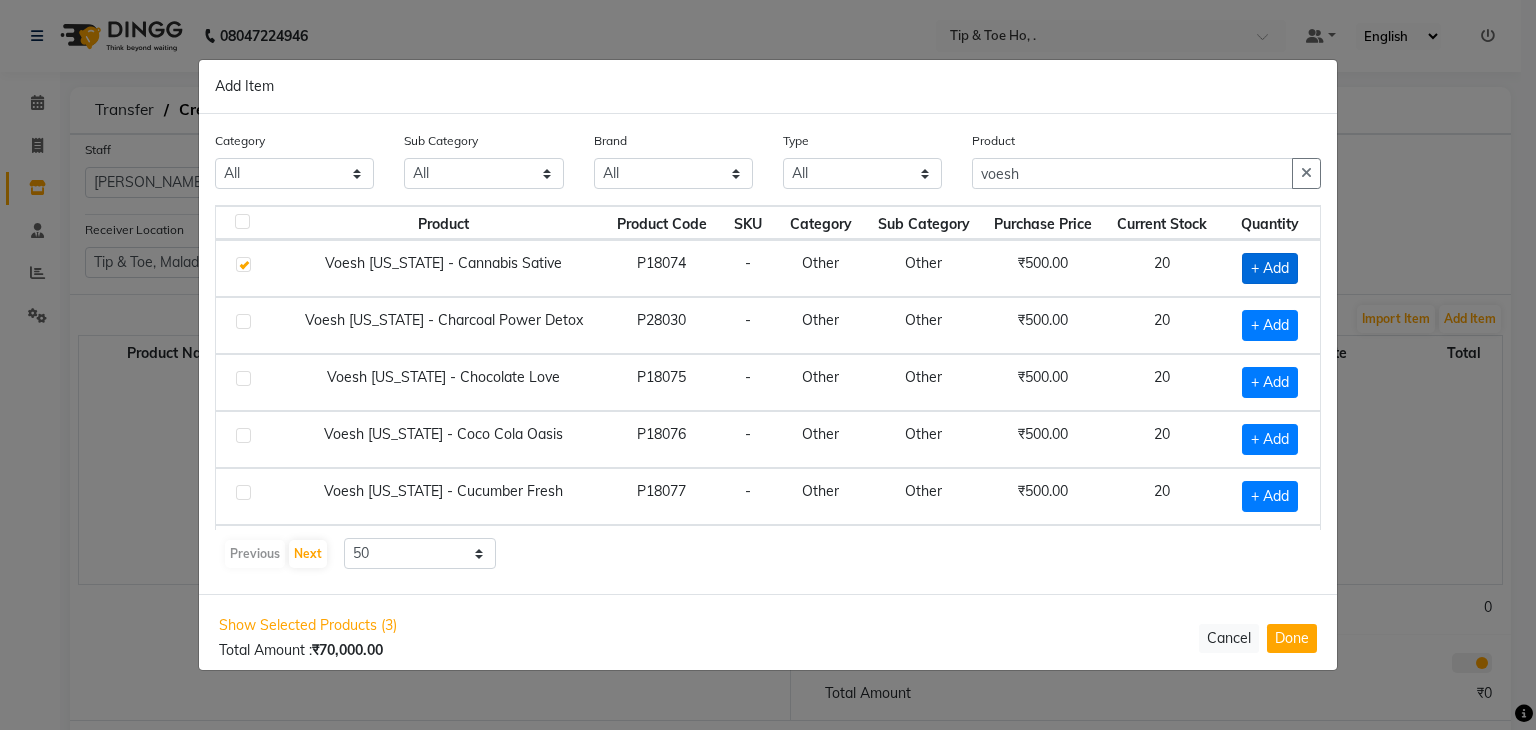 checkbox on "true" 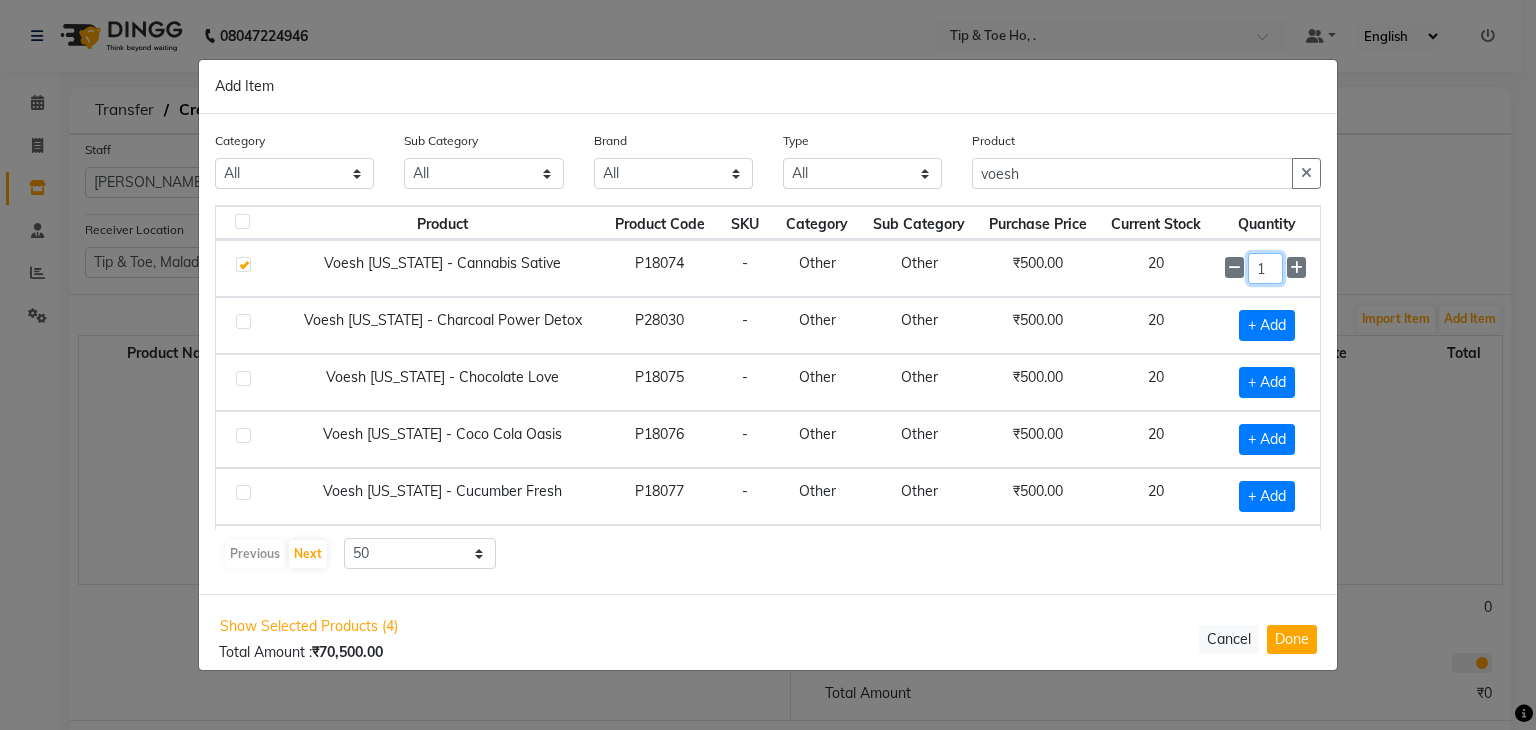 click on "1" 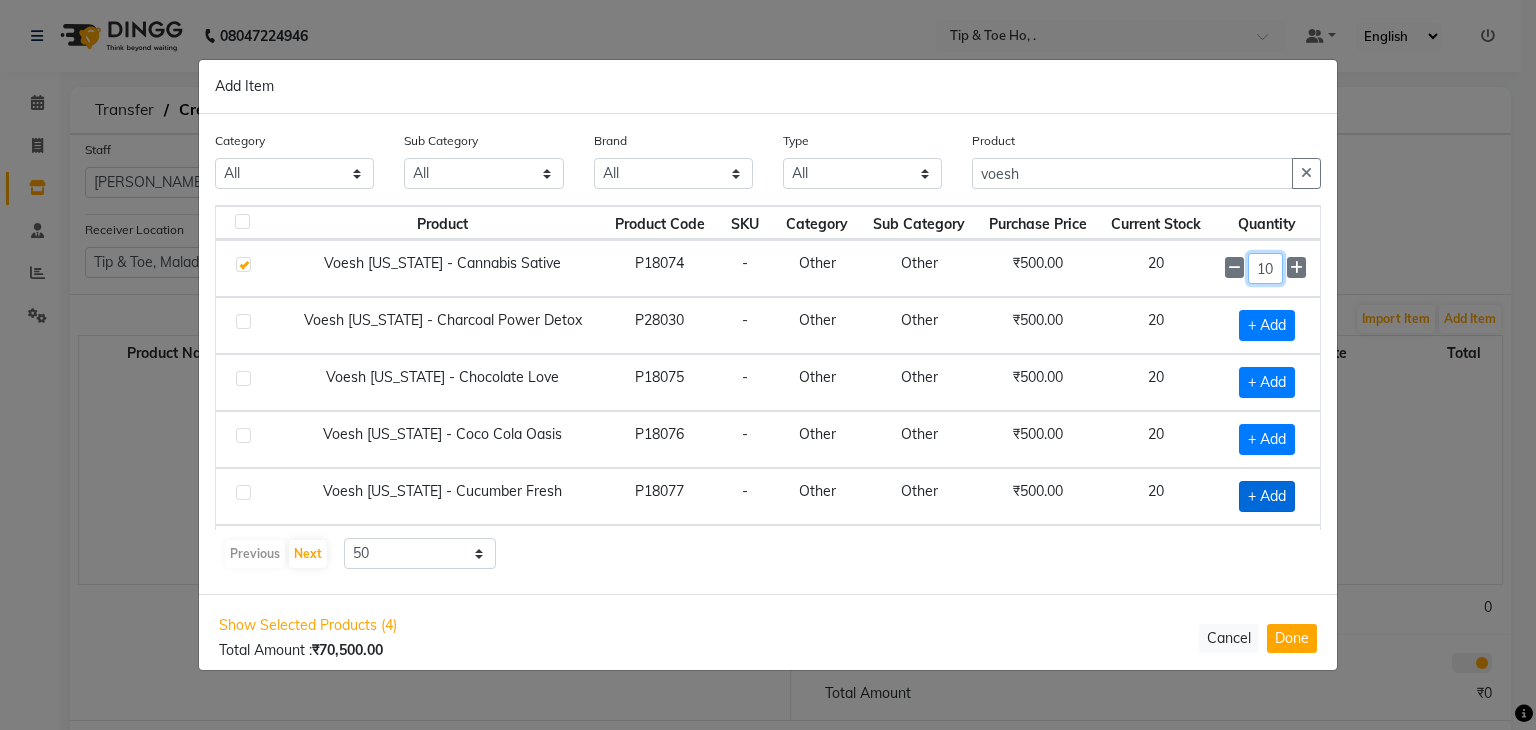 type on "10" 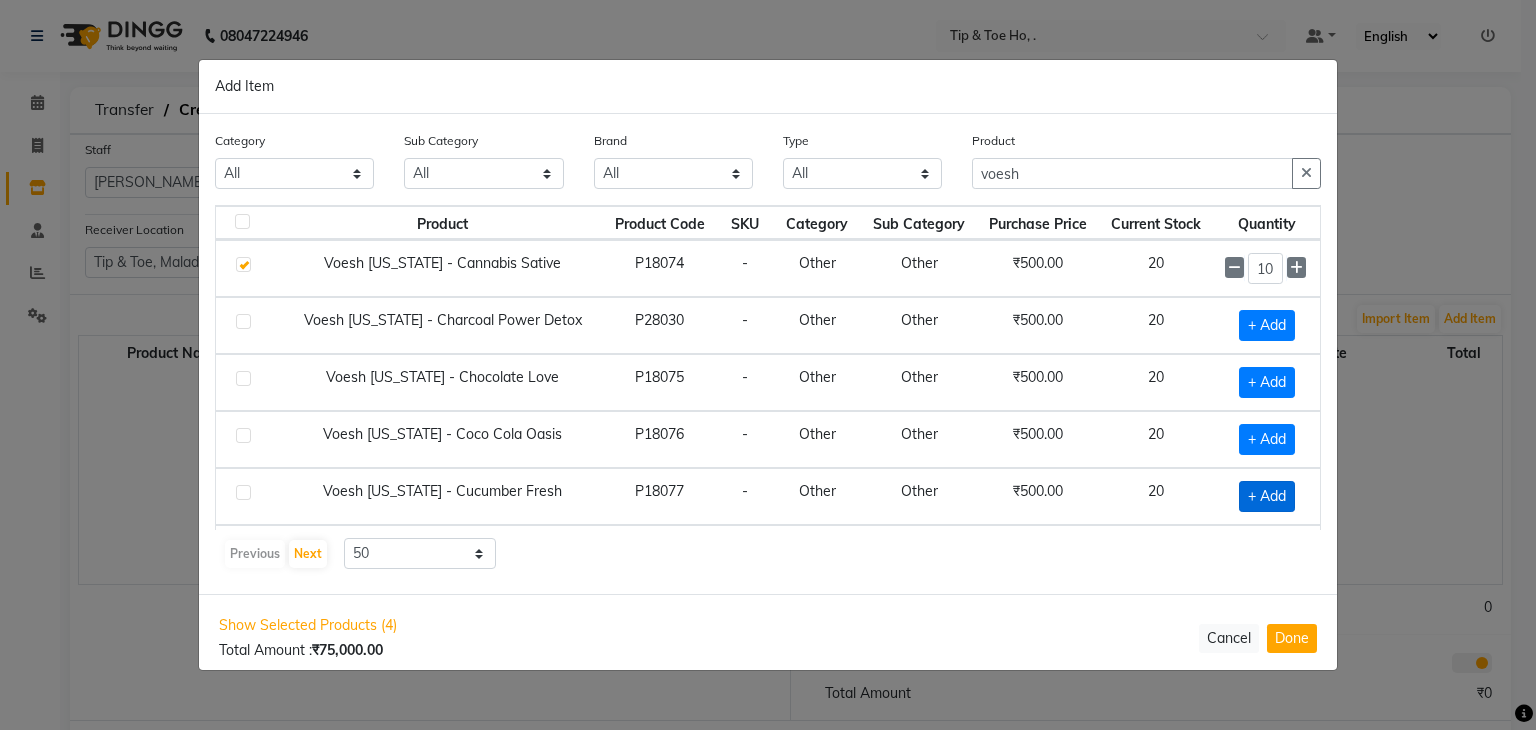 click on "+ Add" 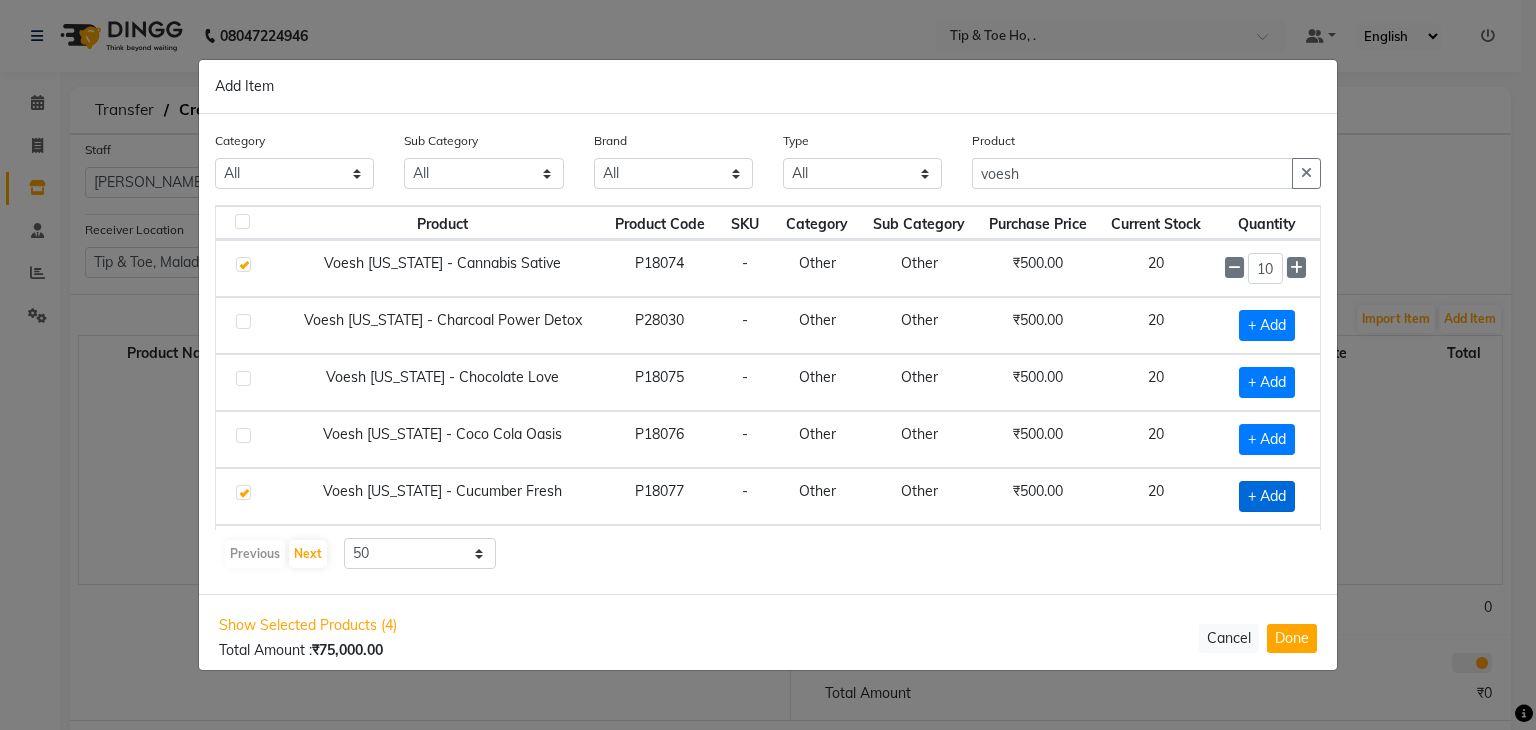 checkbox on "true" 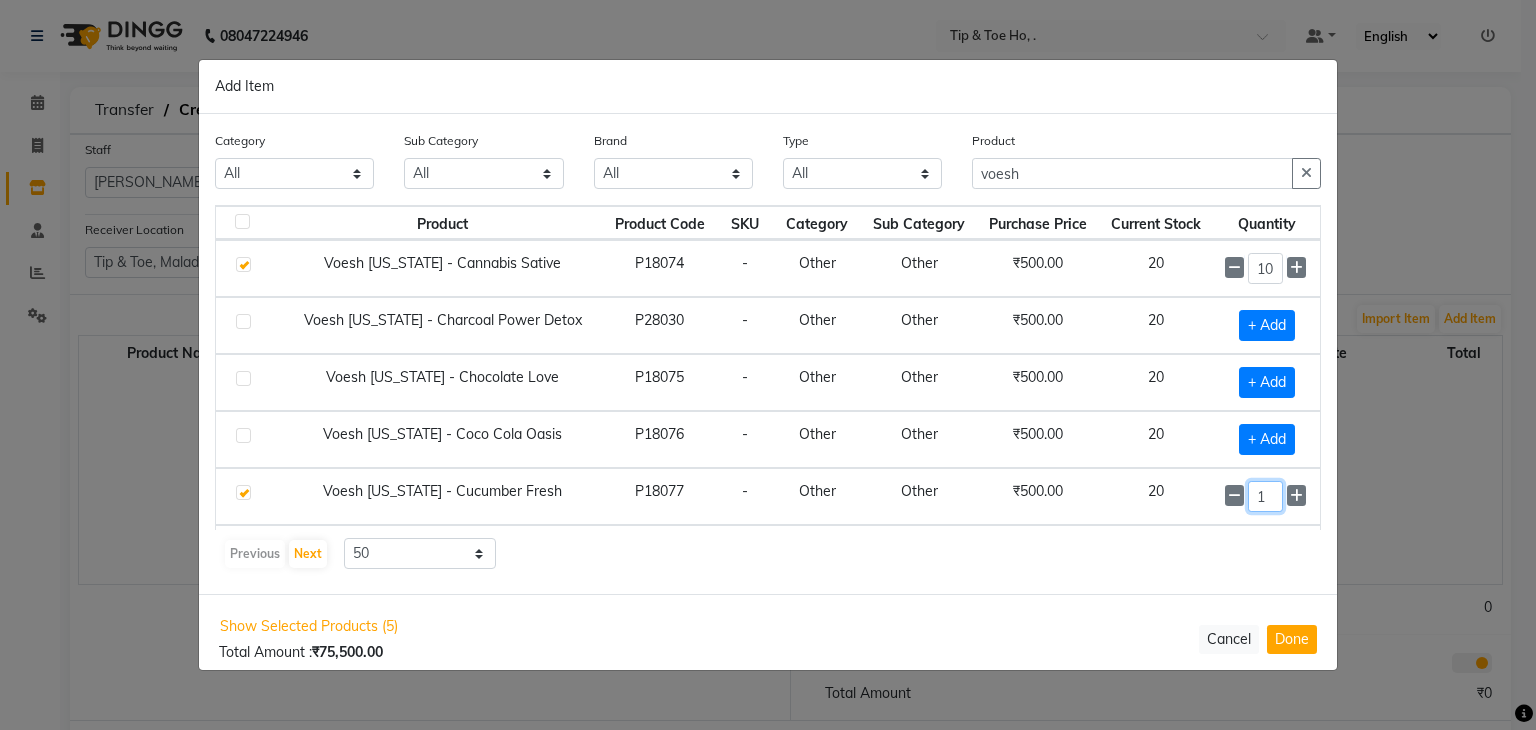 click on "1" 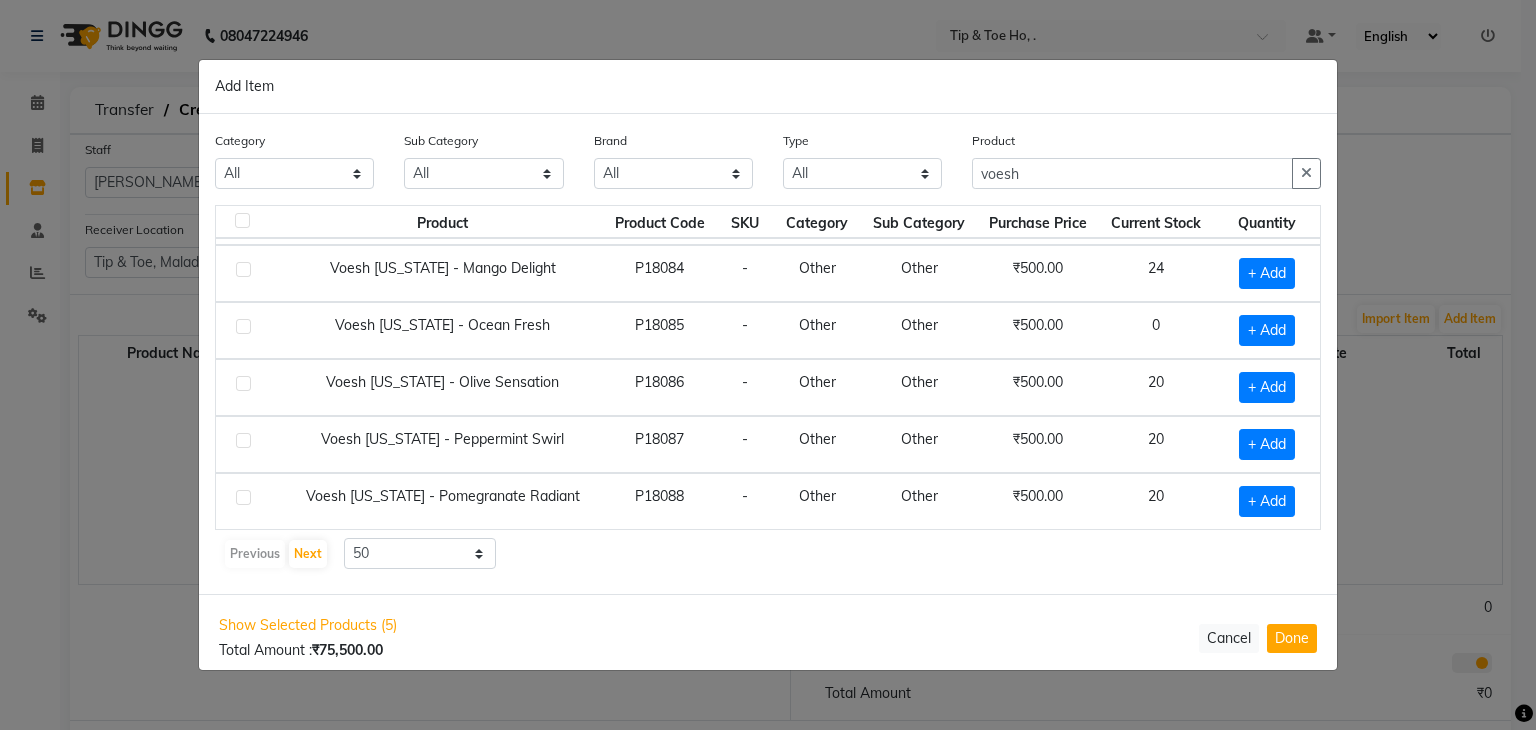 scroll, scrollTop: 624, scrollLeft: 0, axis: vertical 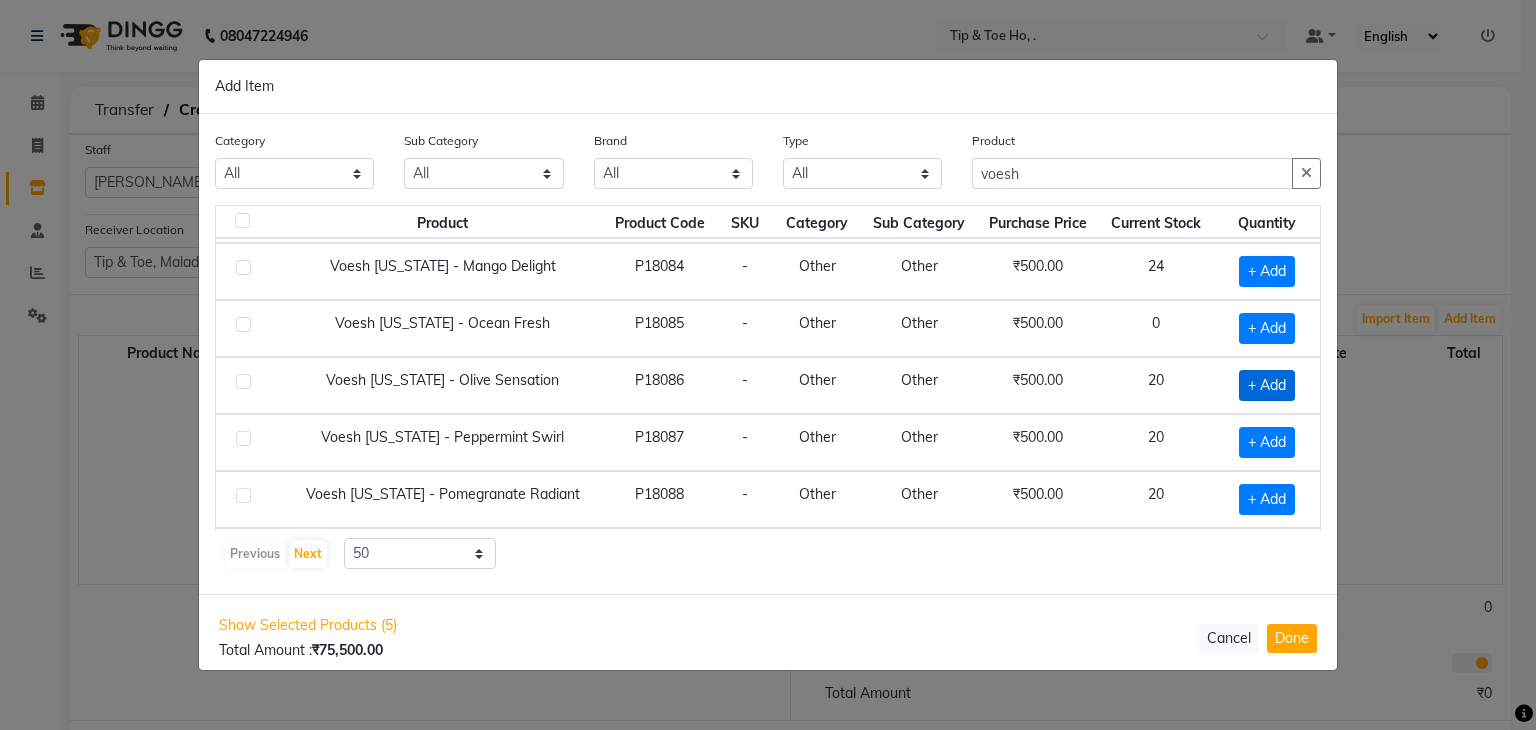 type on "10" 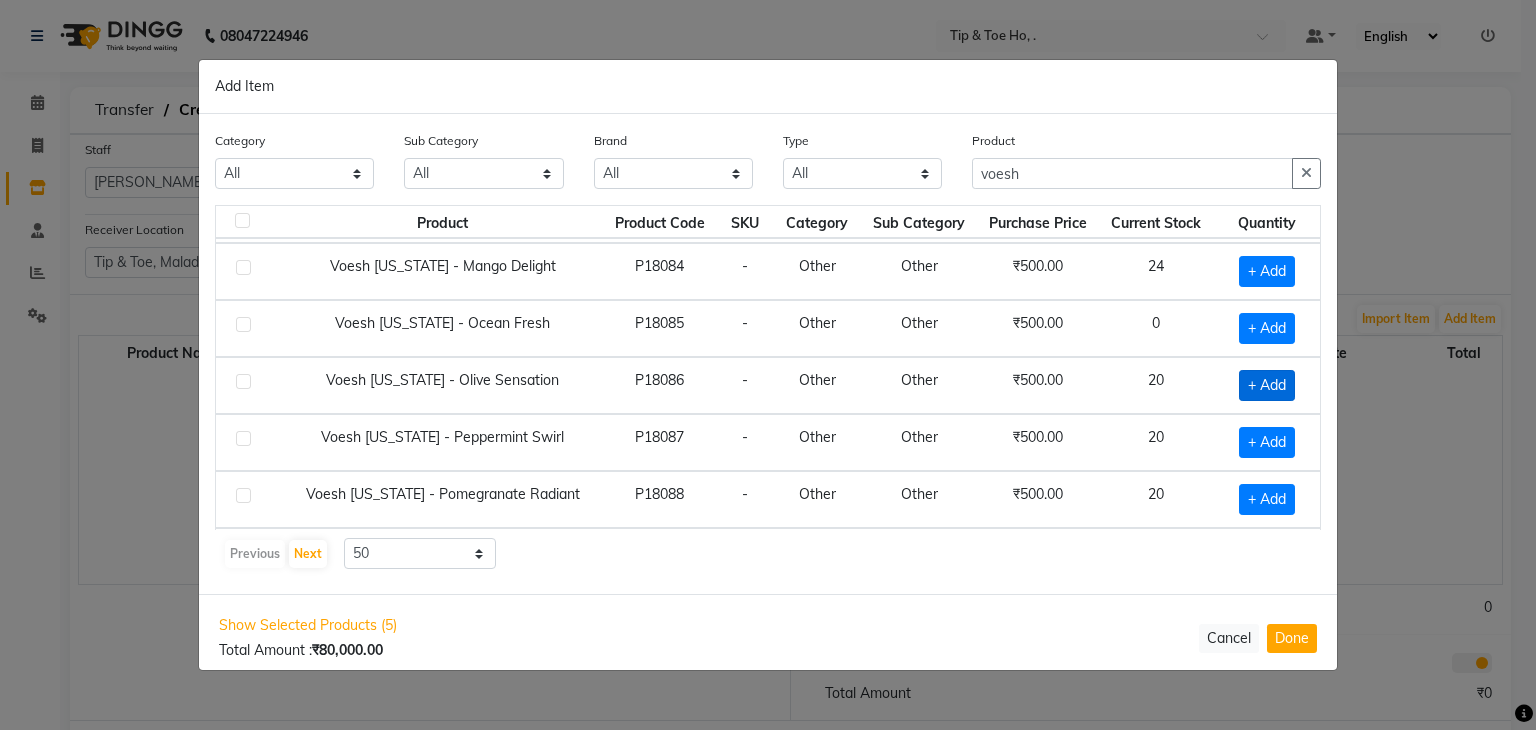 click on "+ Add" 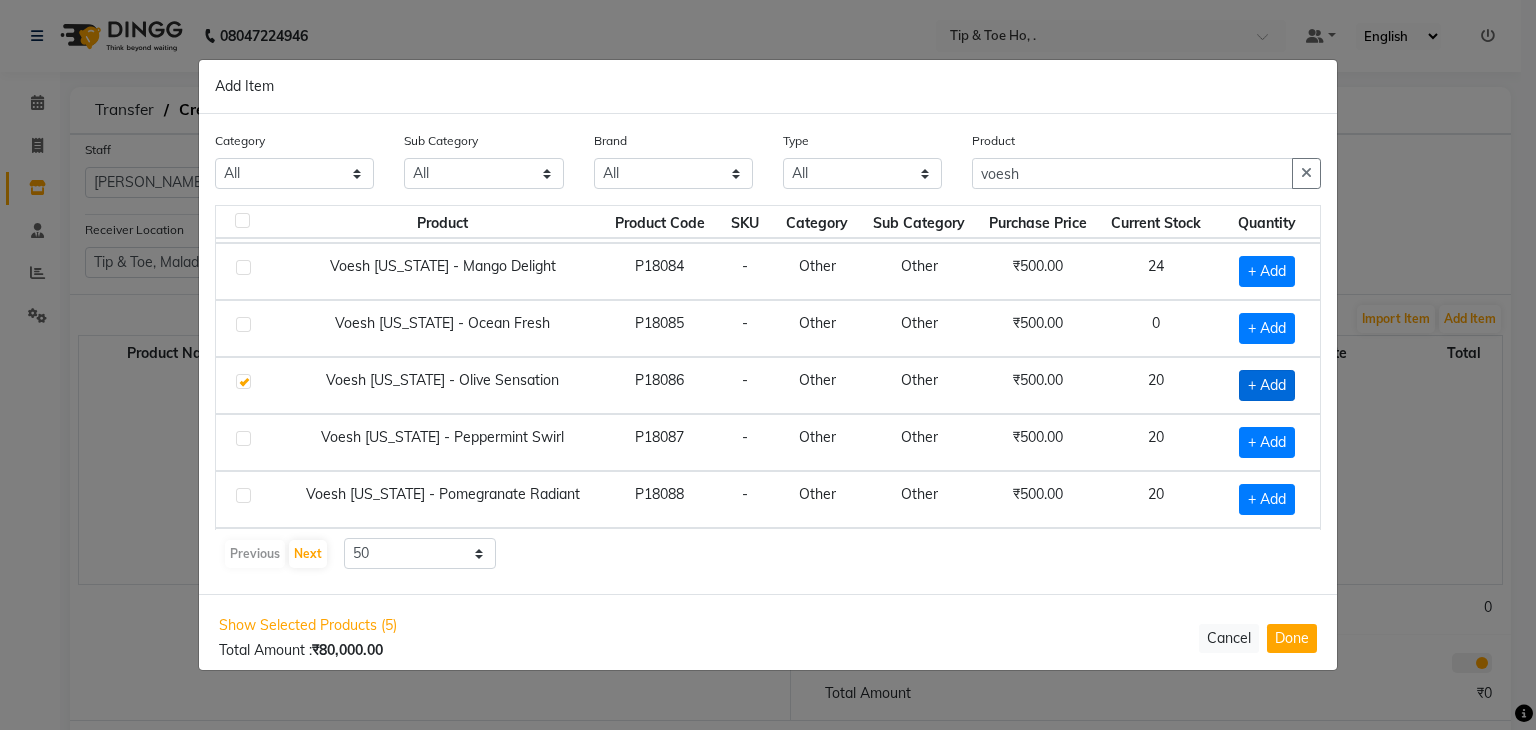 checkbox on "true" 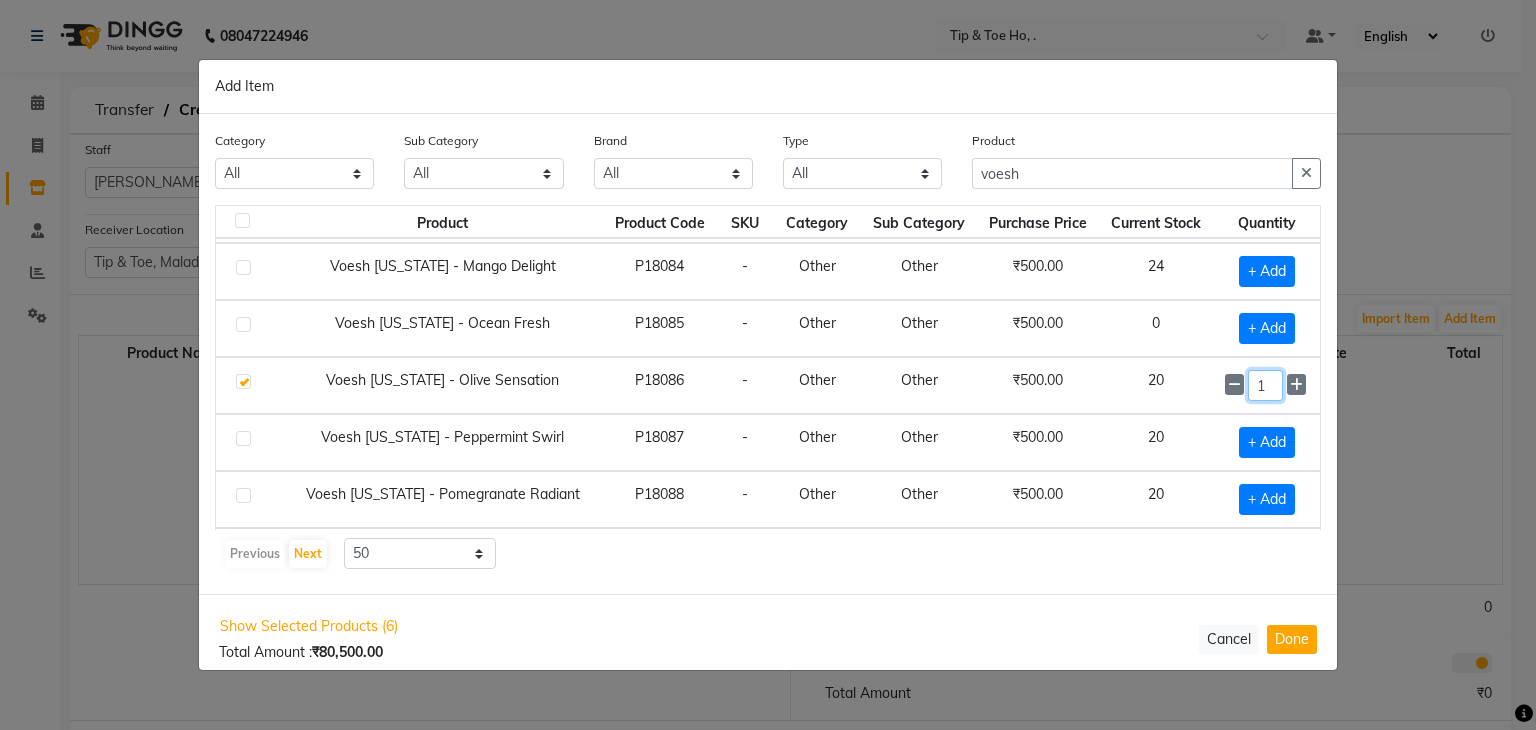 click on "1" 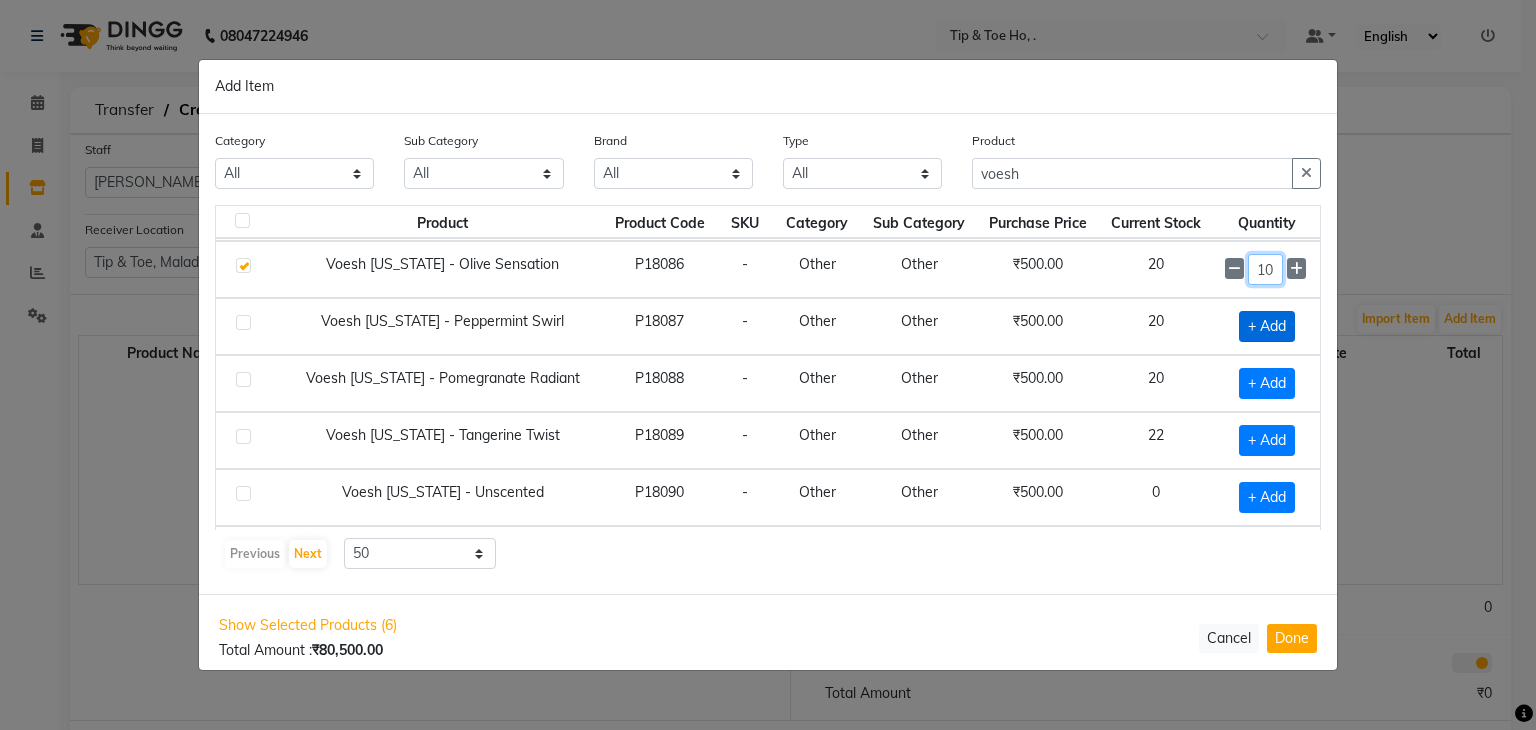 scroll, scrollTop: 742, scrollLeft: 0, axis: vertical 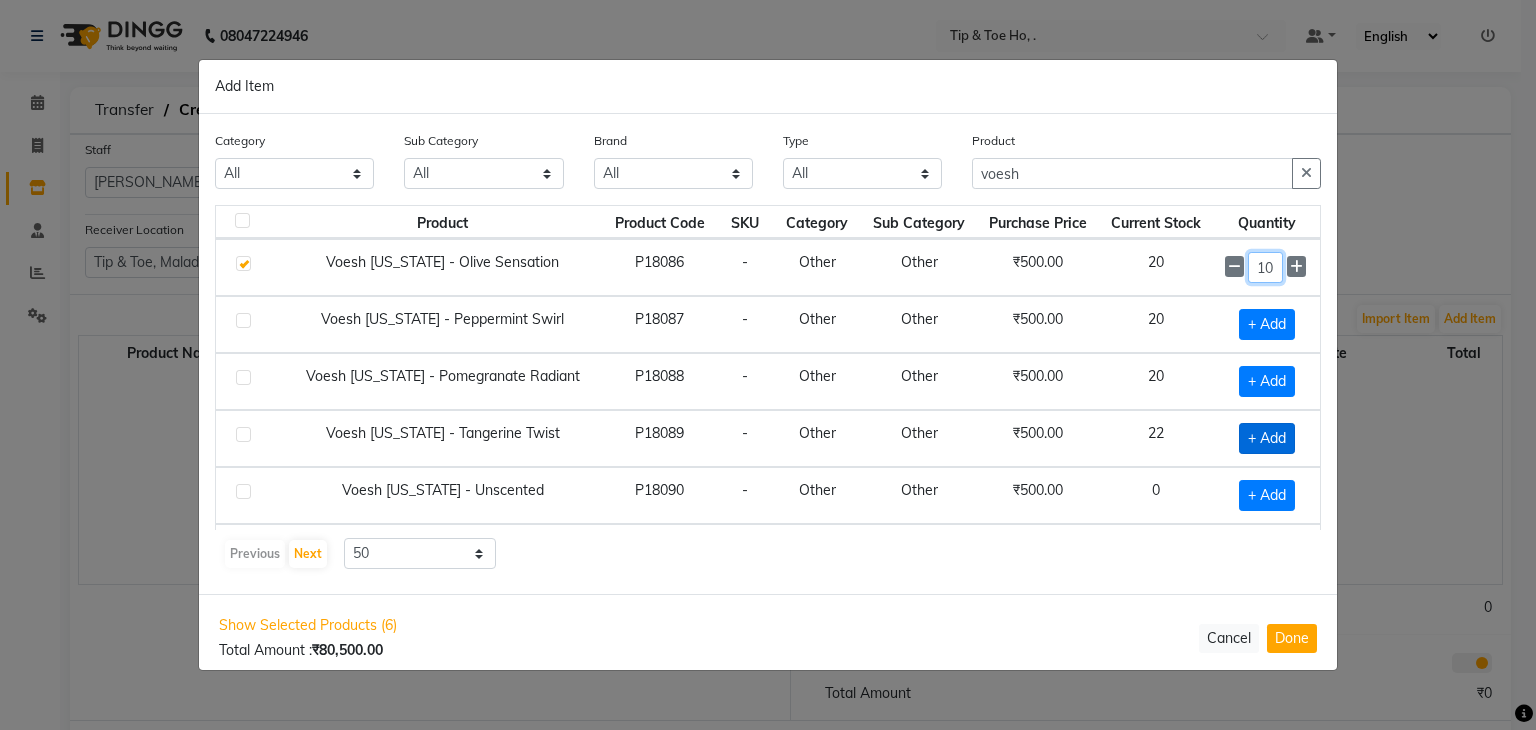 type on "10" 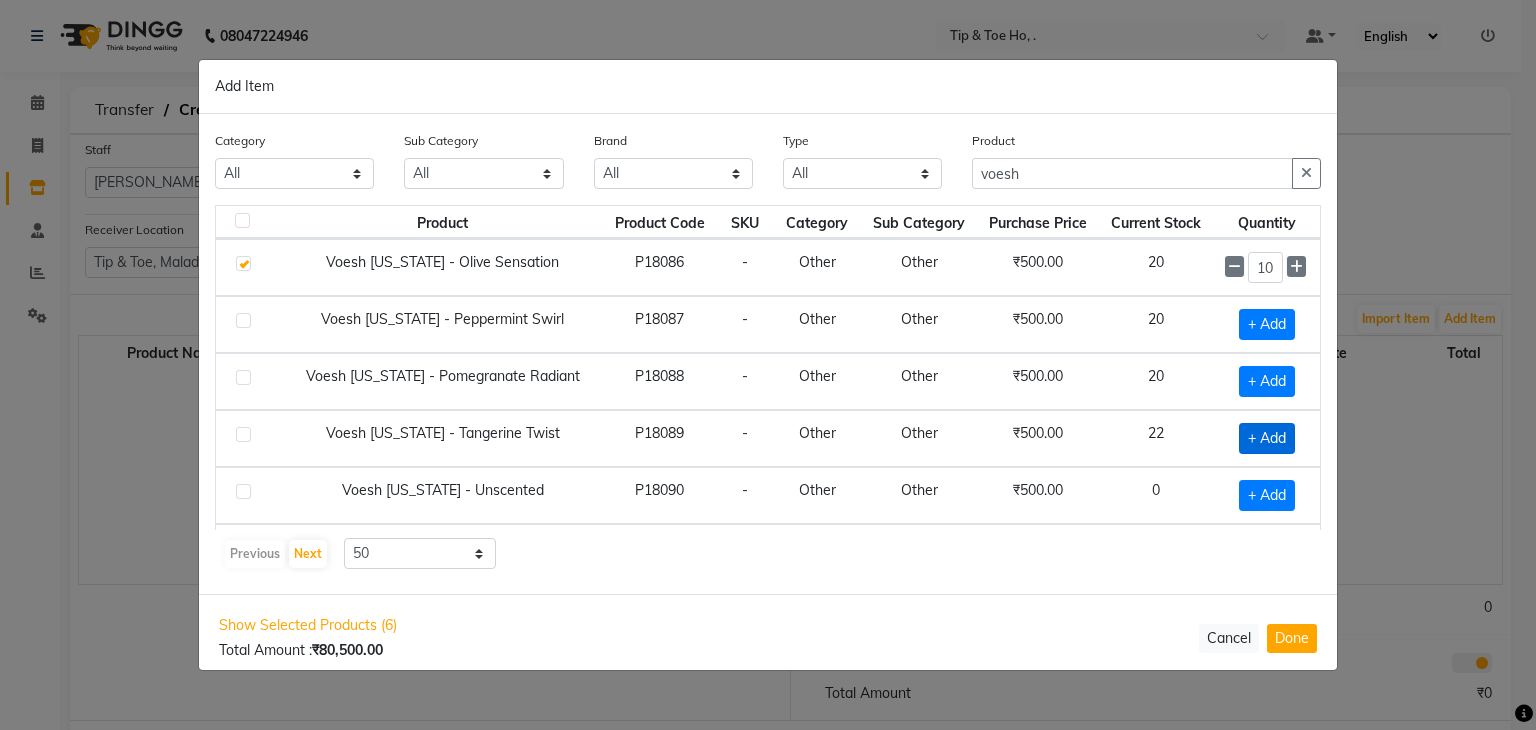 click on "+ Add" 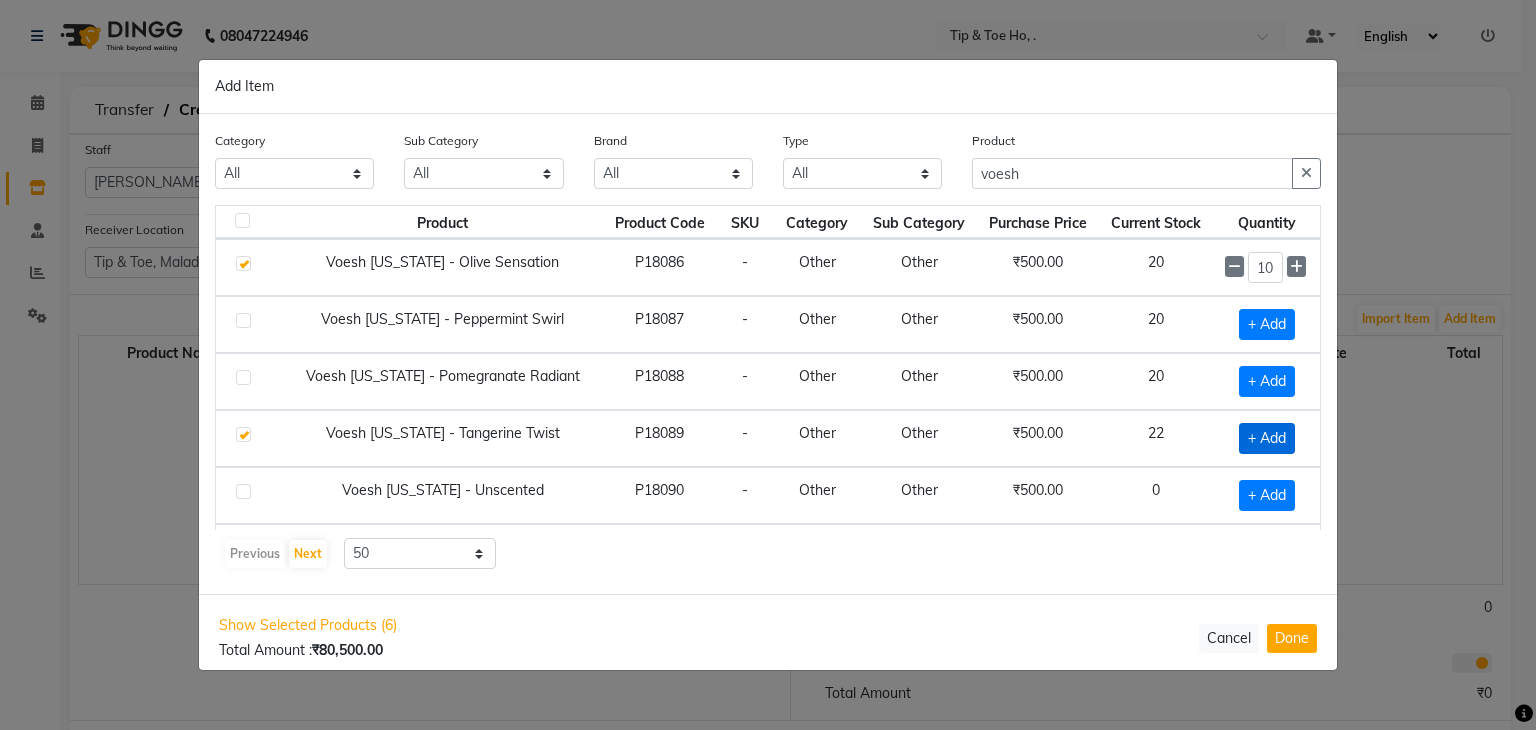 checkbox on "true" 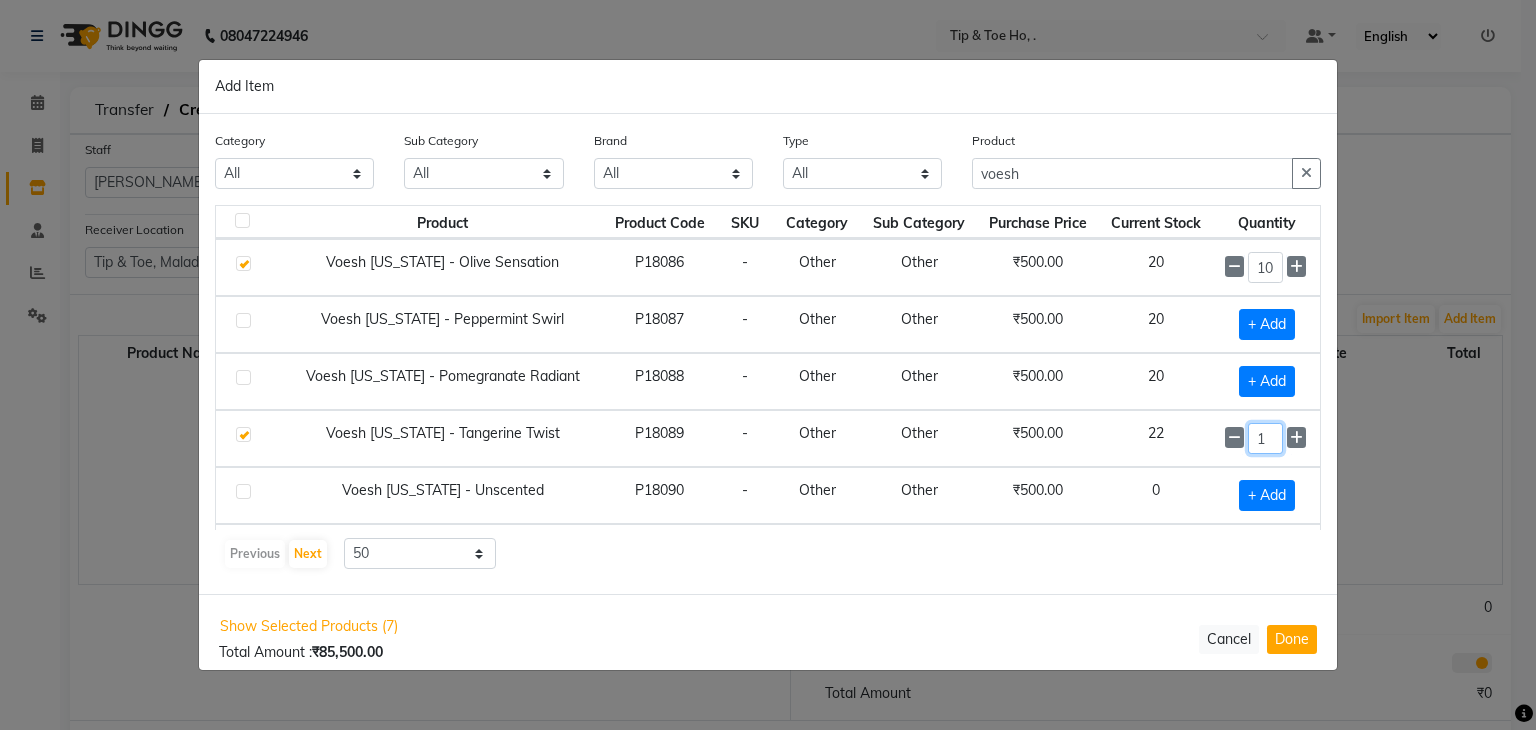 click on "1" 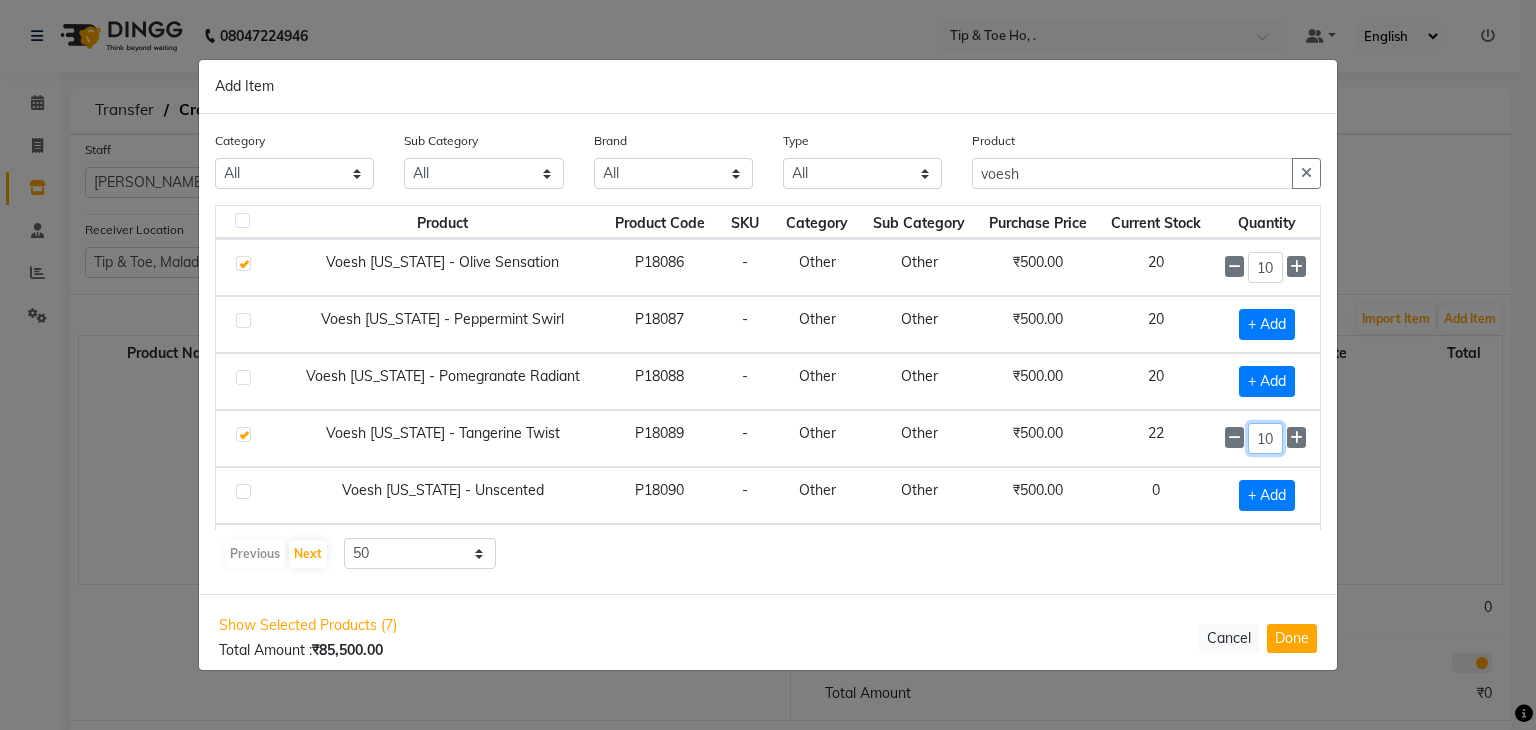 type on "10" 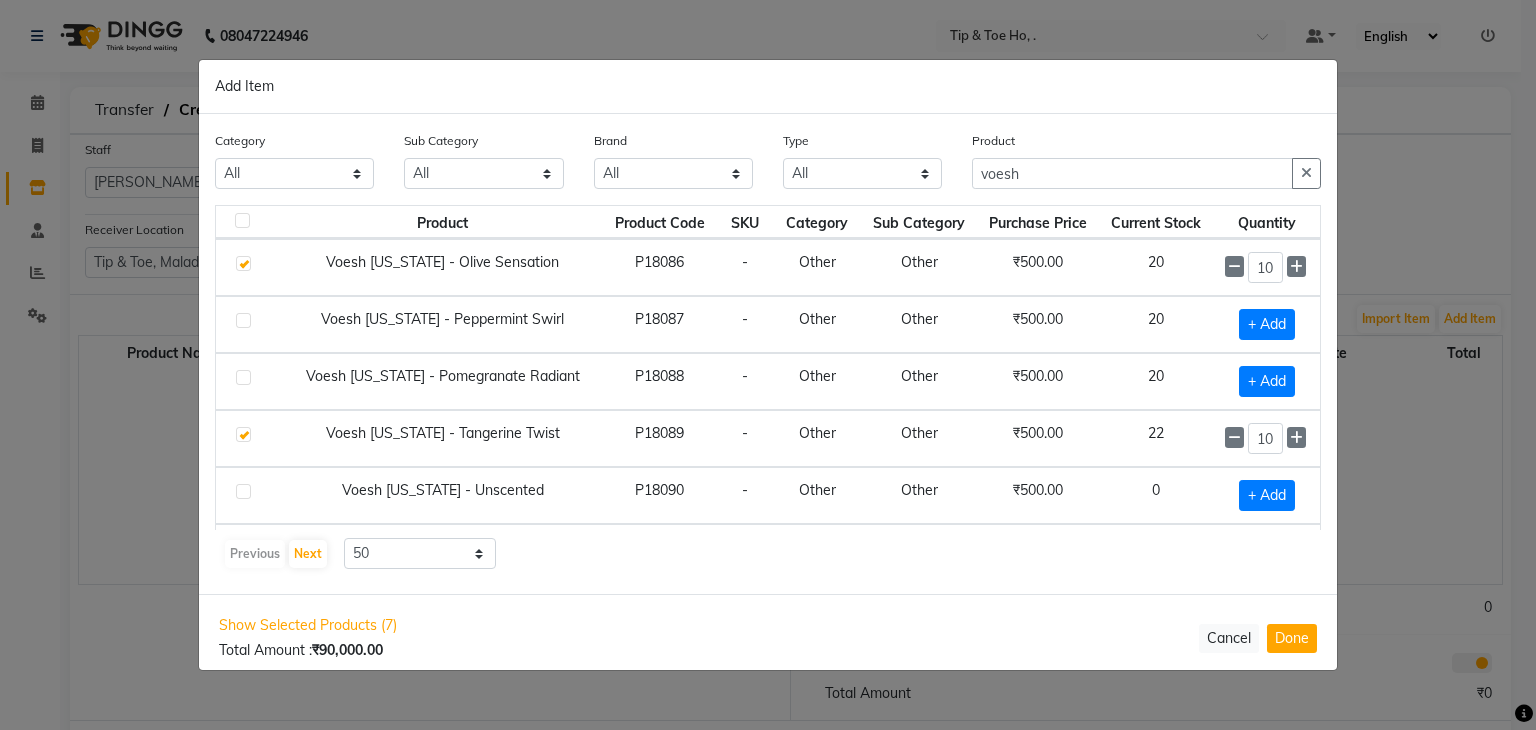 click on "Other" 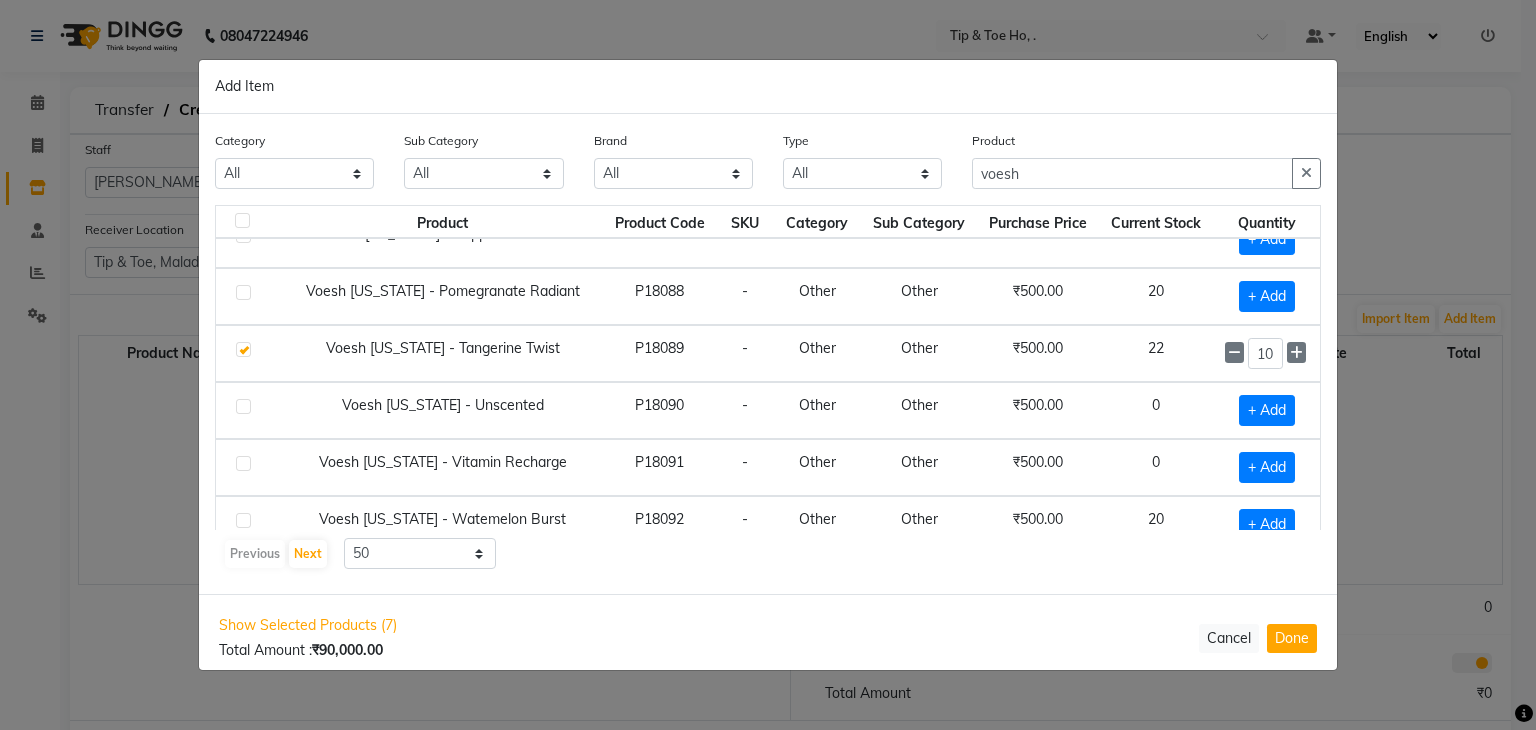 scroll, scrollTop: 835, scrollLeft: 0, axis: vertical 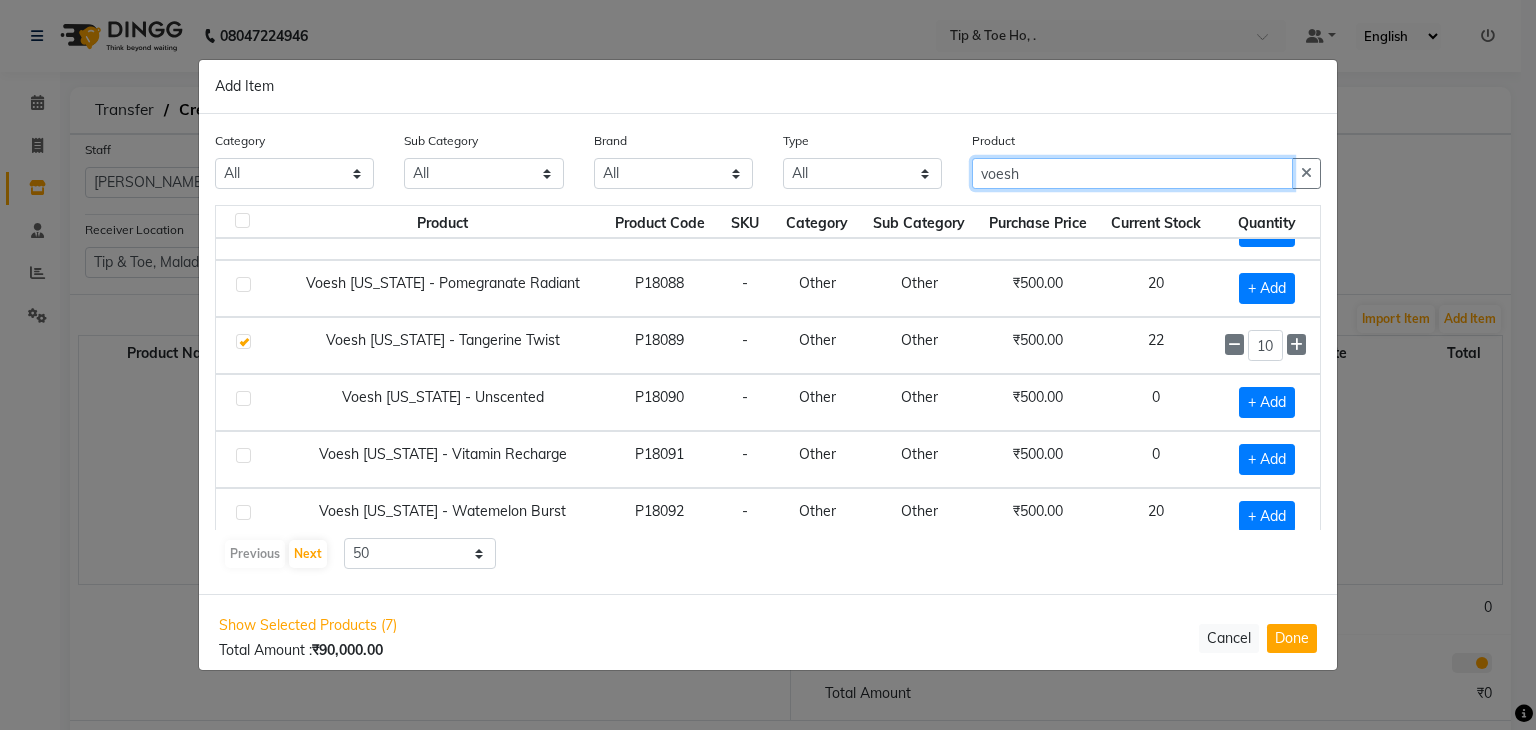 click on "voesh" 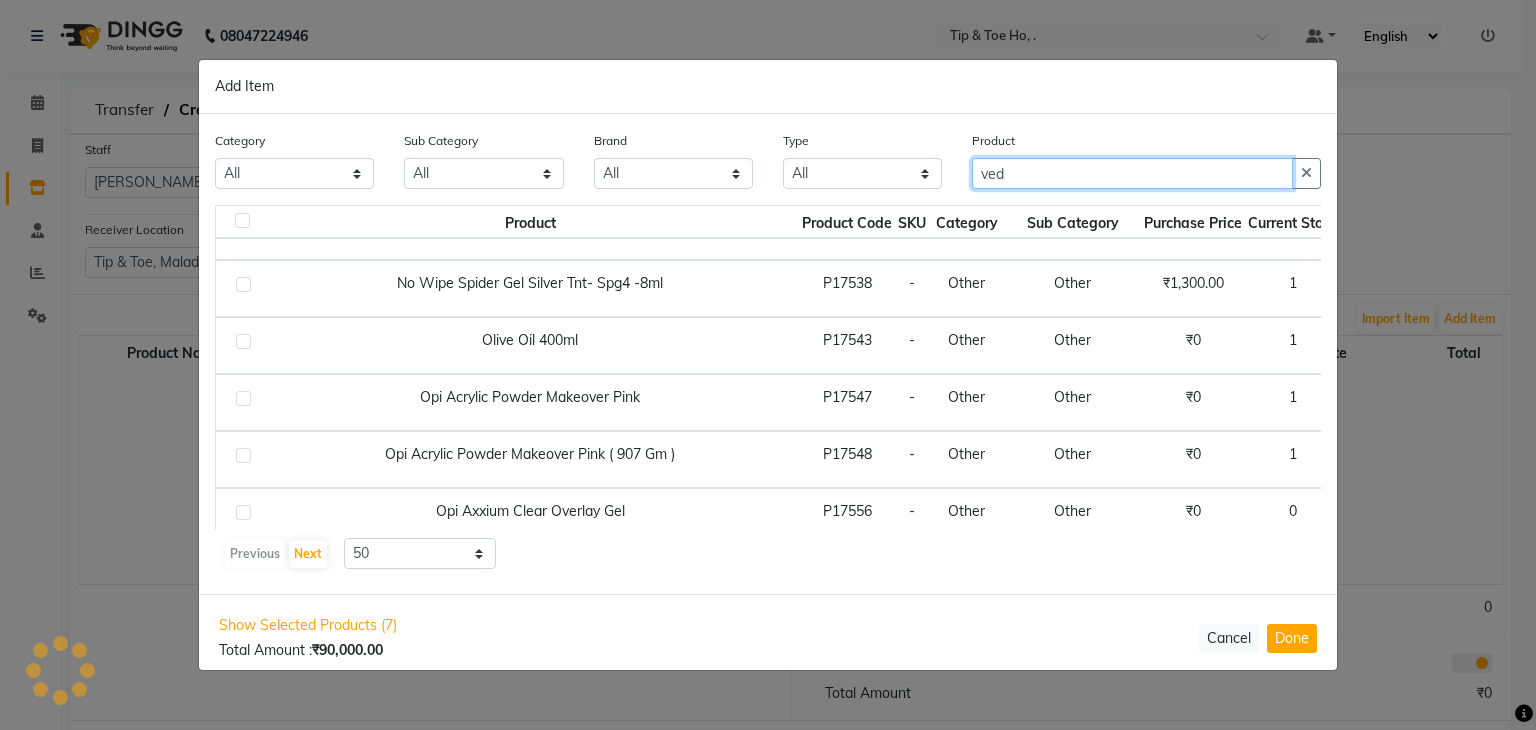 scroll, scrollTop: 0, scrollLeft: 0, axis: both 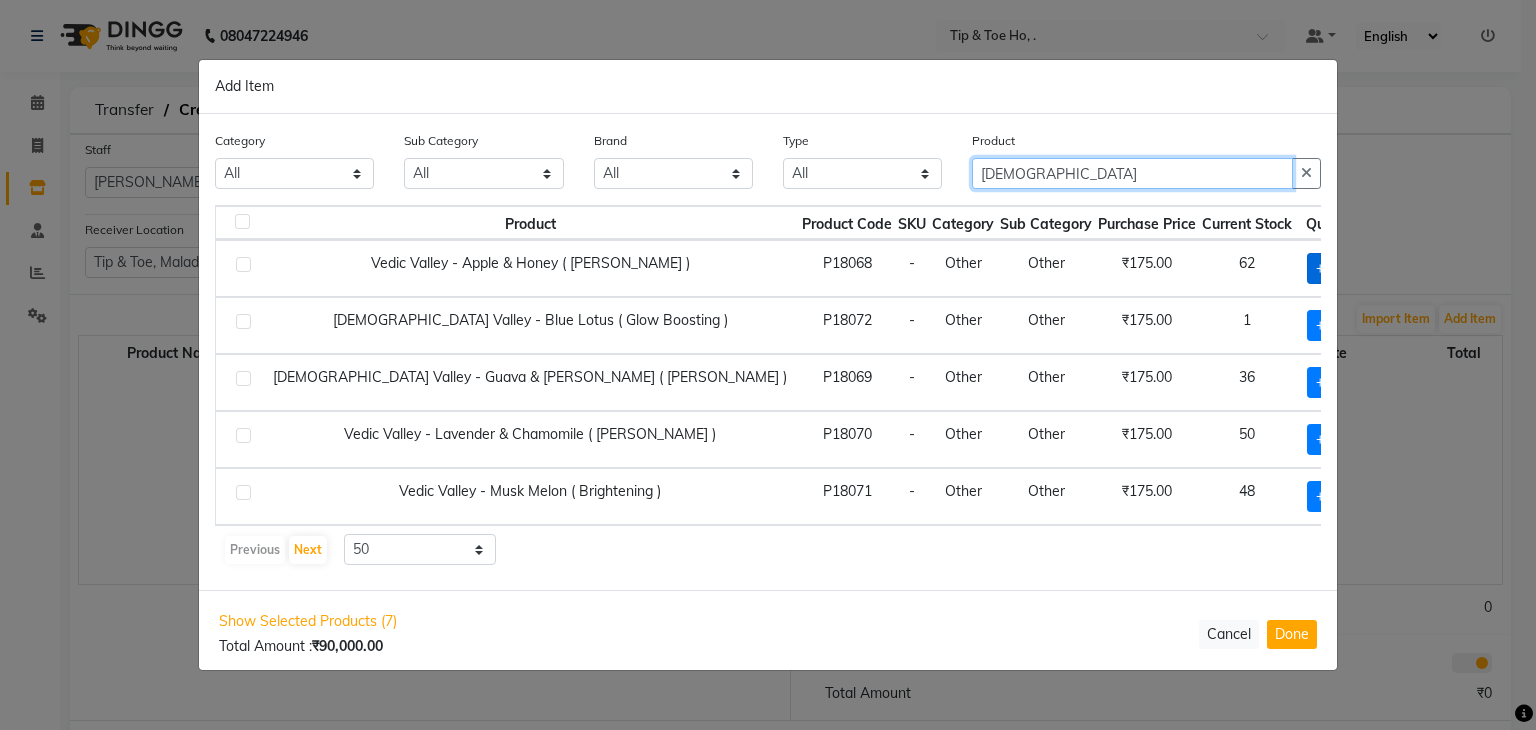 type on "vedic" 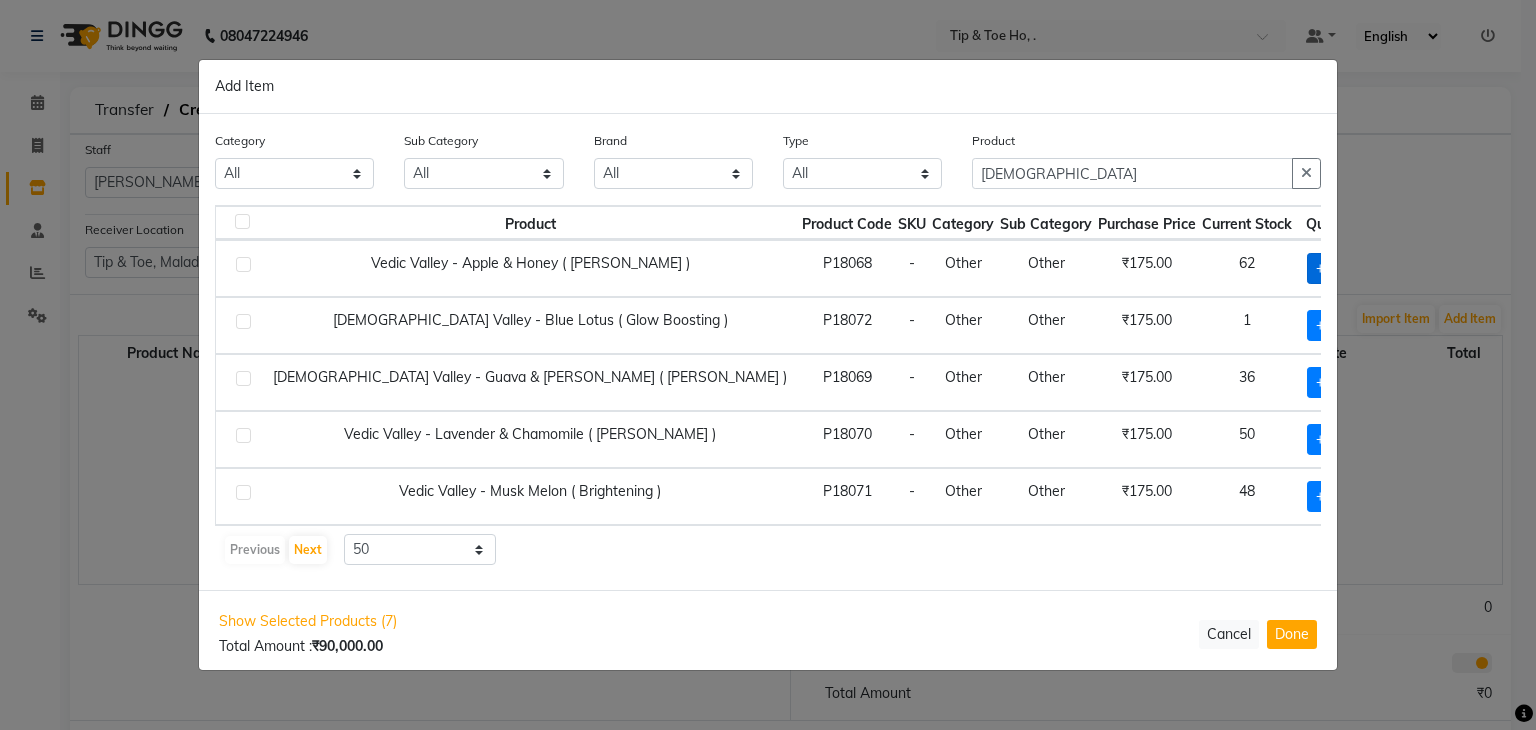 click on "+ Add" 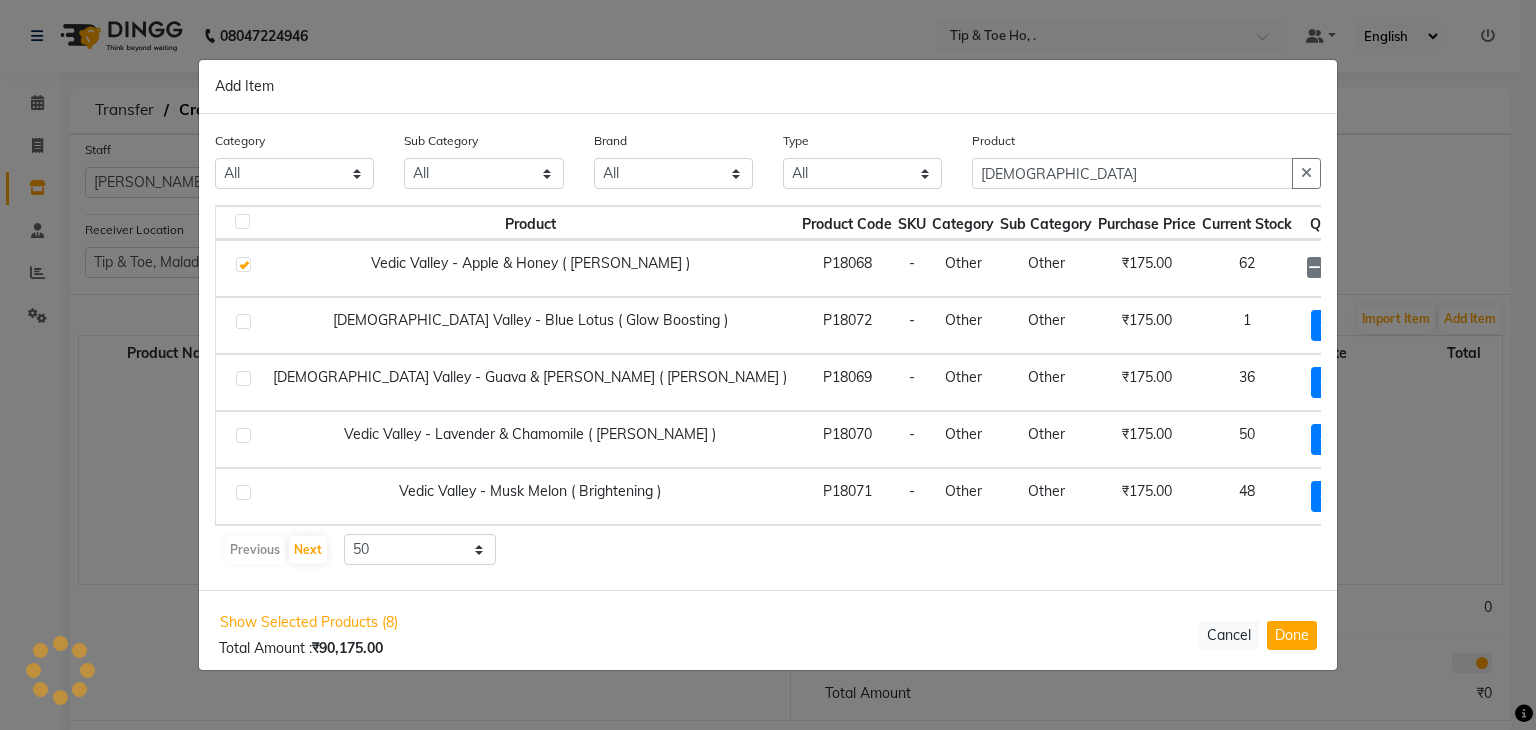 checkbox on "true" 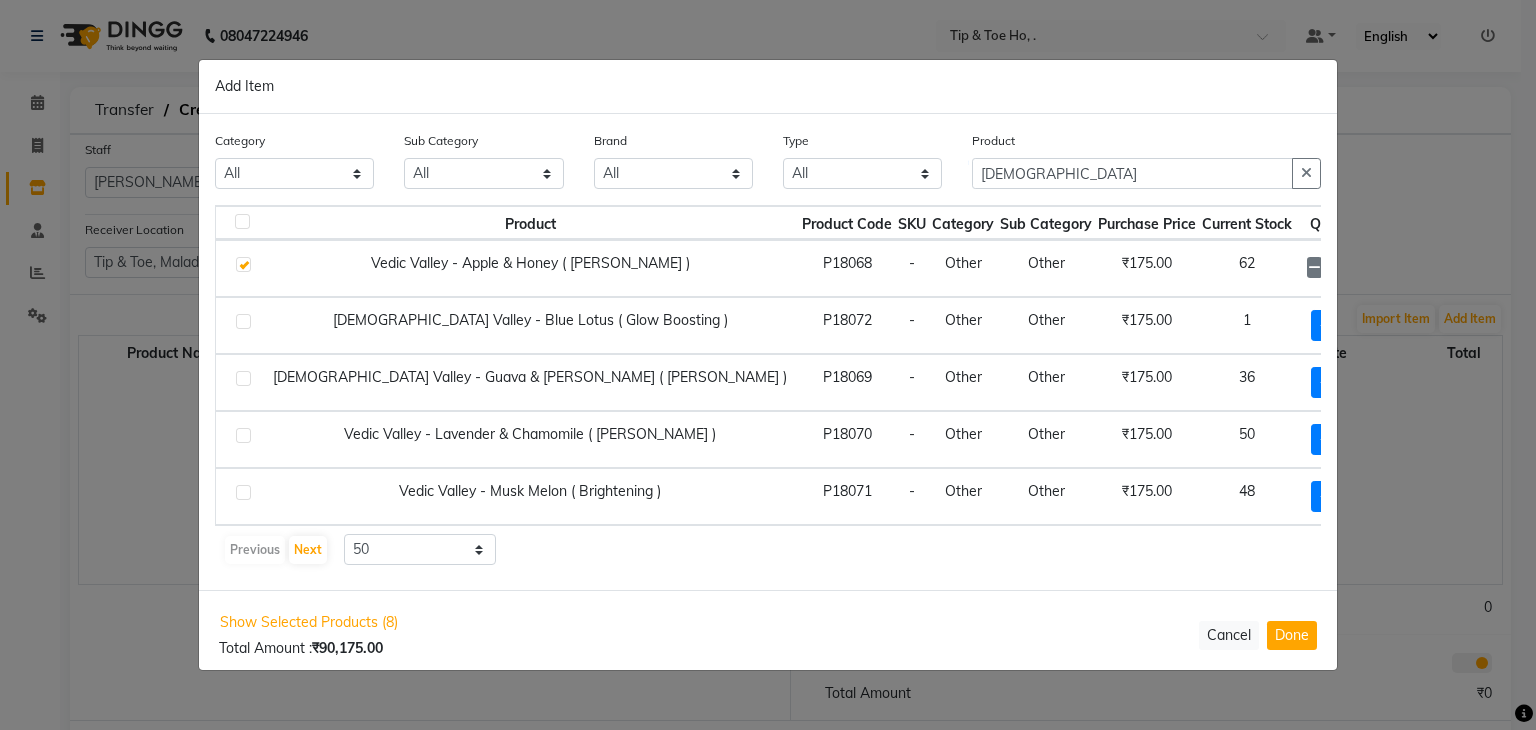click on "1" 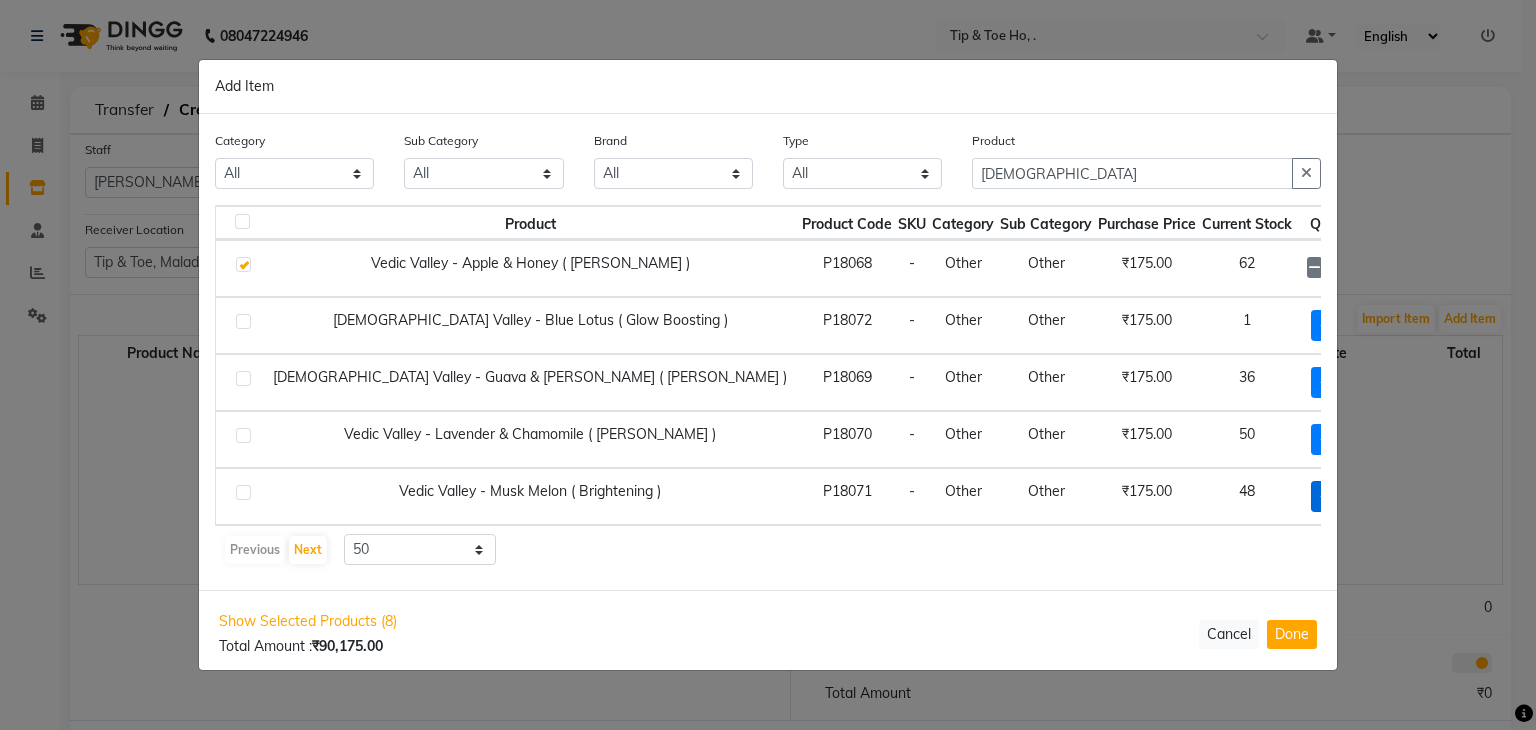 type on "12" 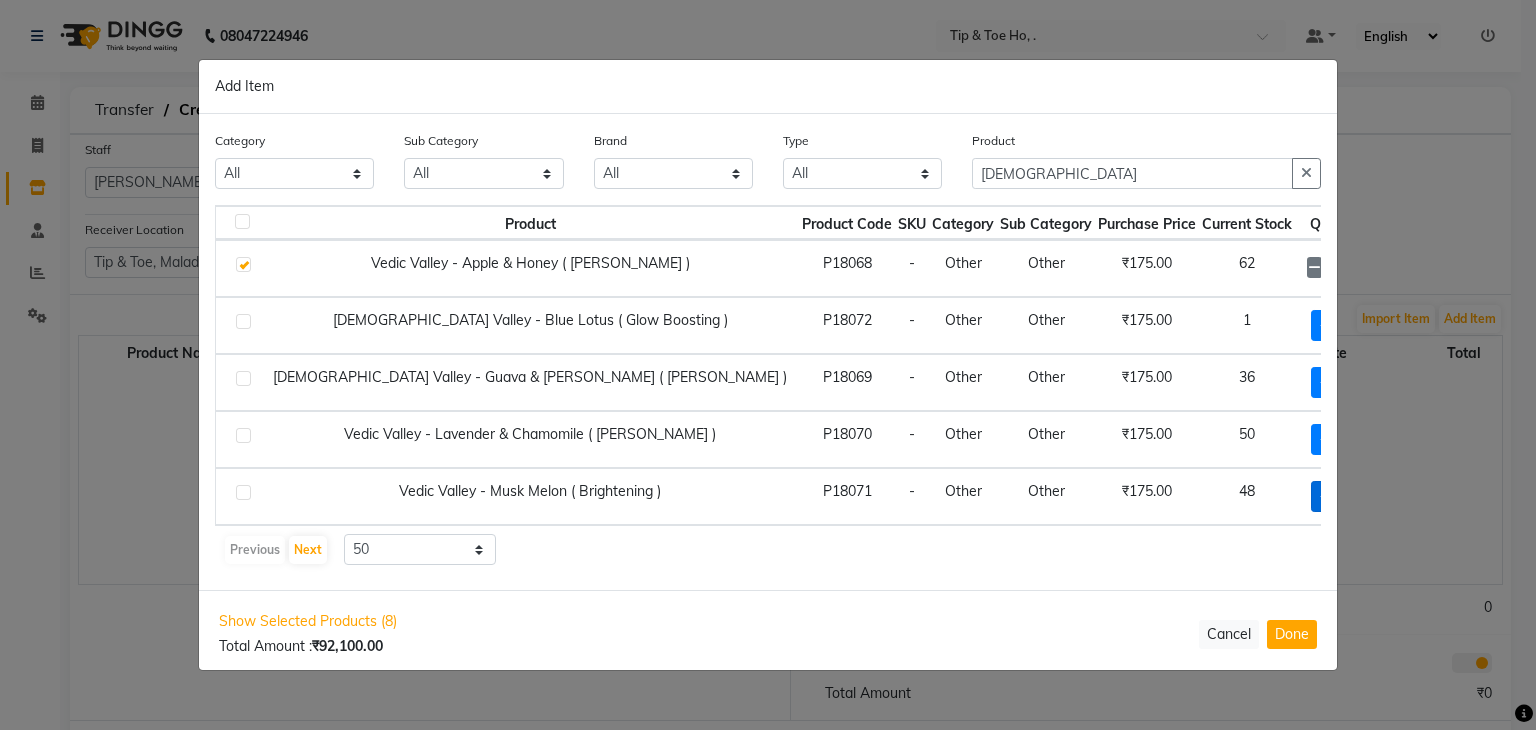 click on "+ Add" 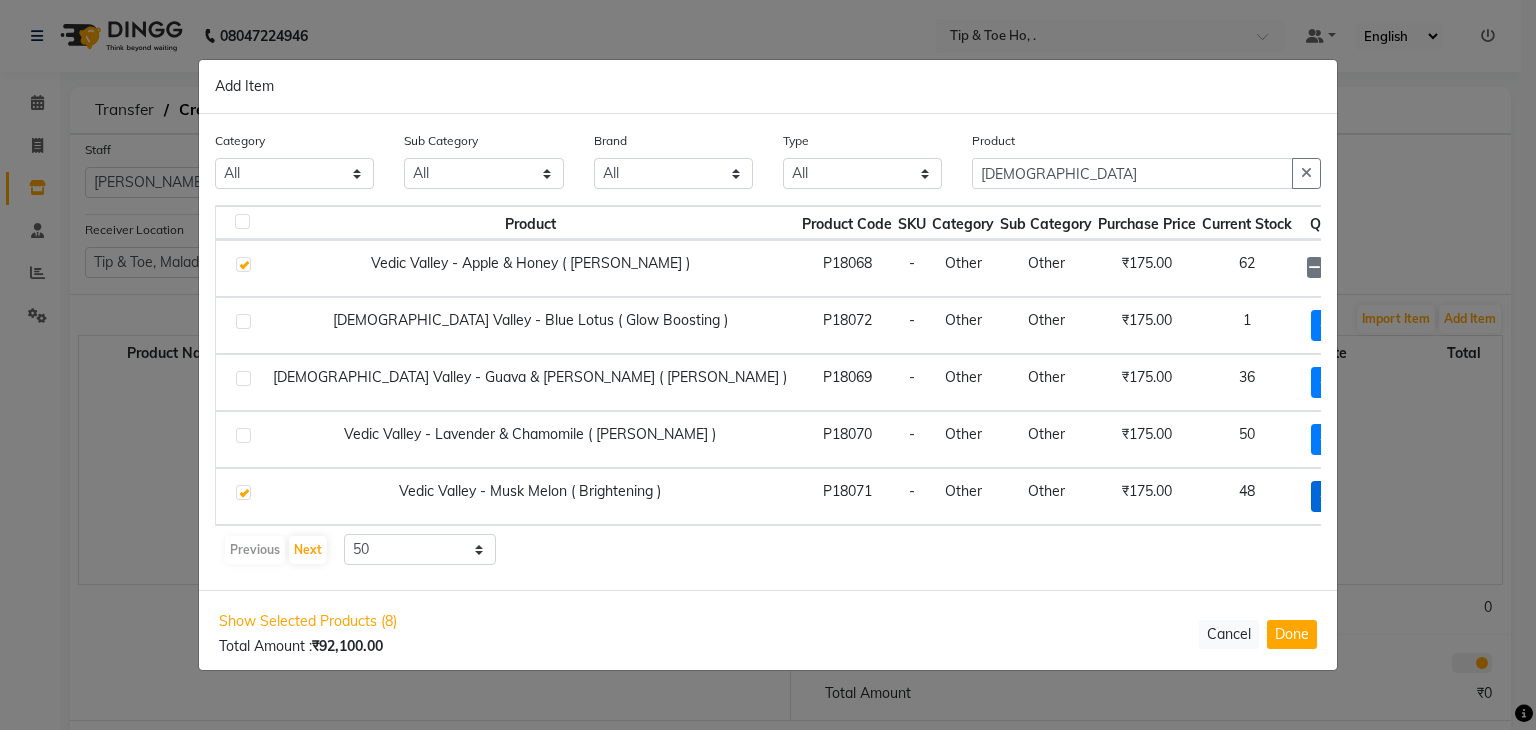 checkbox on "true" 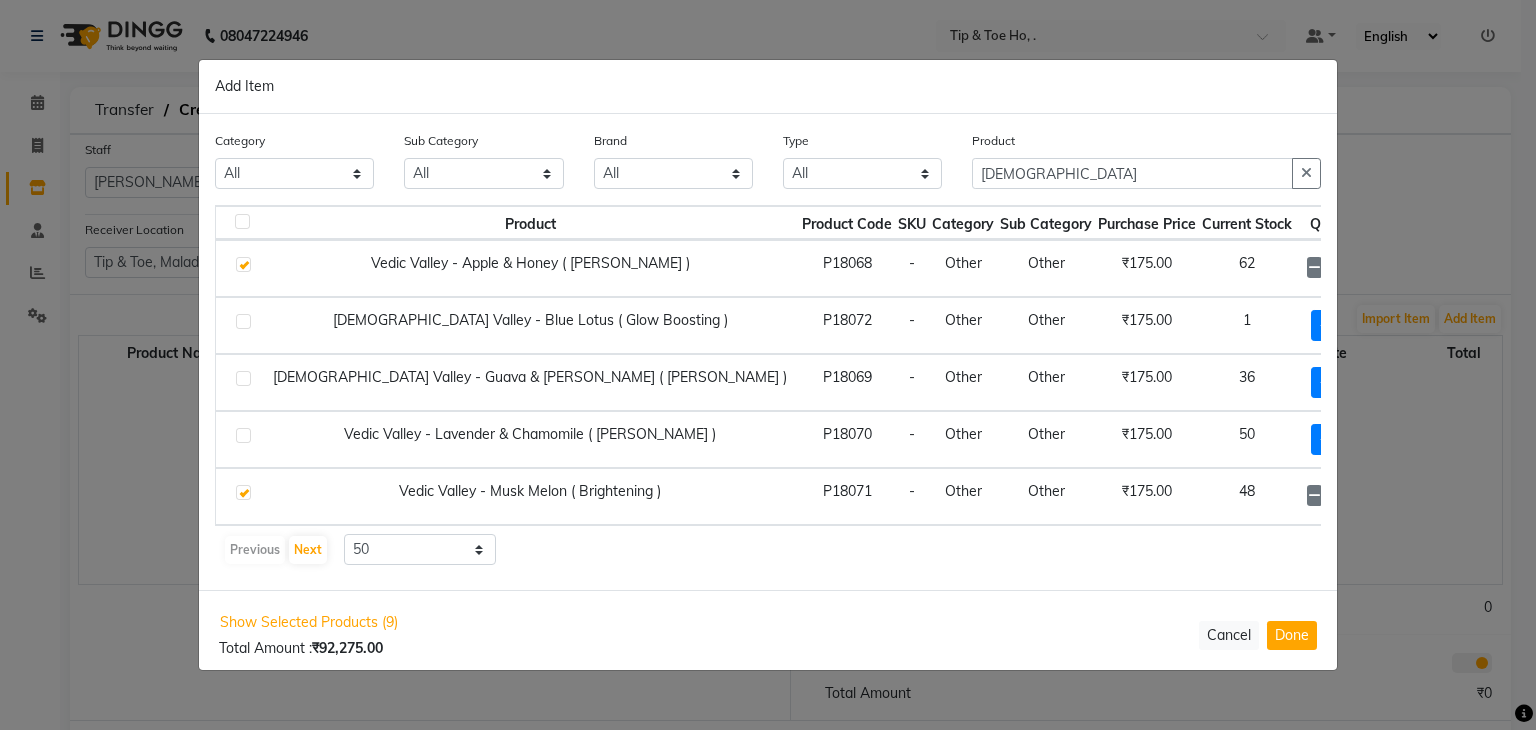 click on "1" 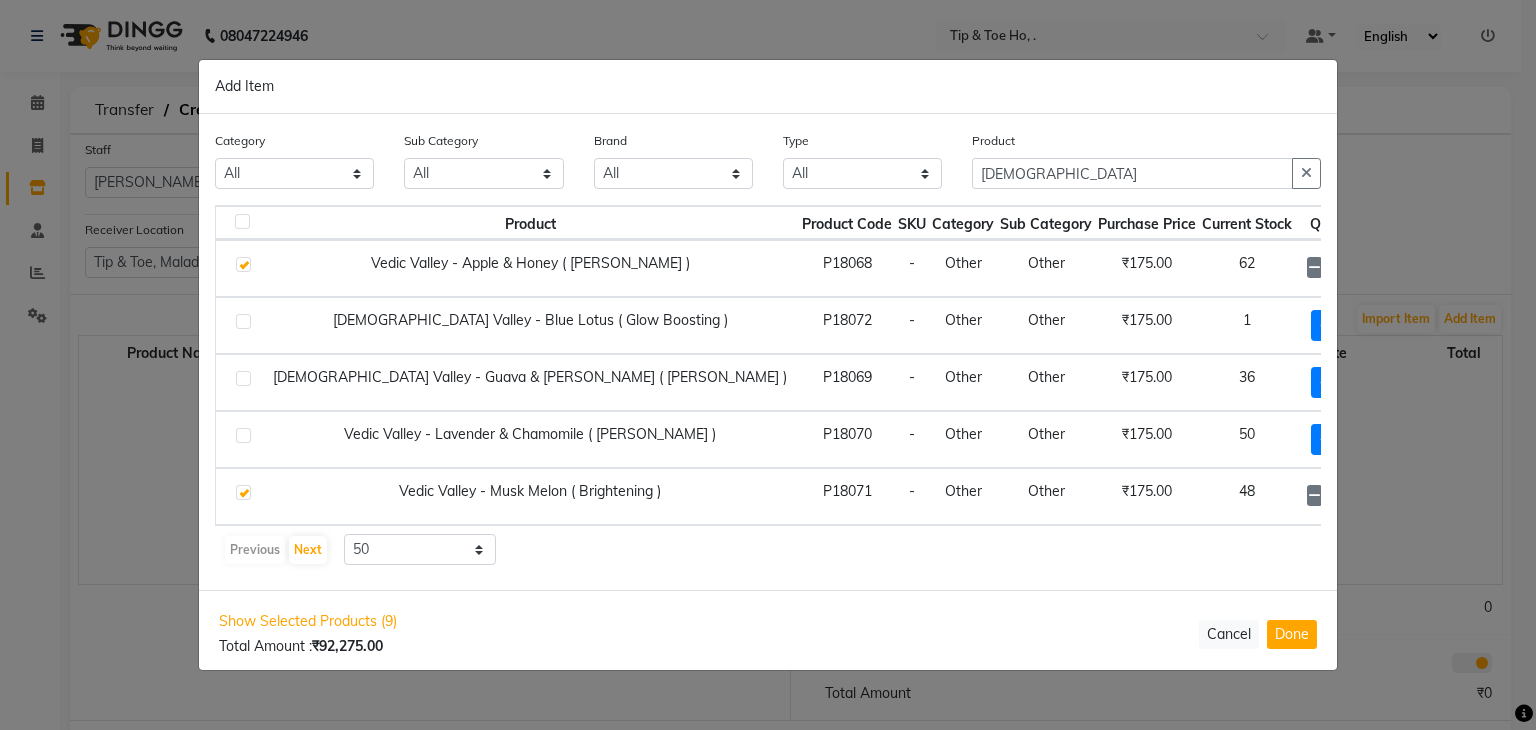 type on "12" 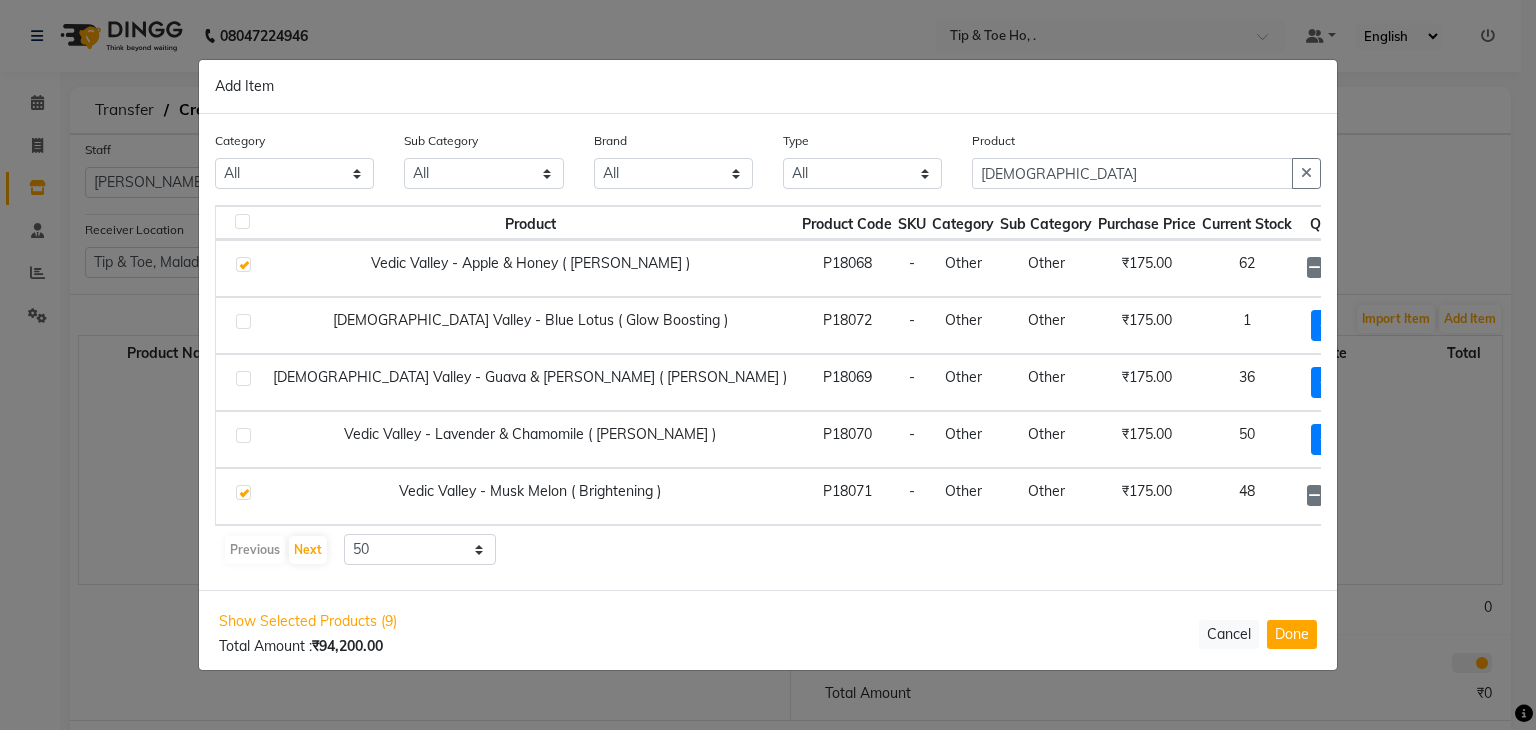 scroll, scrollTop: 0, scrollLeft: 0, axis: both 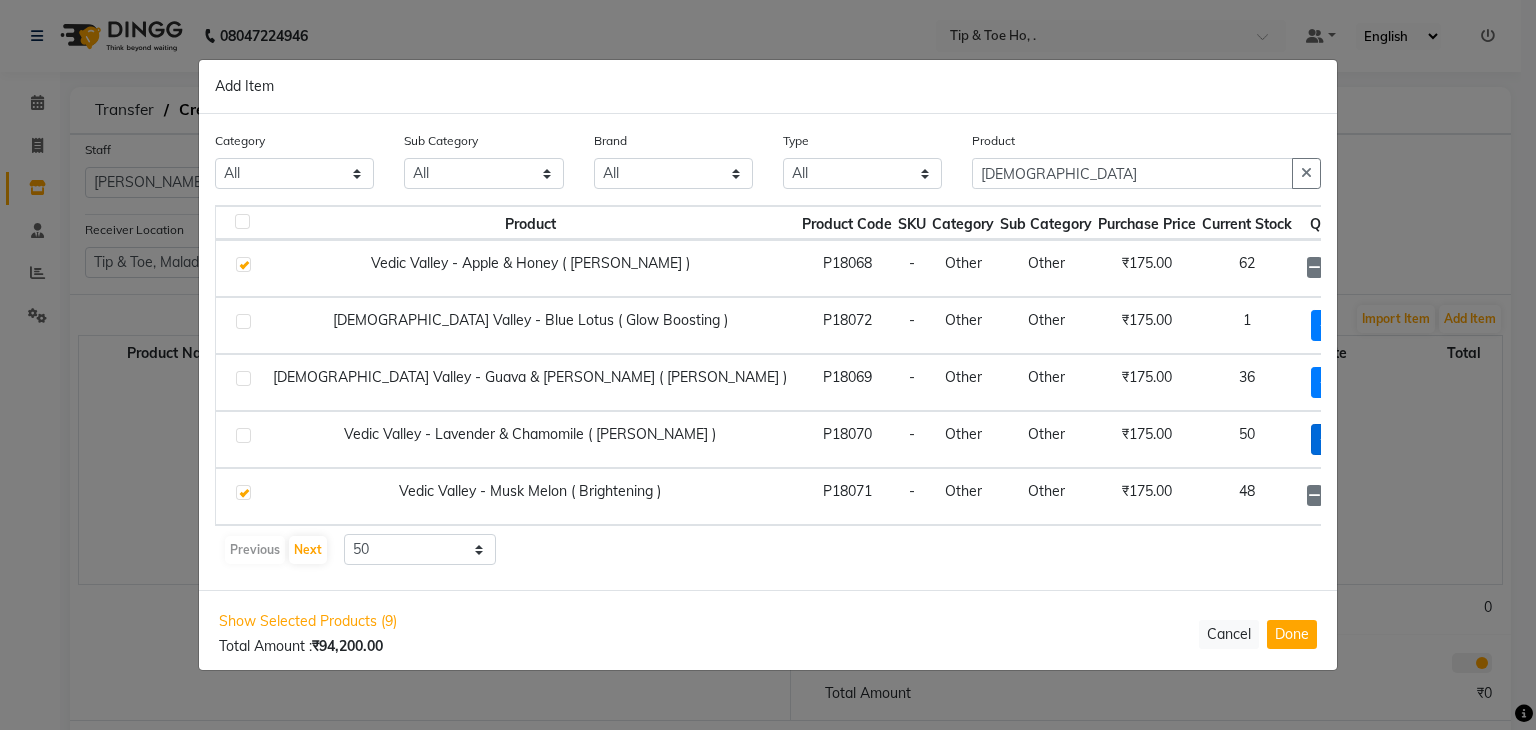 click on "+ Add" 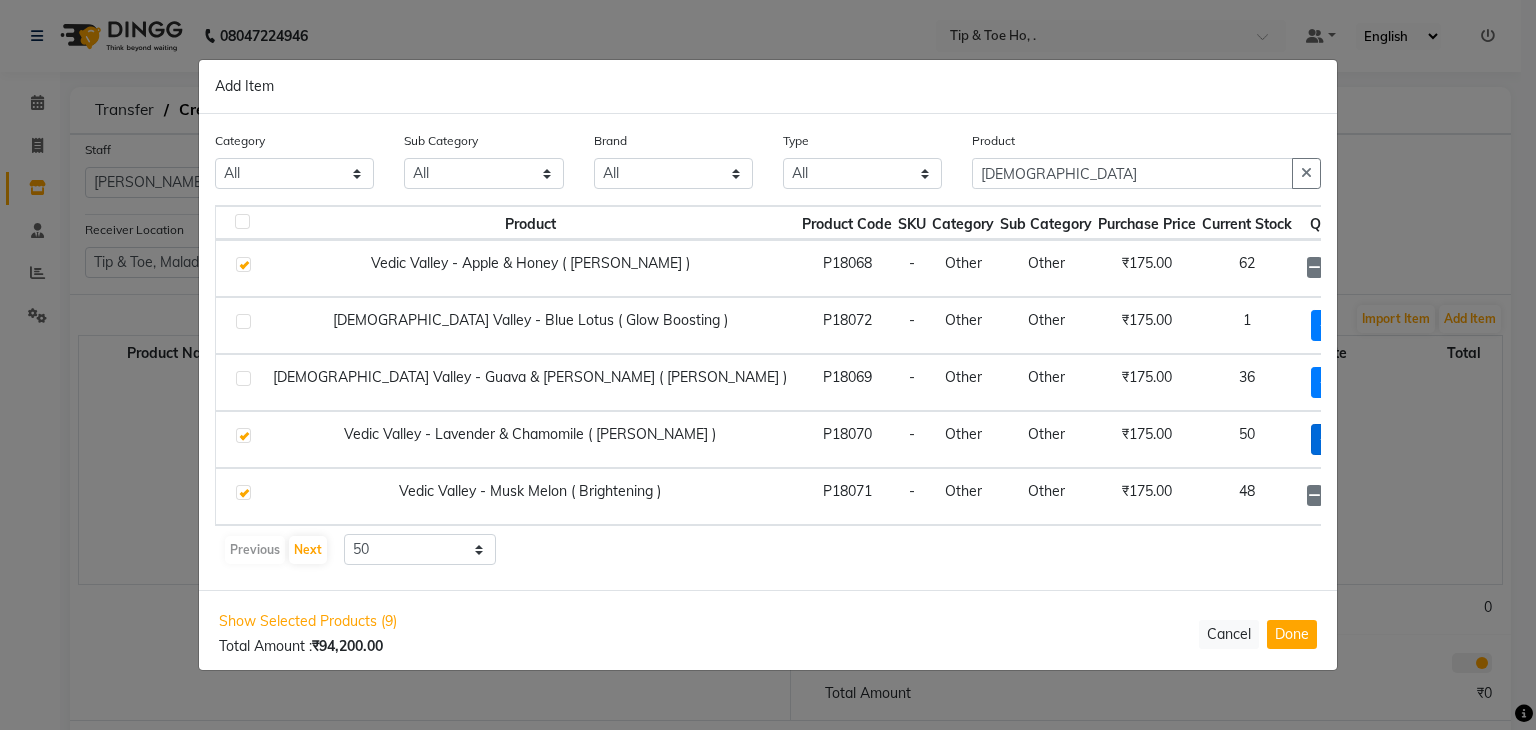 checkbox on "true" 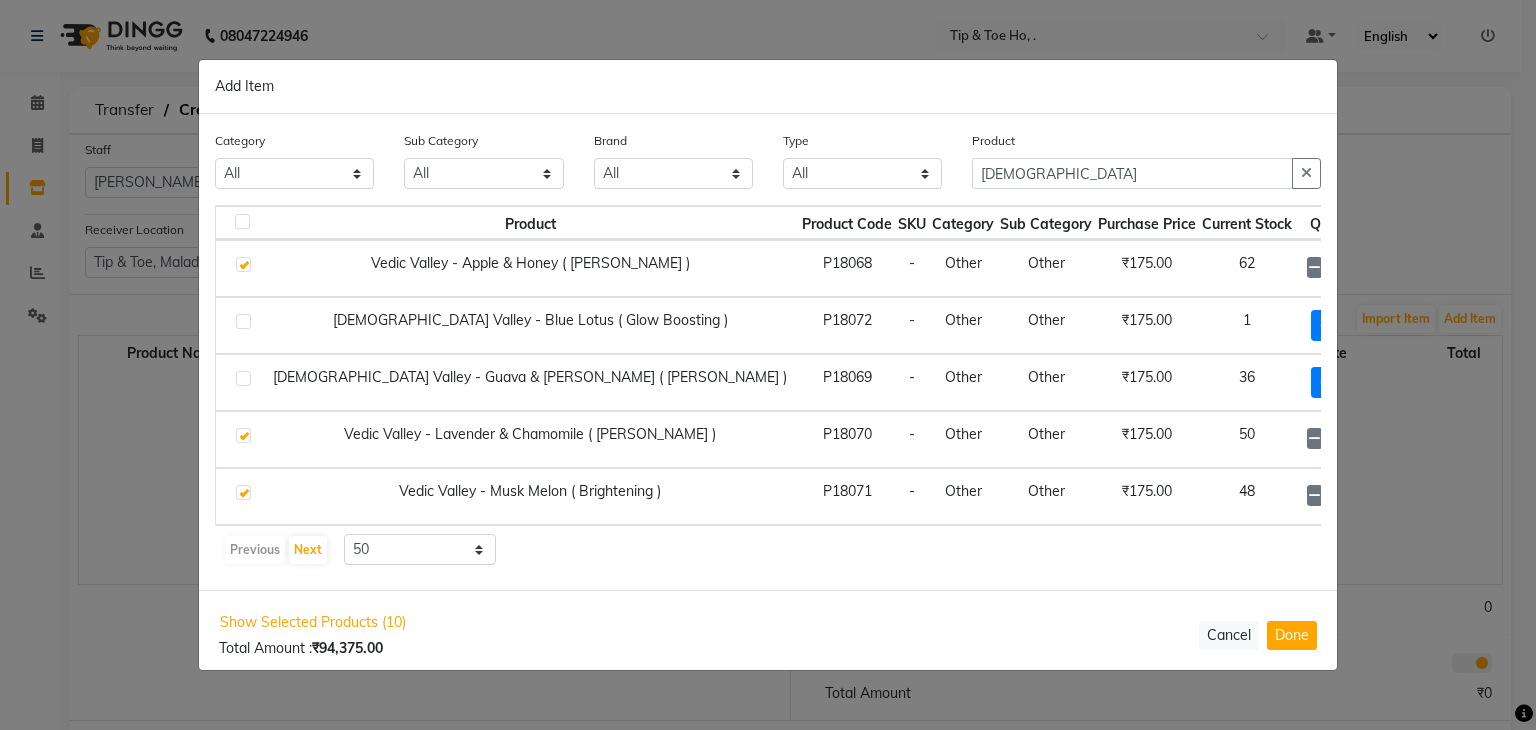 click on "1" 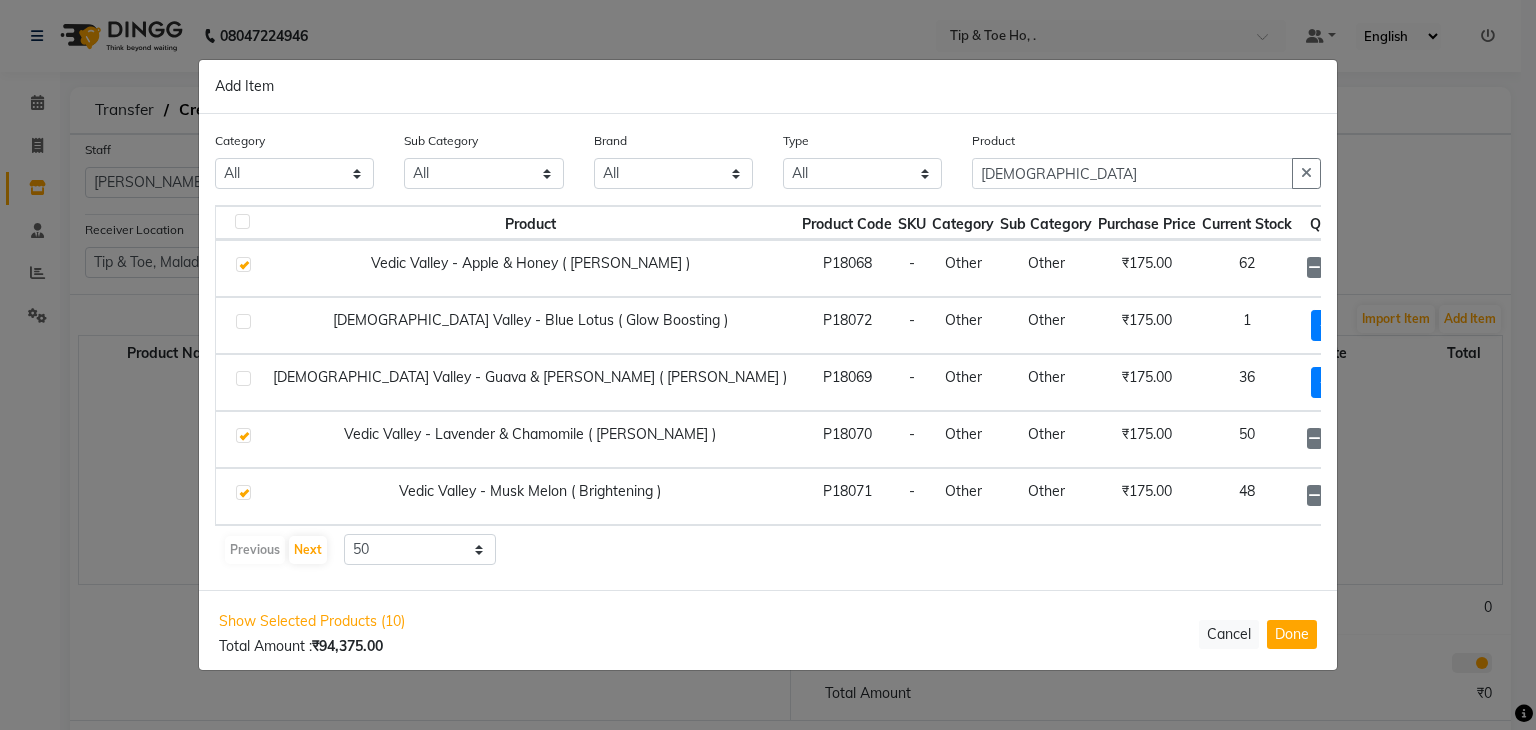 type on "6" 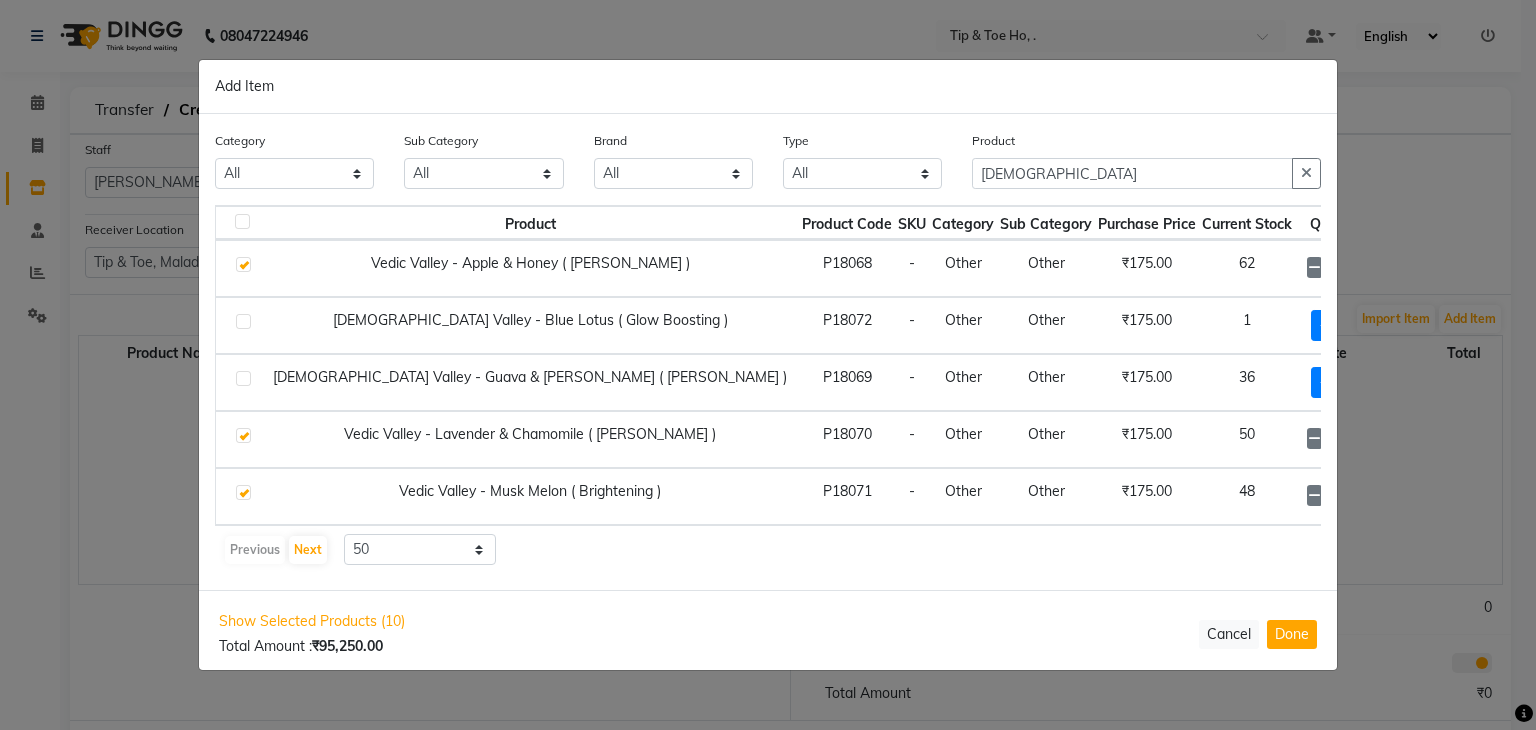 click on "Category All Hair Skin Makeup Personal Care Appliances Beard Waxing Disposable Threading Hands and Feet Beauty Planet Botox Cadiveu Casmara Cheryls Loreal Olaplex Face Other Sub Category All Hair Loreal Retail Appron Cheryls Retail Casmara Retail Rill Keratin Retail Houskeeping Olaplex Salon Use Products Shampoo Bath & Body Honey Cleanser Cream Beauty & Other Salon Use Lips Botox Salon Use Female Hygiene Gown Loreal Salon Use Facial Conditioner Cheryls Salon Use Keratin Salon Use Botox Retail Nails Disposable Appliances Shaving Gel Soap Liposoulable Cream Moisturiser Hair Colour Salon Use Grooming - Women Appliances Bedsheet Face Brazilian Pre Shave Makeup Eyes Pre Face Serum Matrix Salon Use After Shave Grooming - Men Nepkin Mask Other Massage Matrix Colour Tube Toner Post Foot Styling Oil Towel Tools Dental Care Tissue Serum Sun Care Brushes Hand & Foot Appliances Massage Cream Matrix Retail Color Masks Strips Magic TIssue Makeup Remover Gifts Cologne Makeup Kit Cotton Roll Appliances Appliances Lip Care 12" 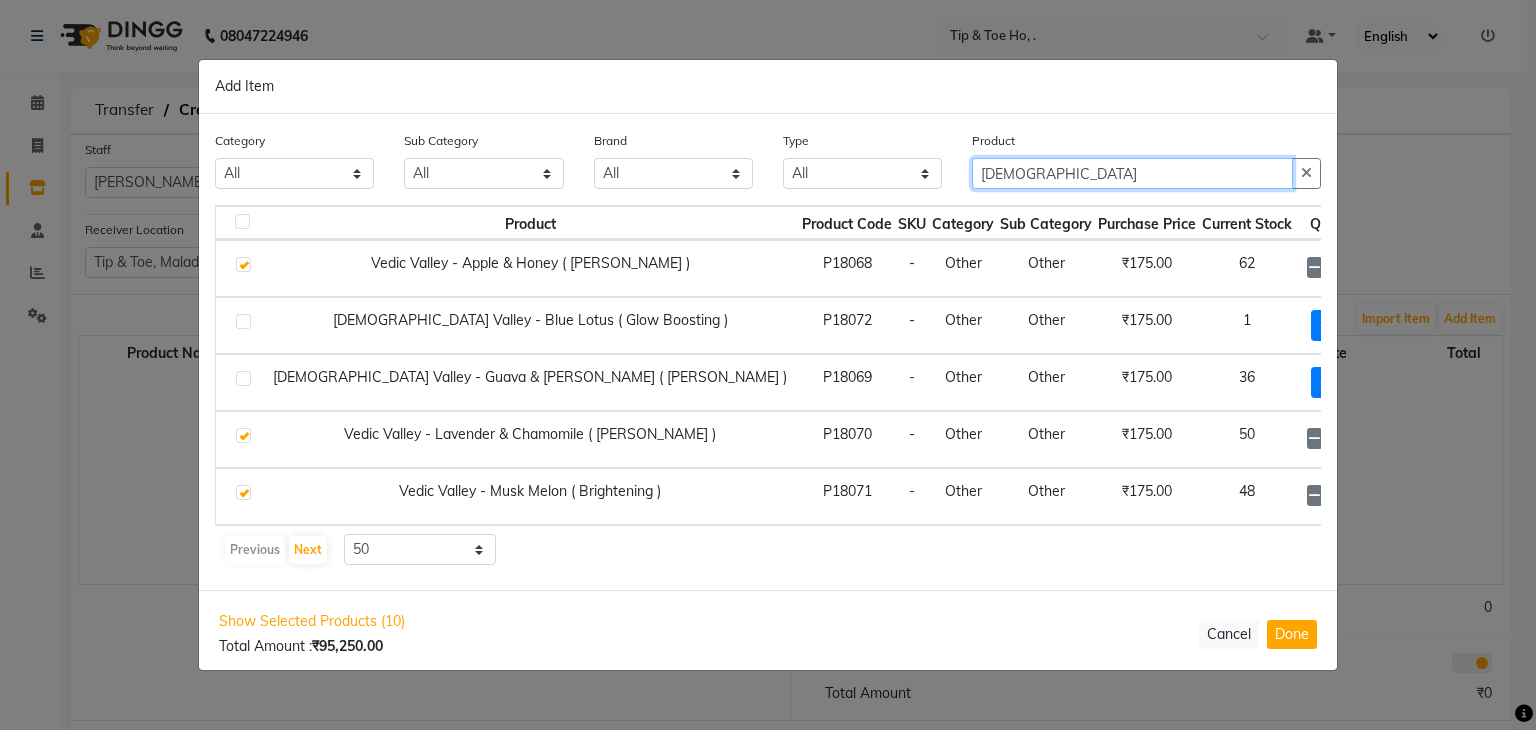 click on "vedic" 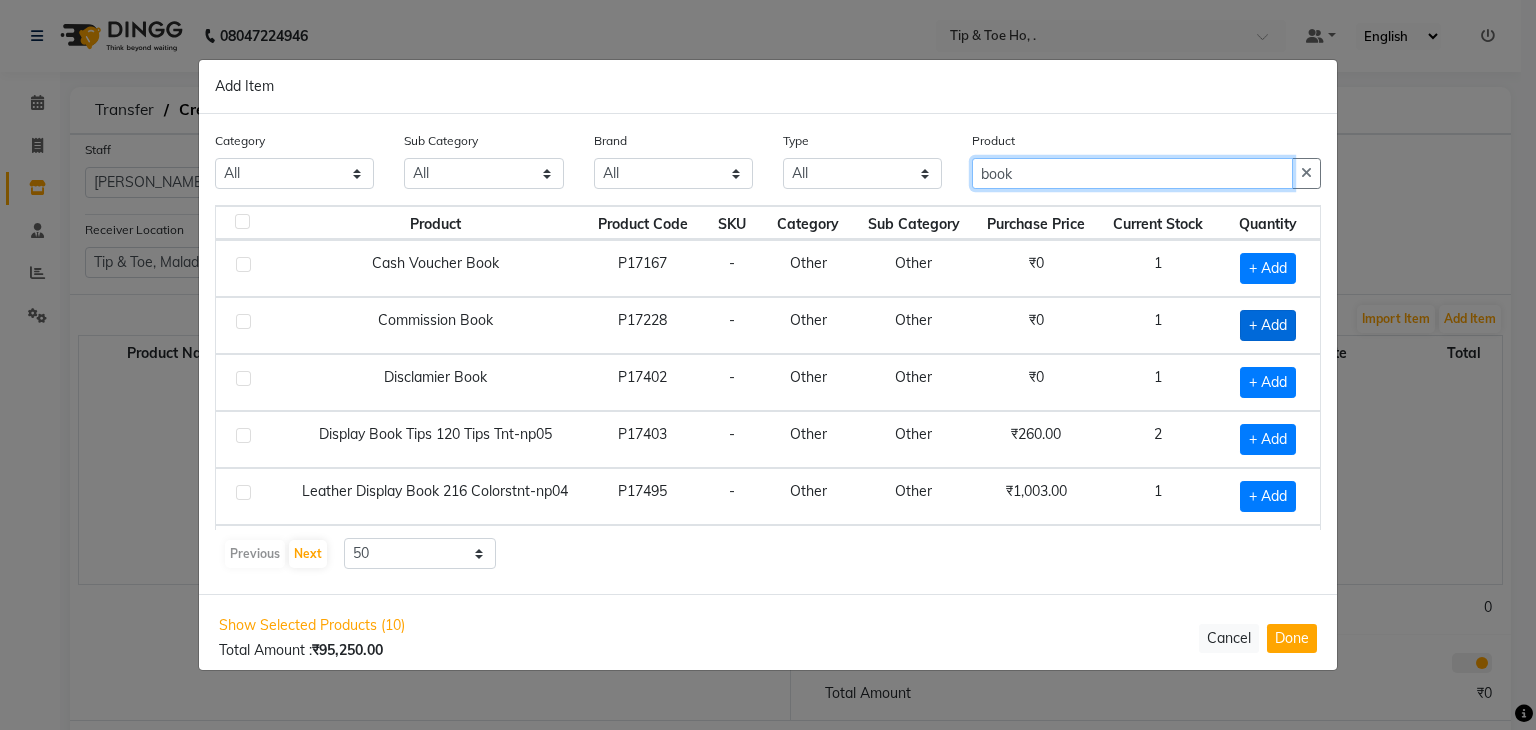 type on "book" 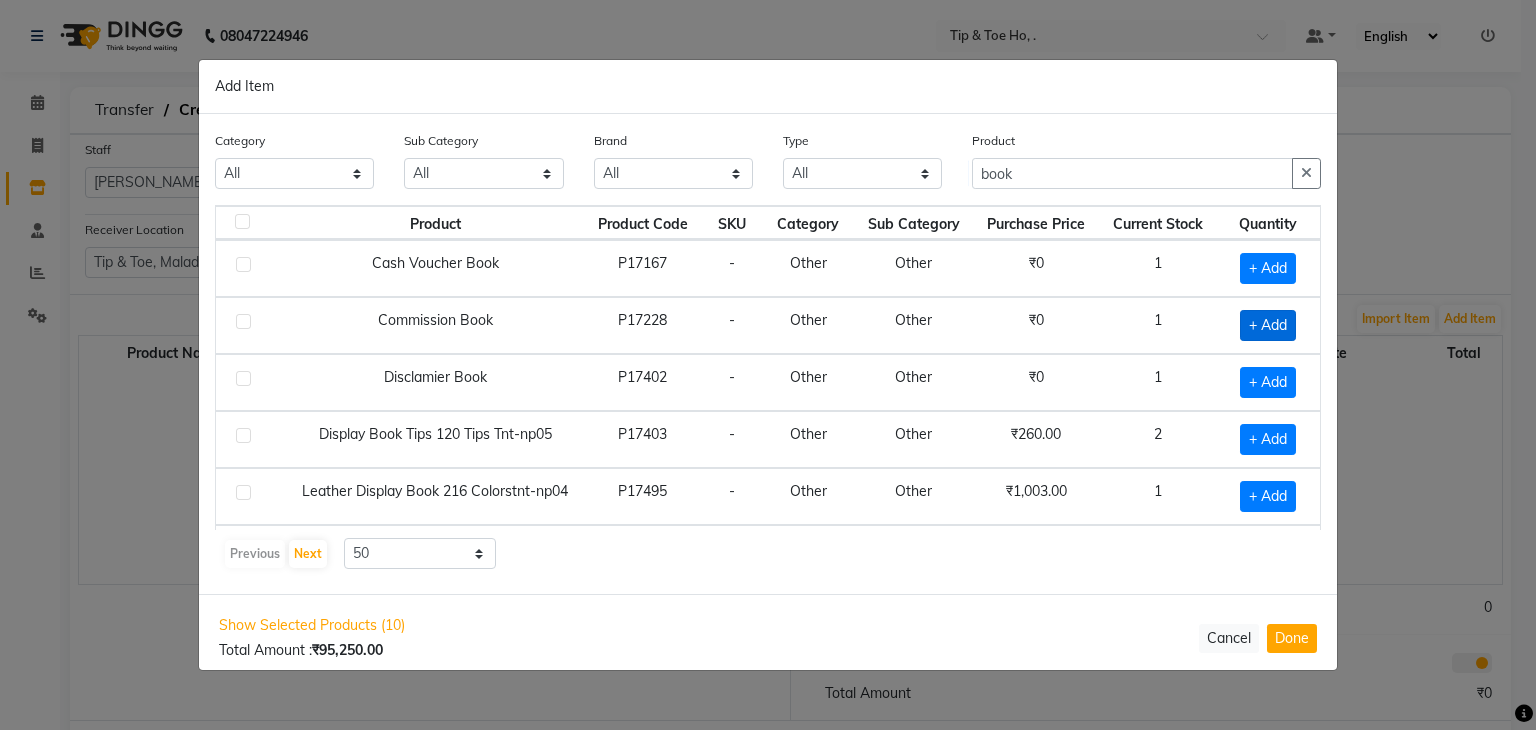 click on "+ Add" 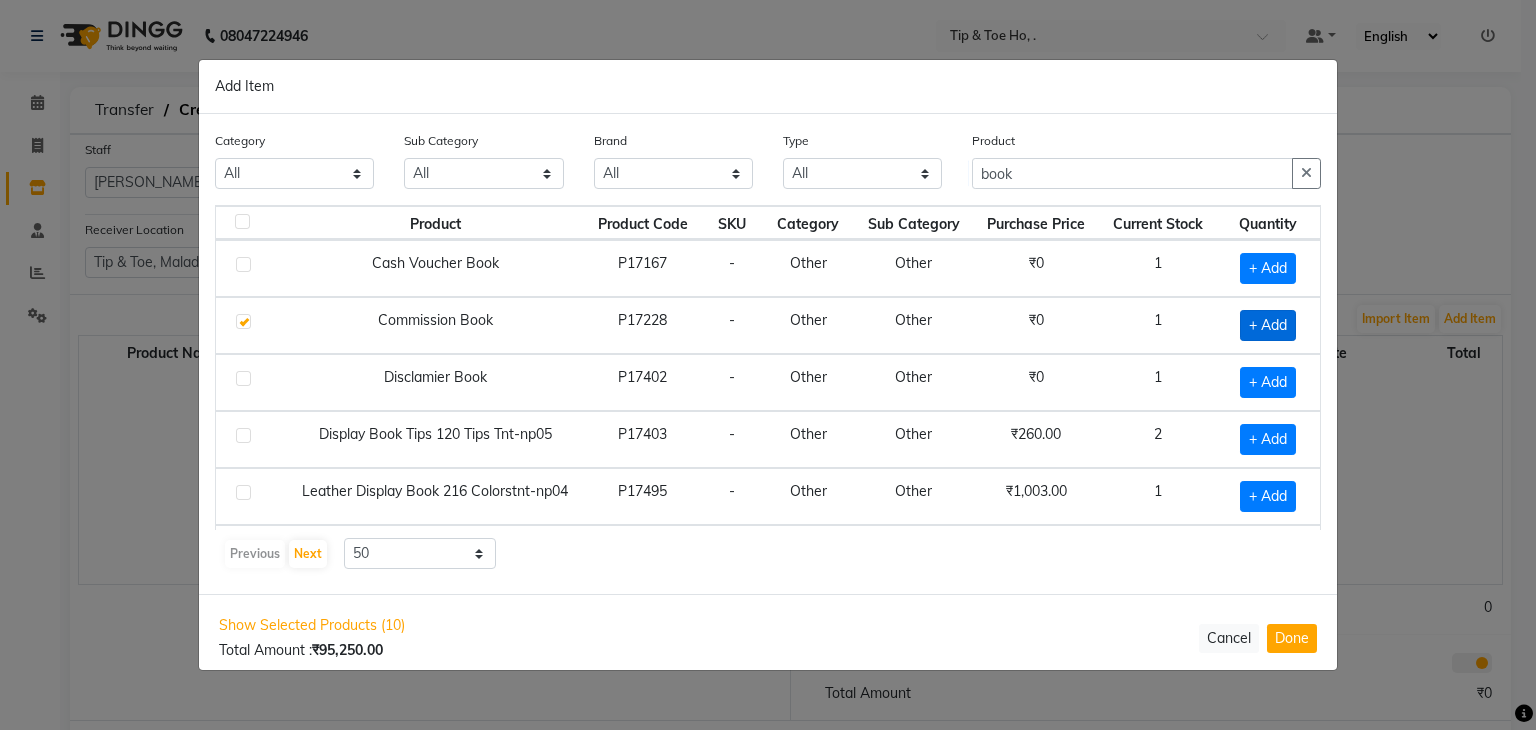checkbox on "true" 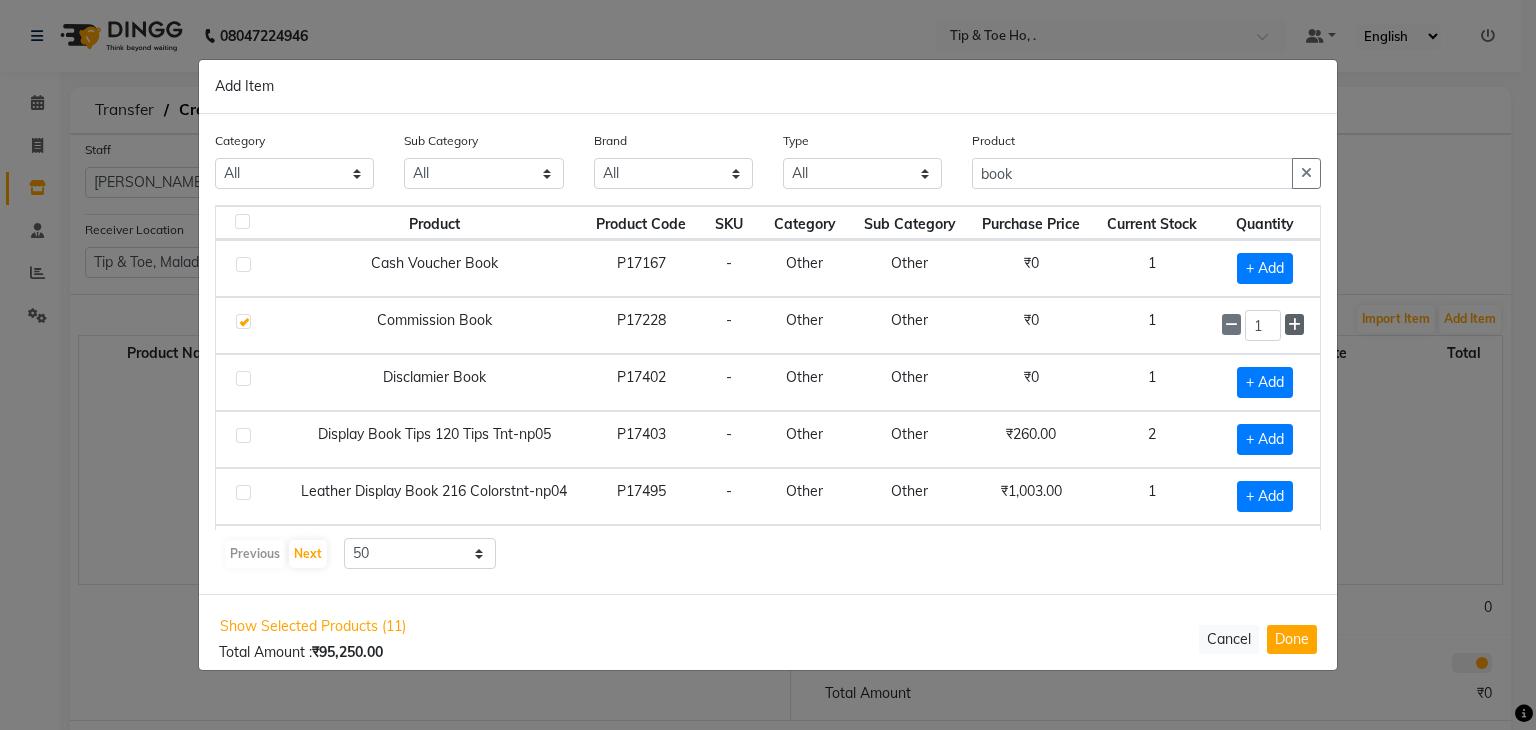 click 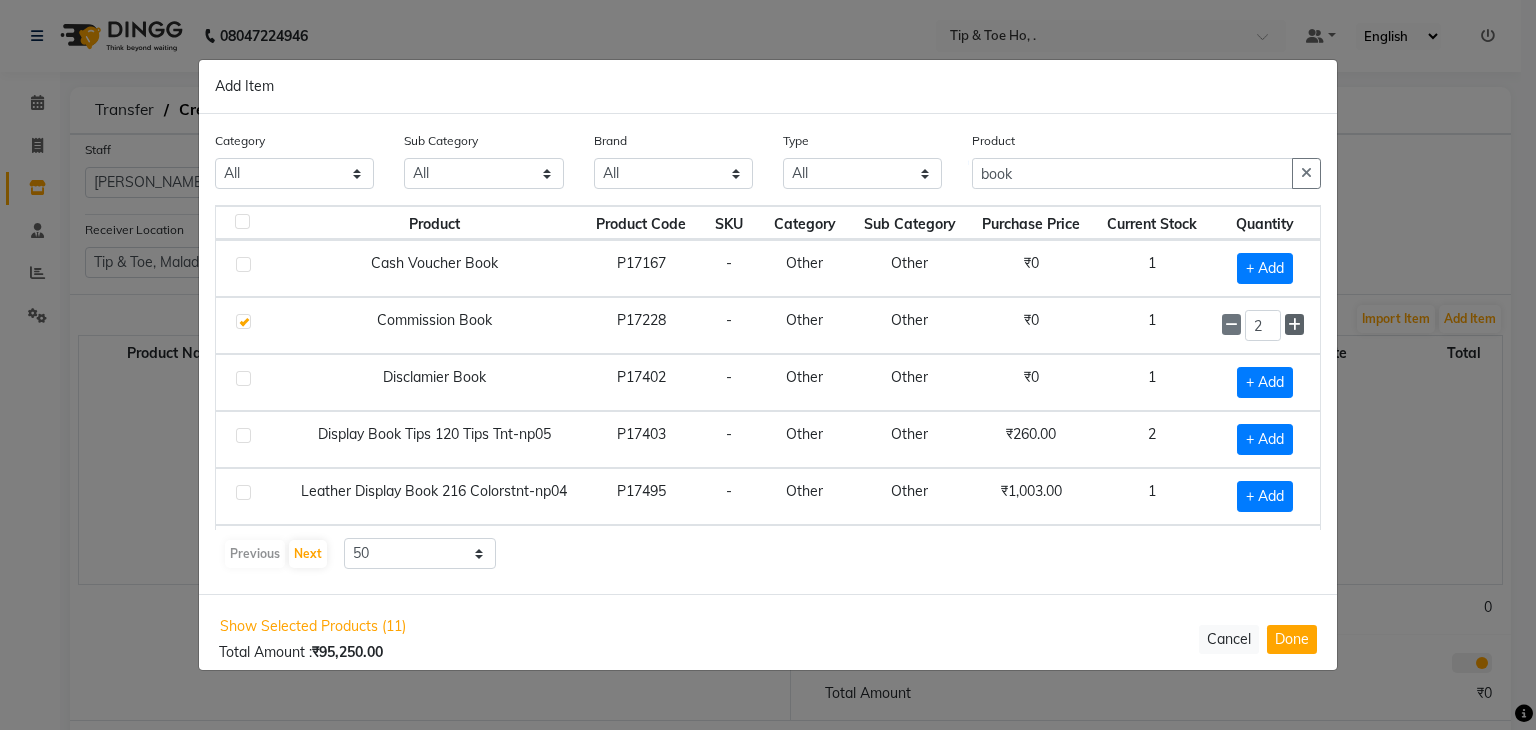 click 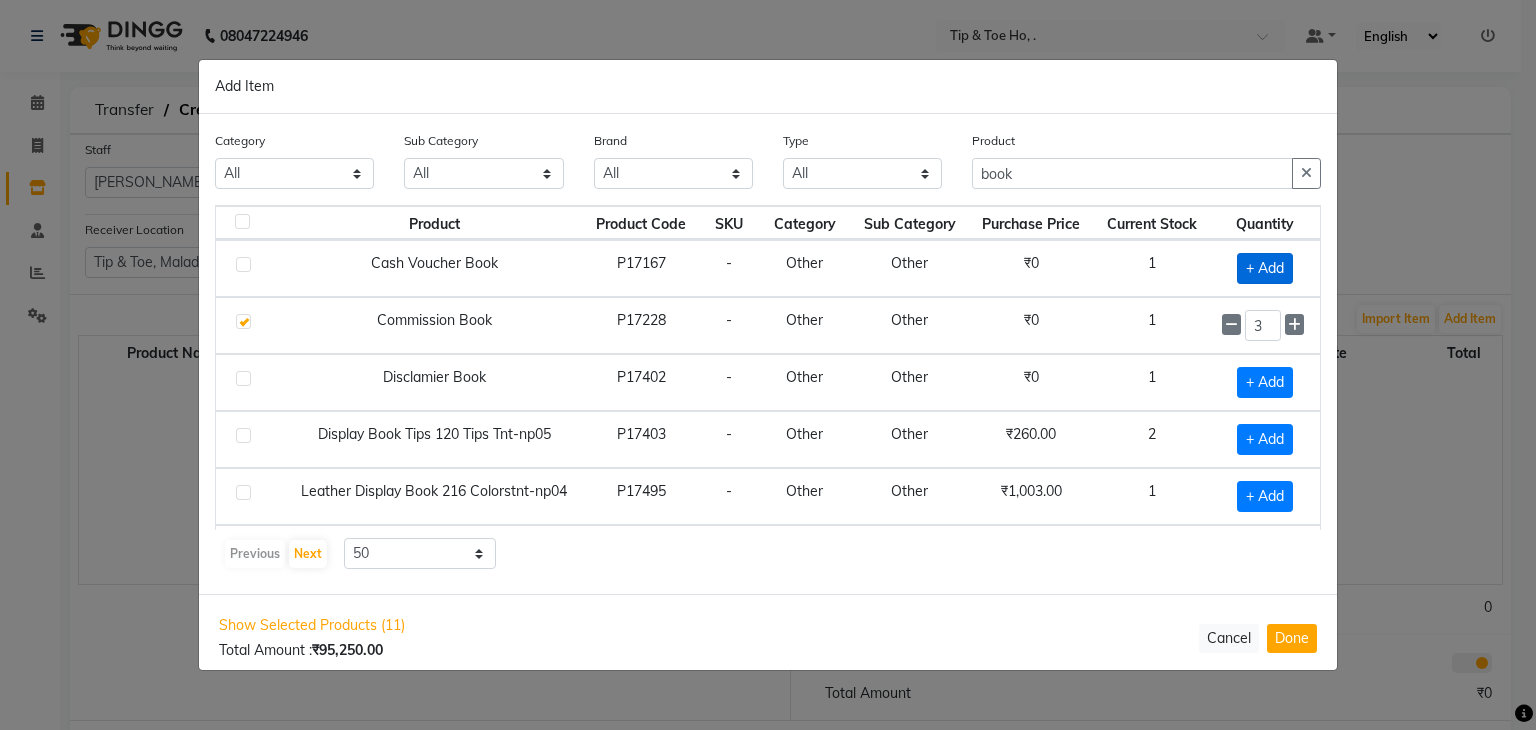 click on "+ Add" 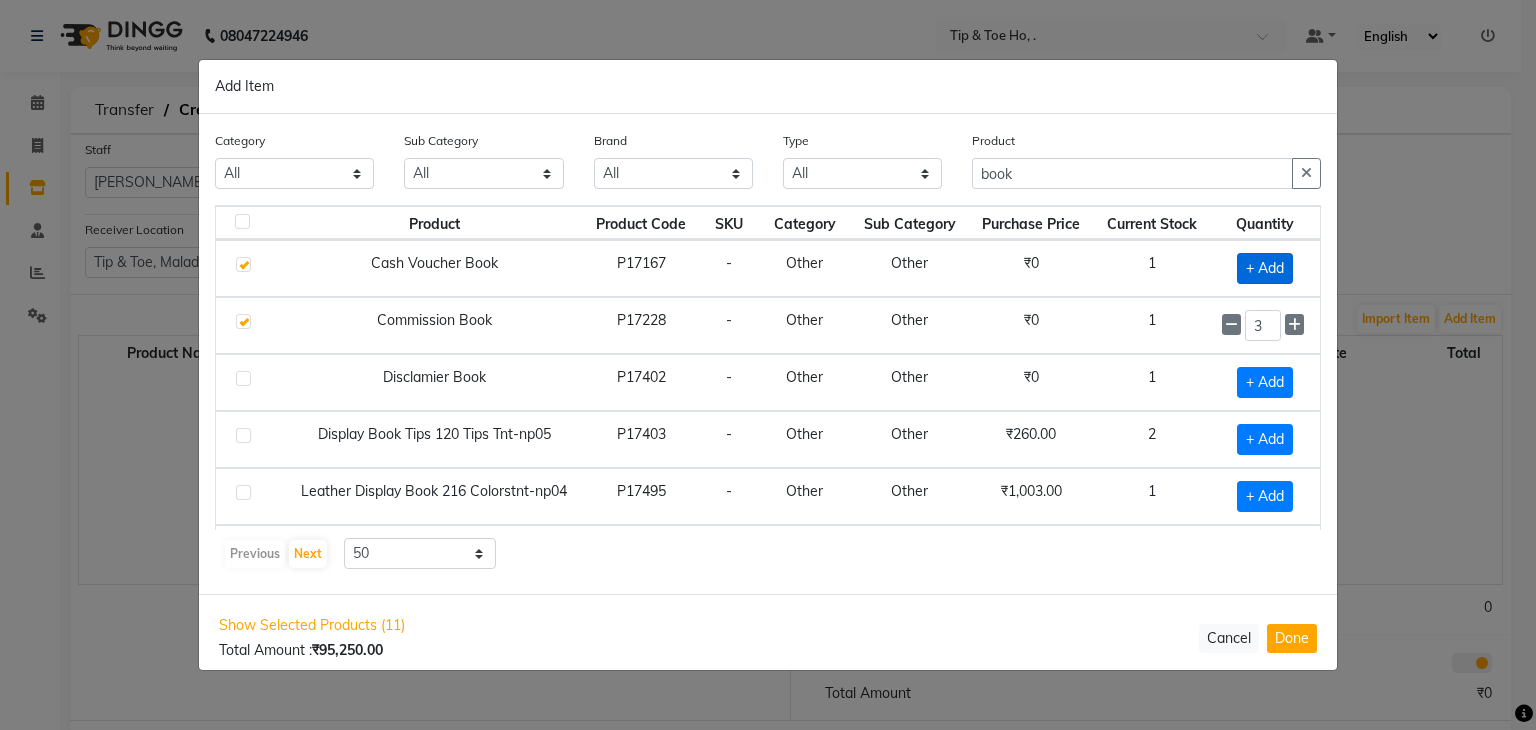 checkbox on "true" 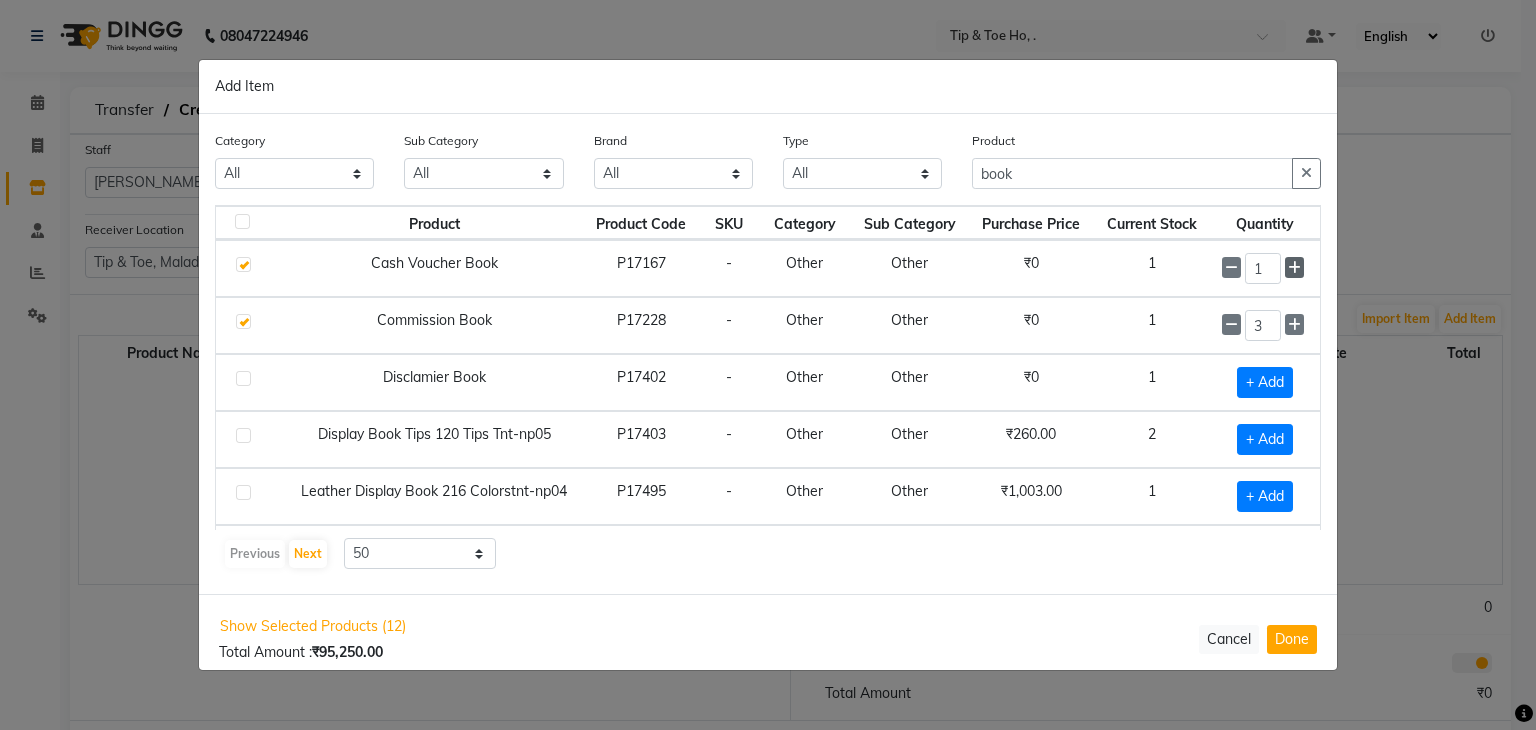 click 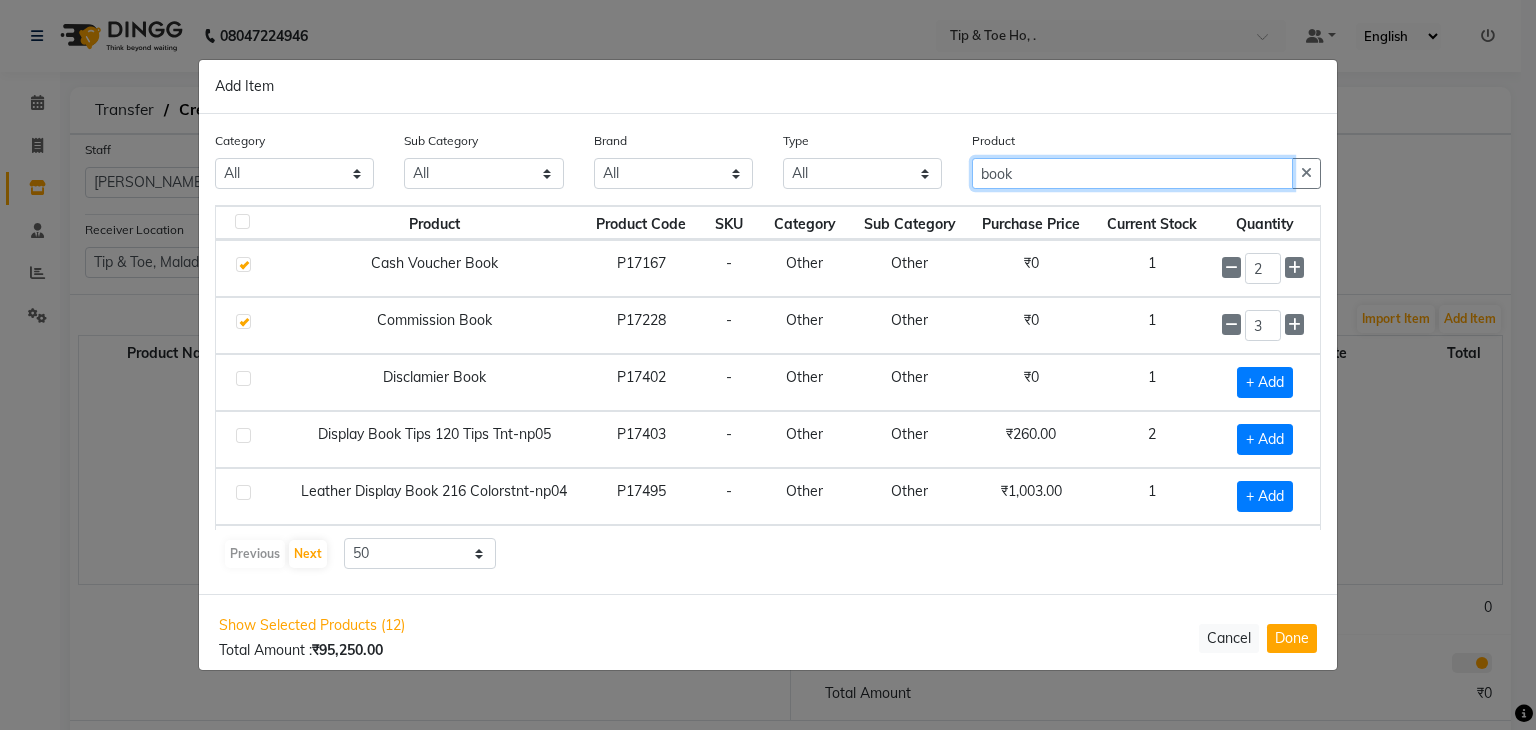 click on "book" 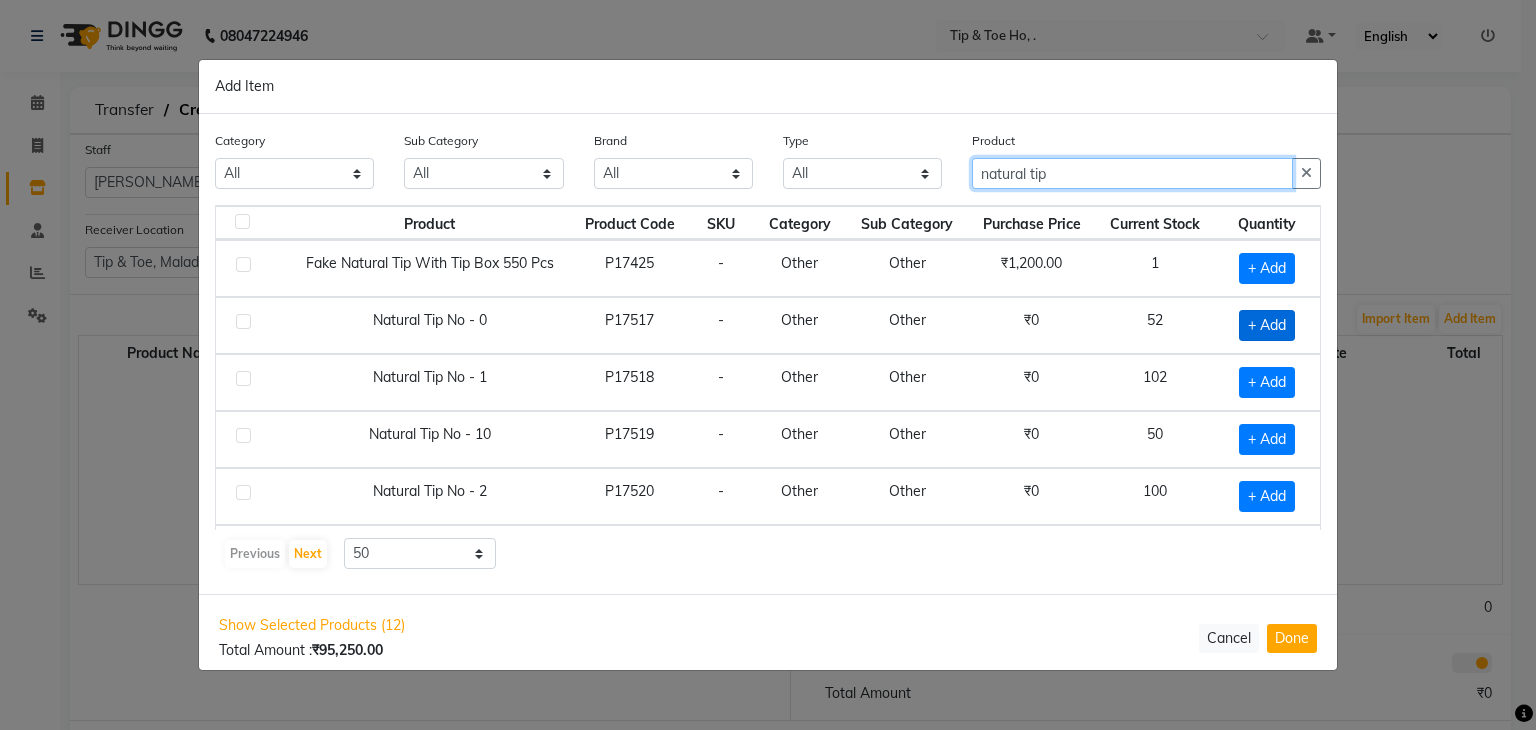 type on "natural tip" 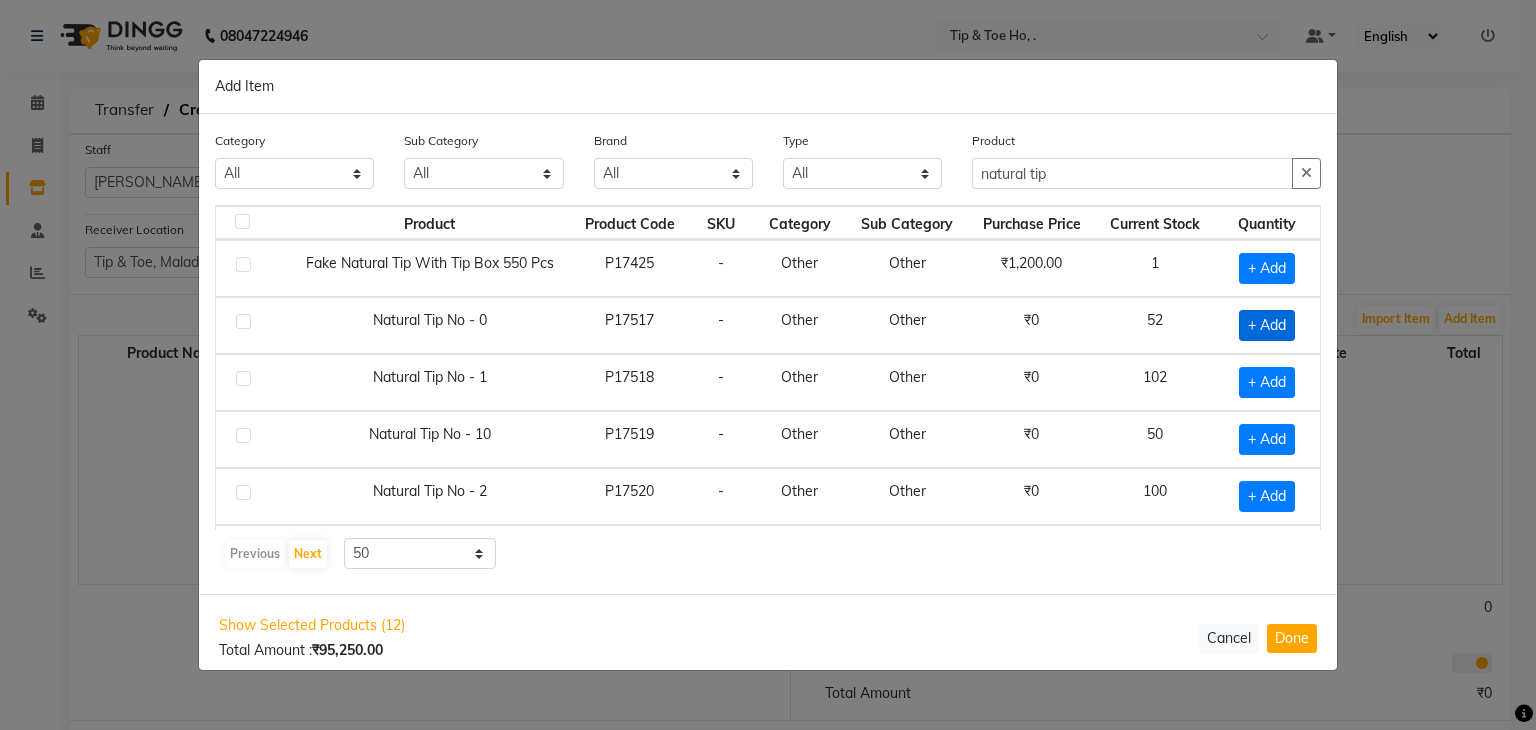 click on "+ Add" 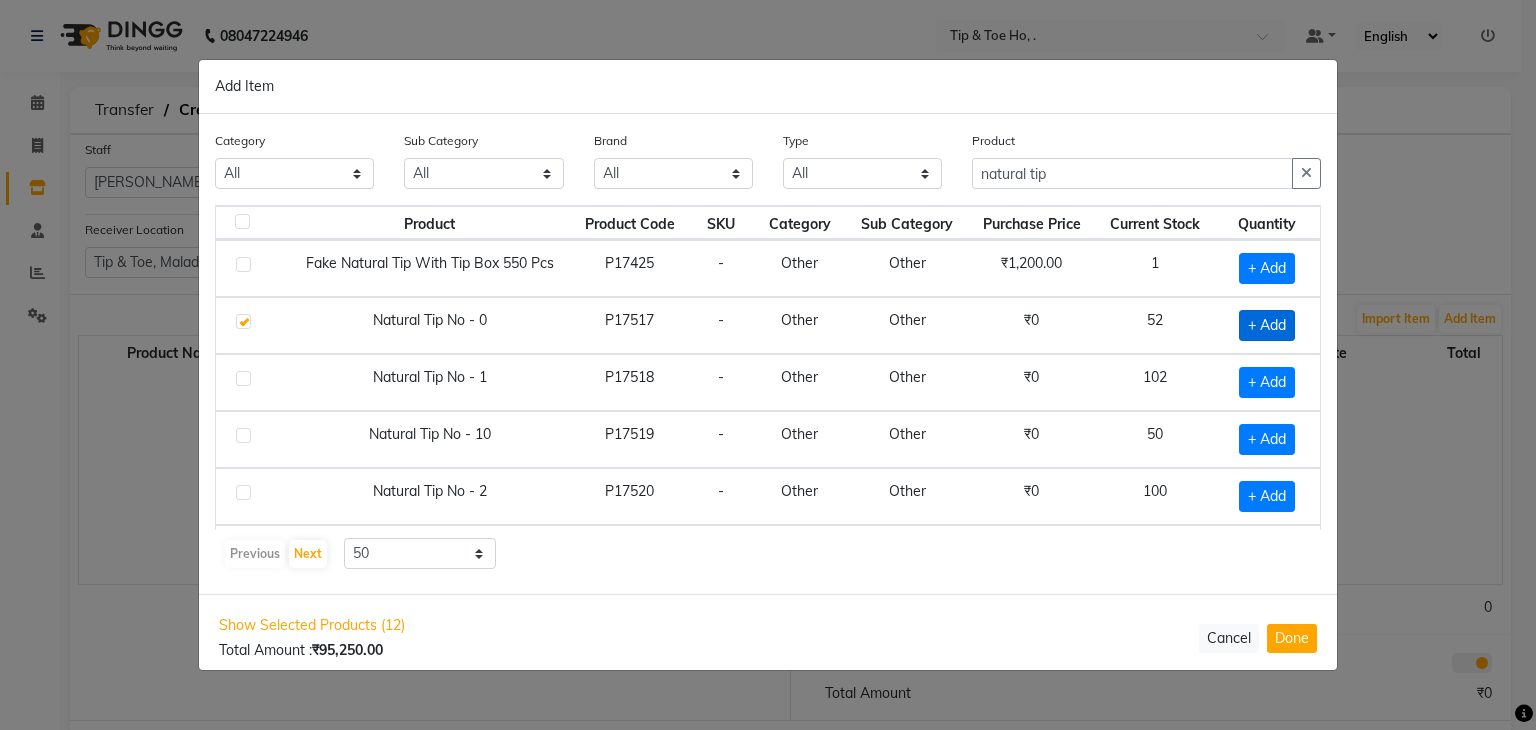 checkbox on "true" 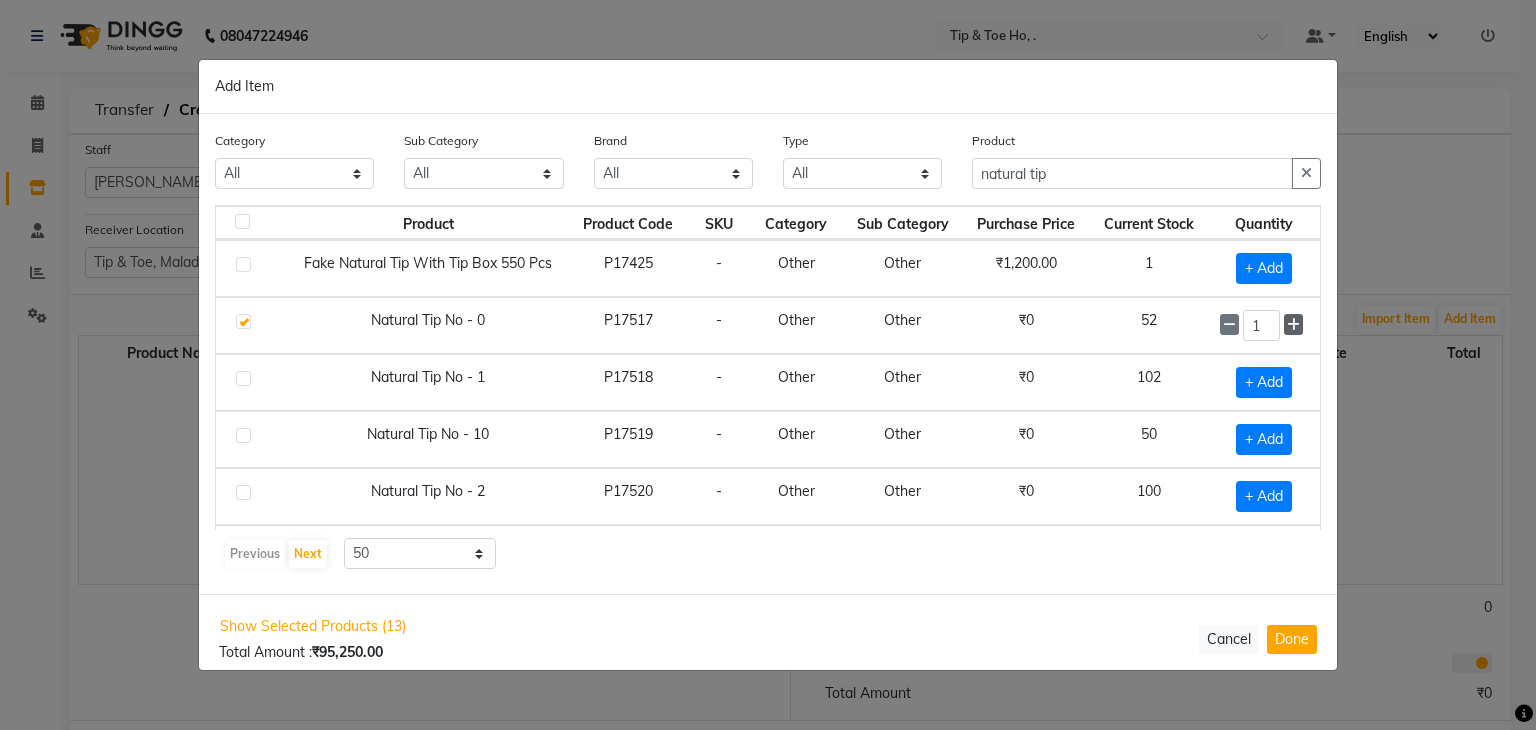 click 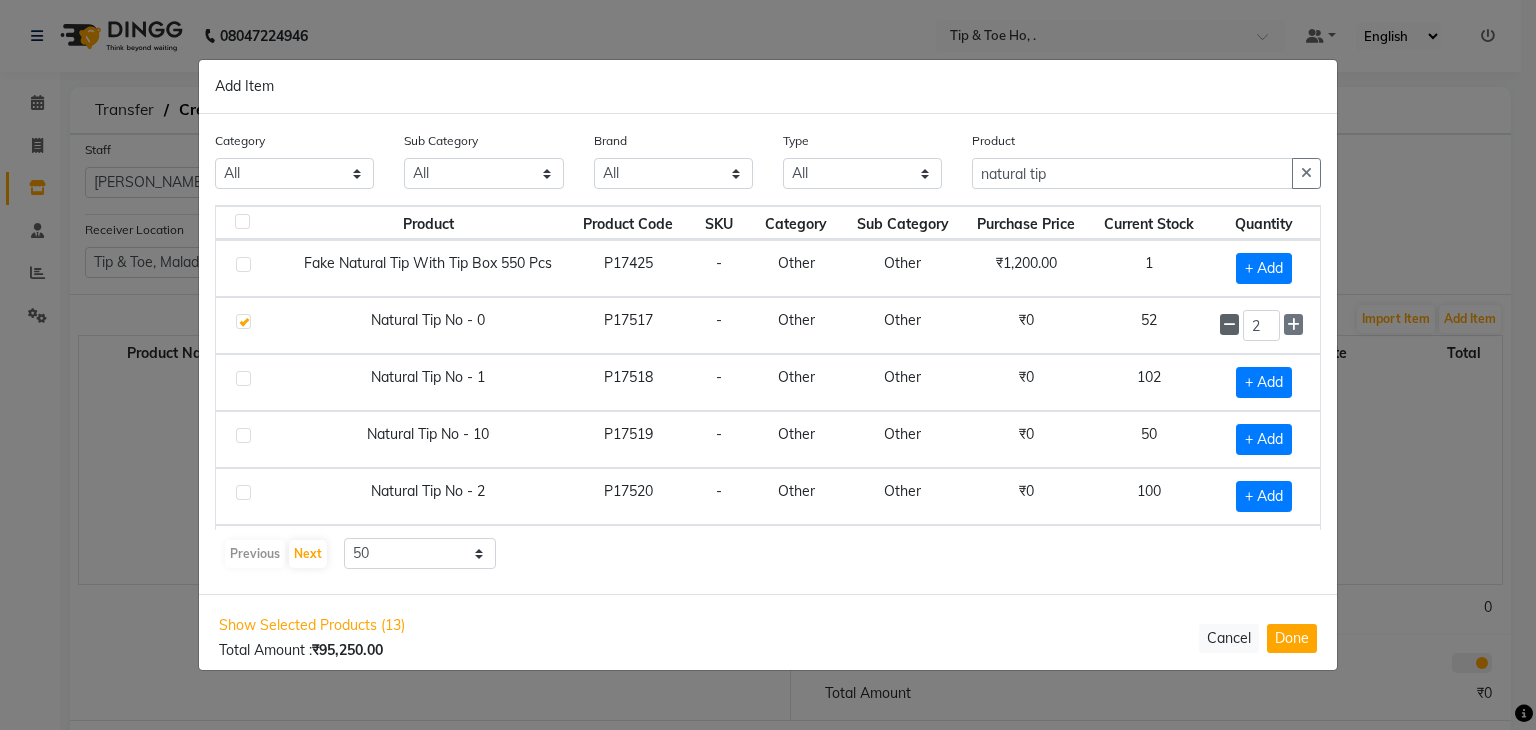 click 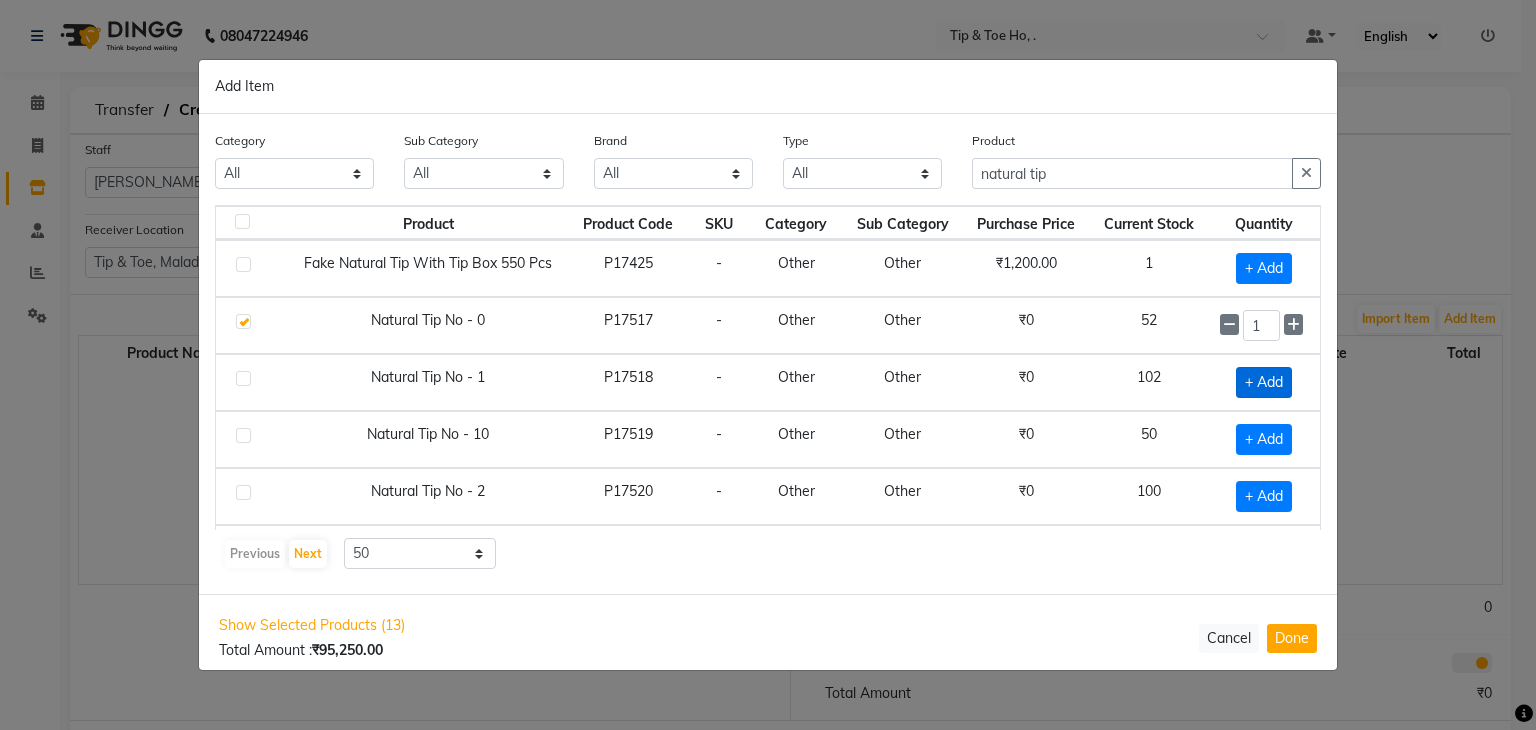 click on "+ Add" 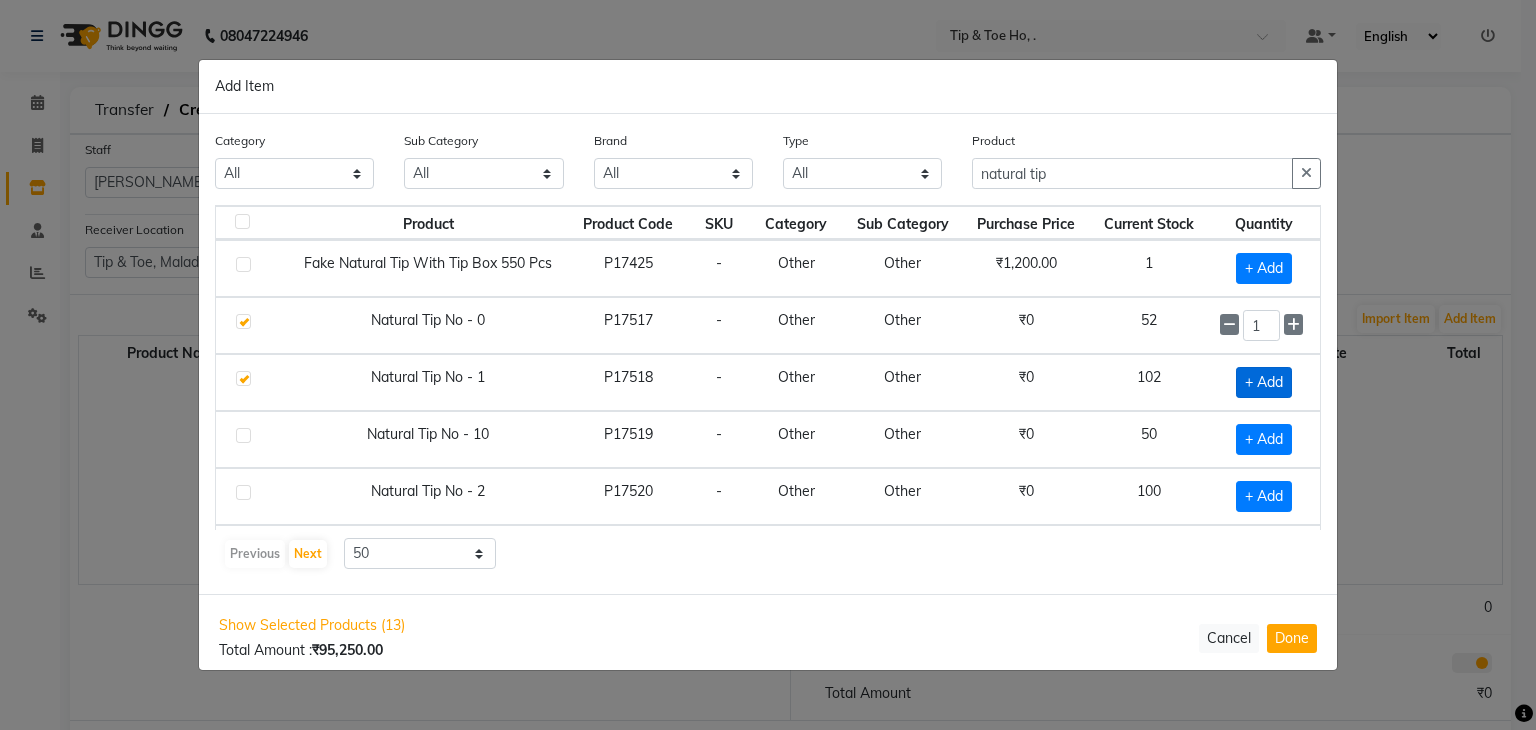 checkbox on "true" 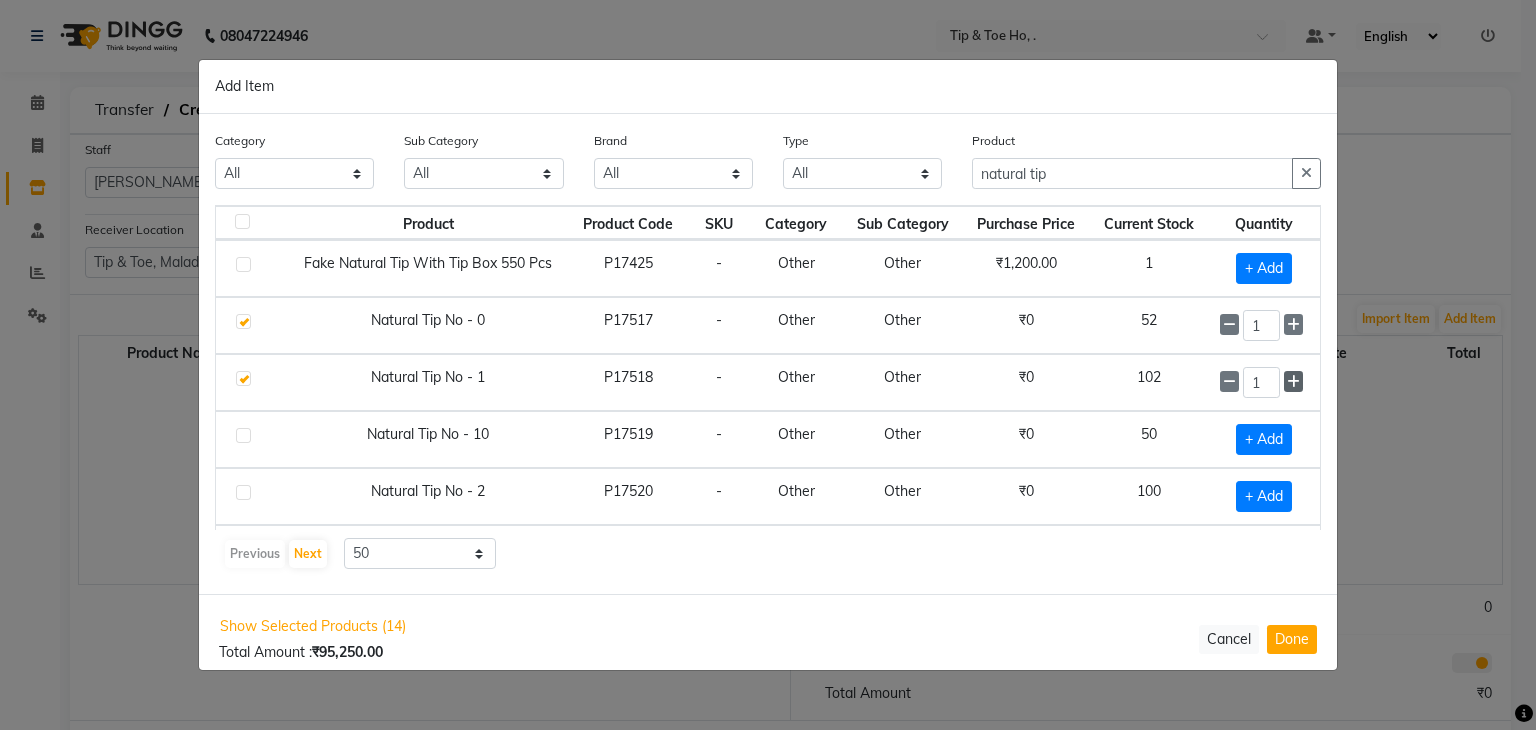 click 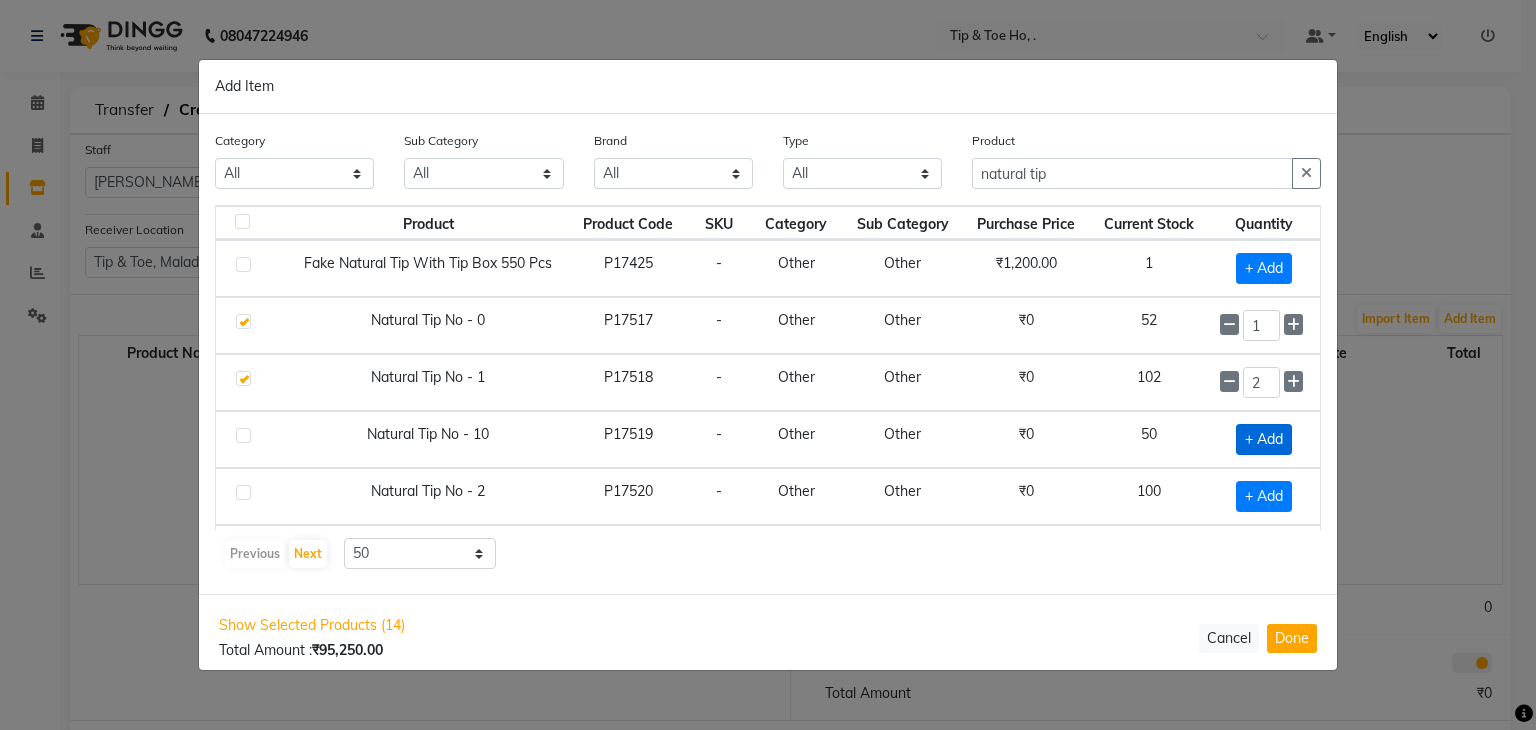 click on "+ Add" 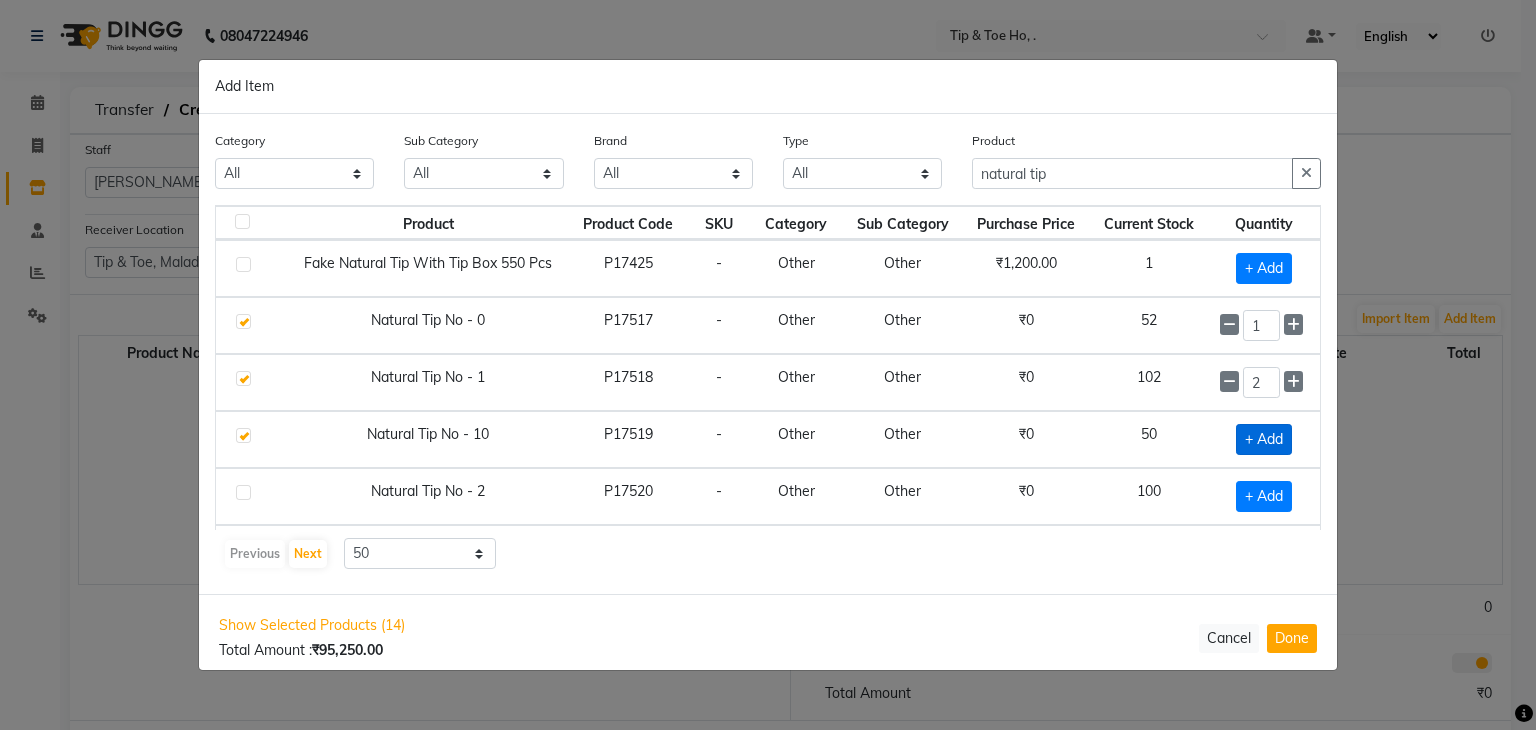 checkbox on "true" 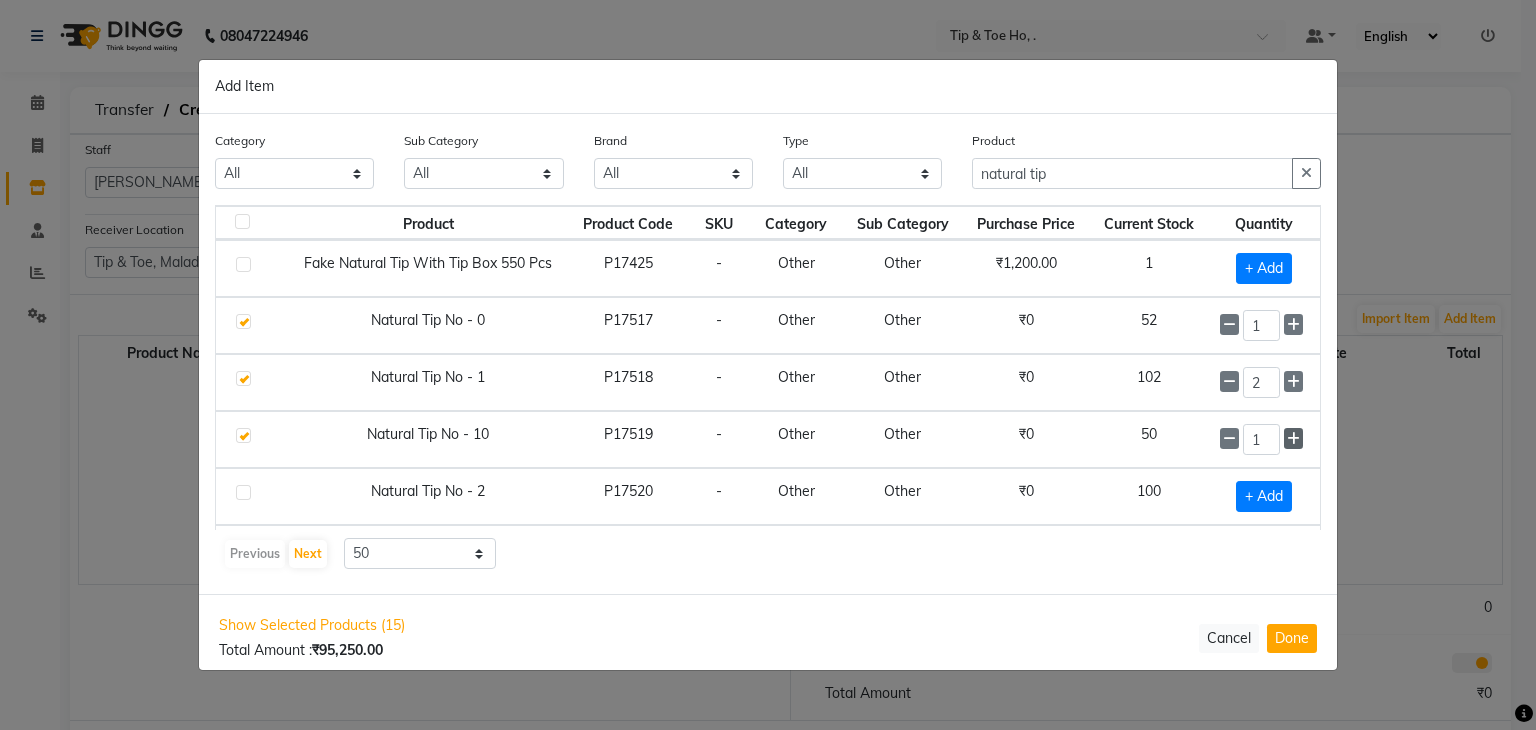 click 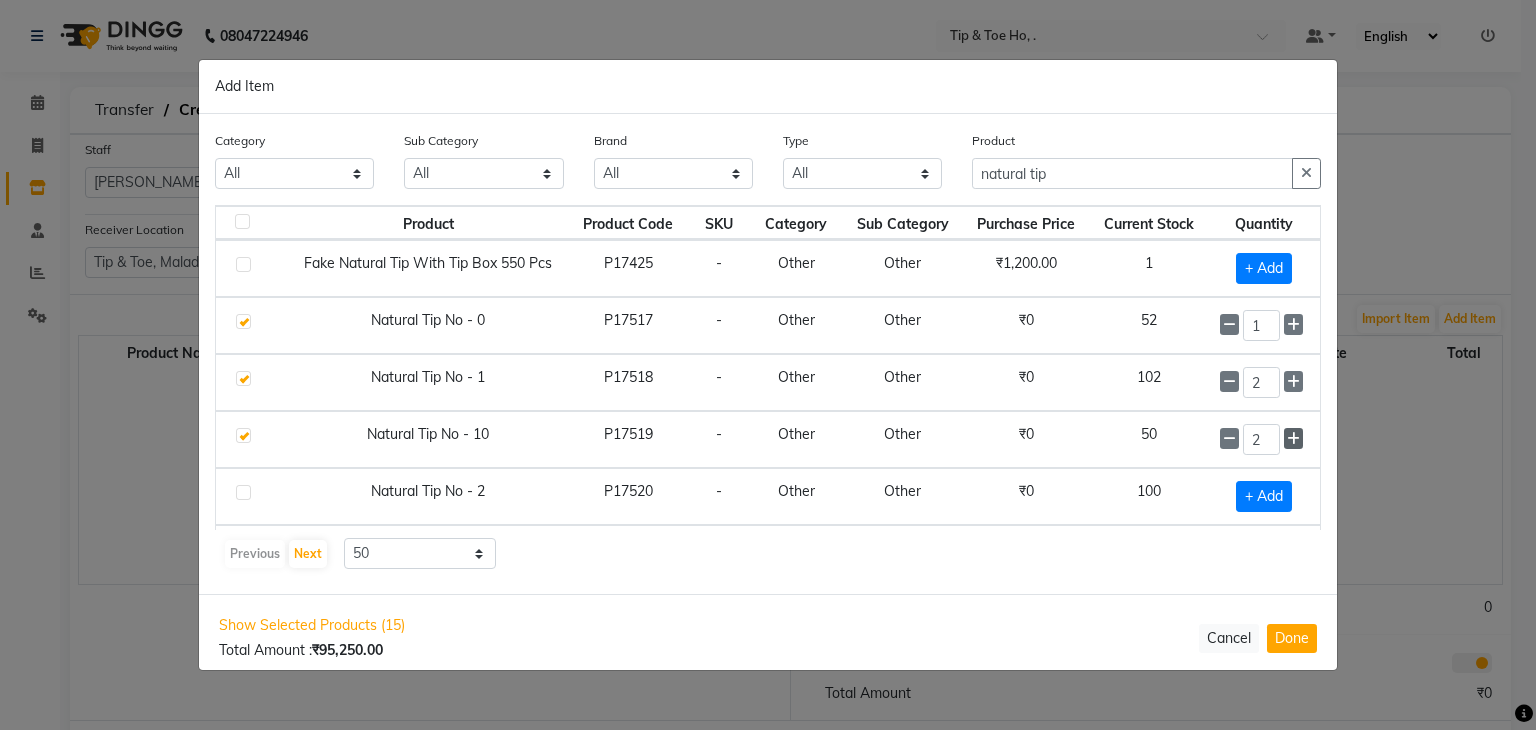 click 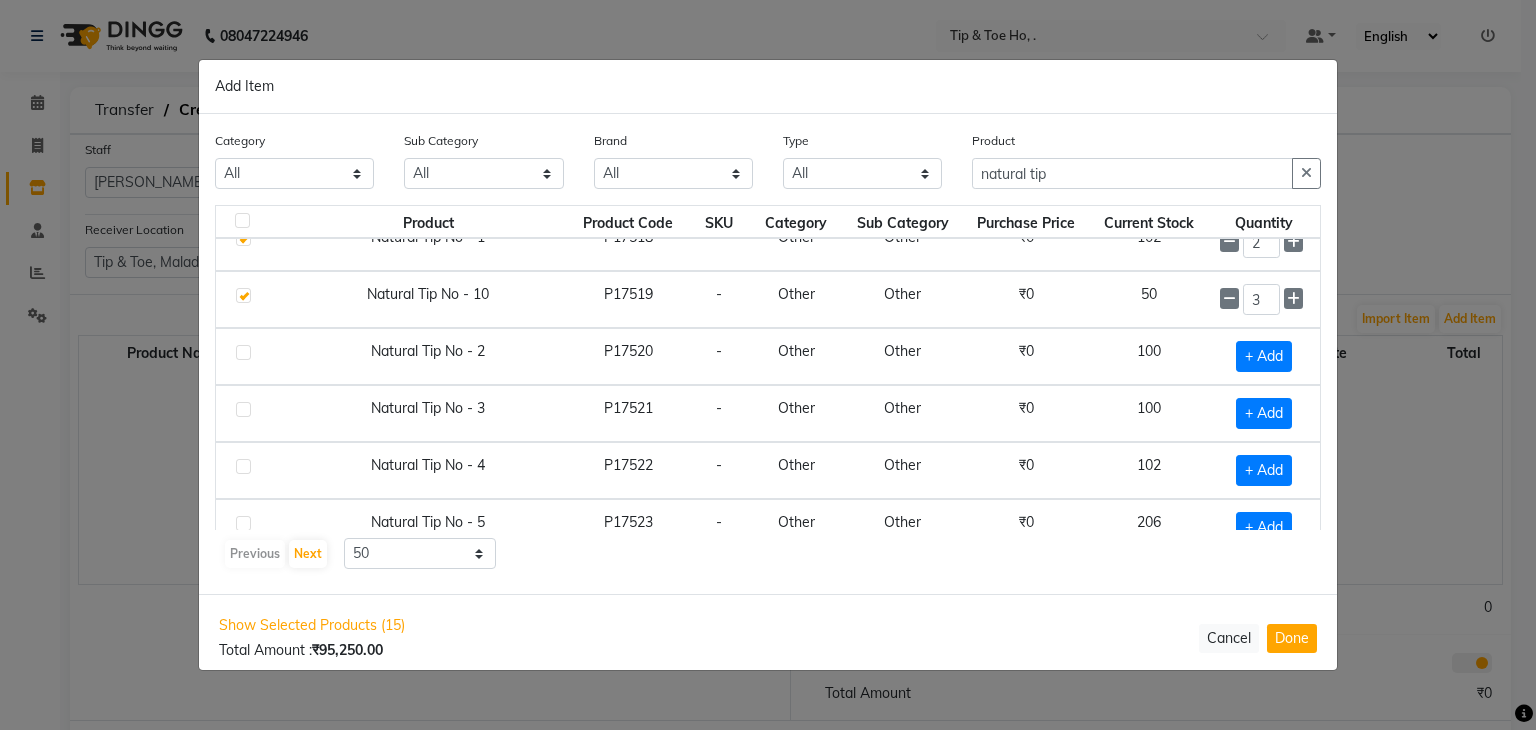 scroll, scrollTop: 143, scrollLeft: 0, axis: vertical 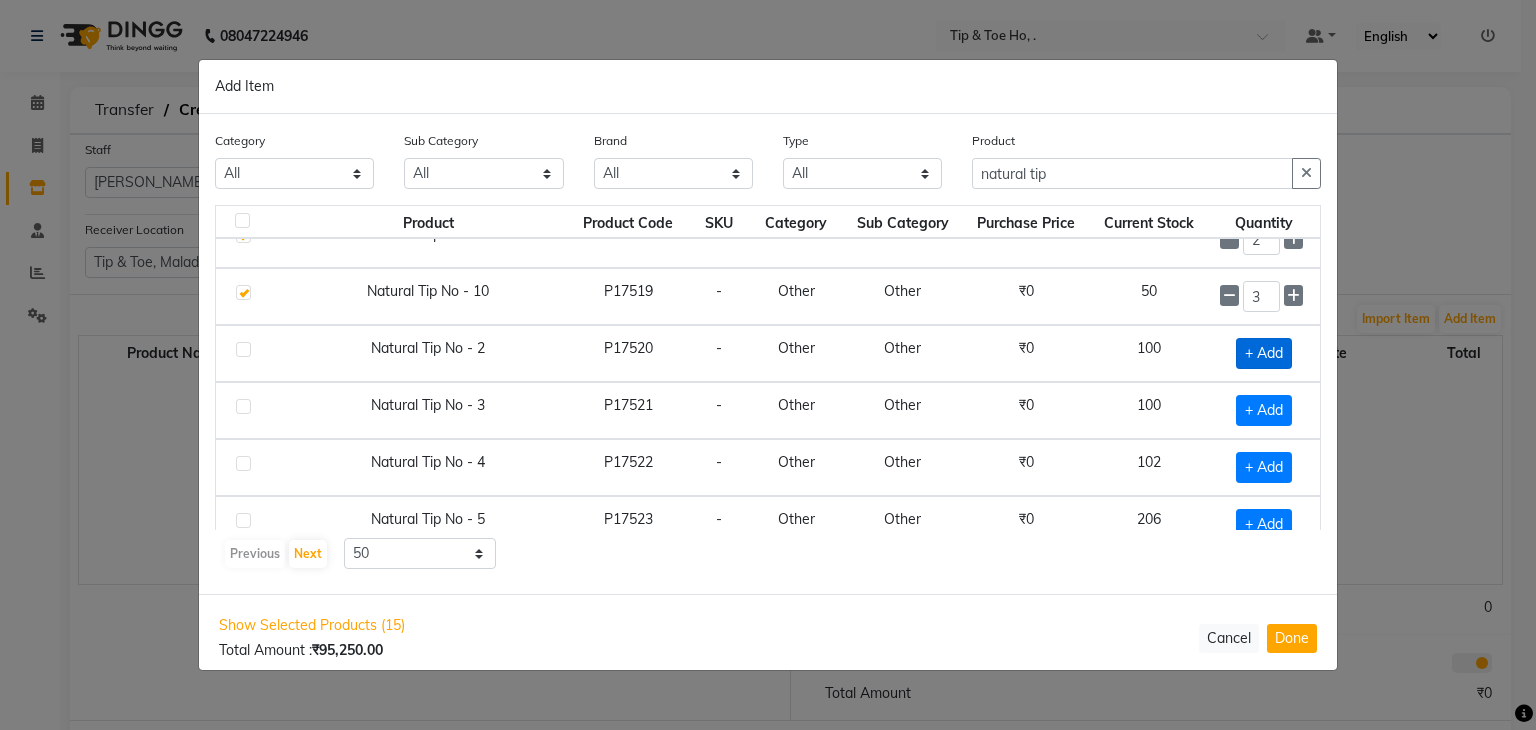 click on "+ Add" 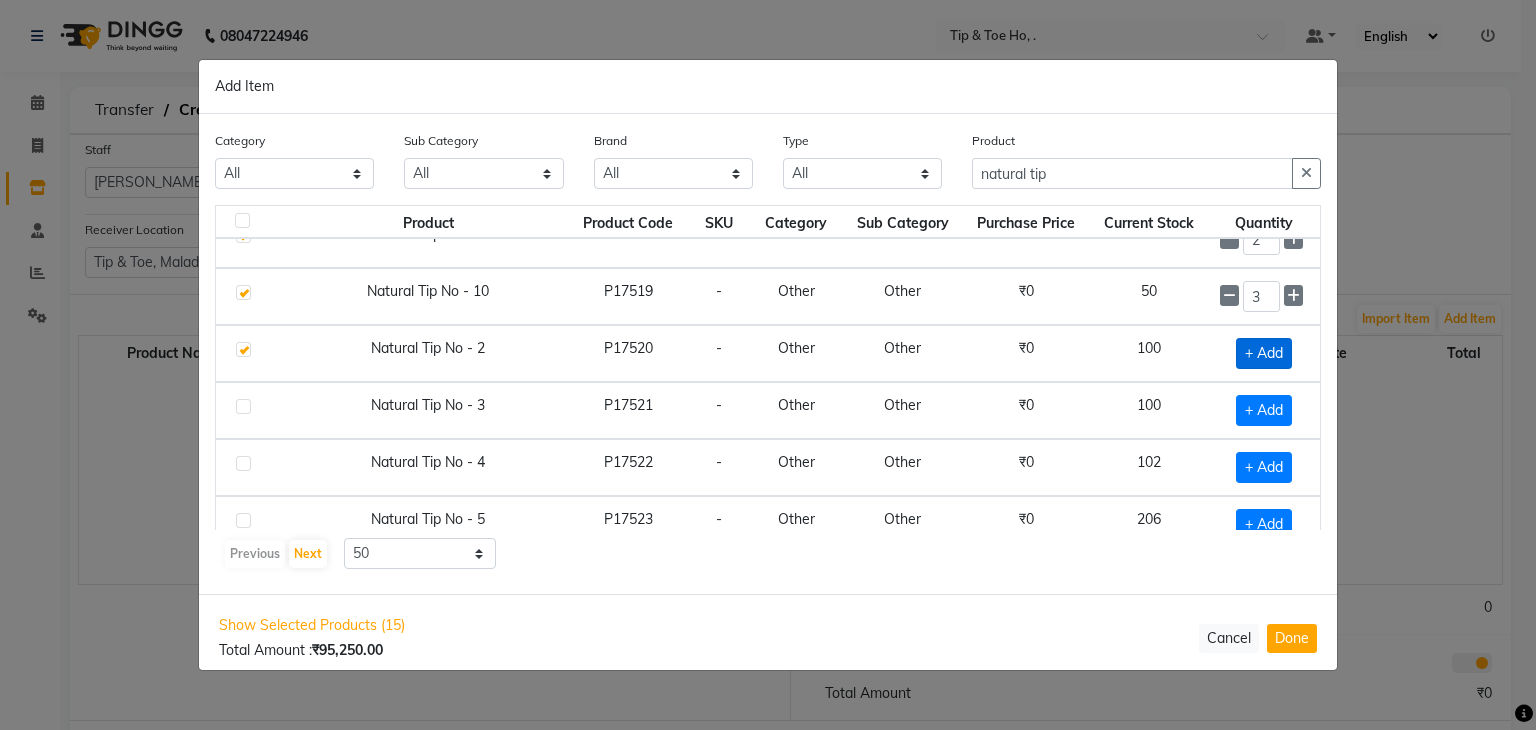checkbox on "true" 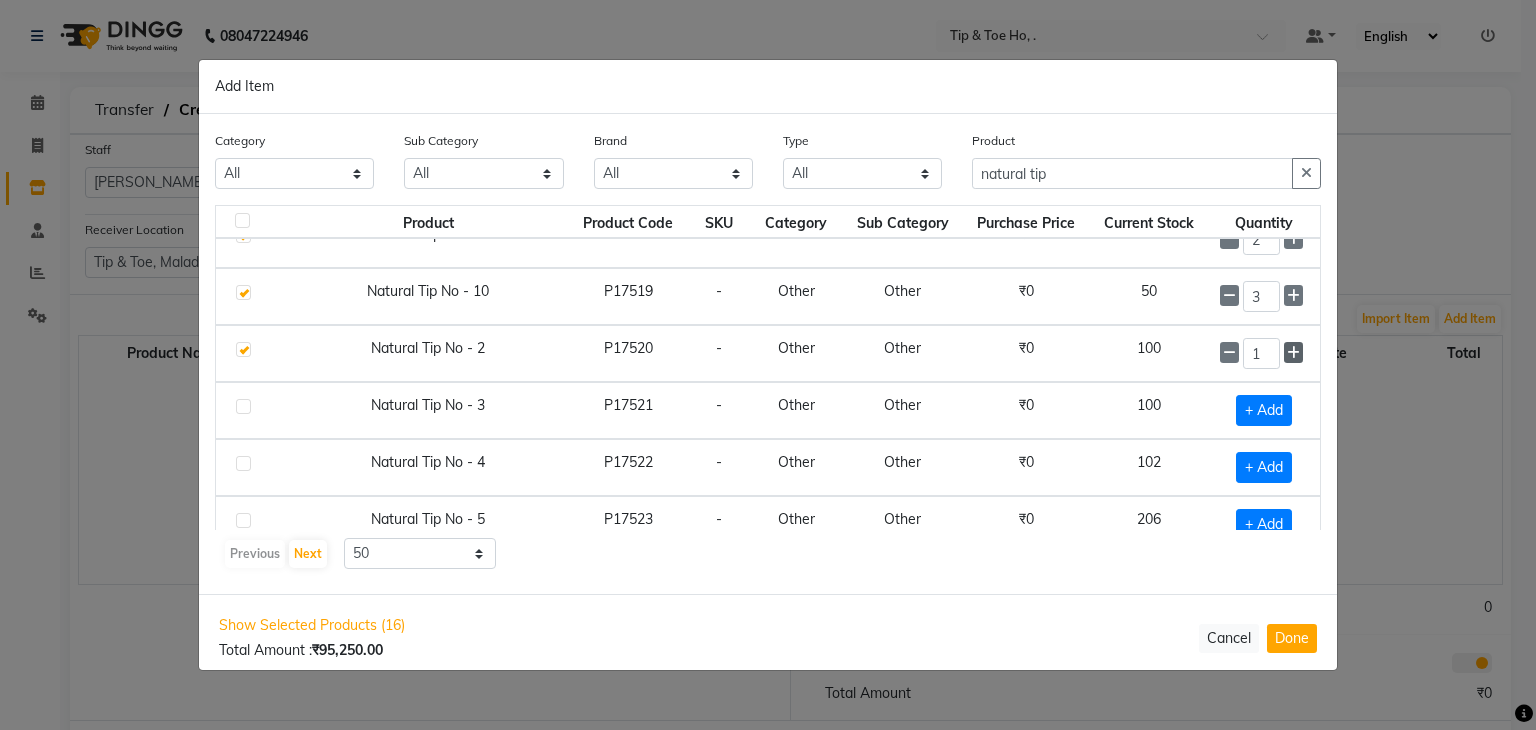 click 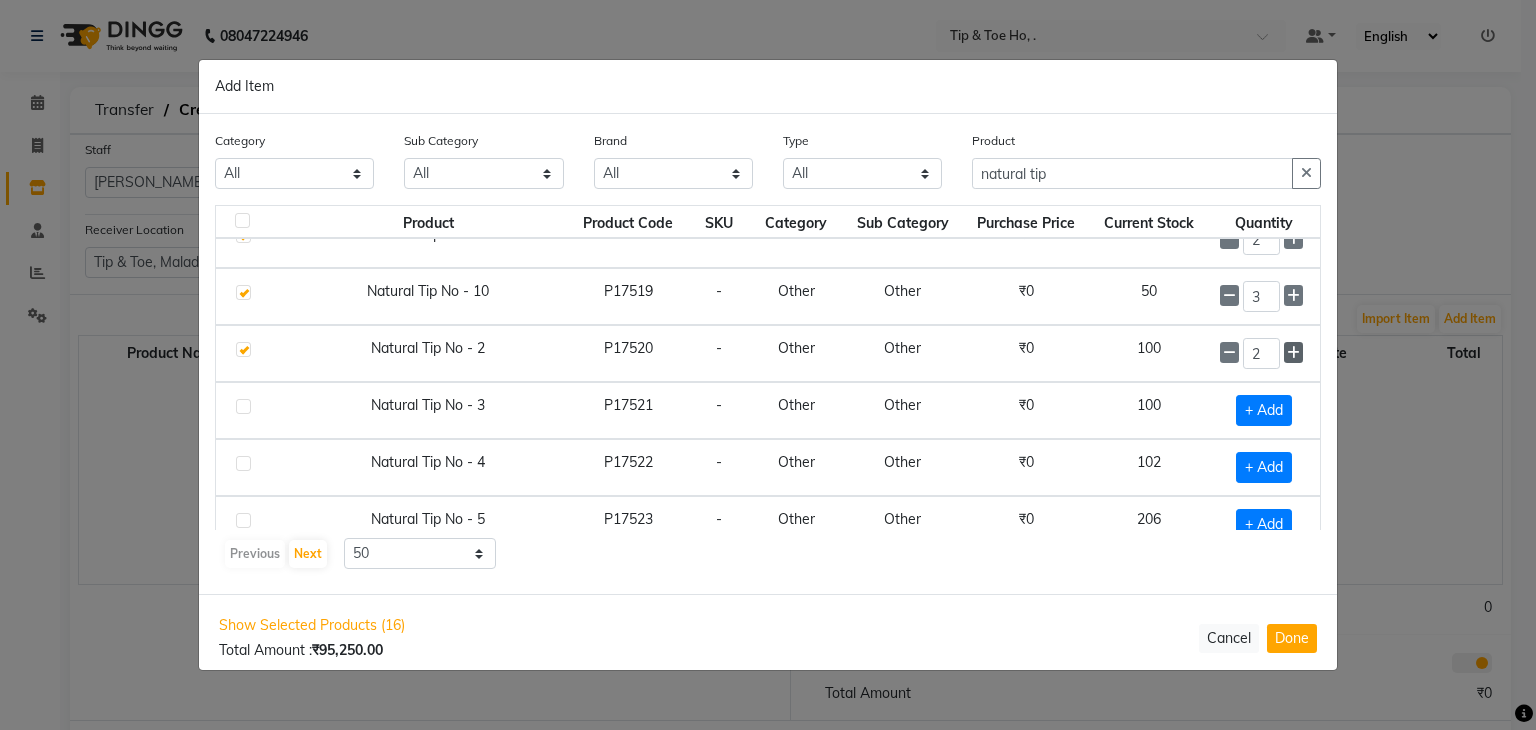 click 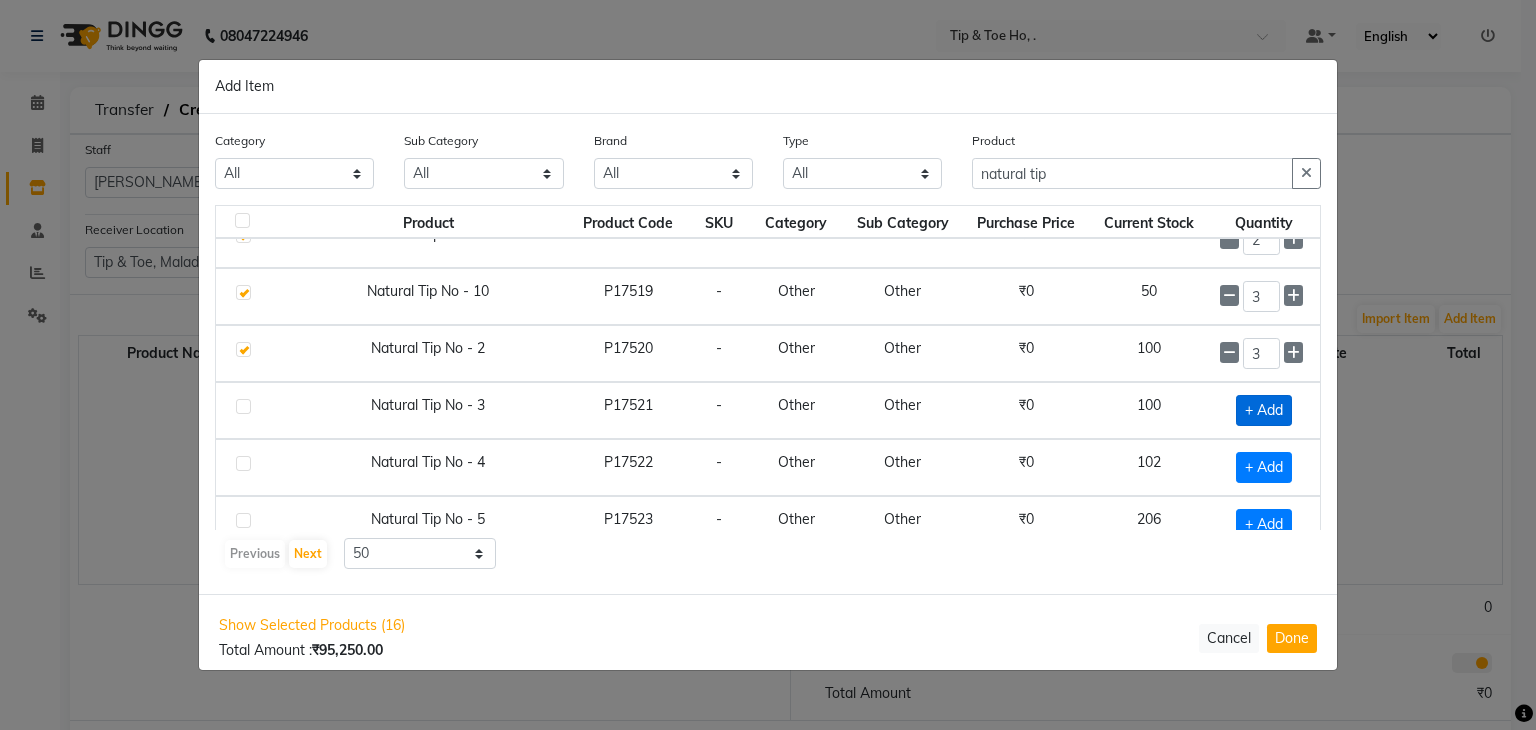 click on "+ Add" 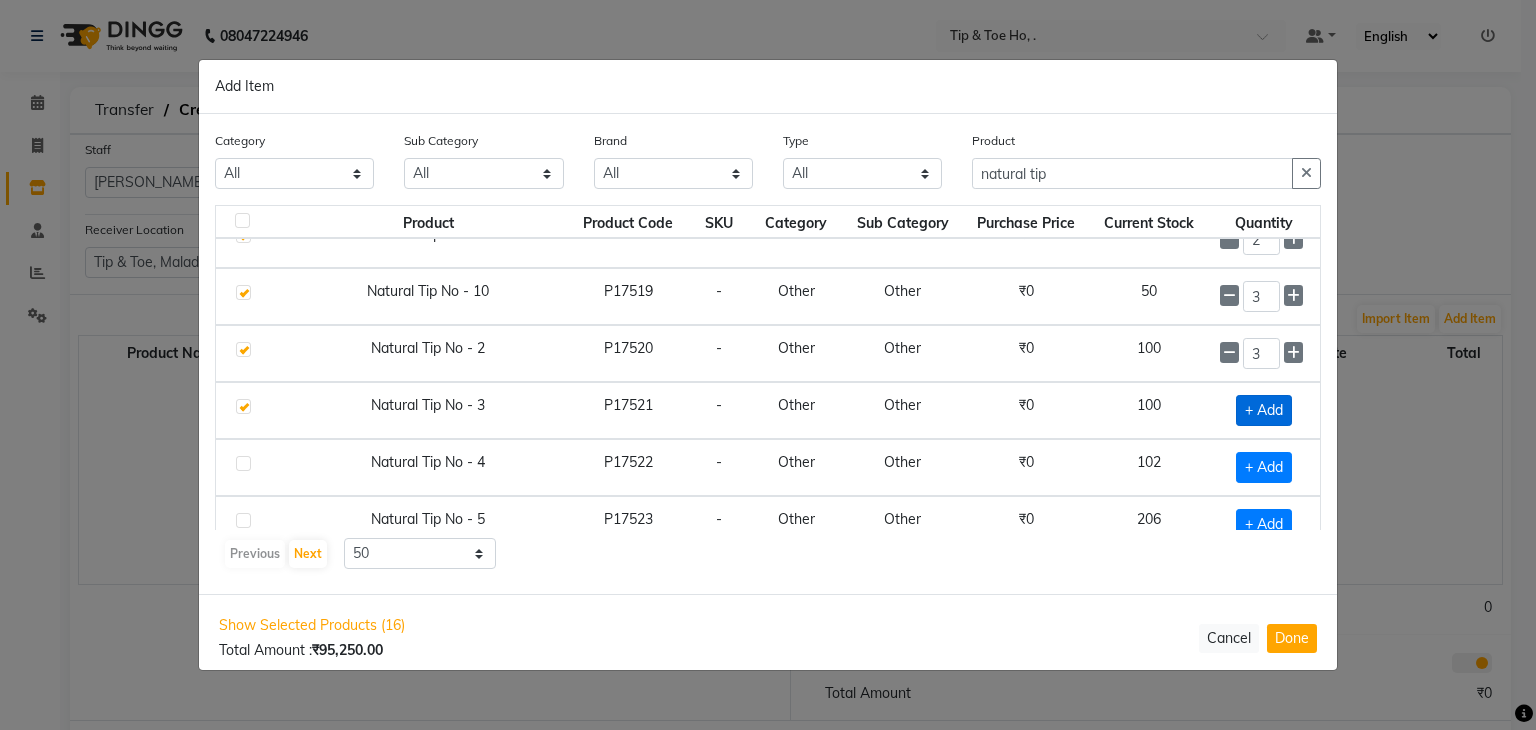 checkbox on "true" 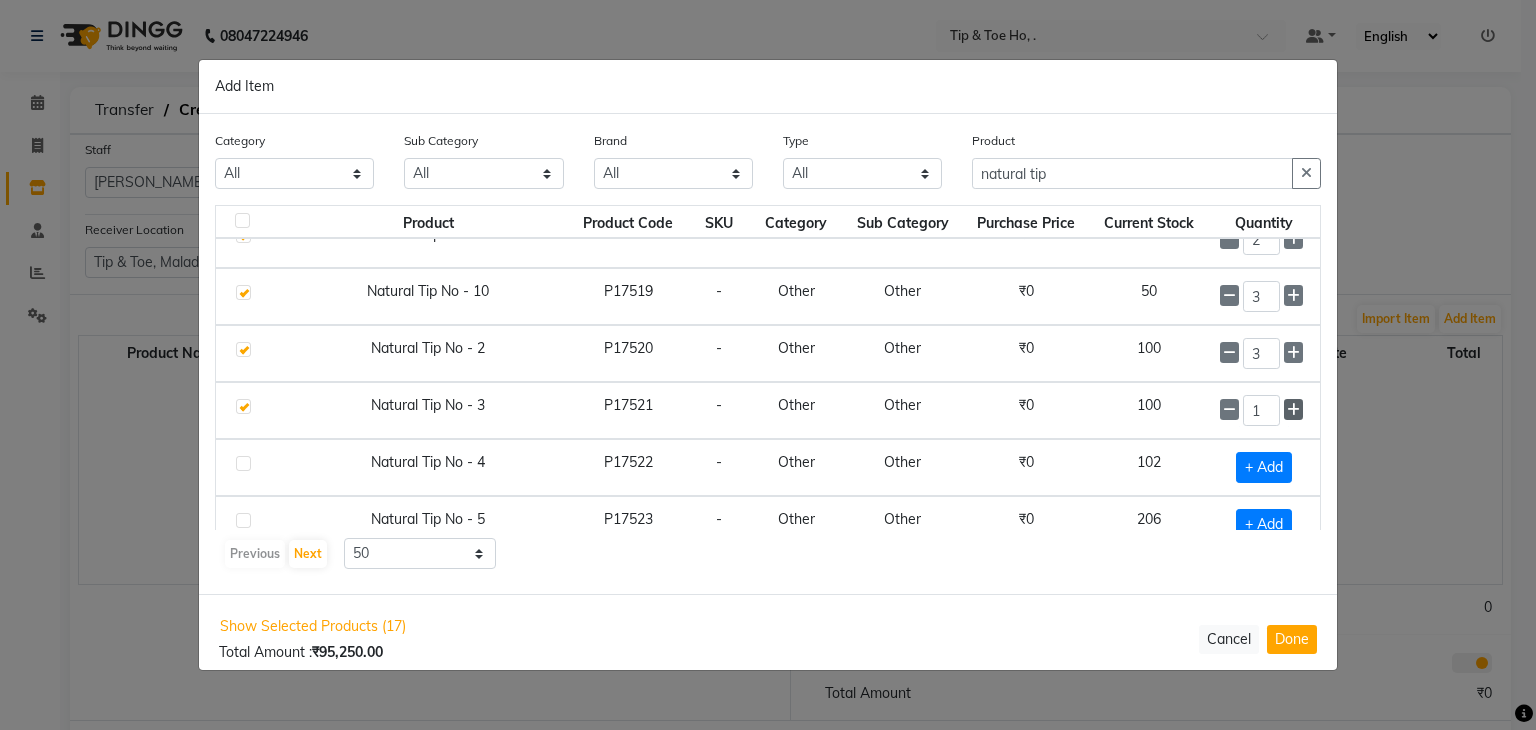 click 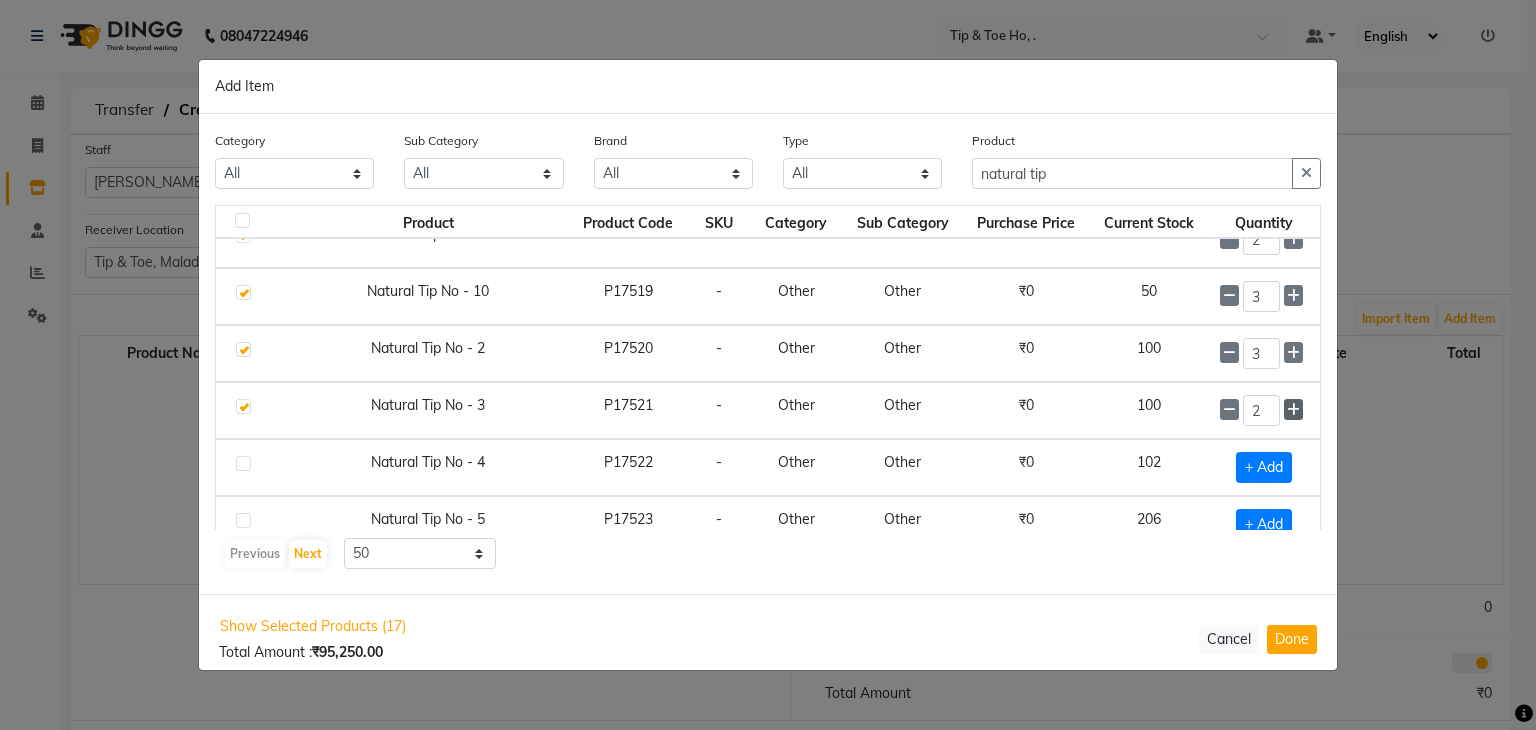click 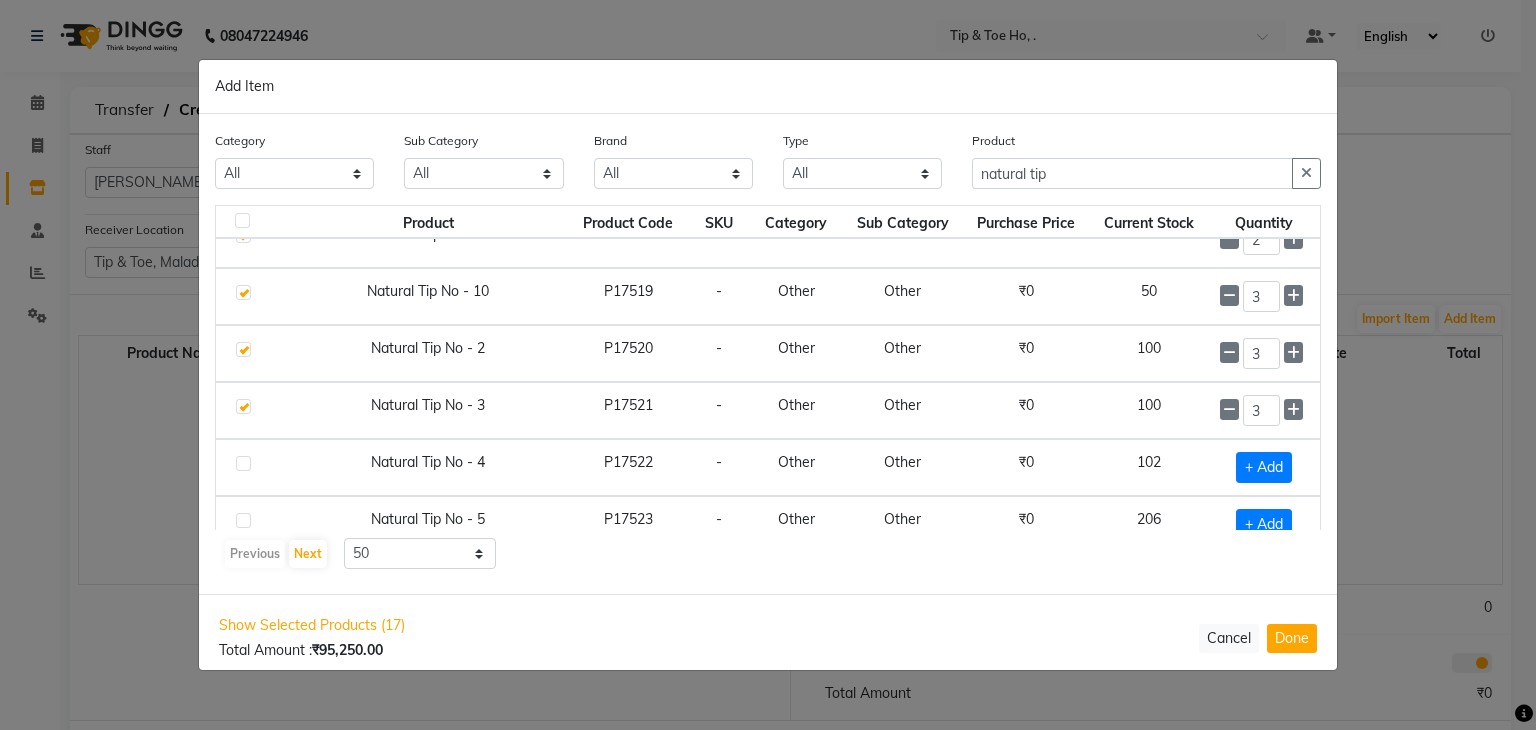 scroll, scrollTop: 222, scrollLeft: 0, axis: vertical 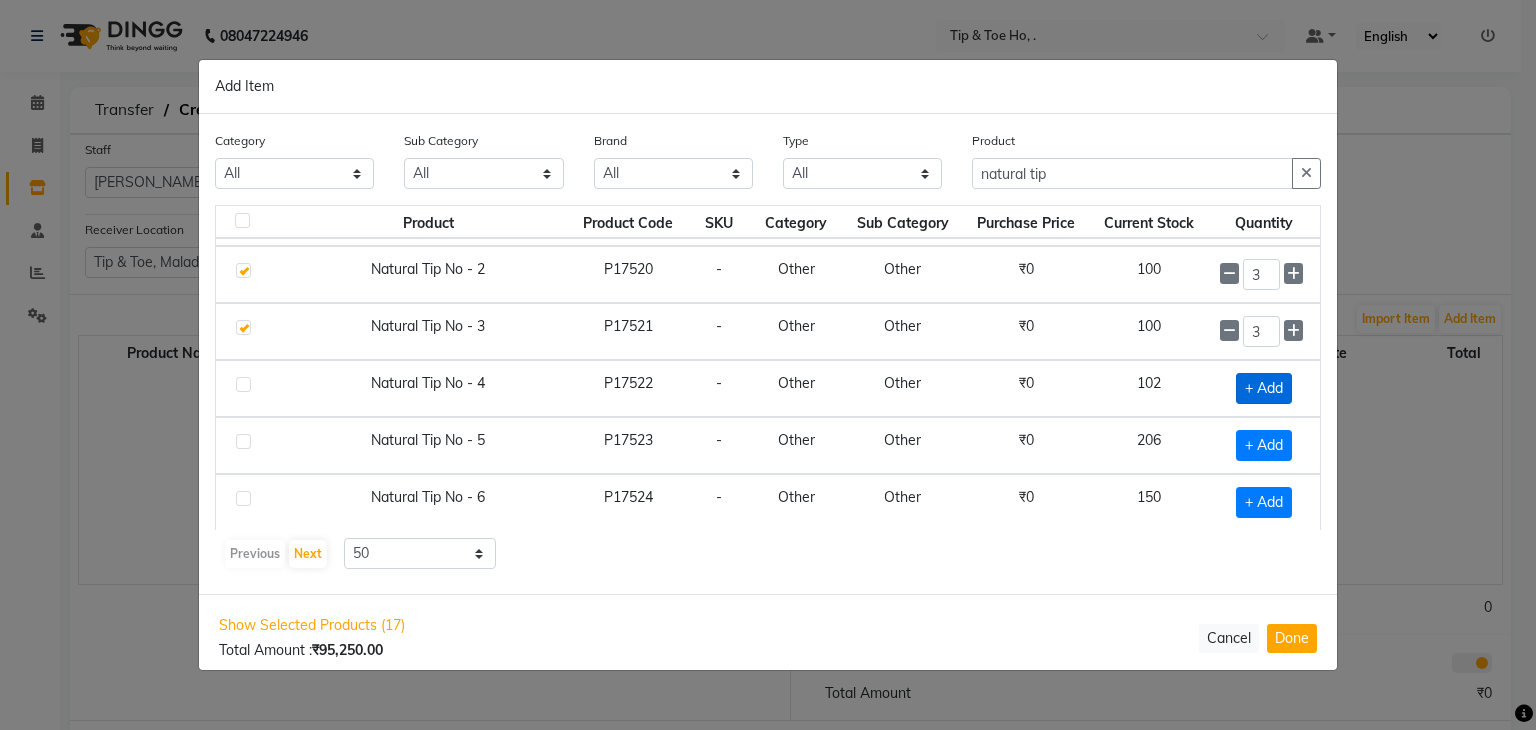 click on "+ Add" 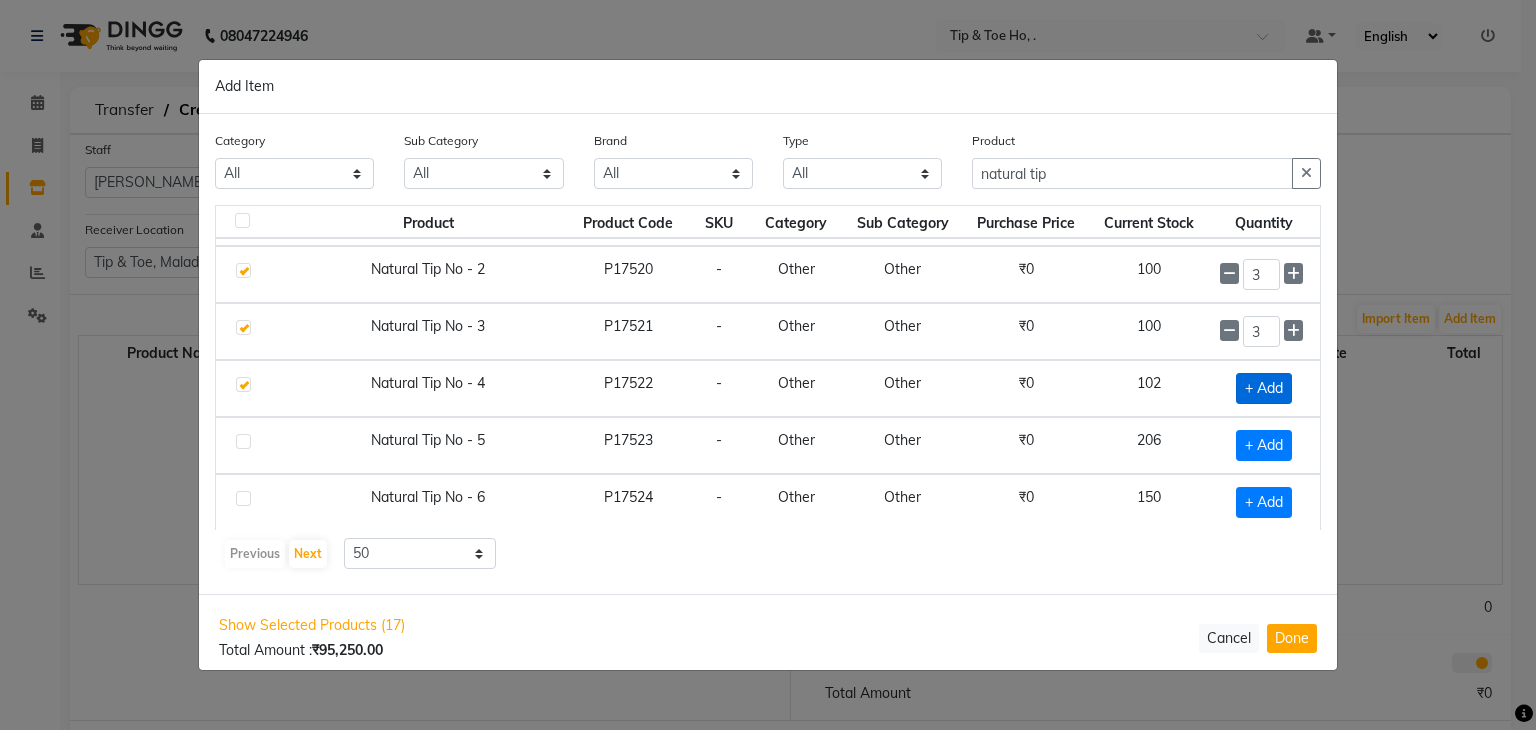 checkbox on "true" 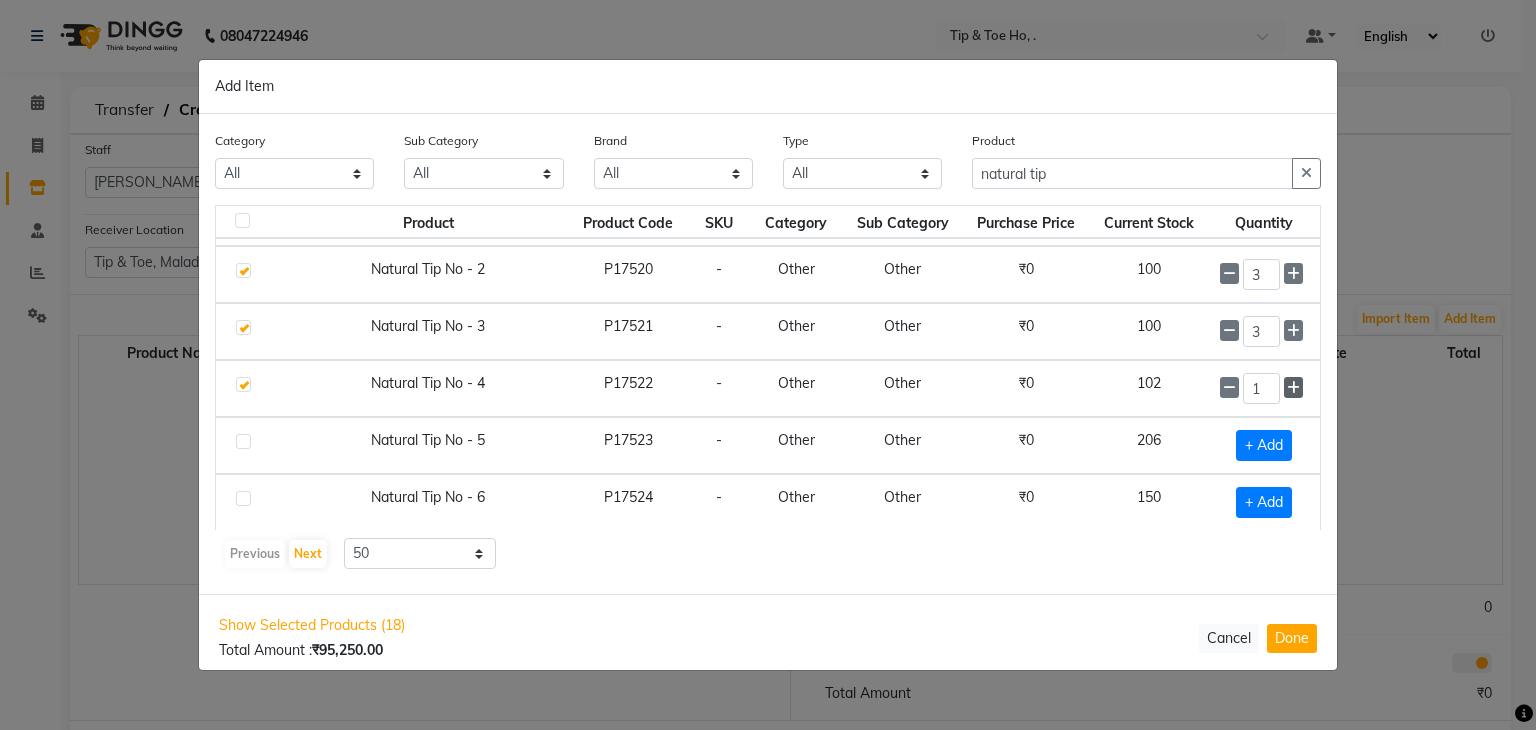 click 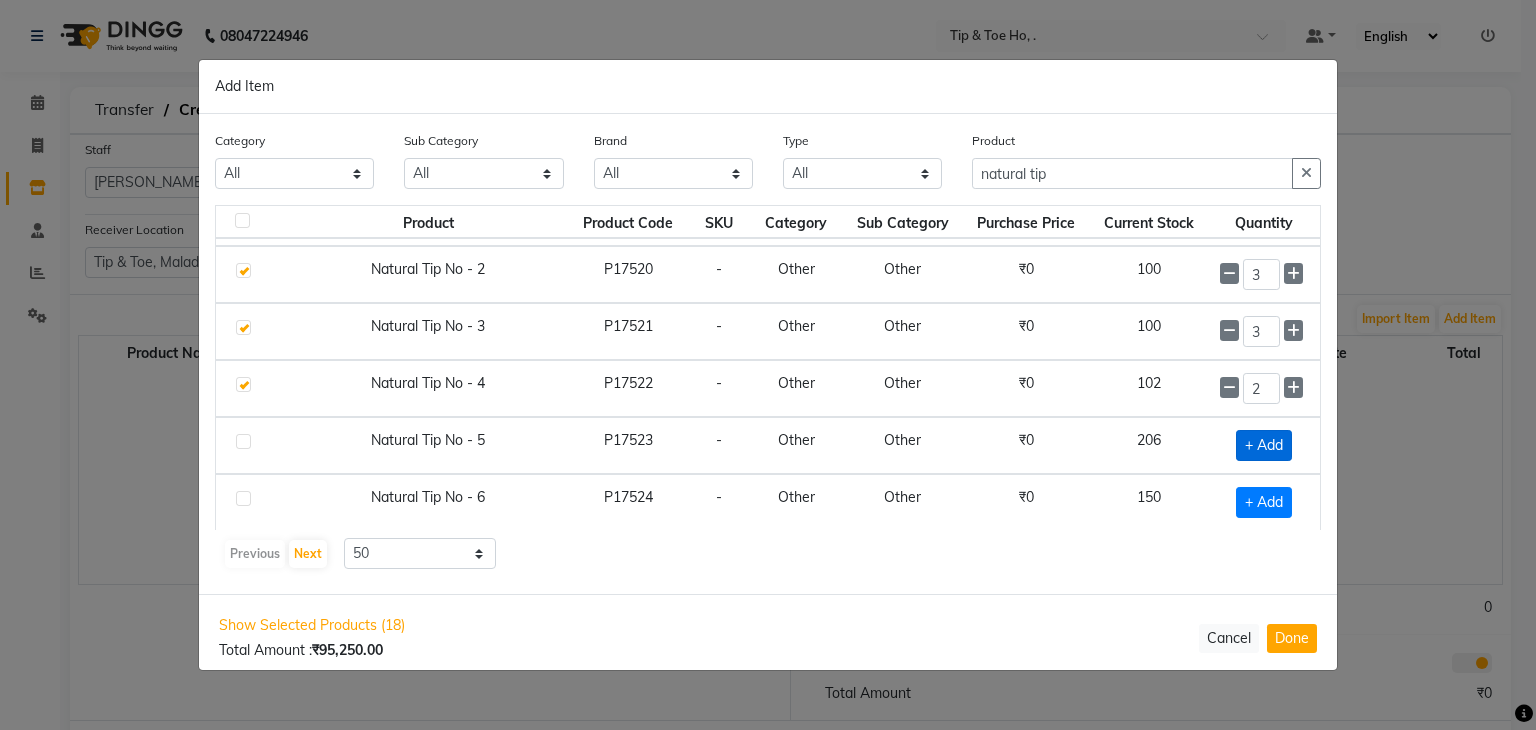 click on "+ Add" 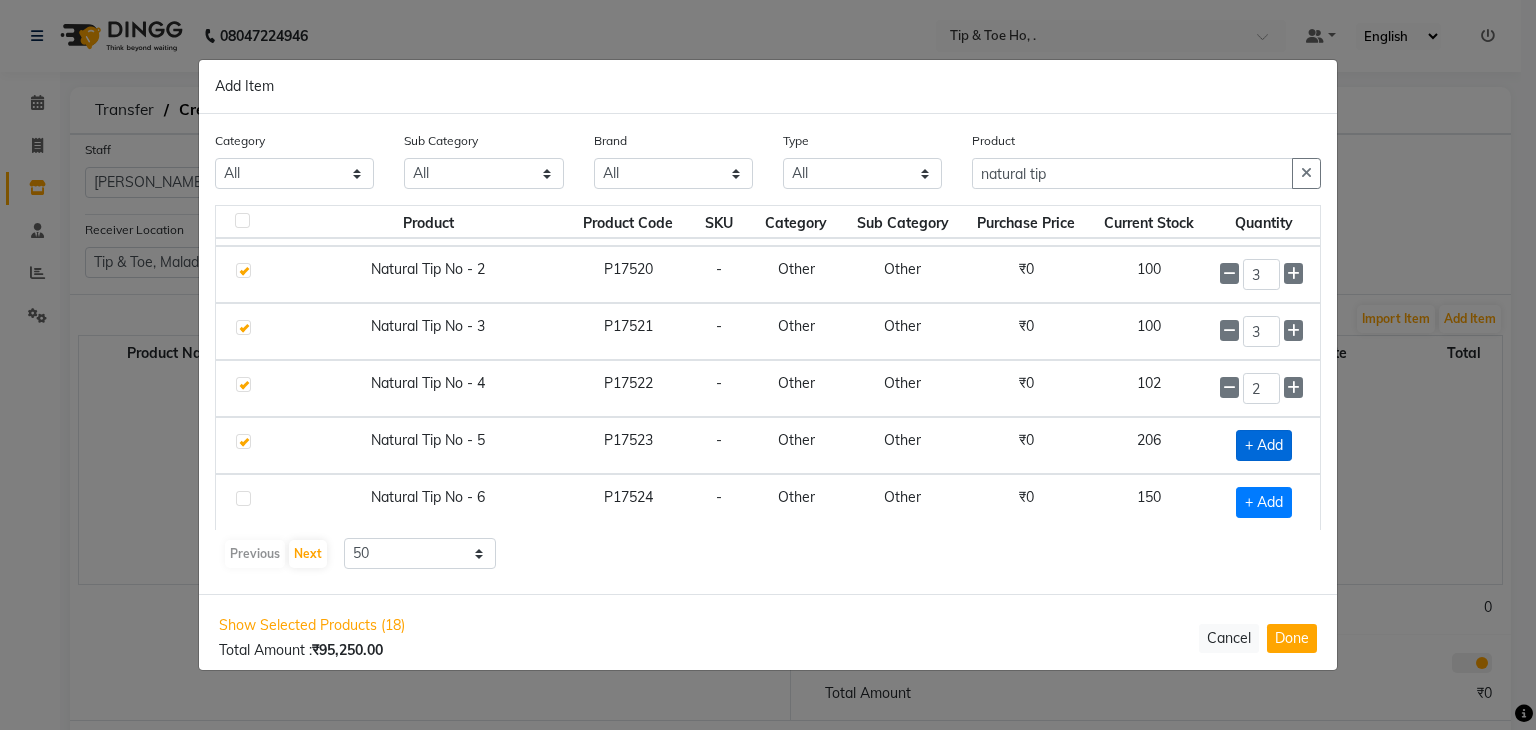checkbox on "true" 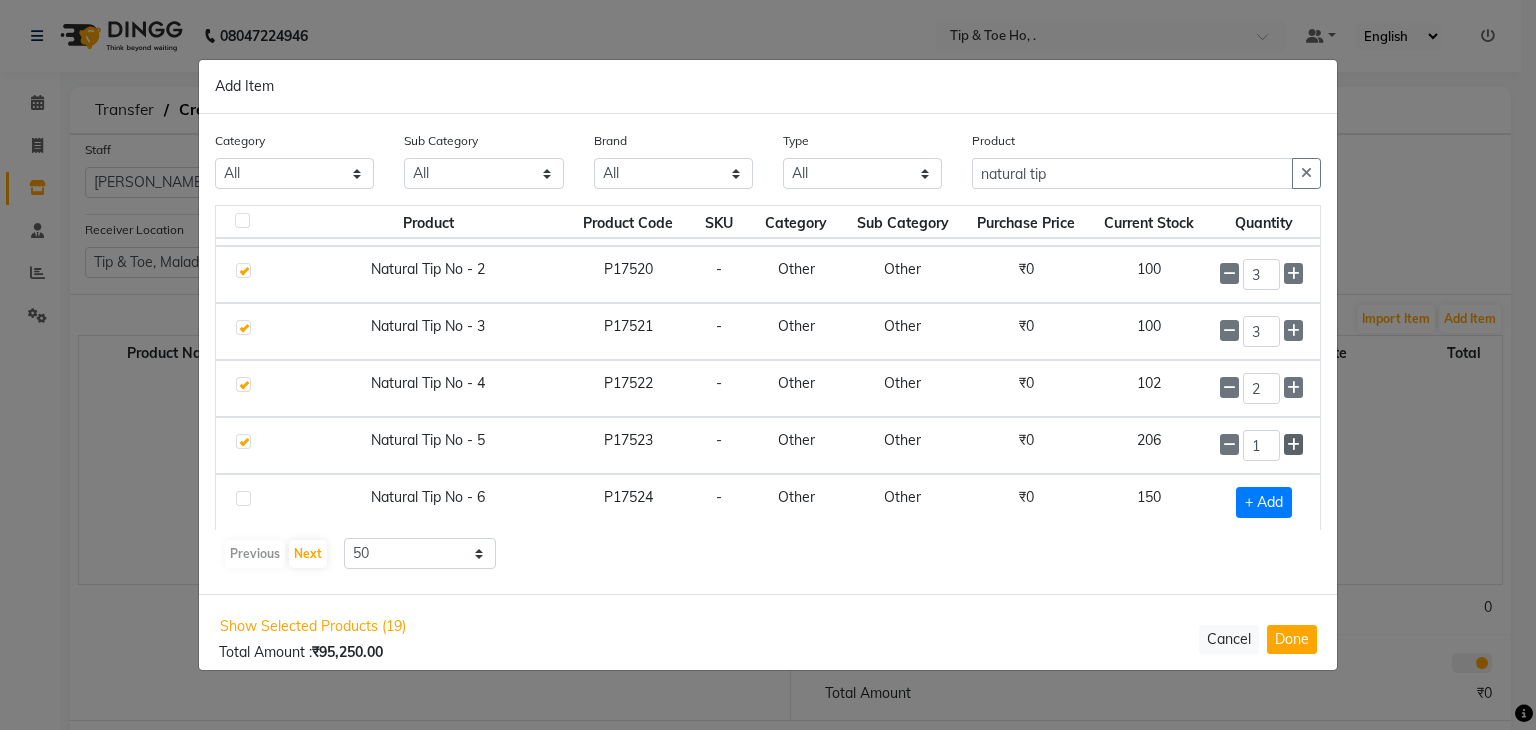 click 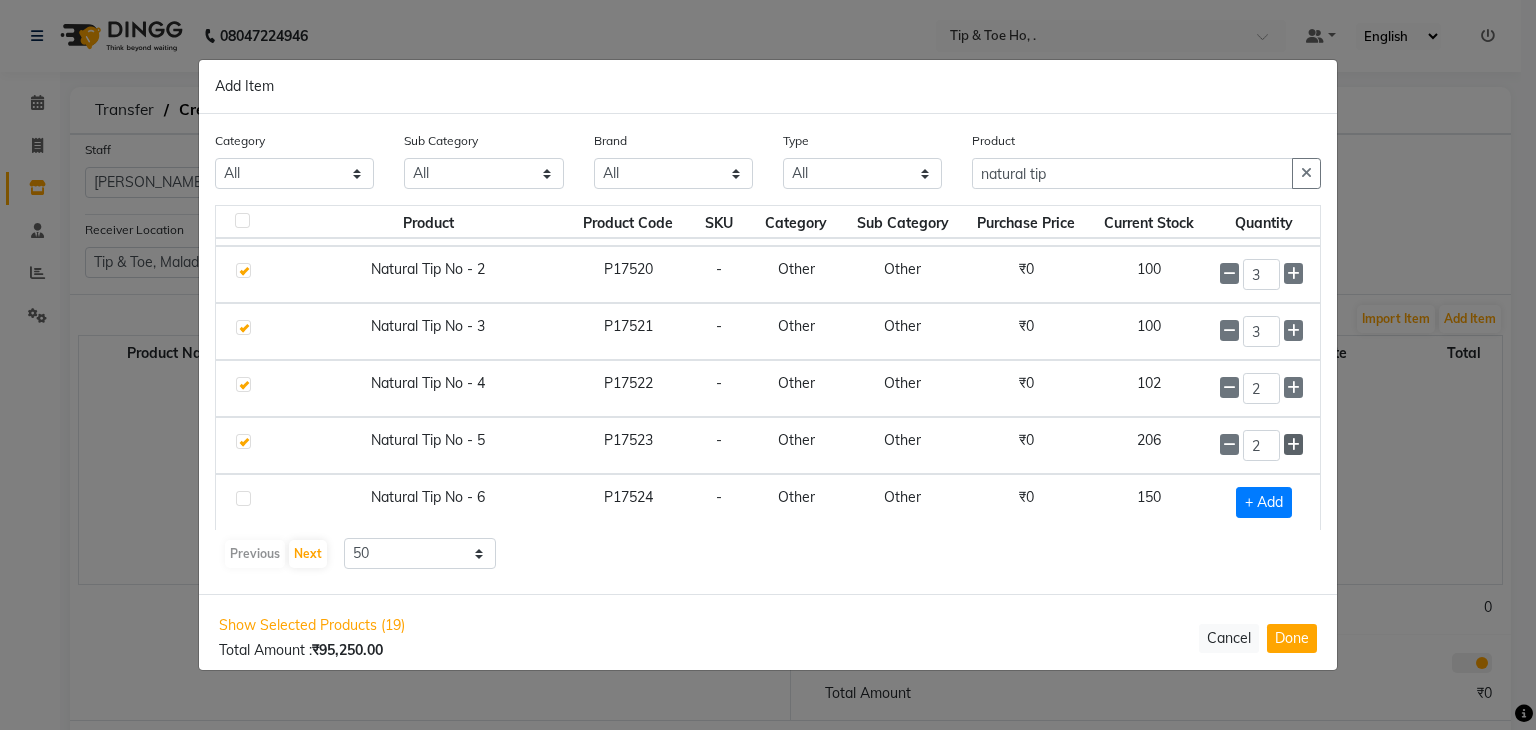 click 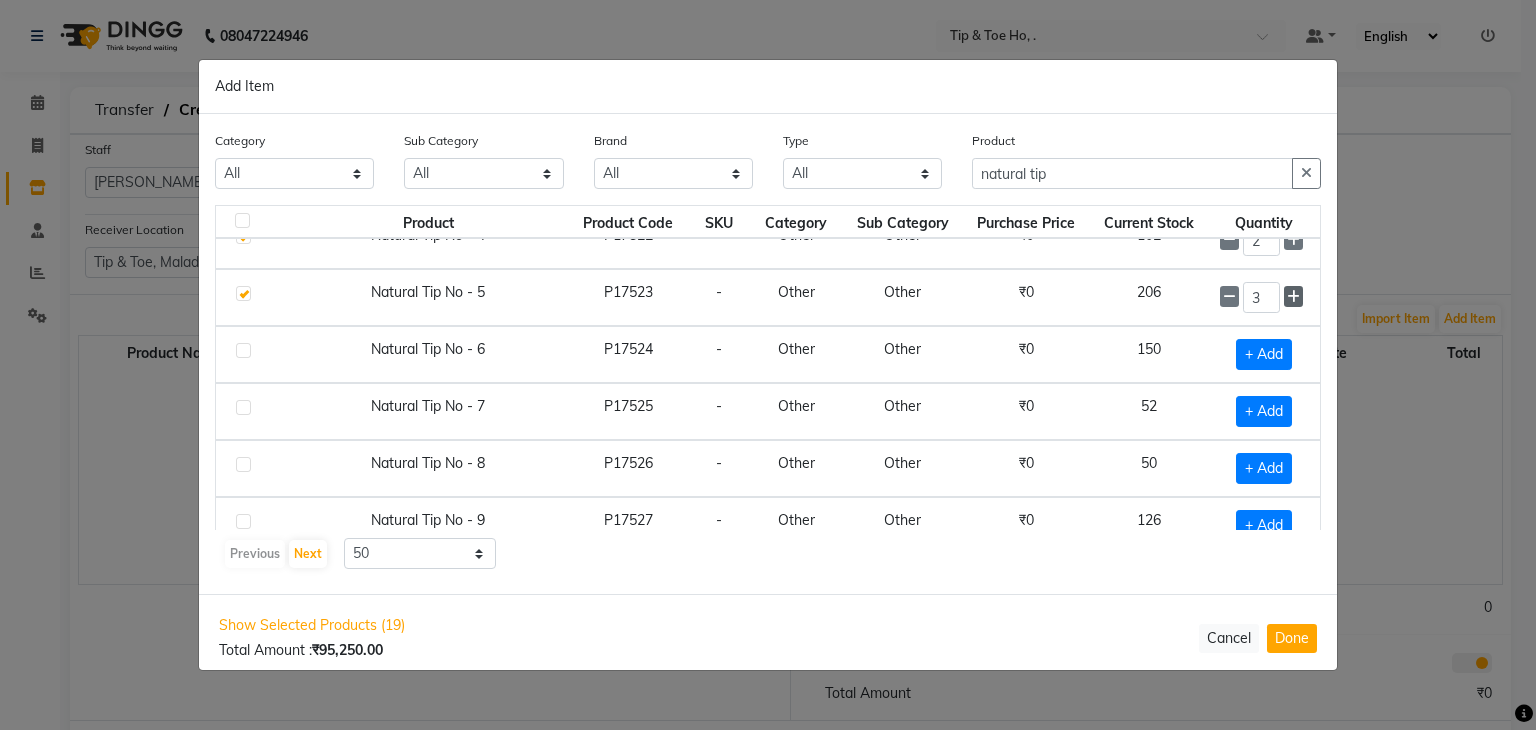 scroll, scrollTop: 374, scrollLeft: 0, axis: vertical 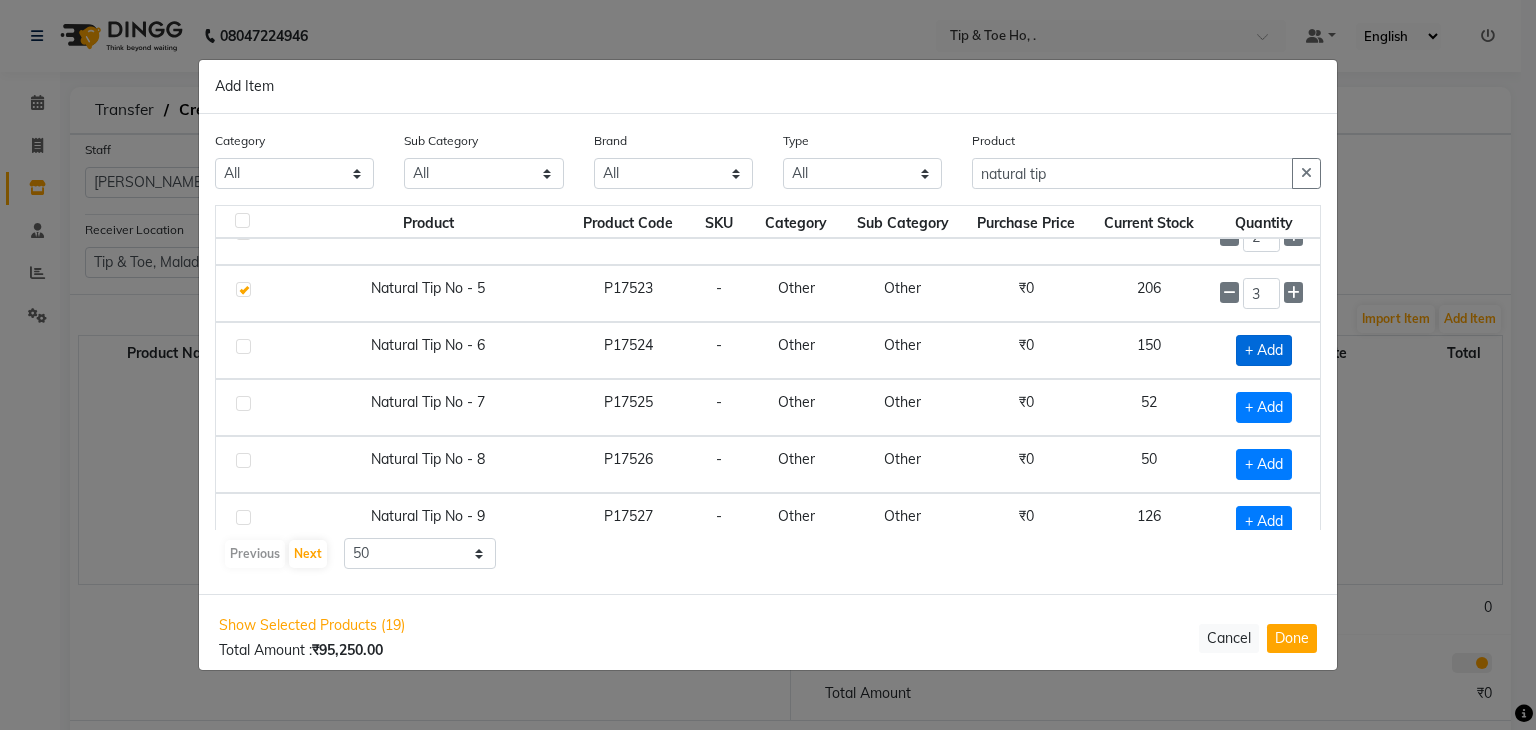 click on "+ Add" 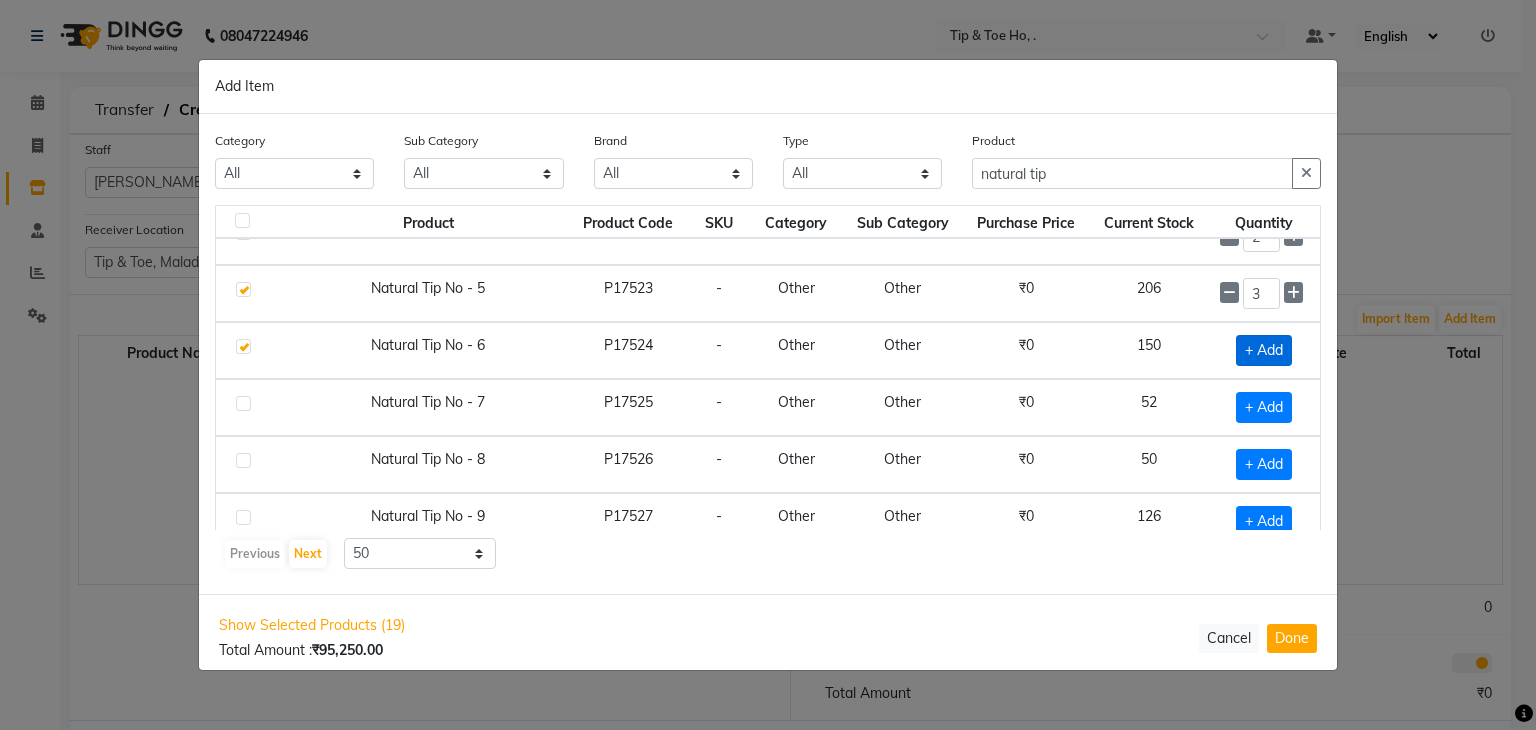 checkbox on "true" 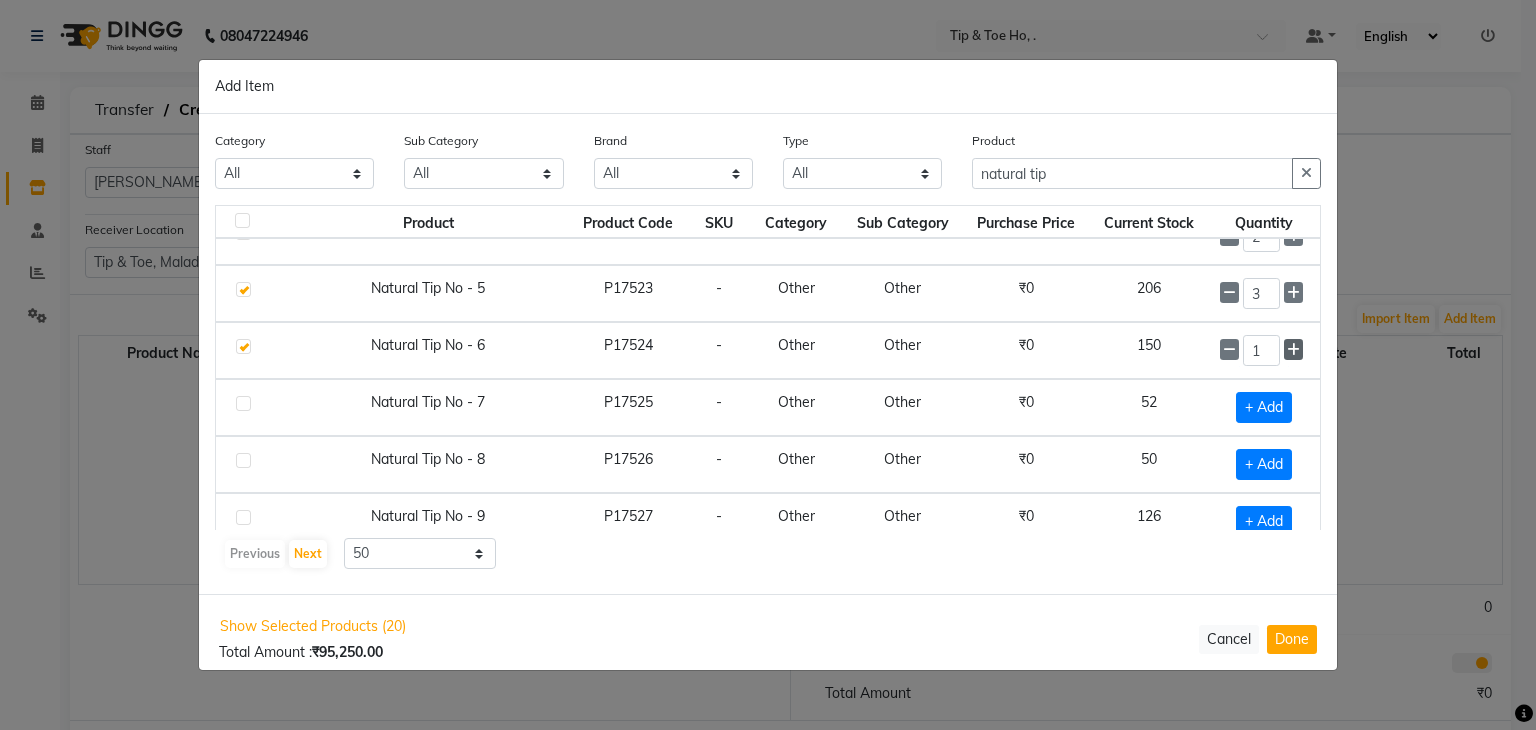 click 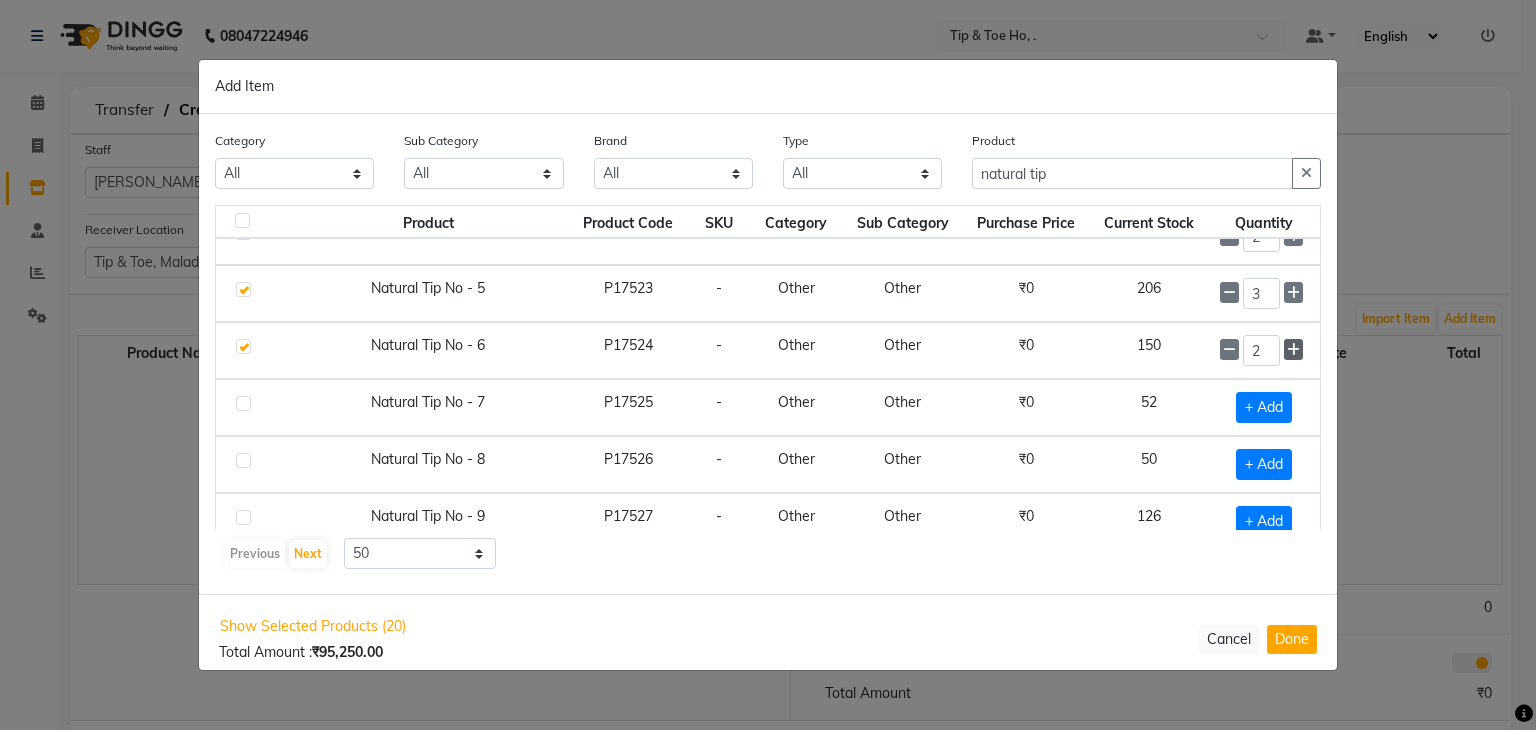 click 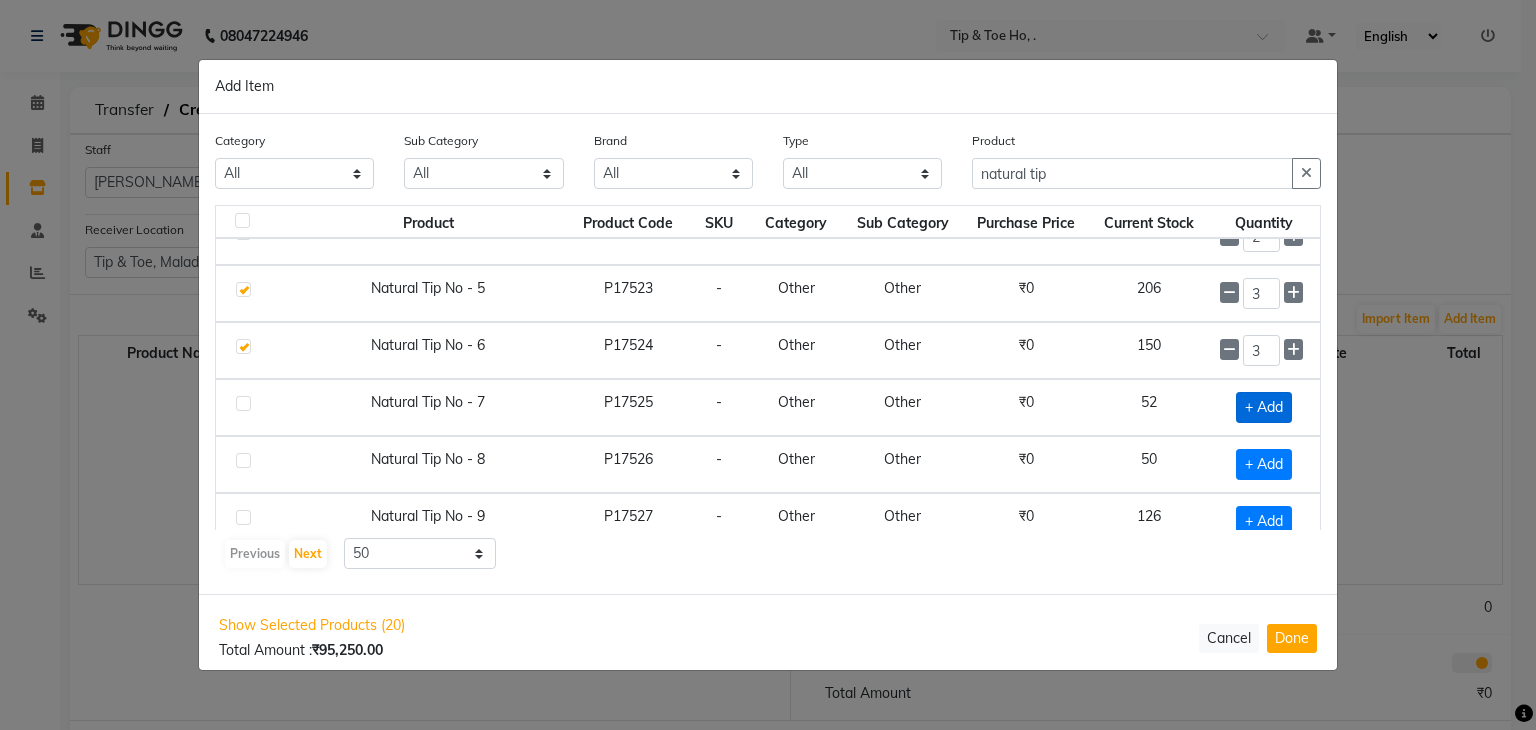 click on "+ Add" 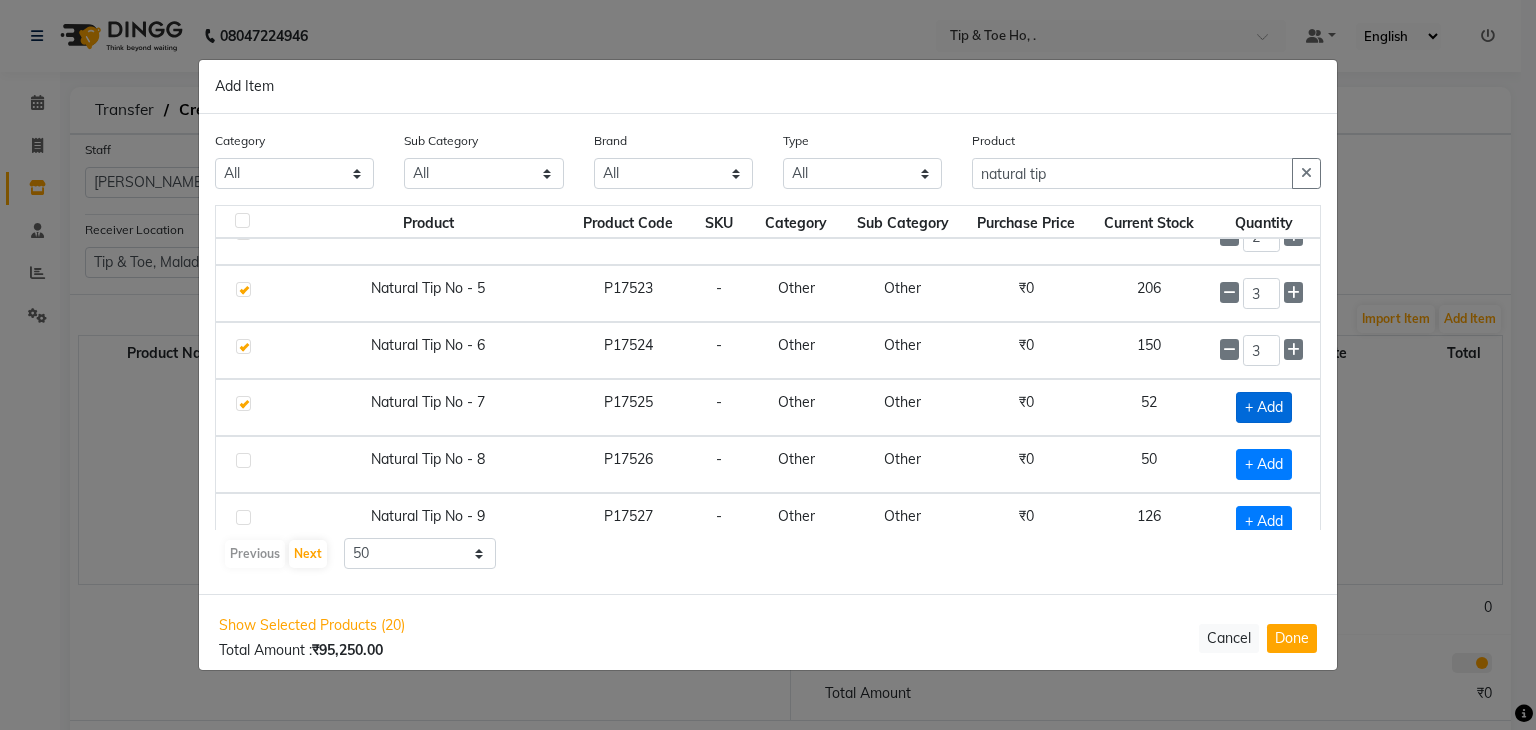 checkbox on "true" 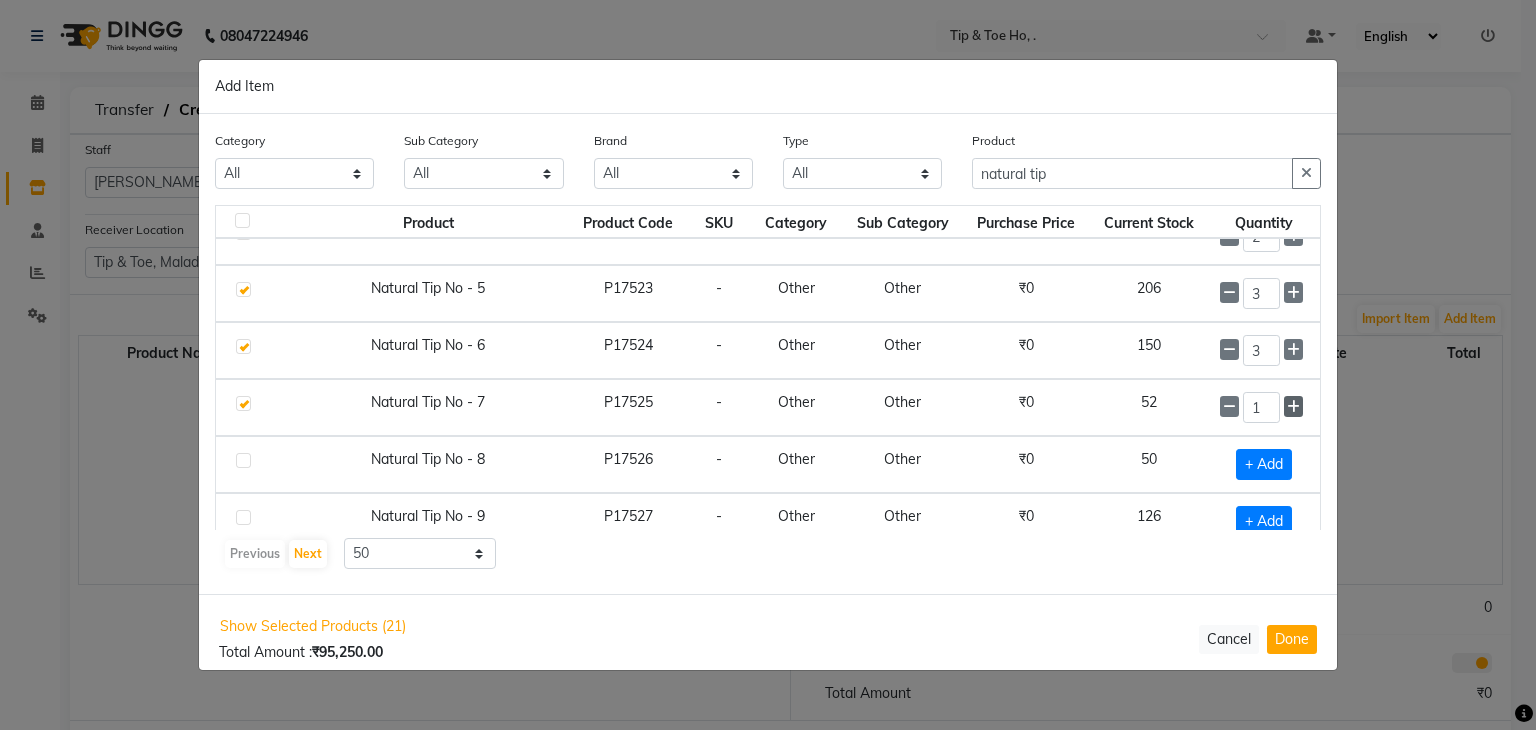 click 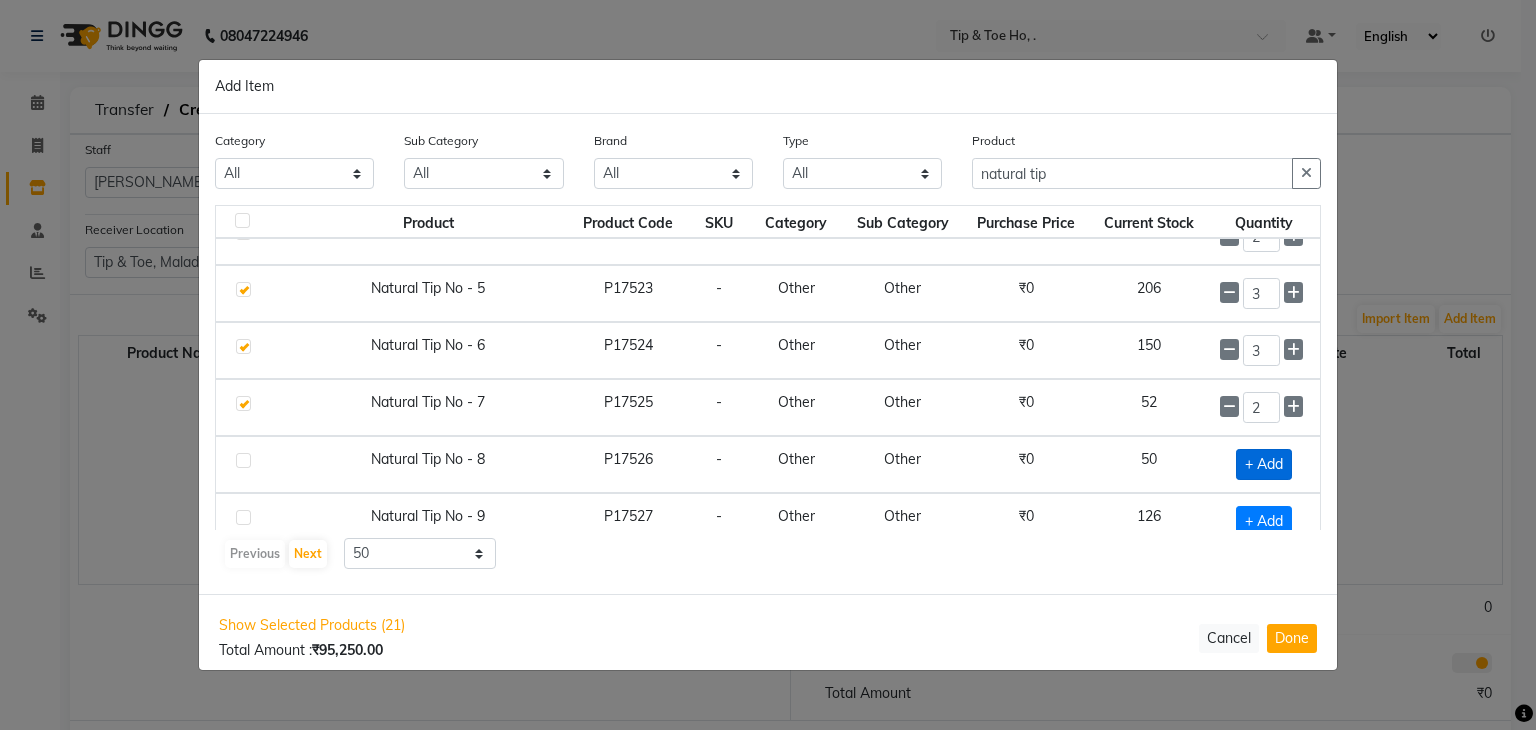 click on "+ Add" 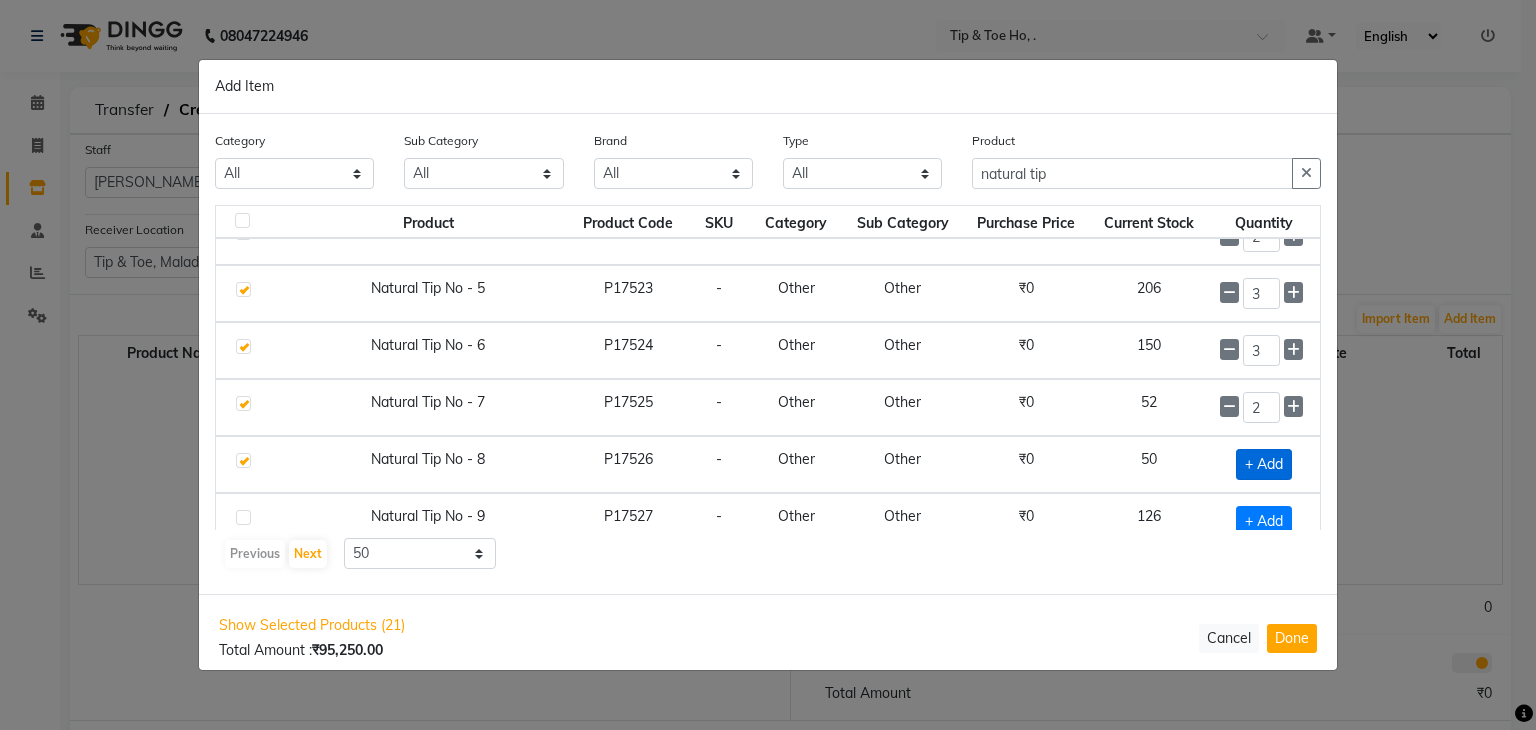 checkbox on "true" 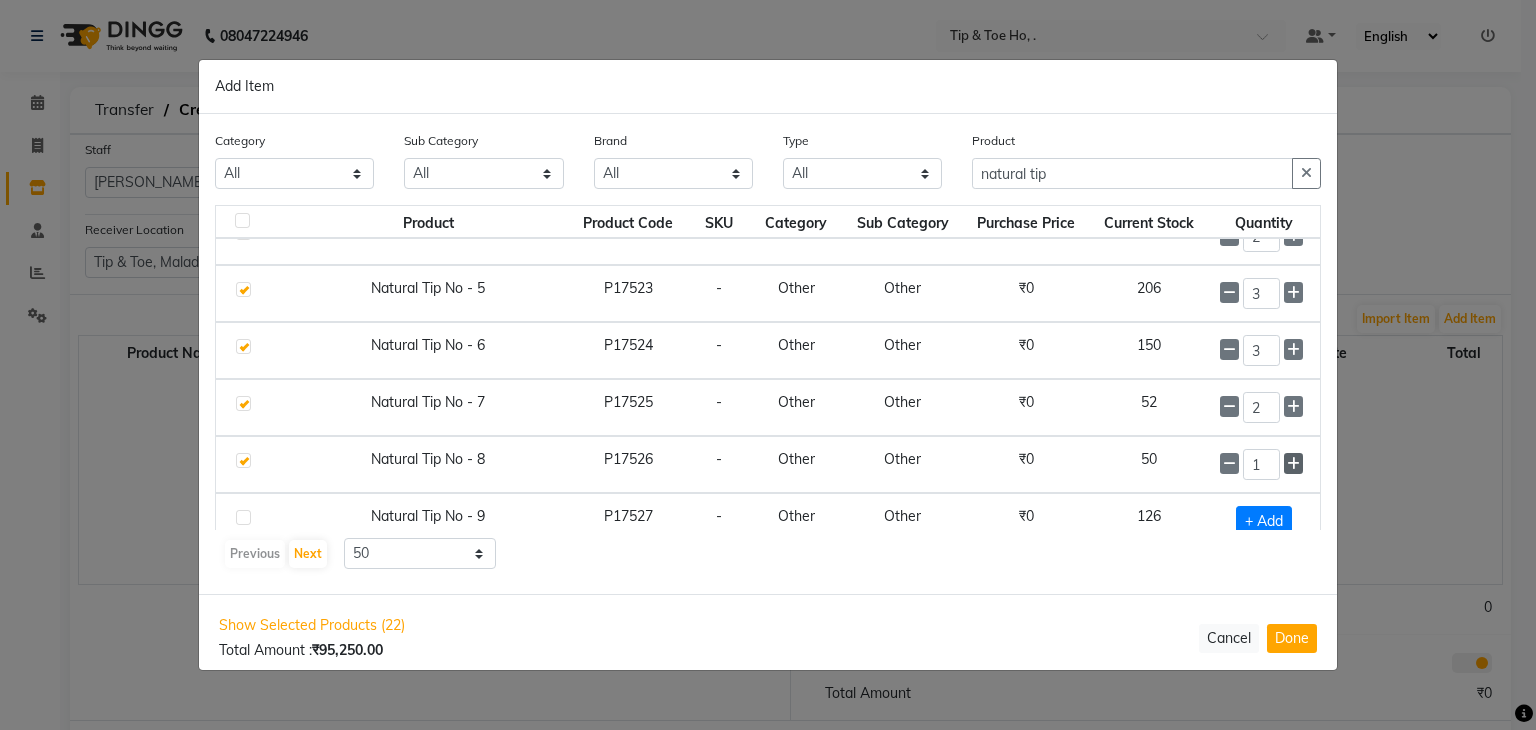 click 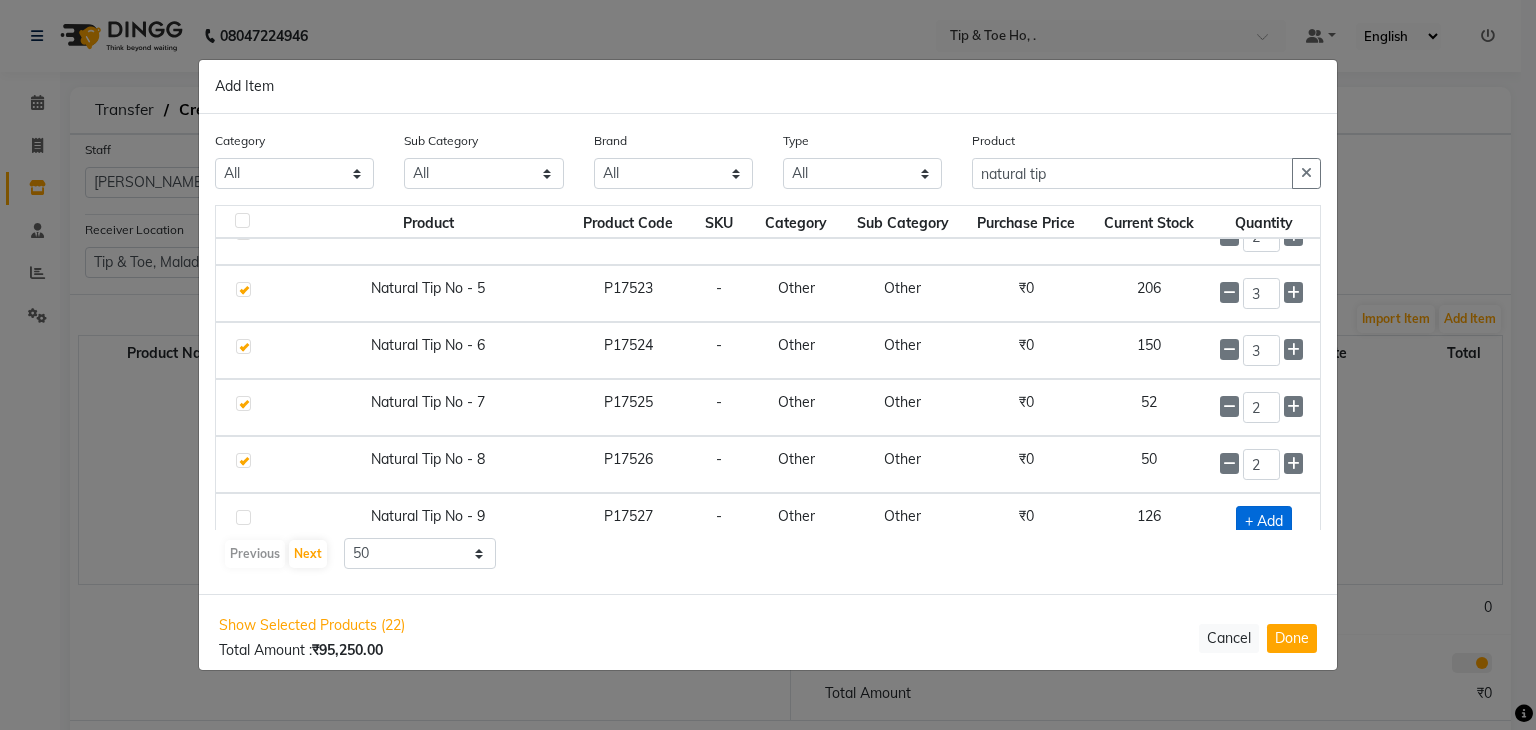 click on "+ Add" 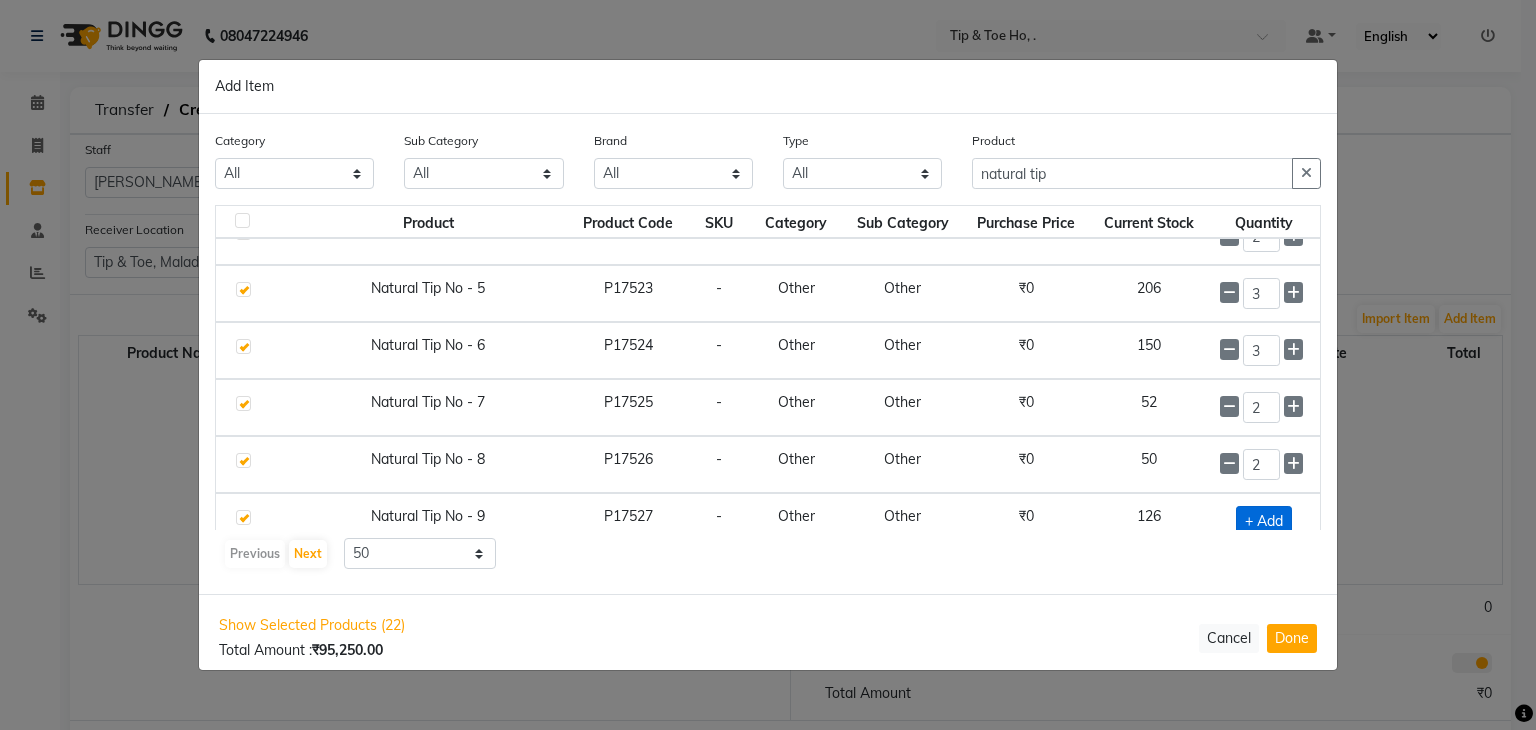 checkbox on "true" 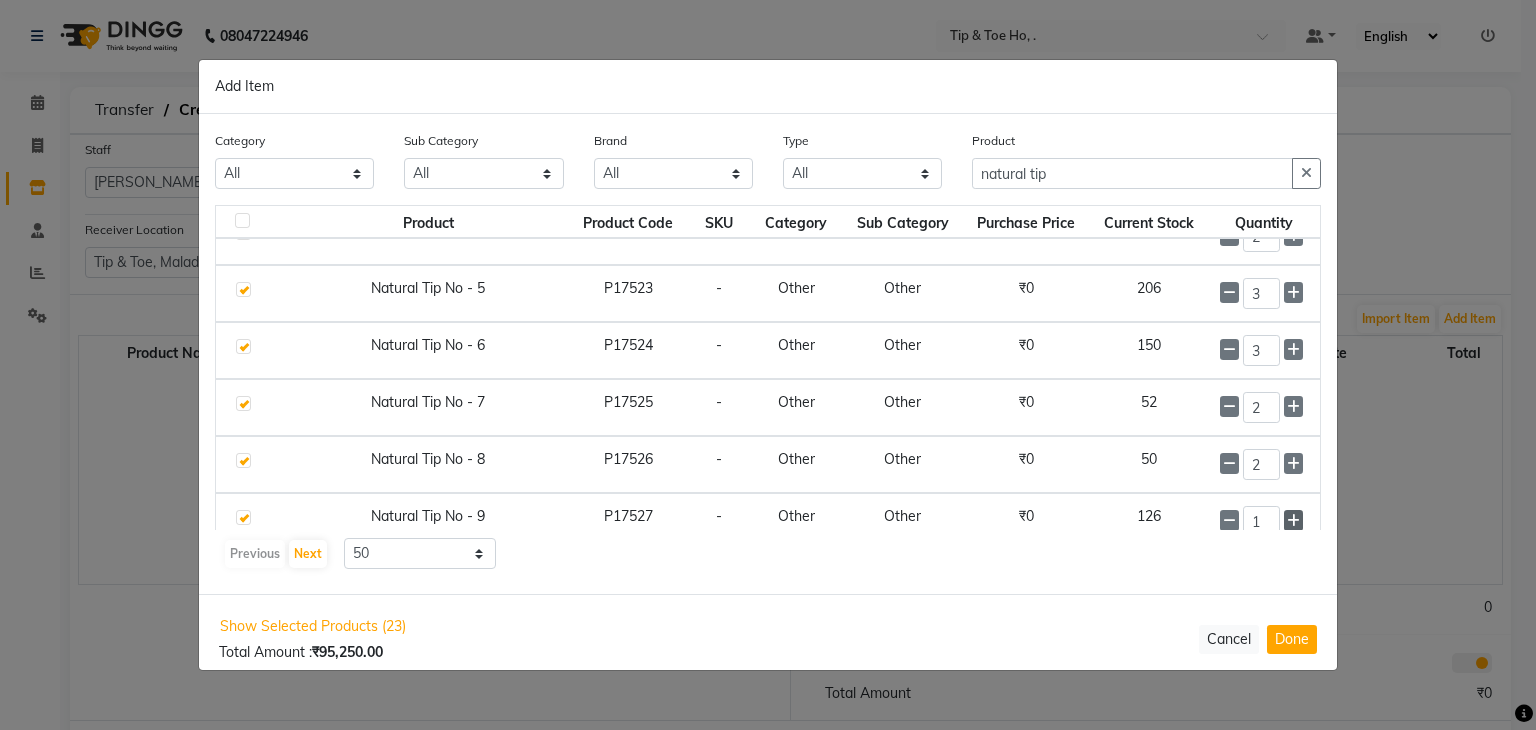click 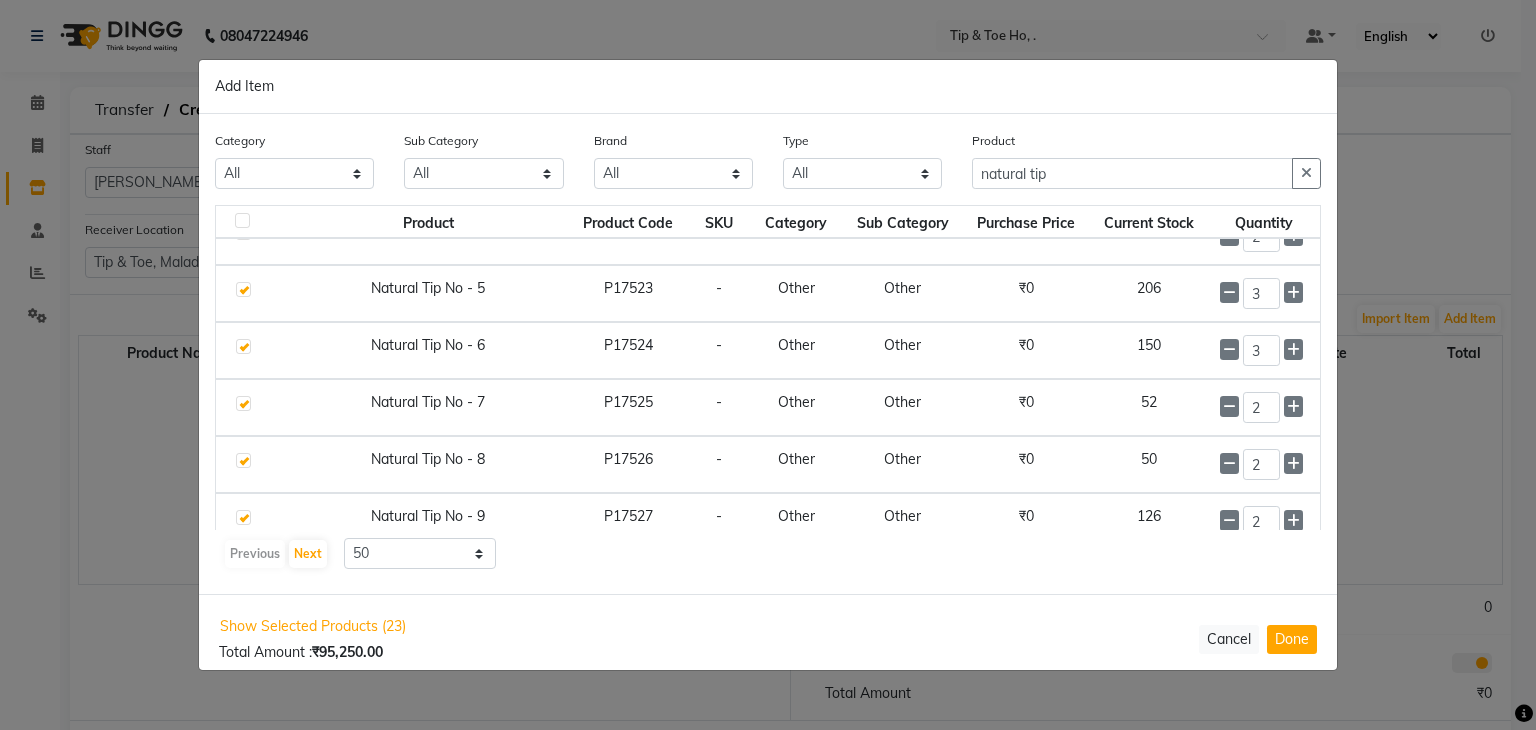 scroll, scrollTop: 444, scrollLeft: 0, axis: vertical 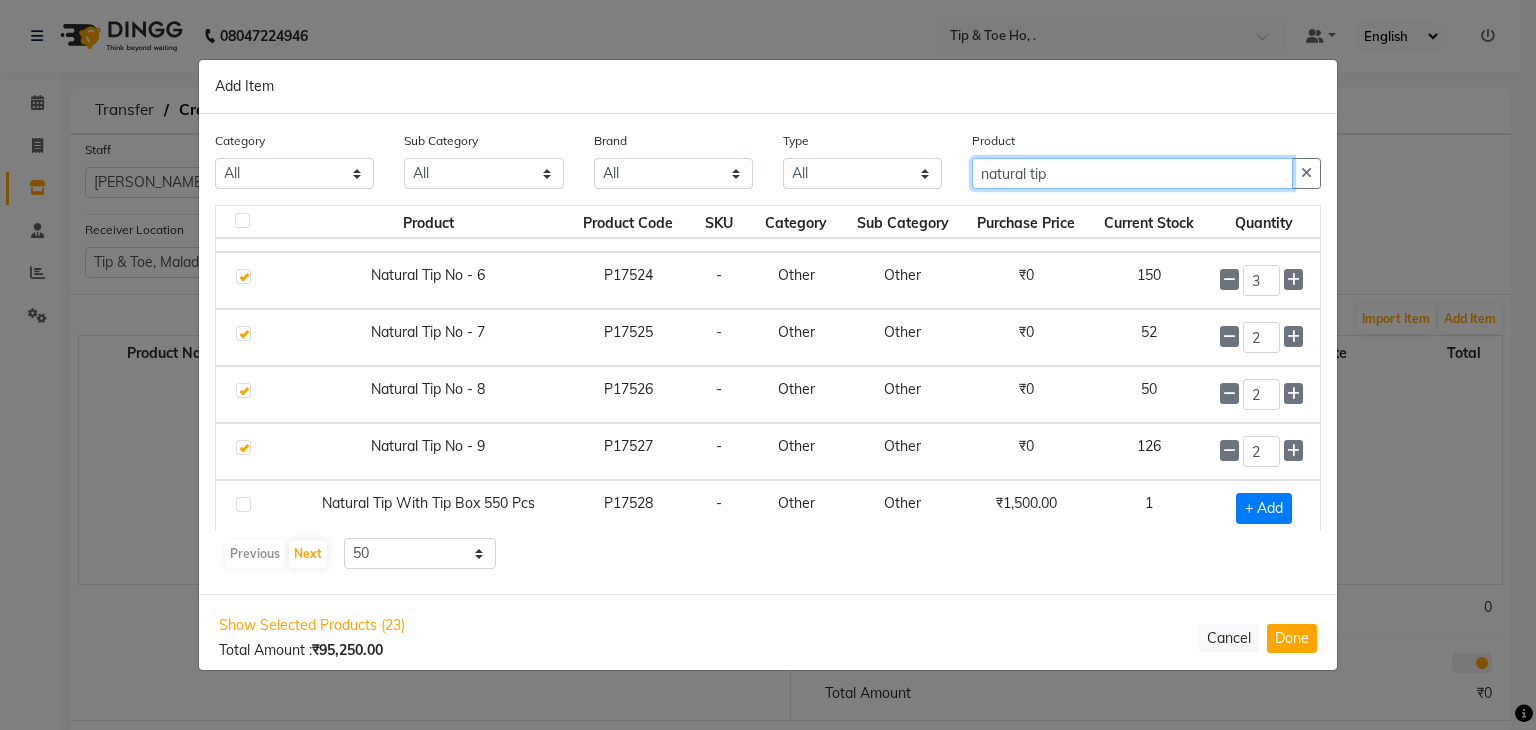 click on "natural tip" 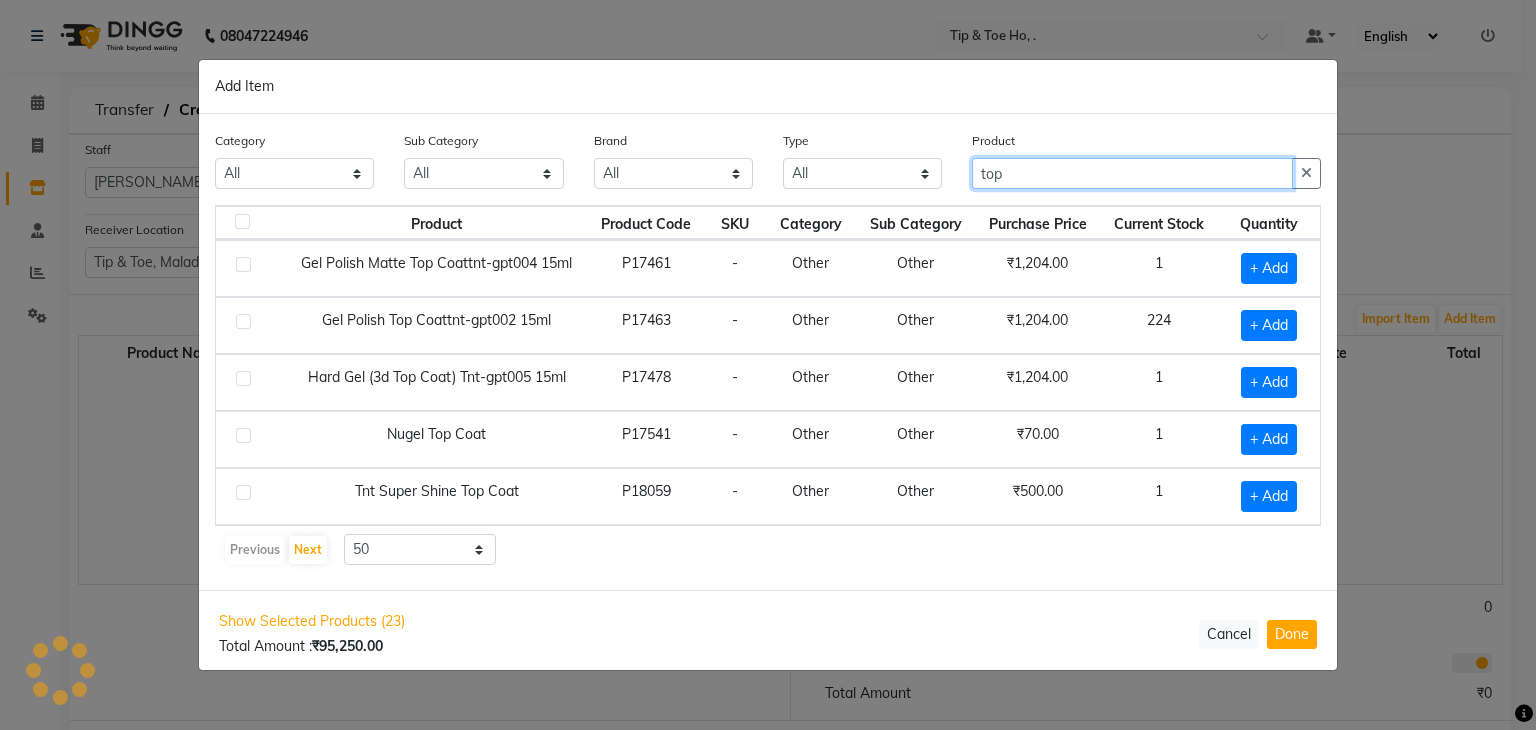 scroll, scrollTop: 0, scrollLeft: 0, axis: both 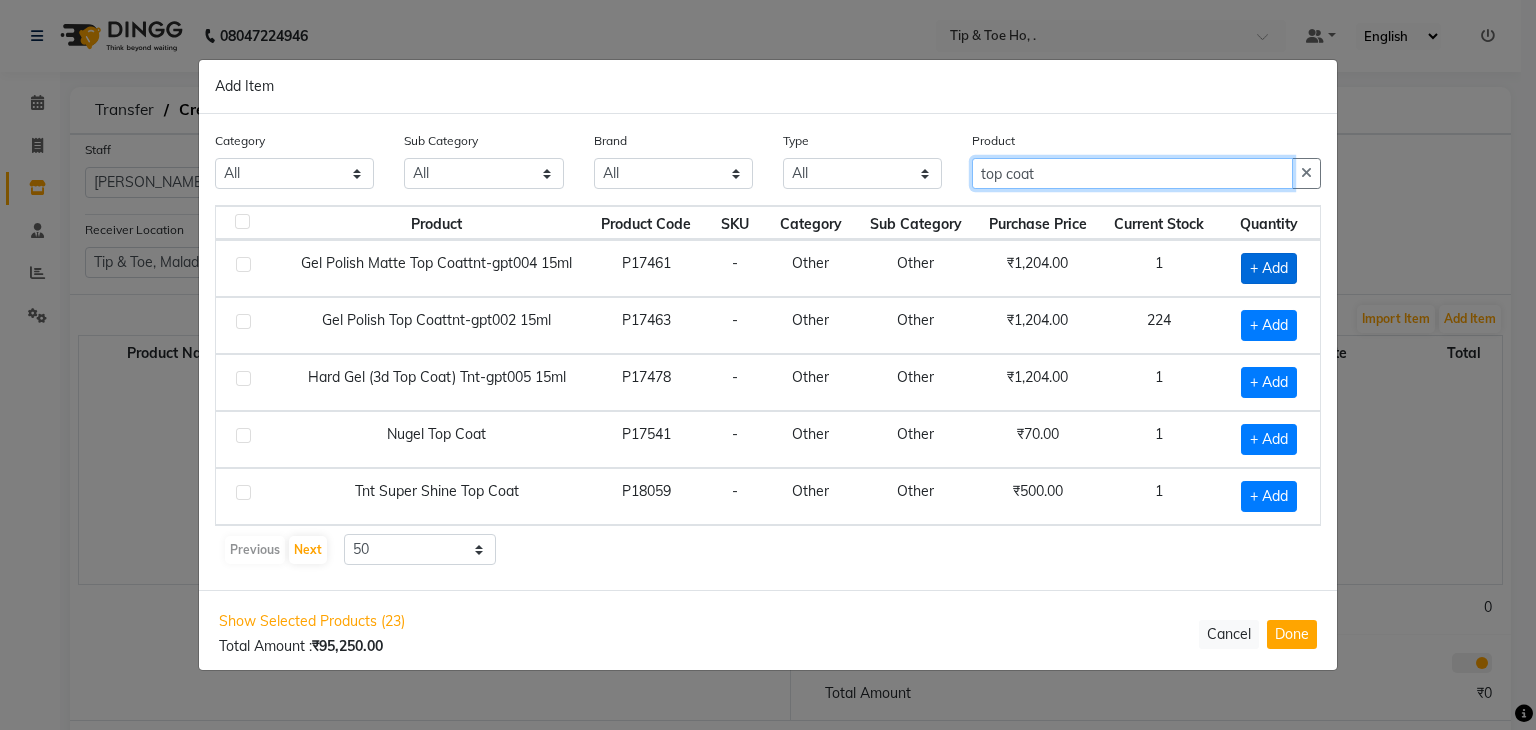 type on "top coat" 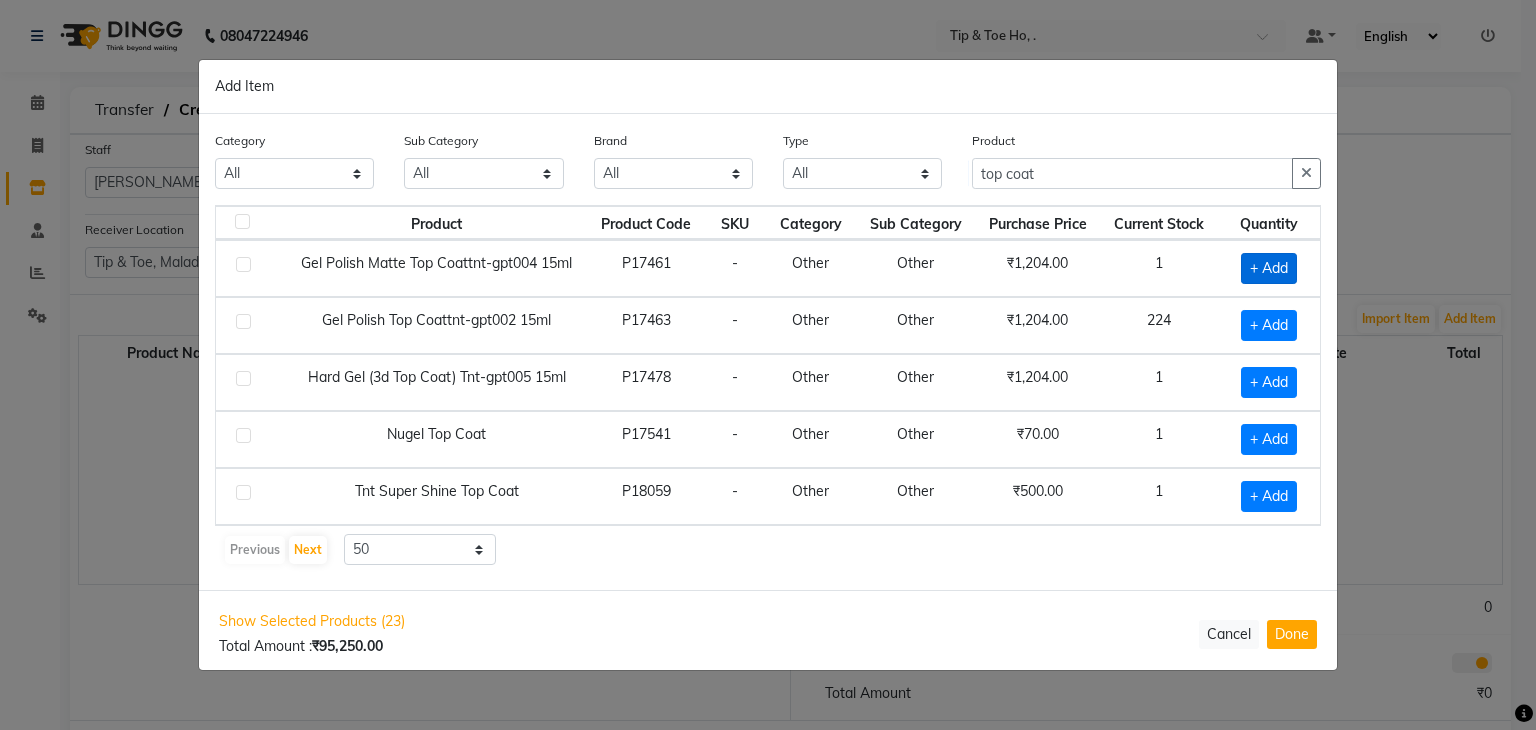 click on "+ Add" 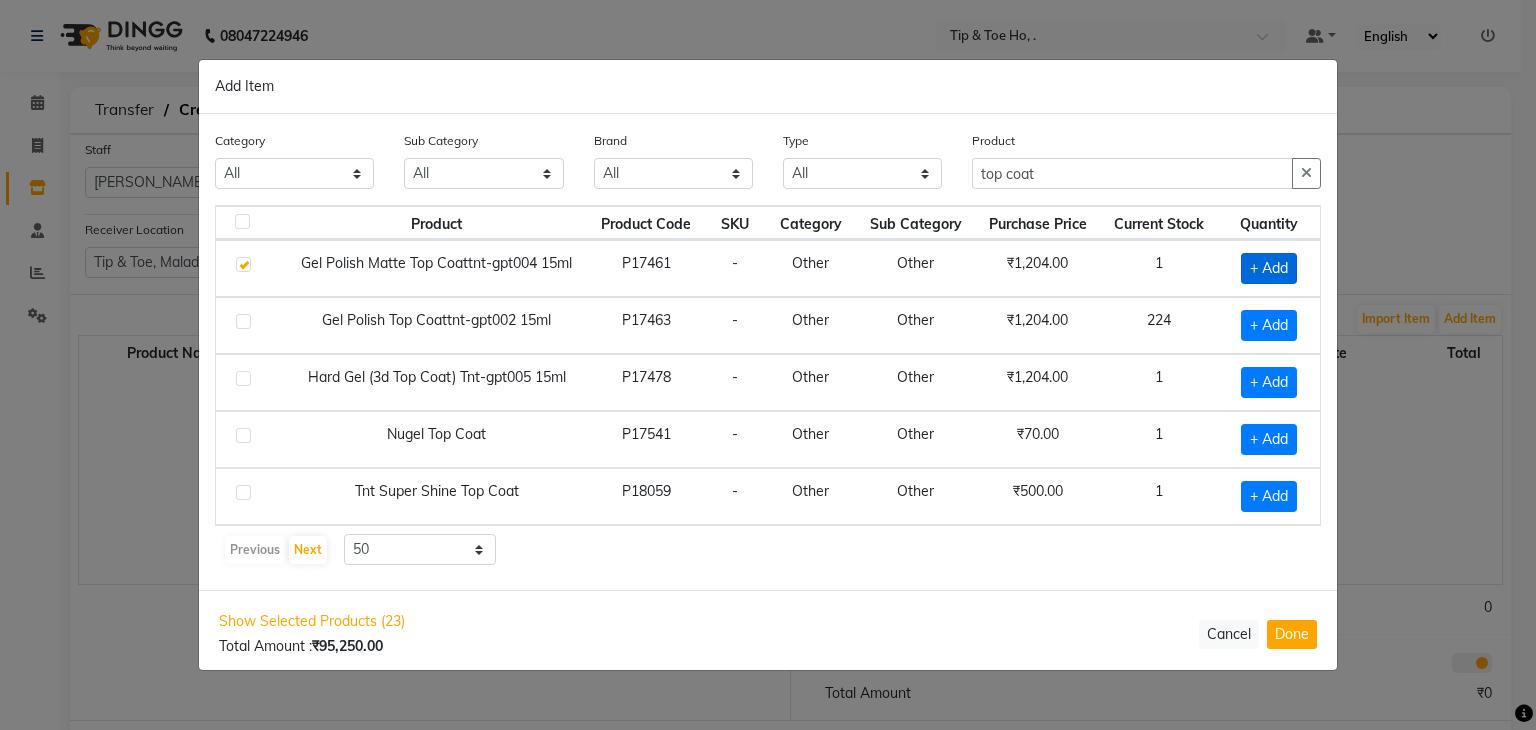checkbox on "true" 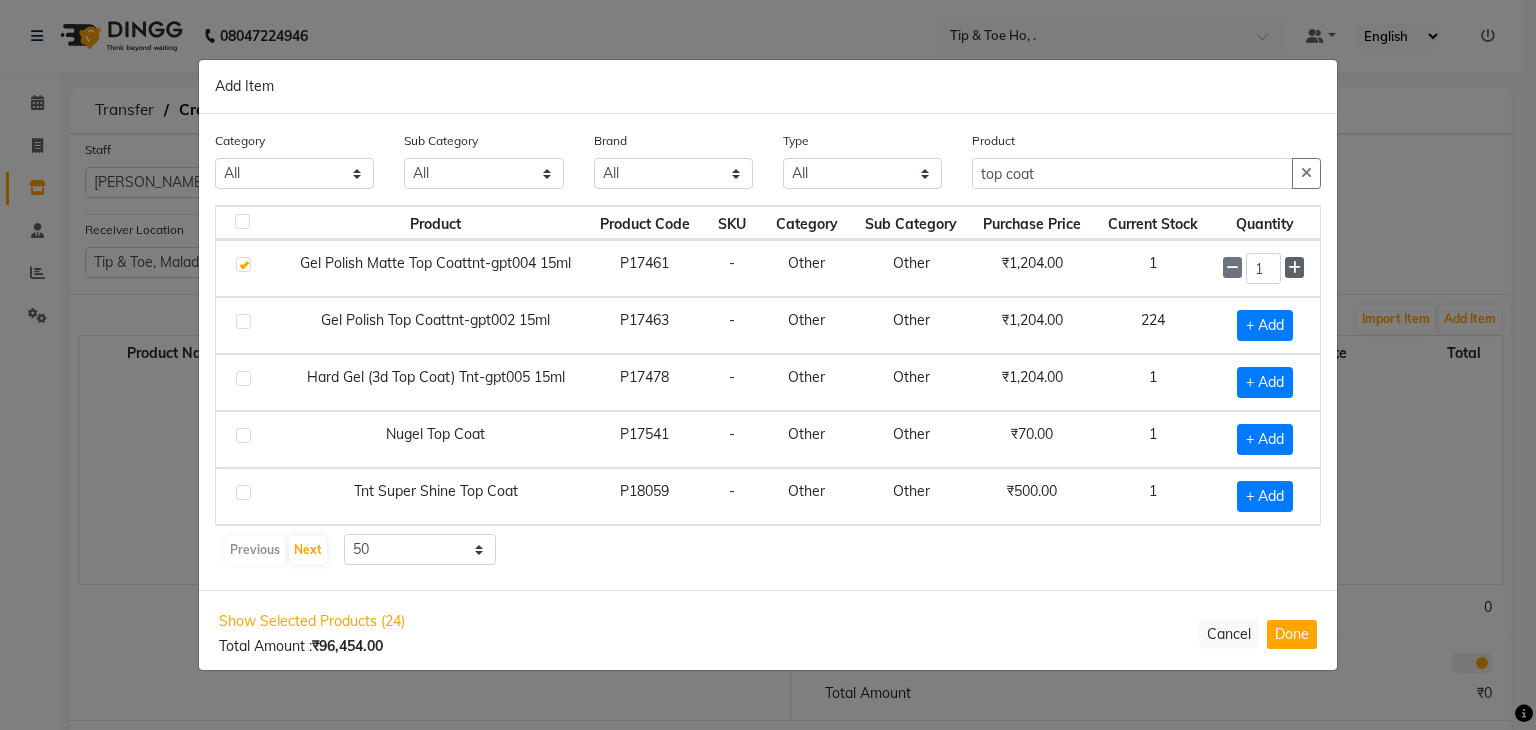 click 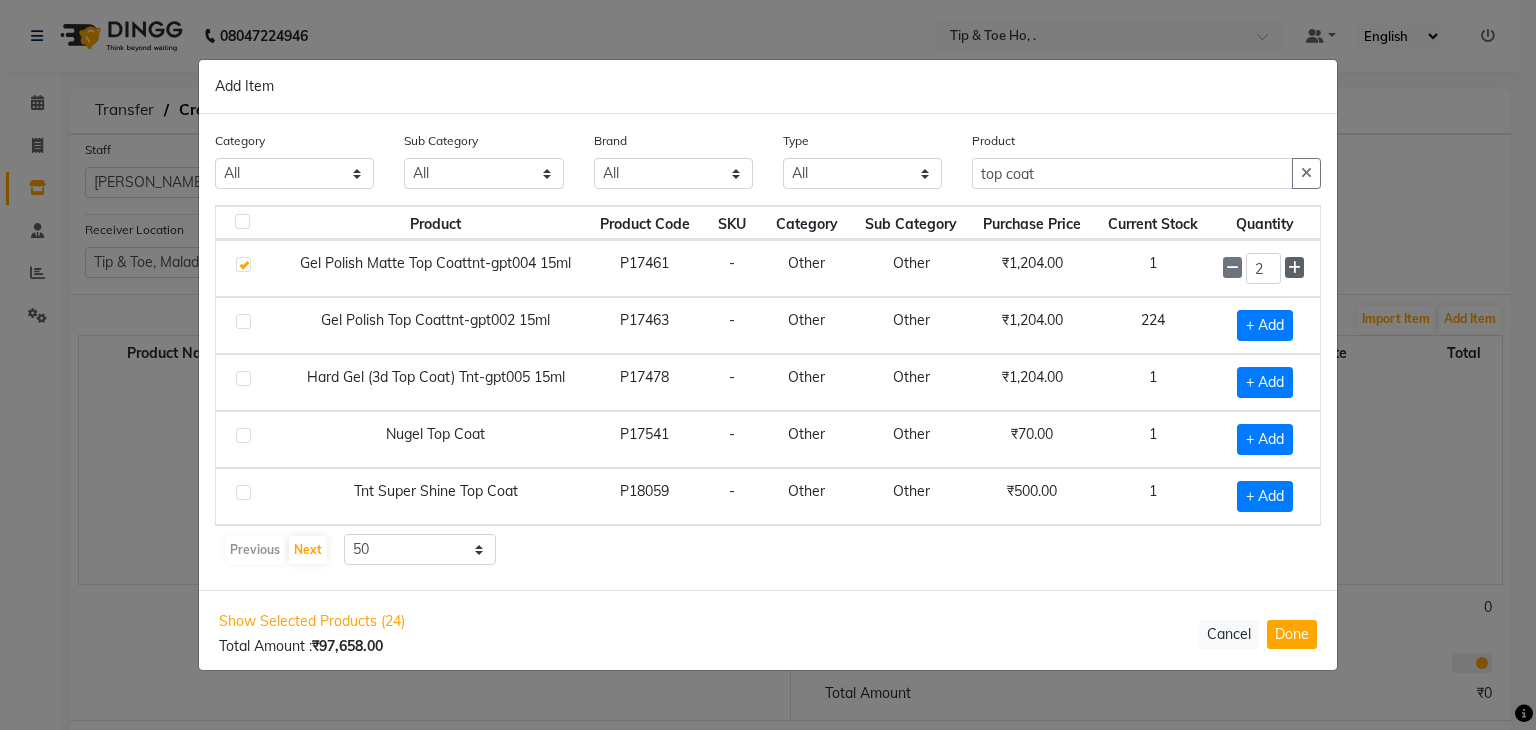 click 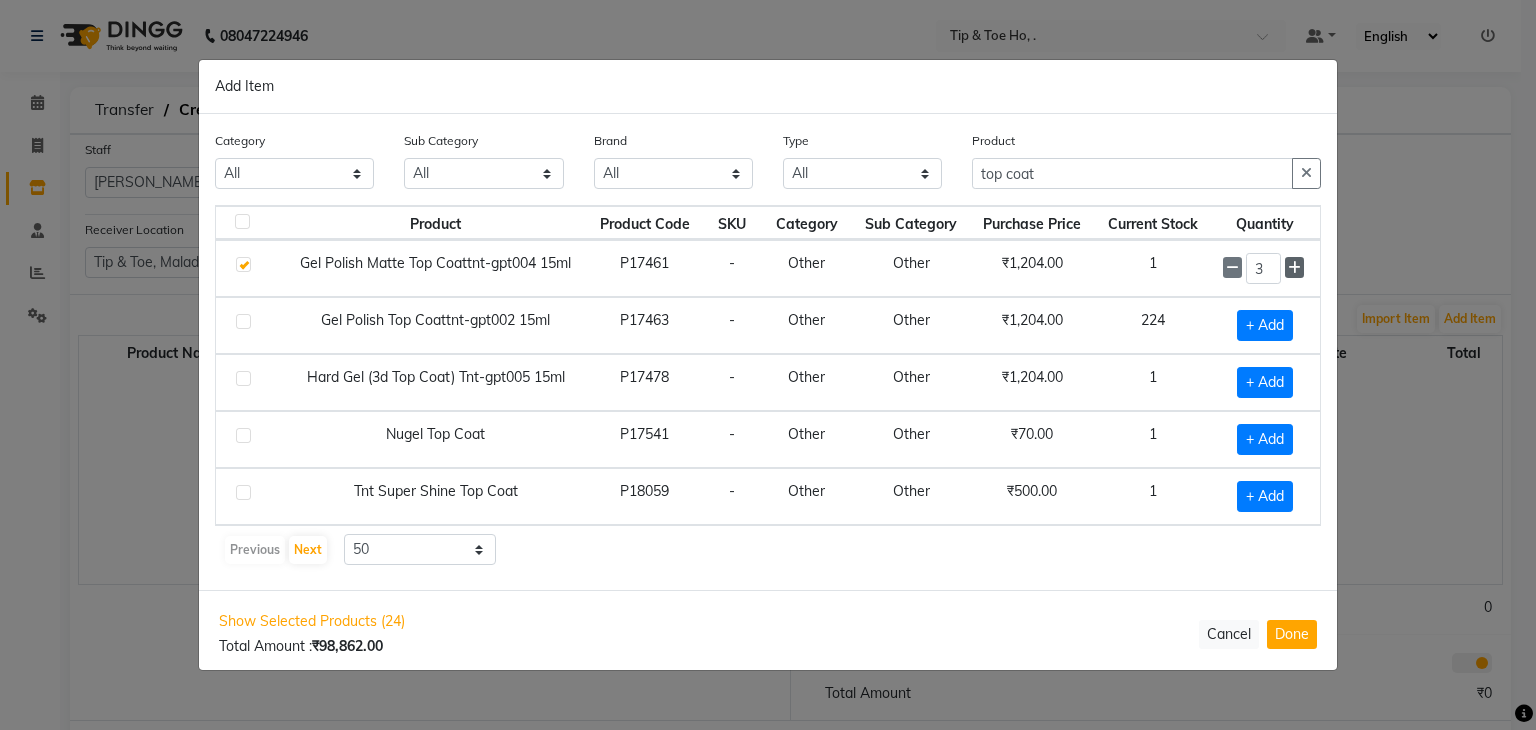 click 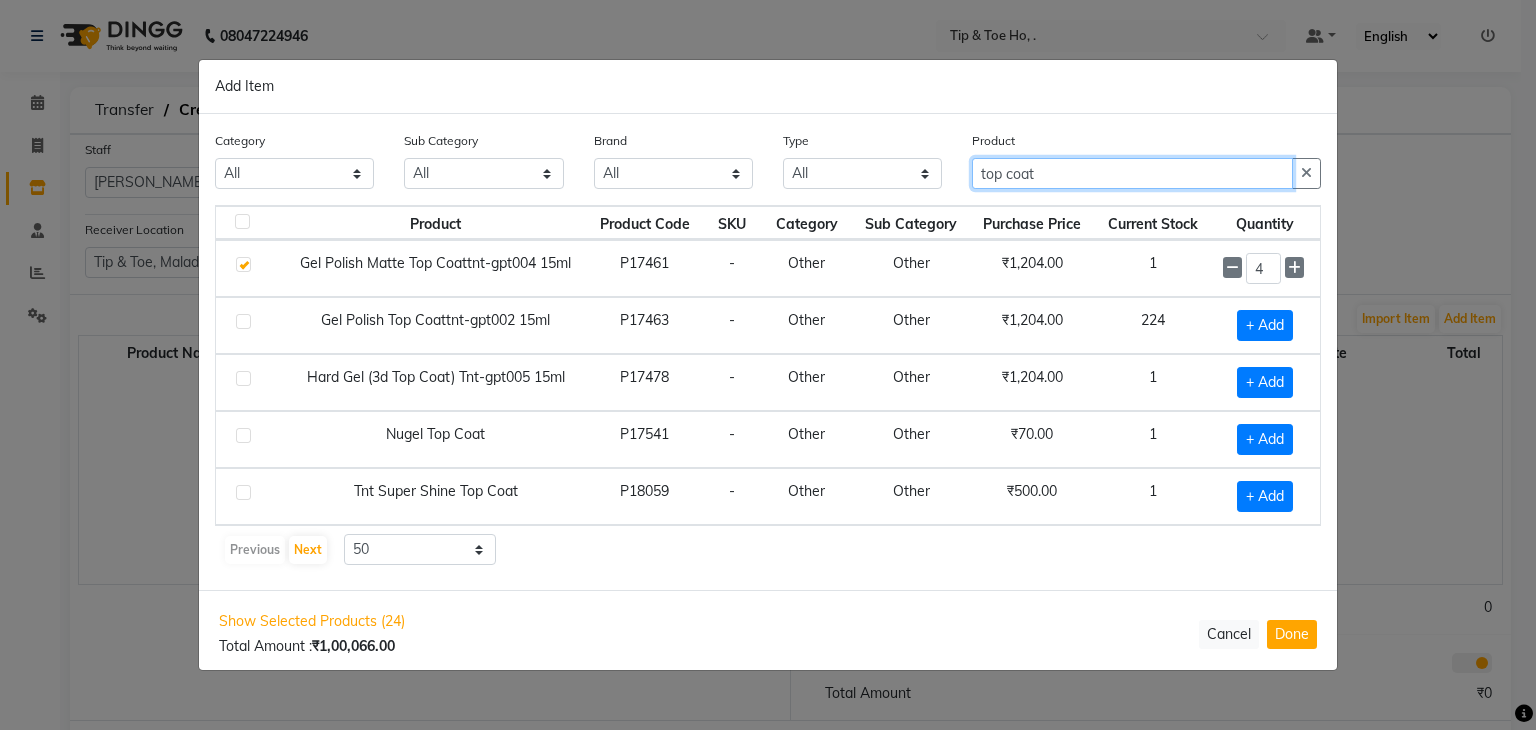 click on "top coat" 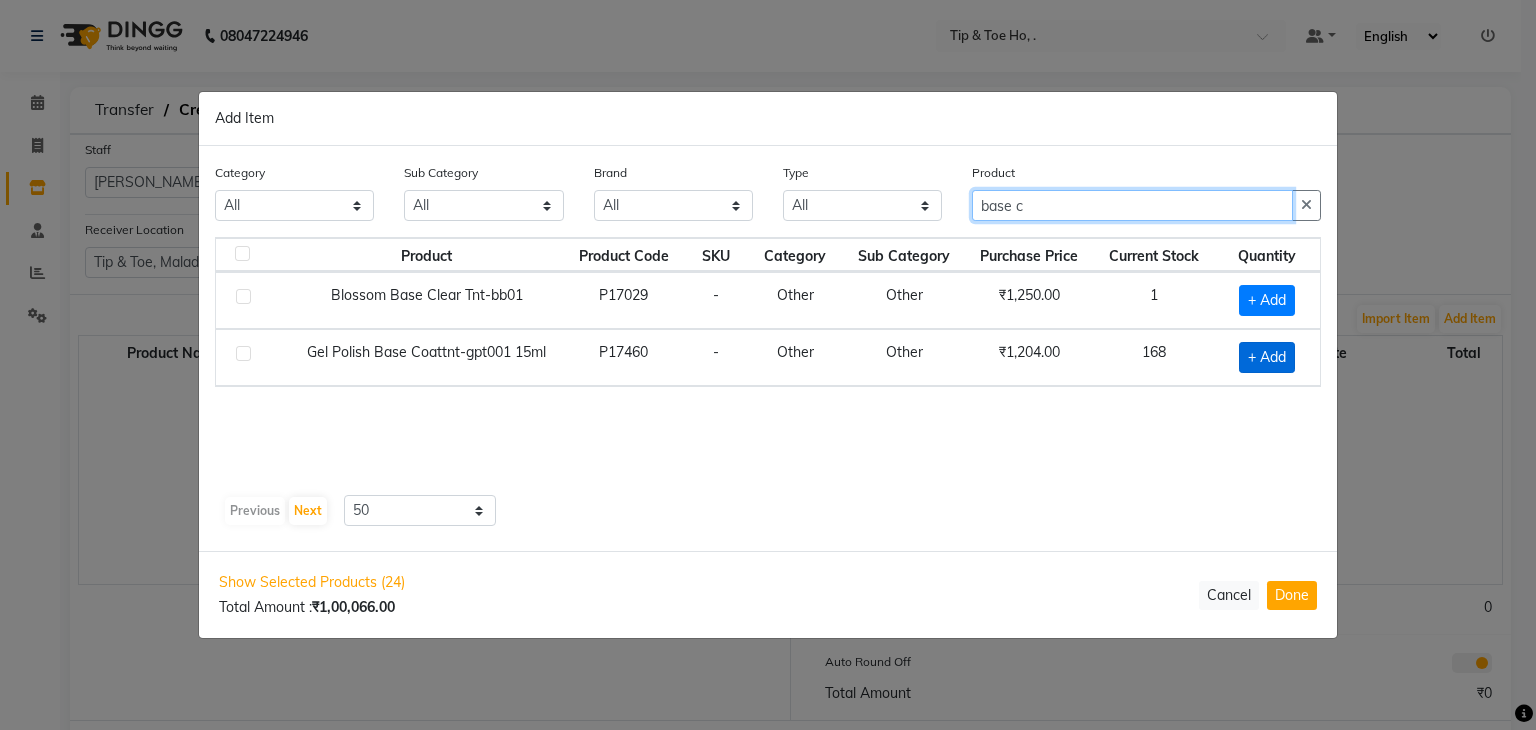 type on "base c" 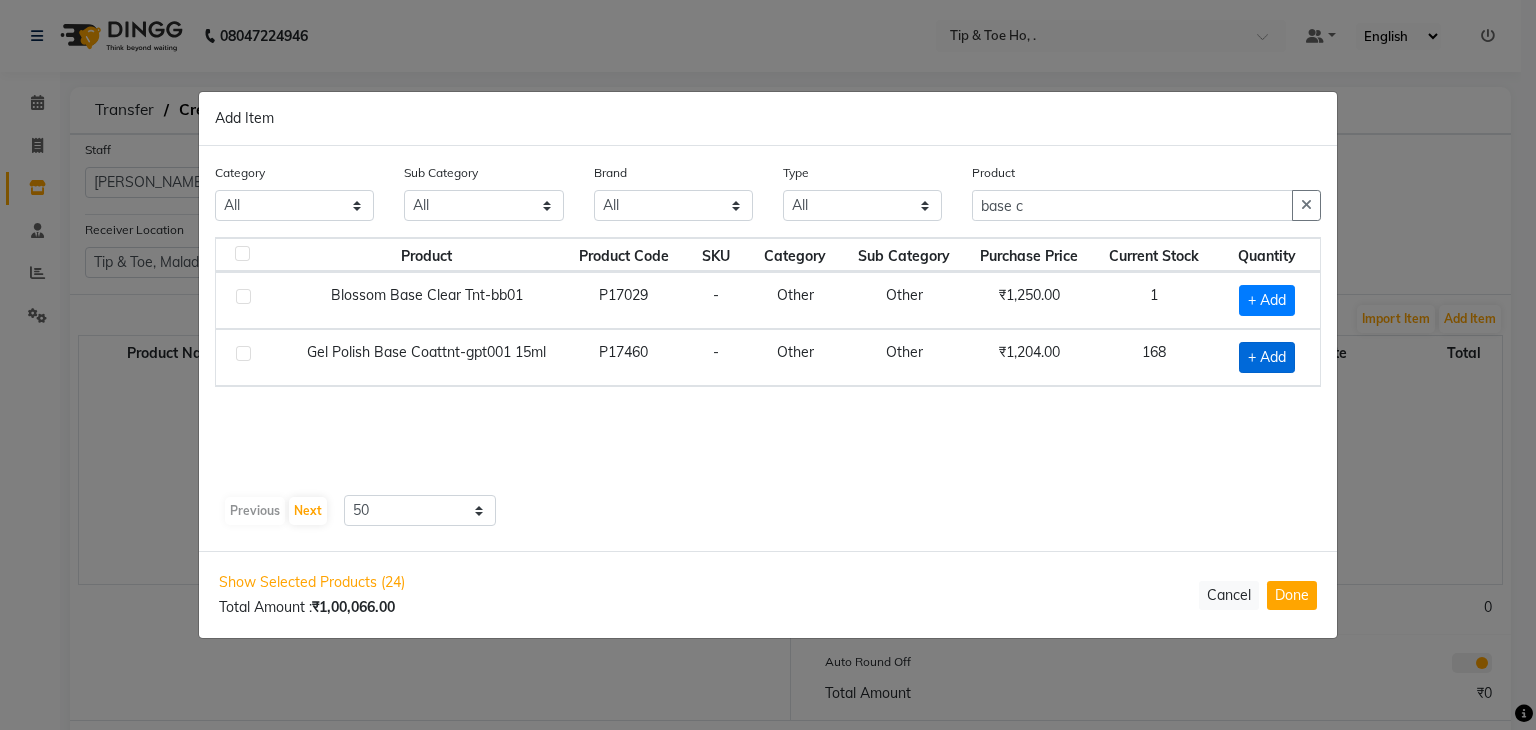 click on "+ Add" 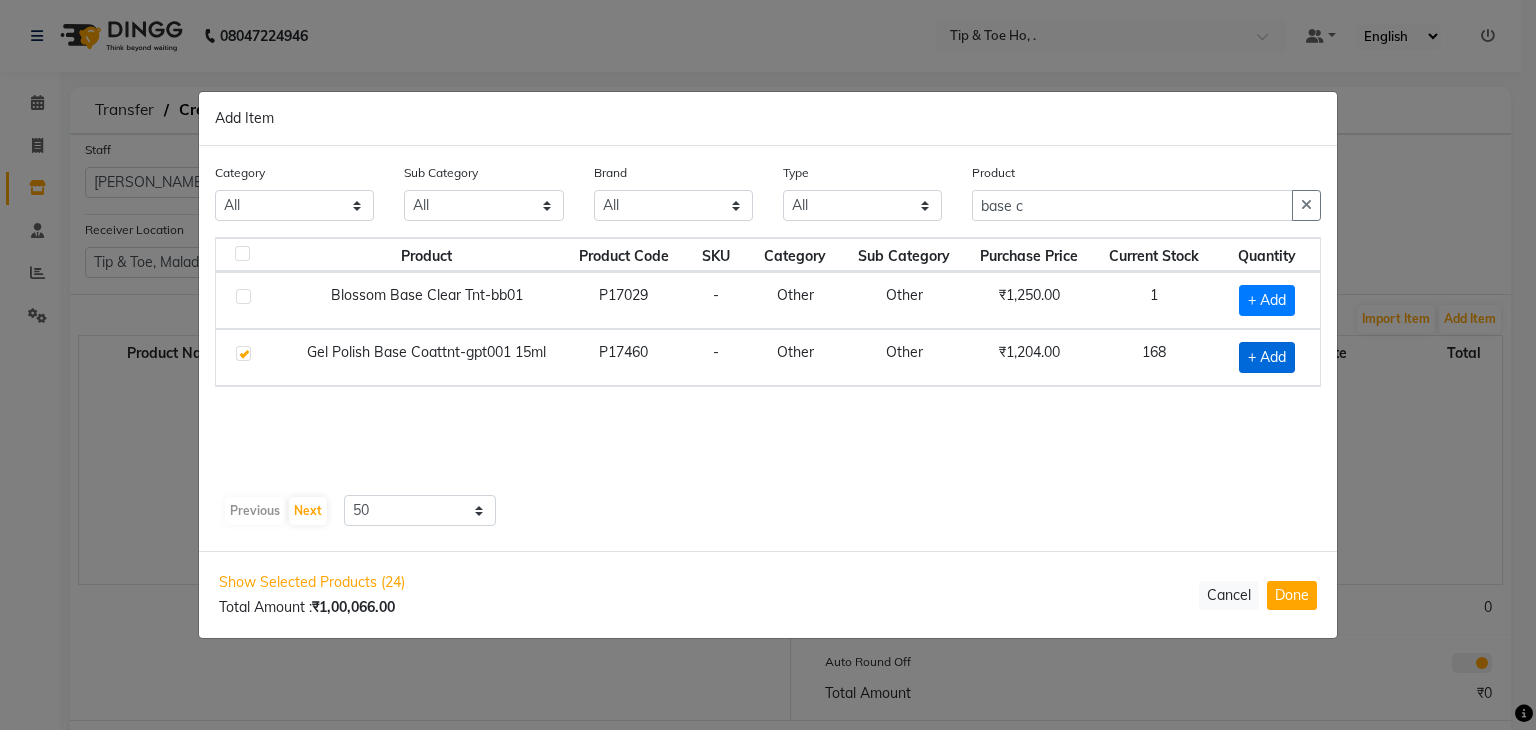 checkbox on "true" 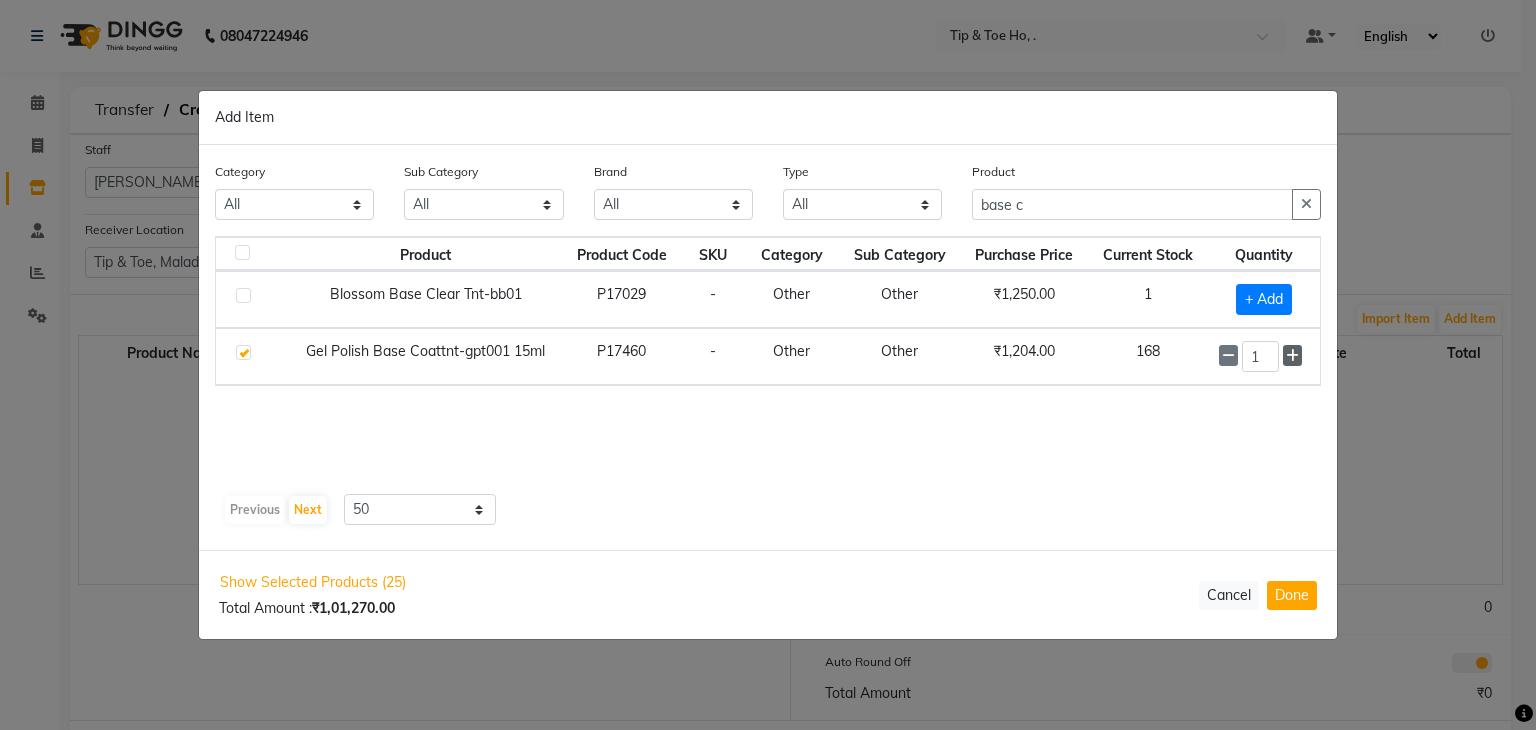 click 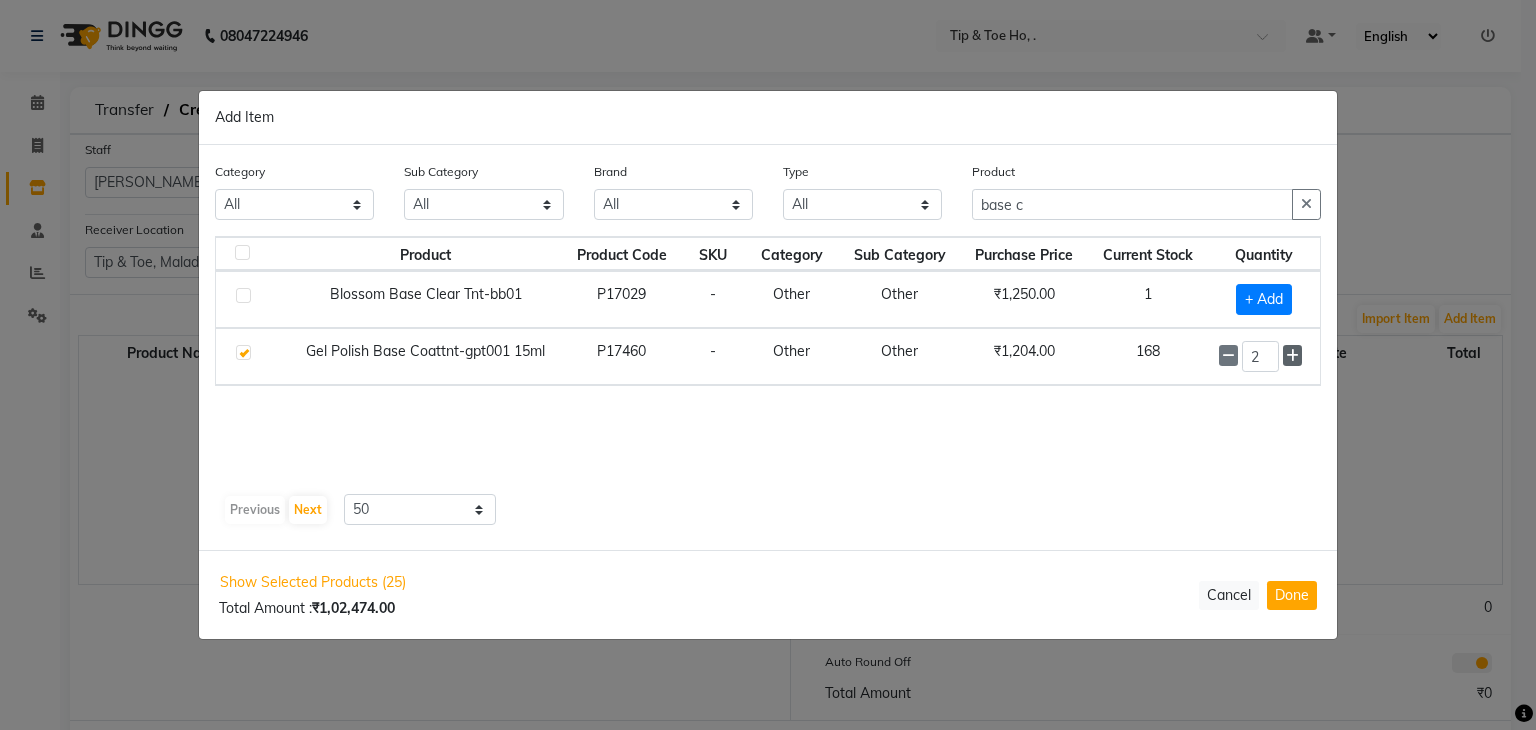 click 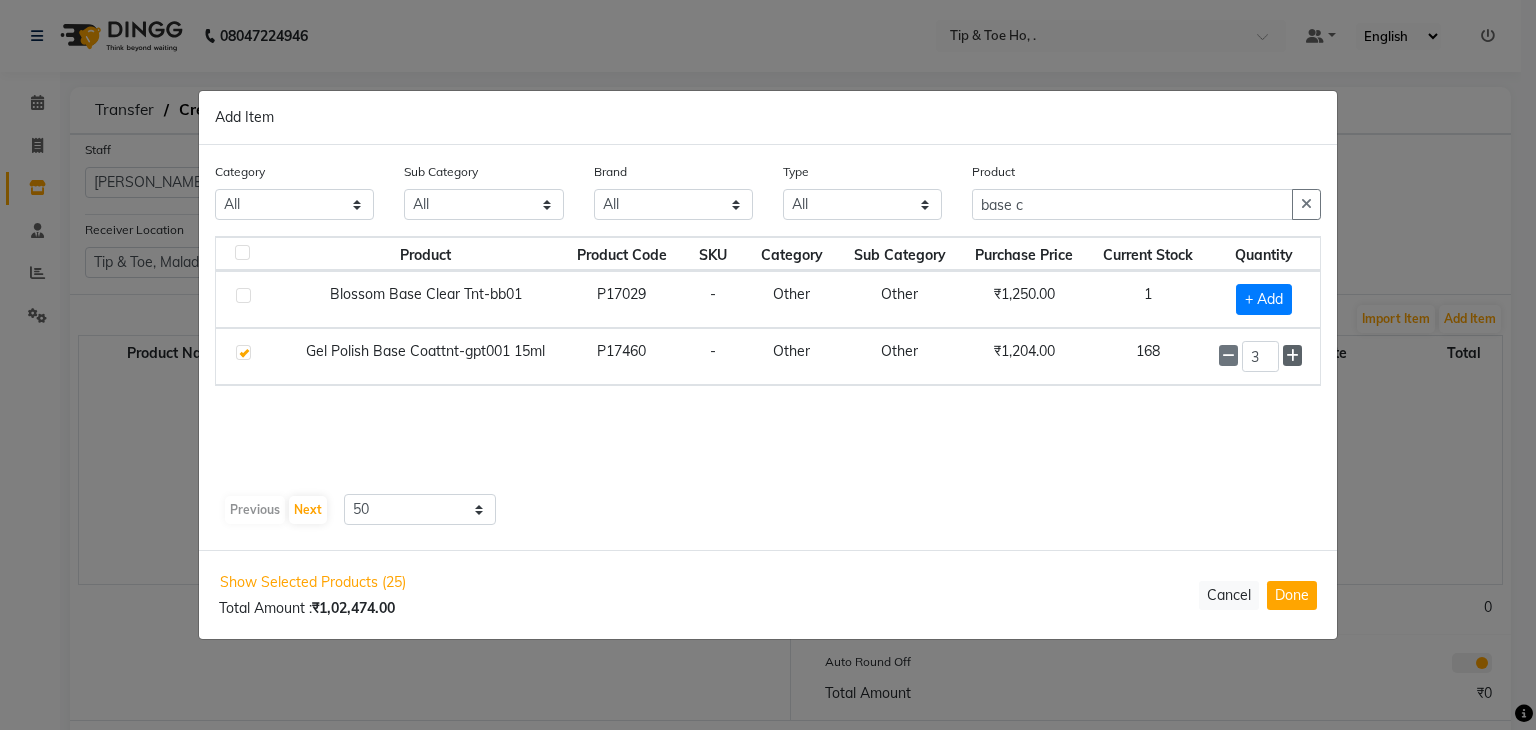 click 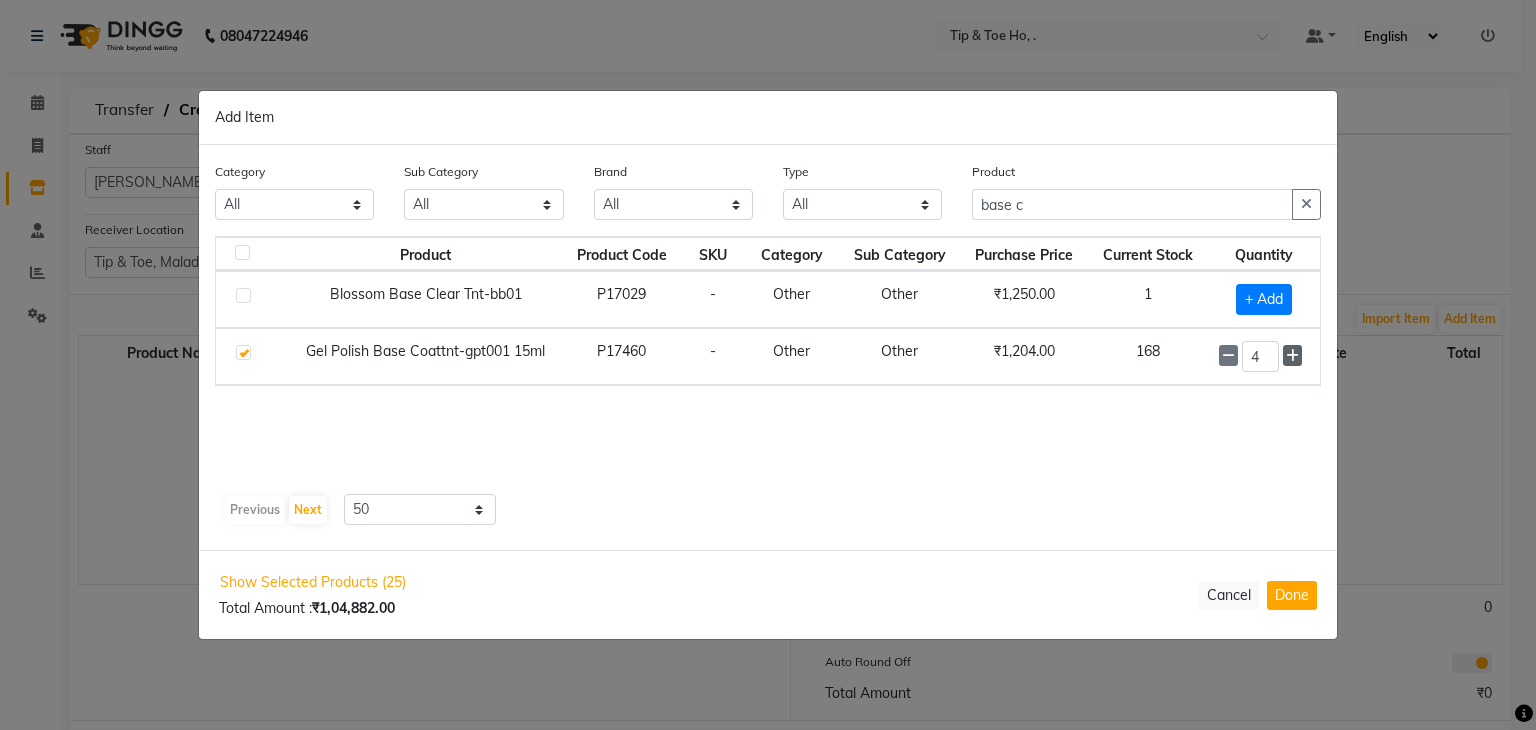 click 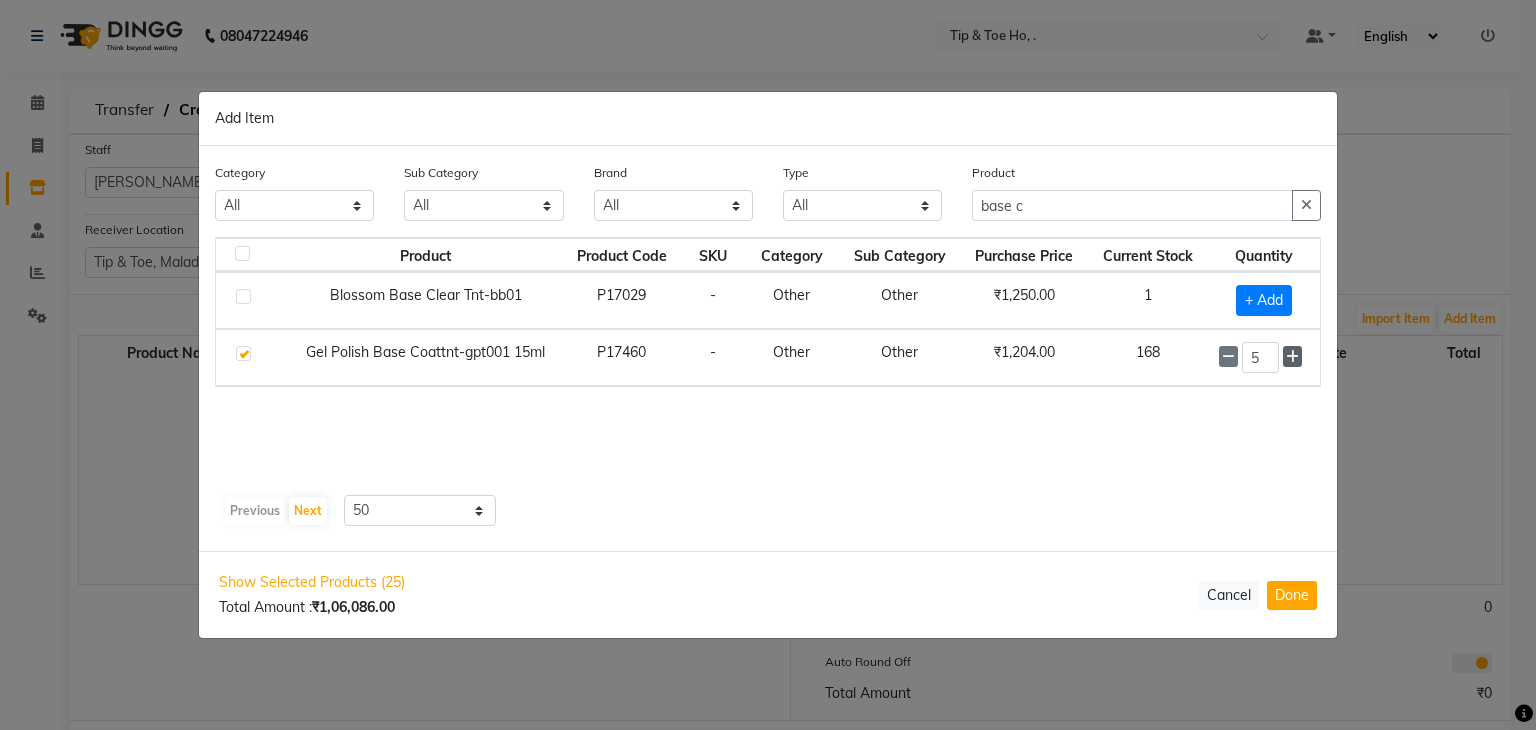 click 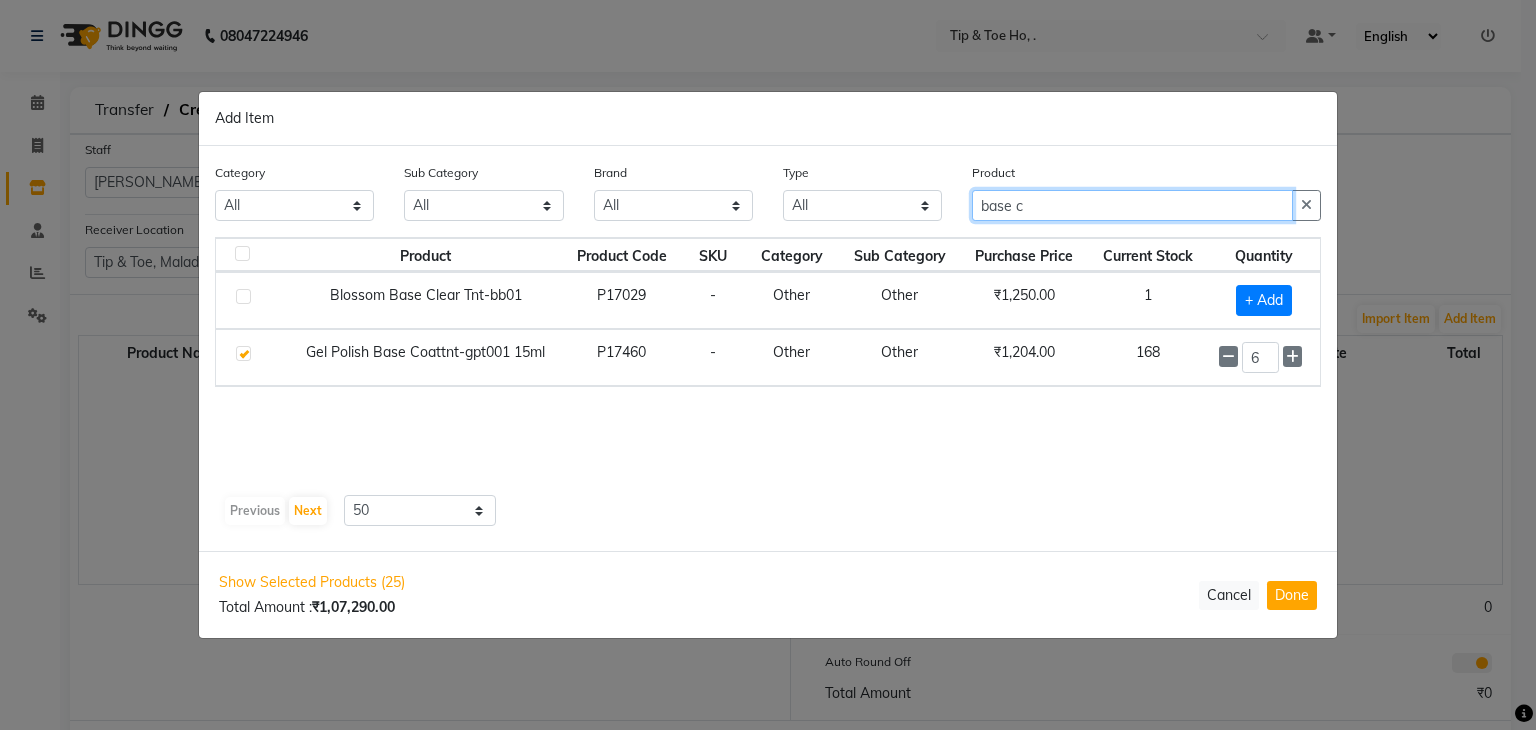 click on "base c" 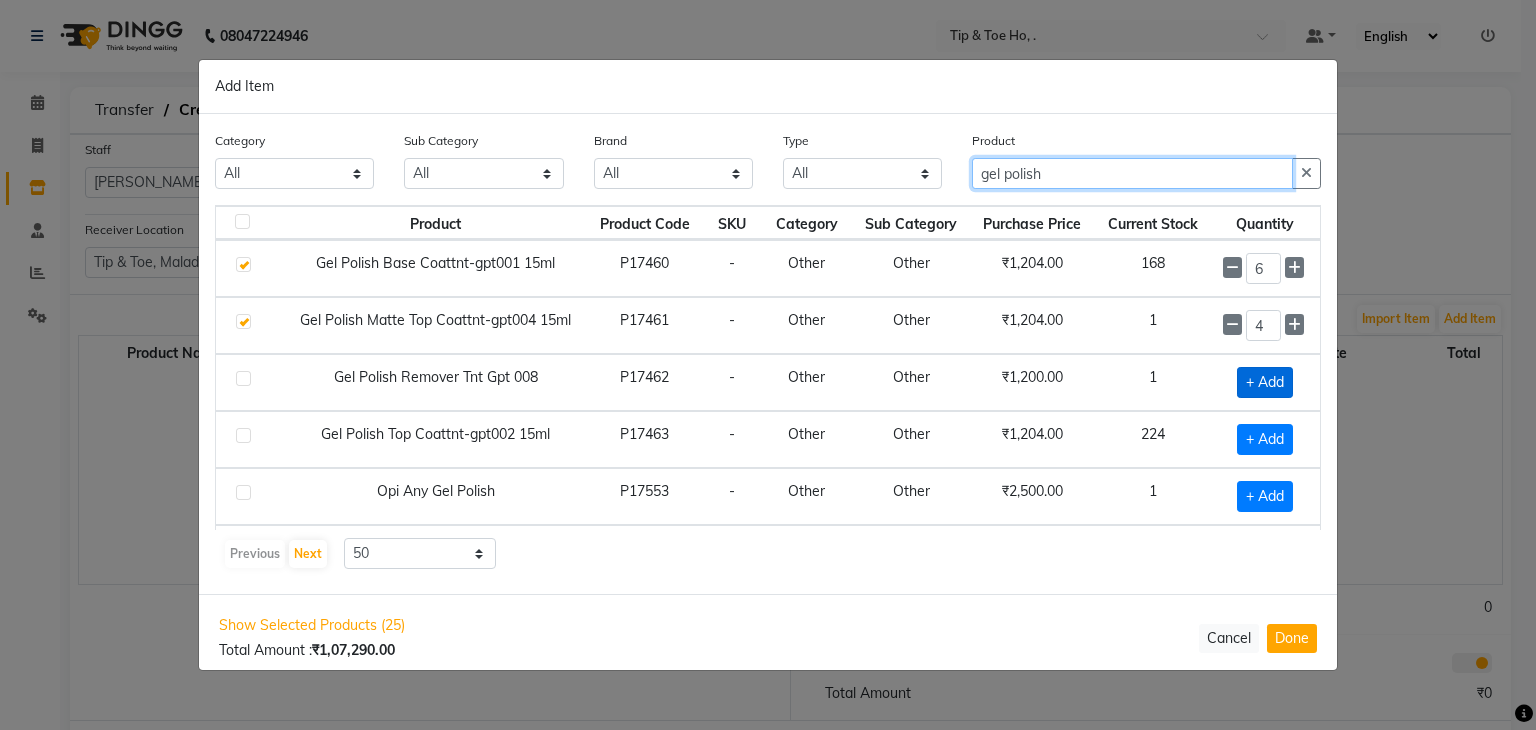 type on "gel polish" 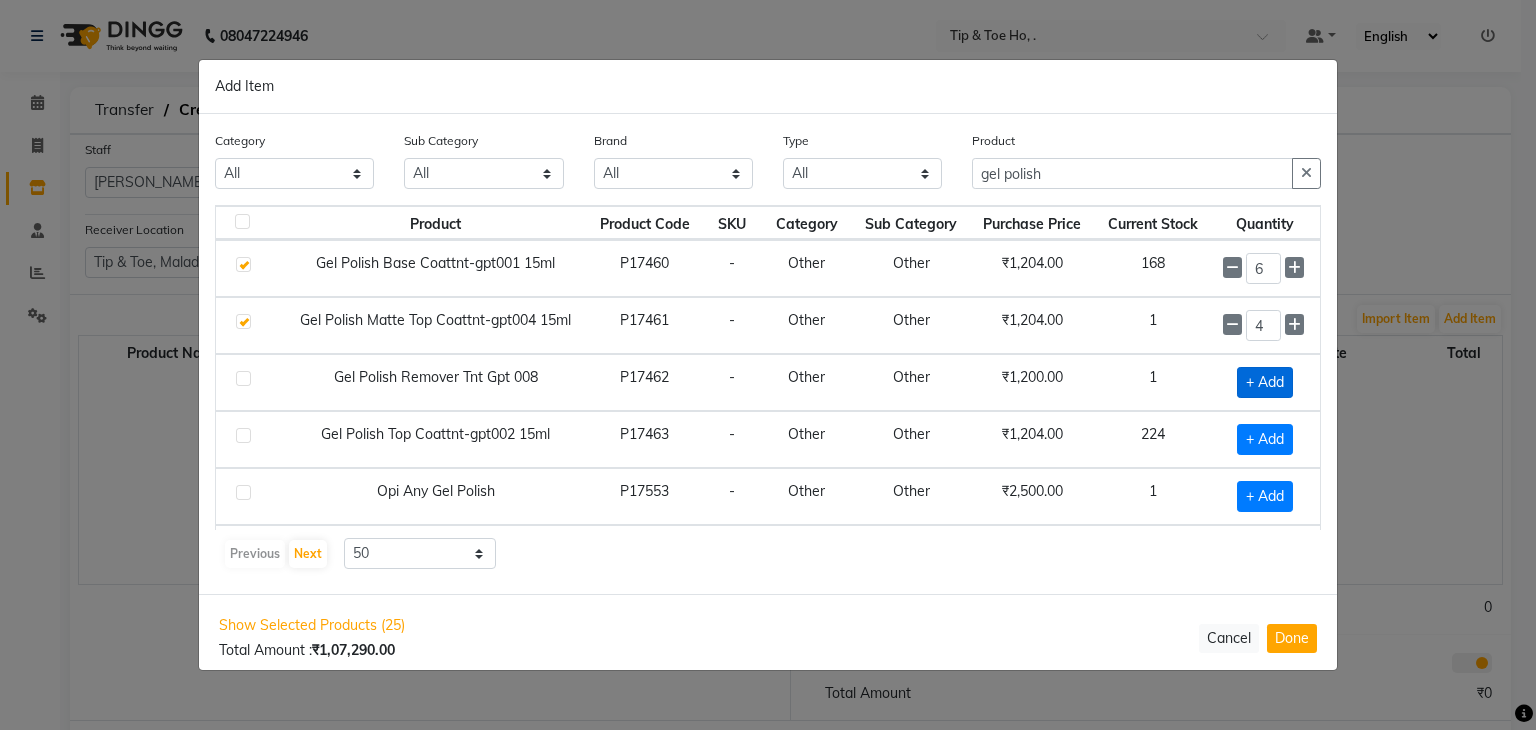 click on "+ Add" 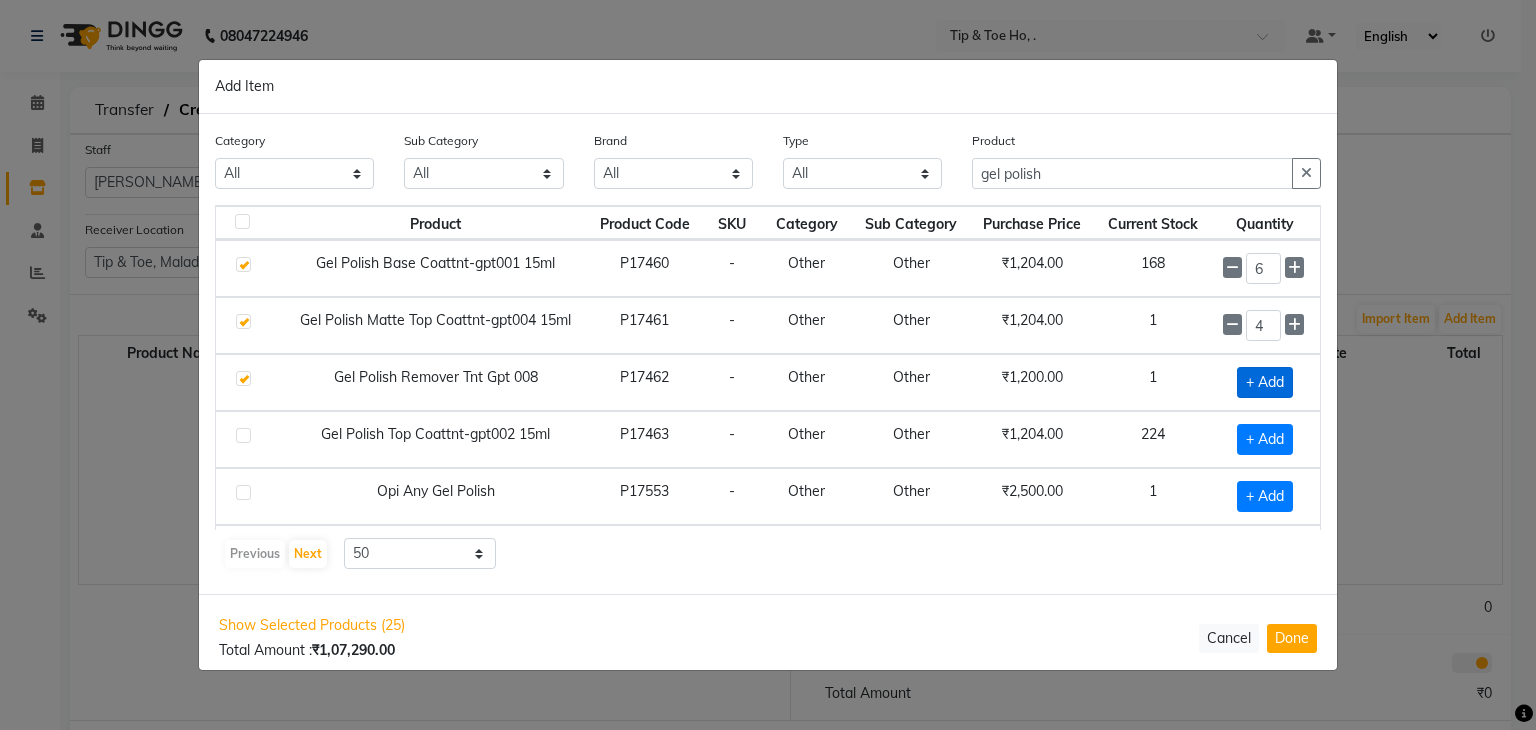 checkbox on "true" 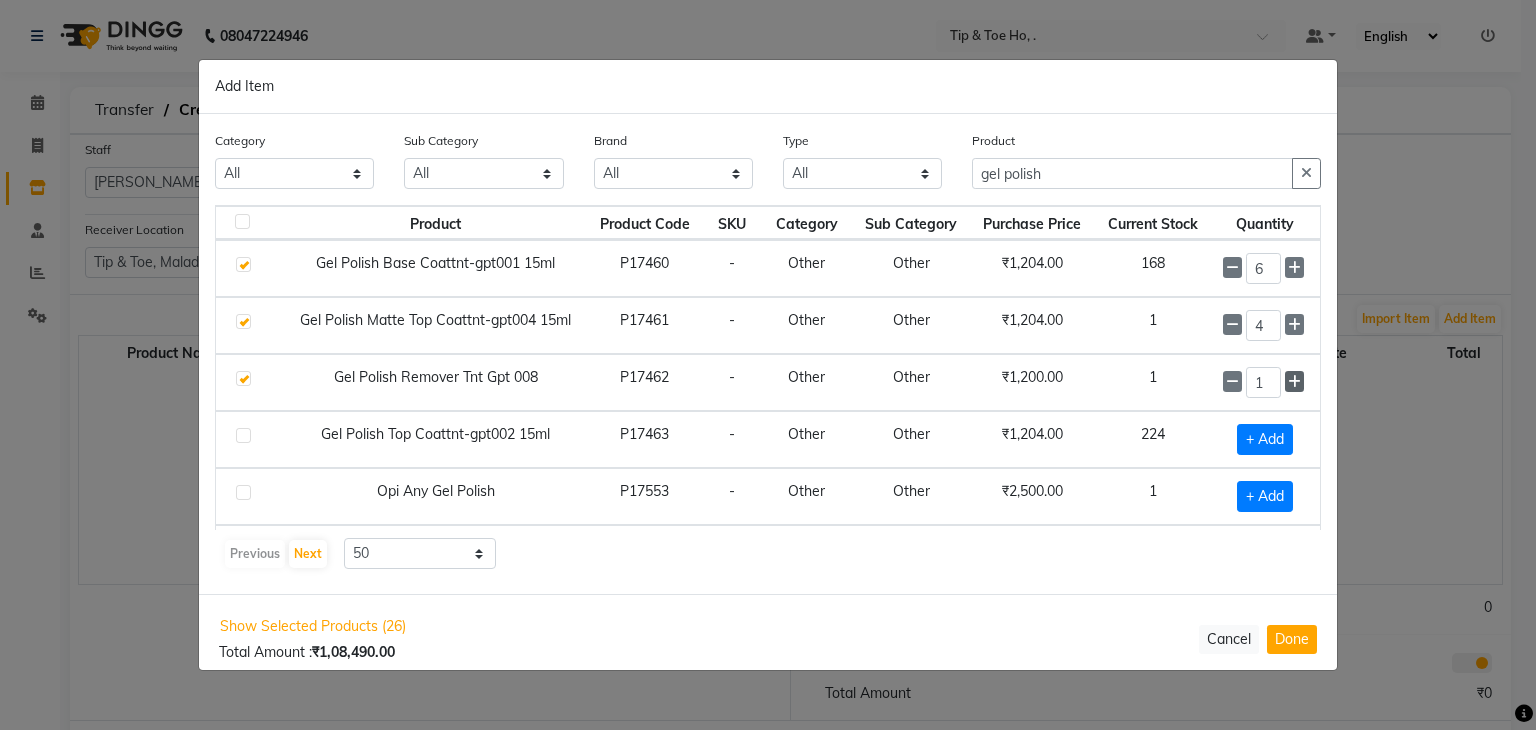 click 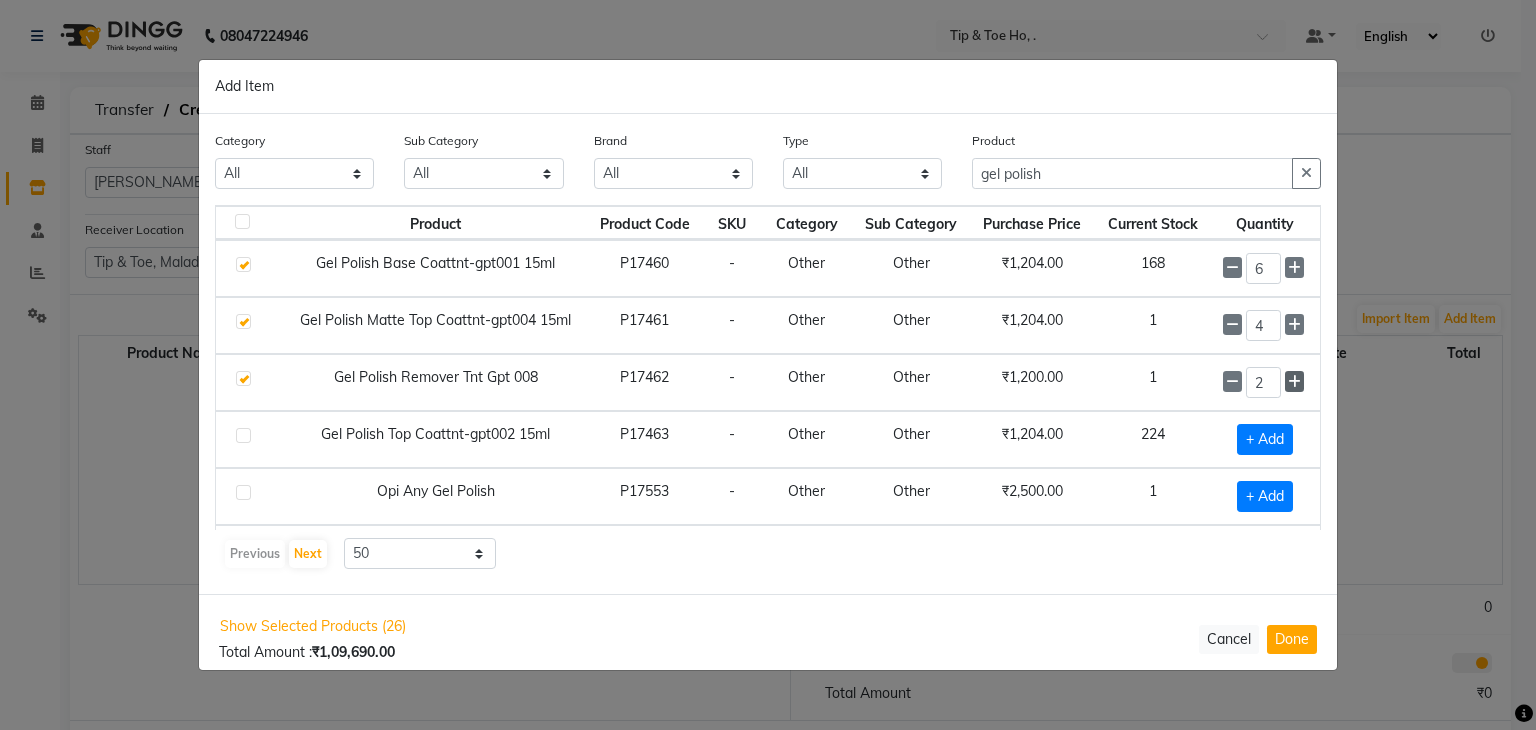 click 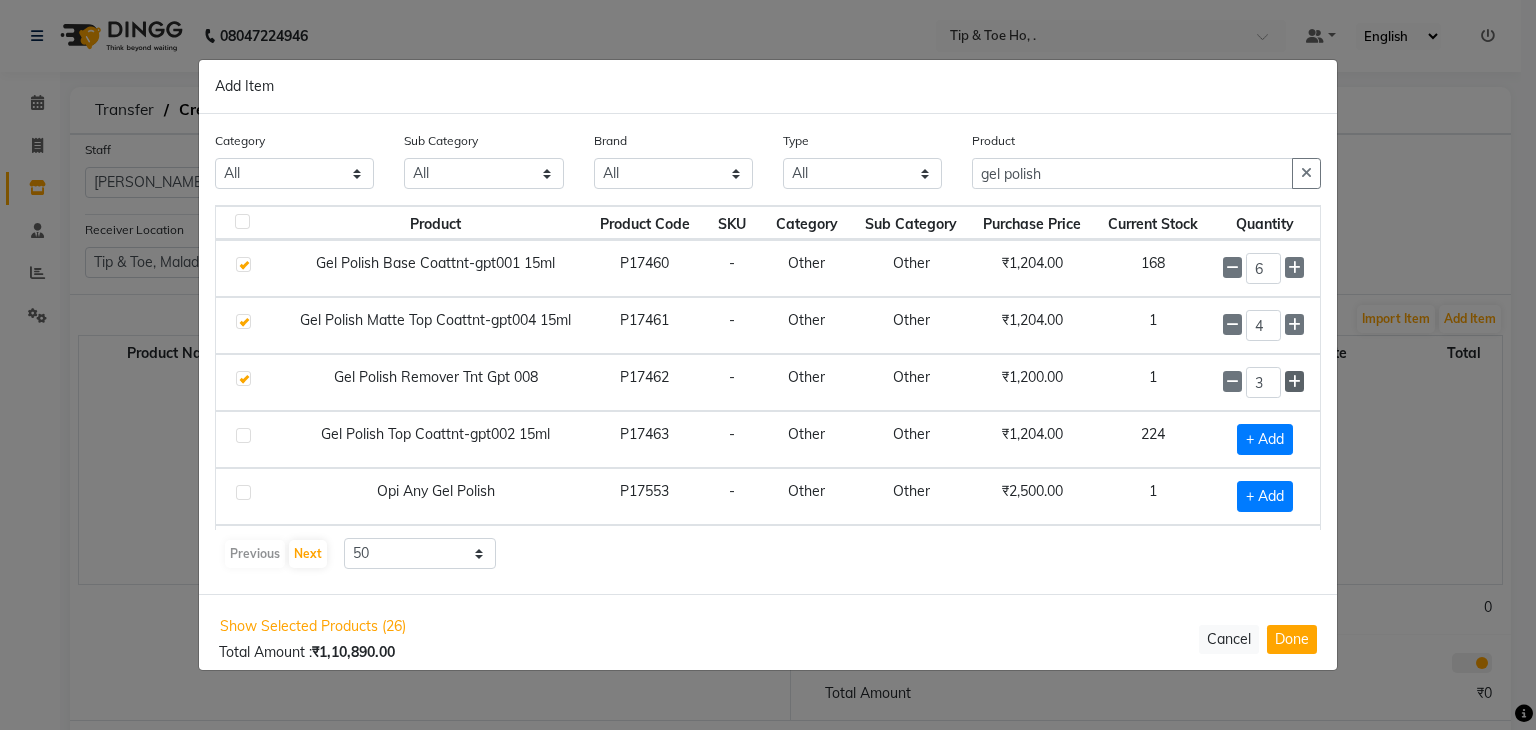 click 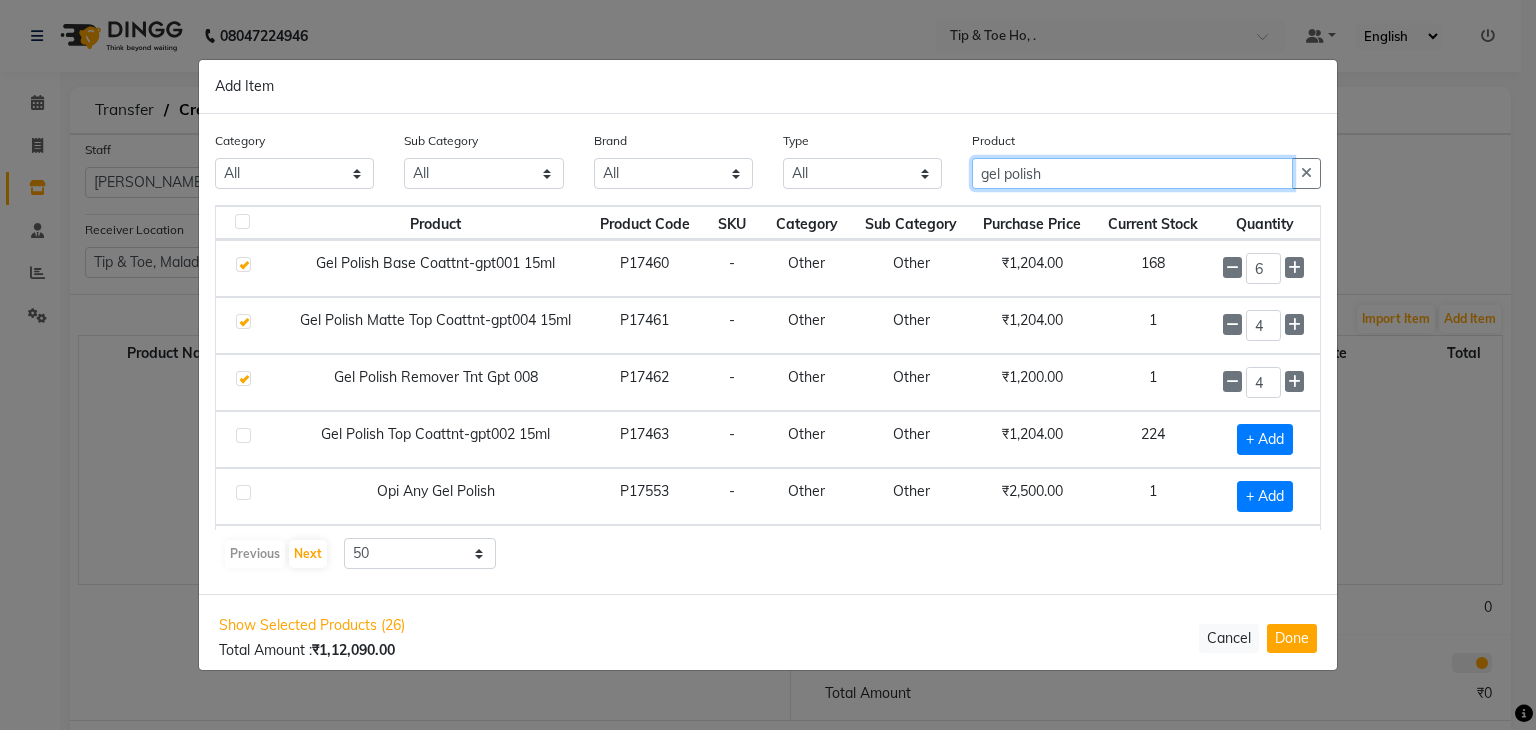 click on "gel polish" 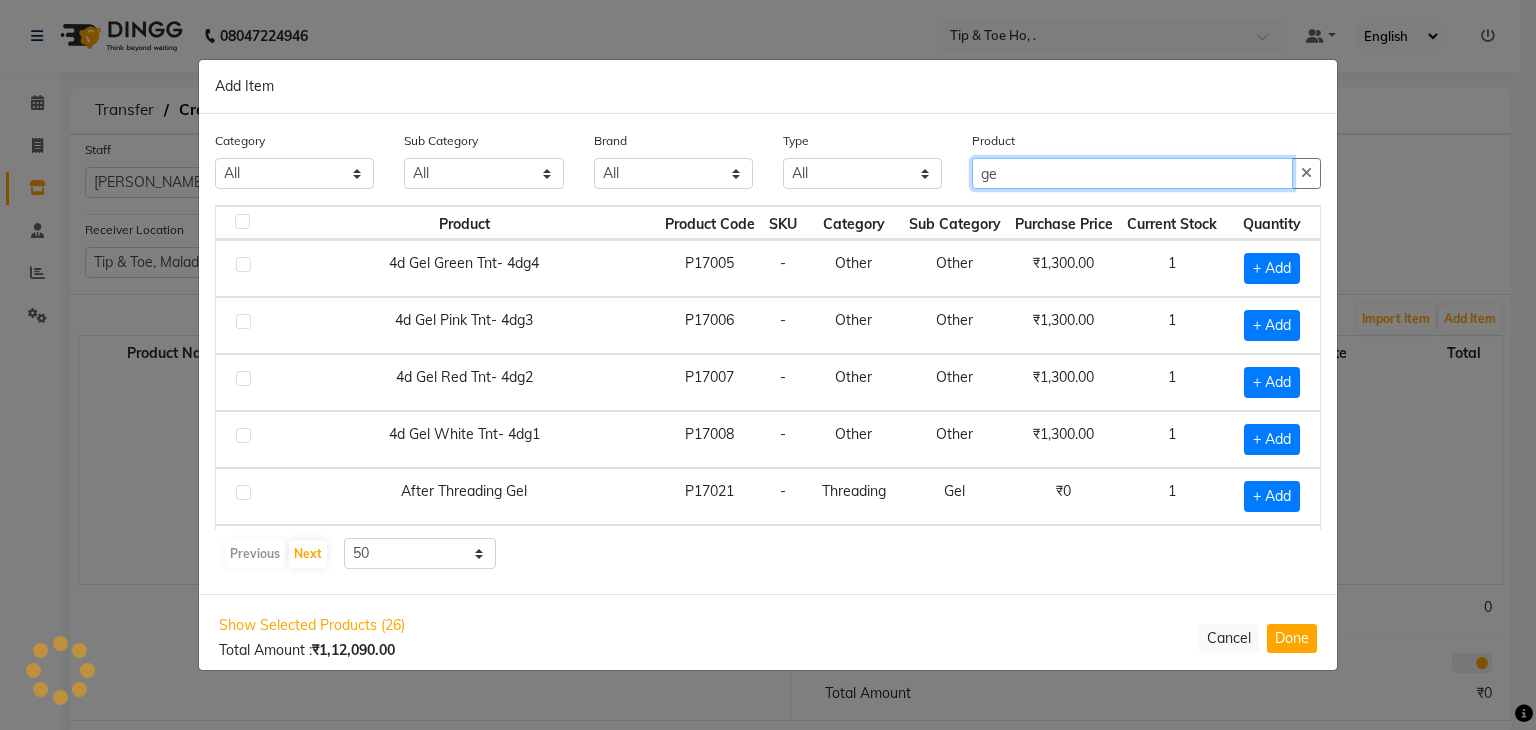 type on "g" 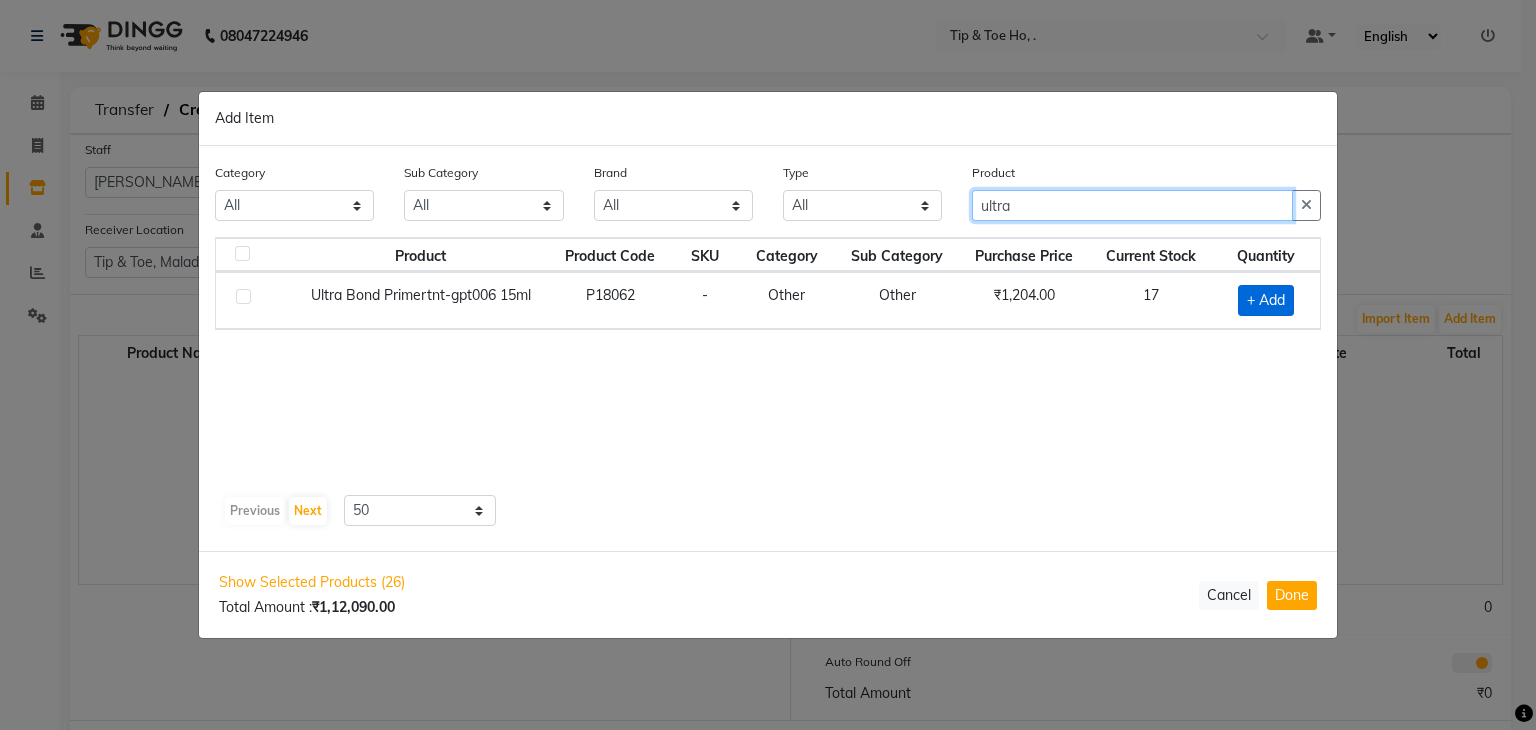 type on "ultra" 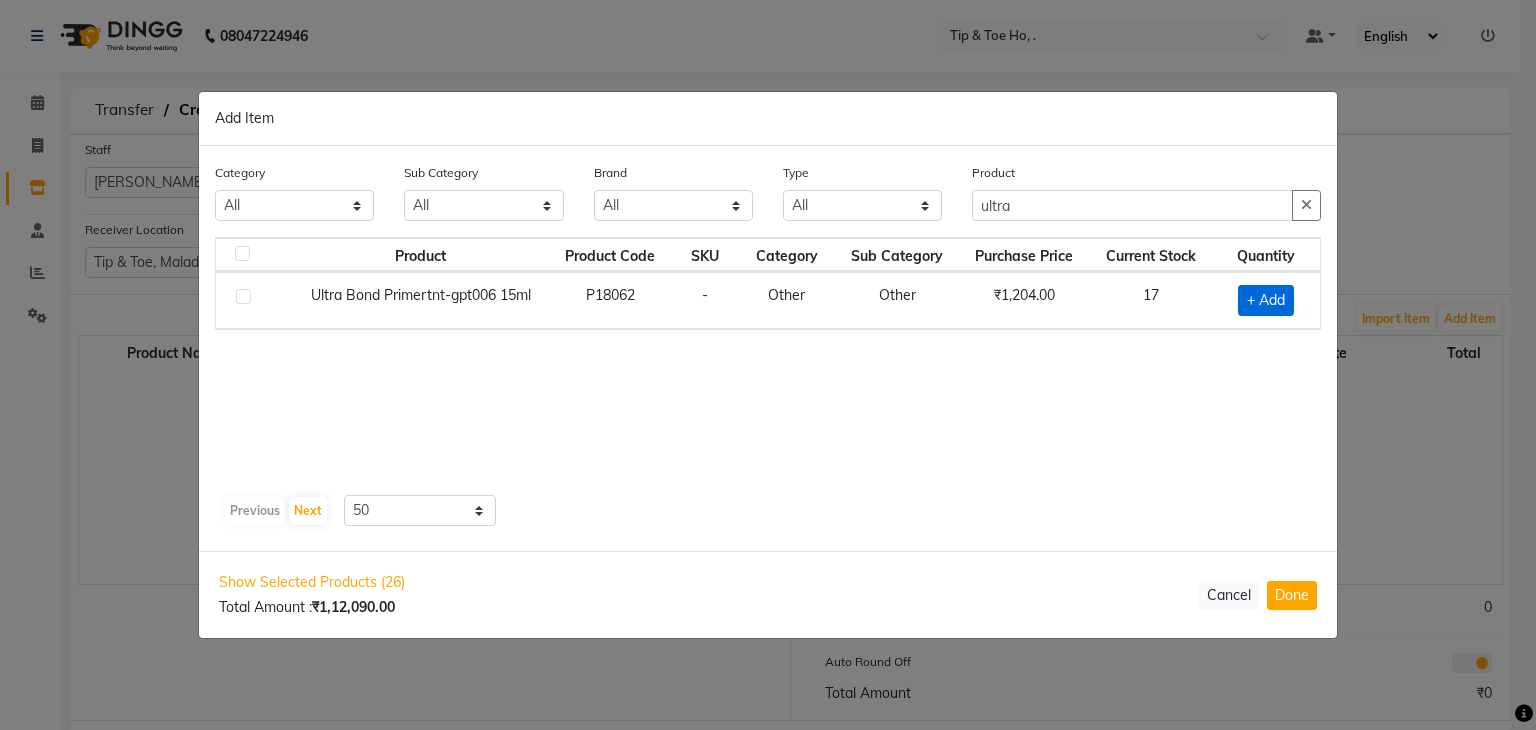 click on "+ Add" 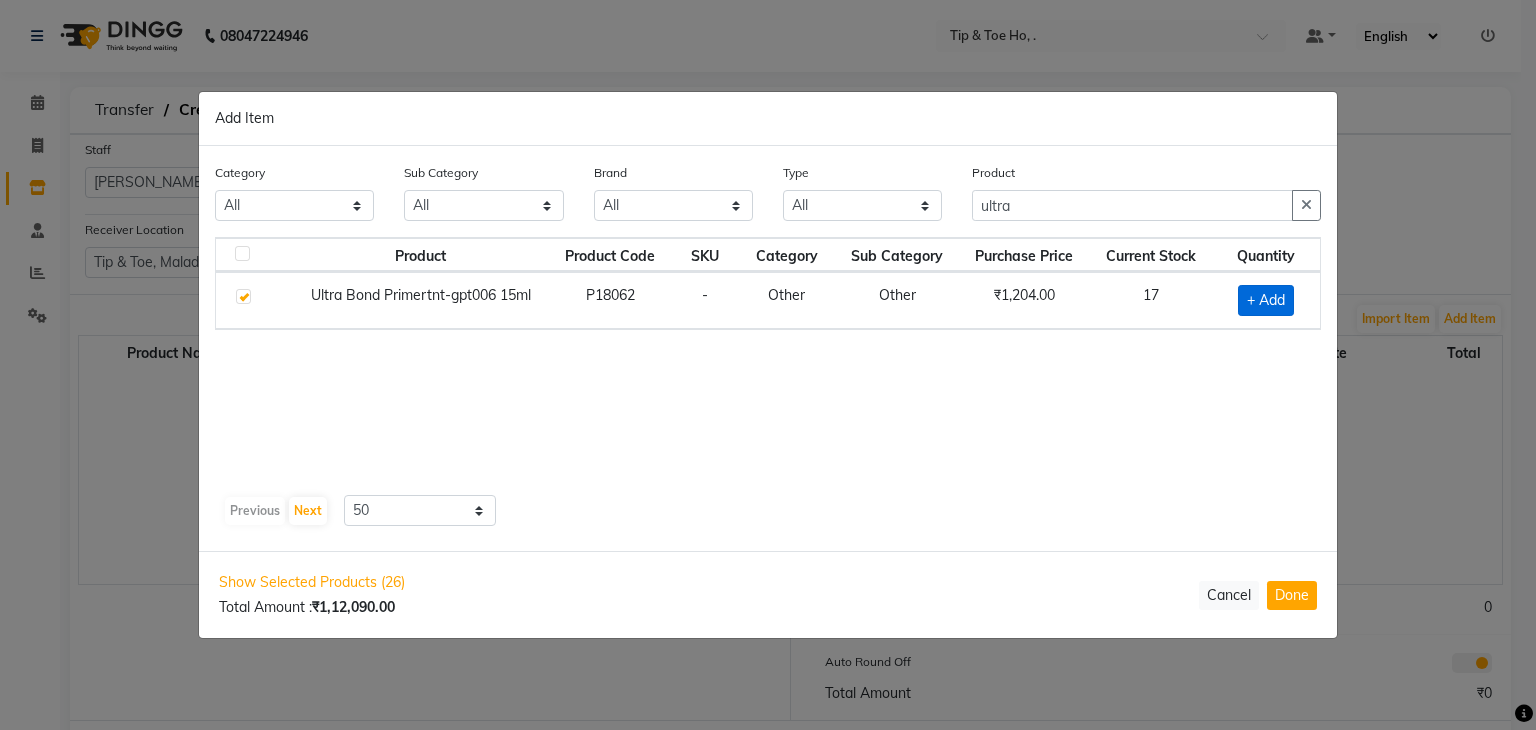 checkbox on "true" 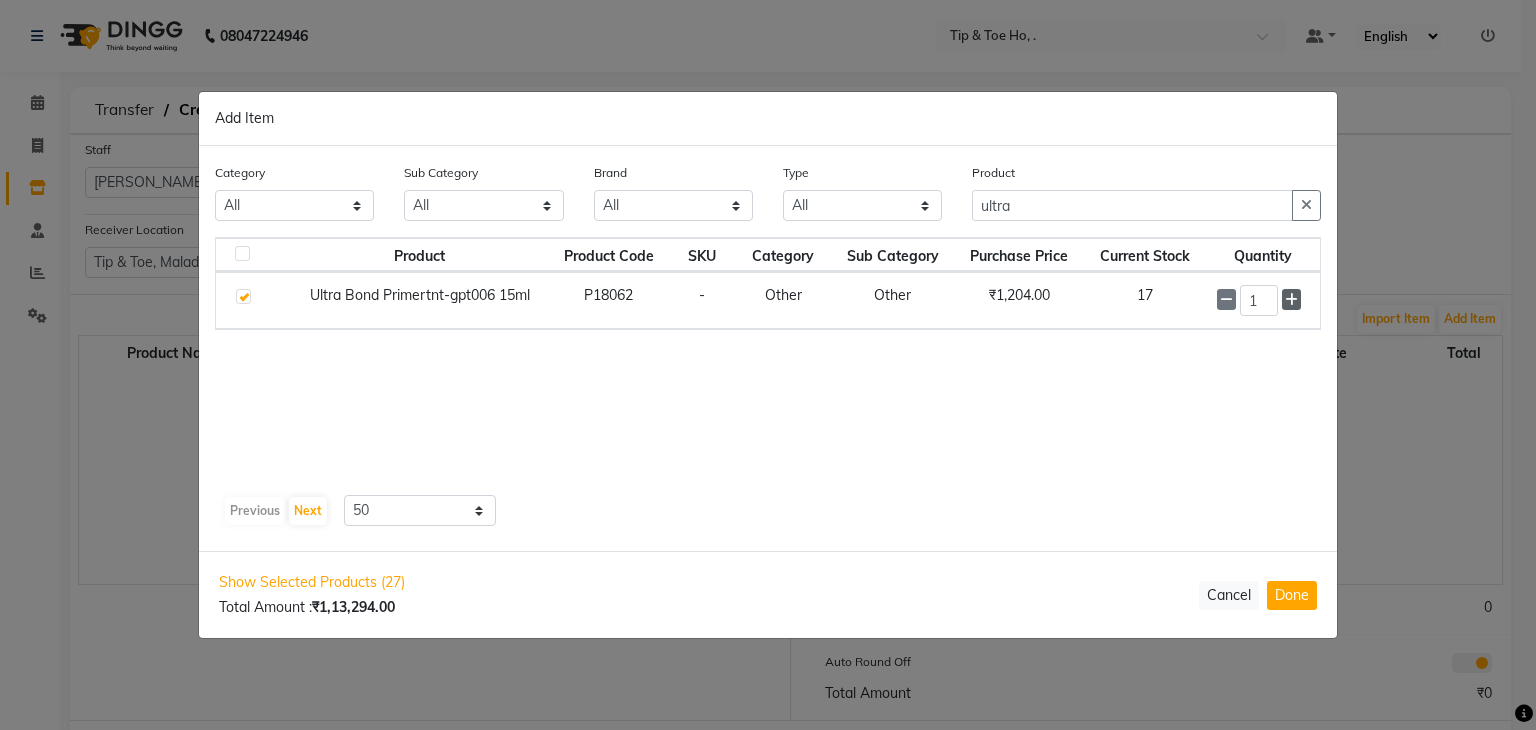 click 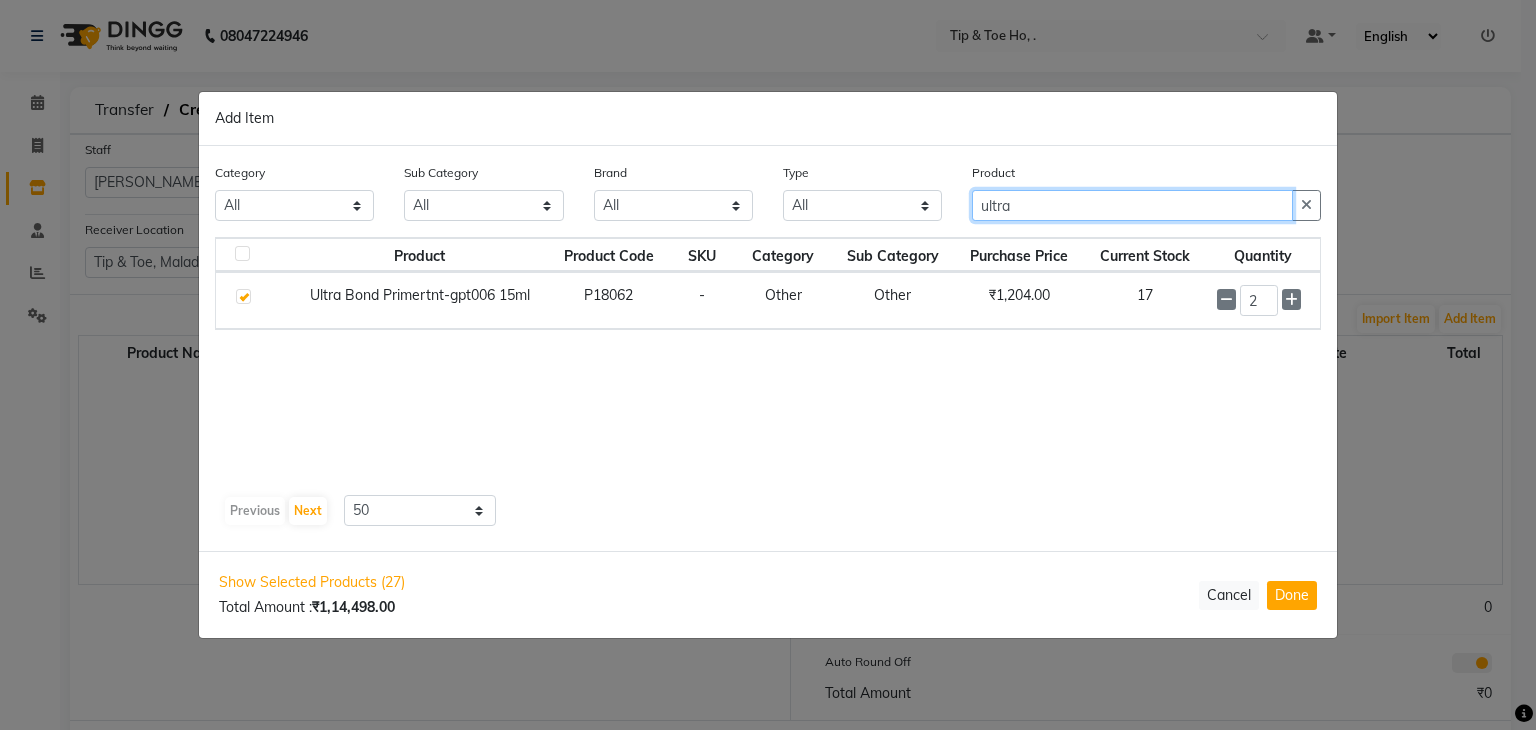 click on "ultra" 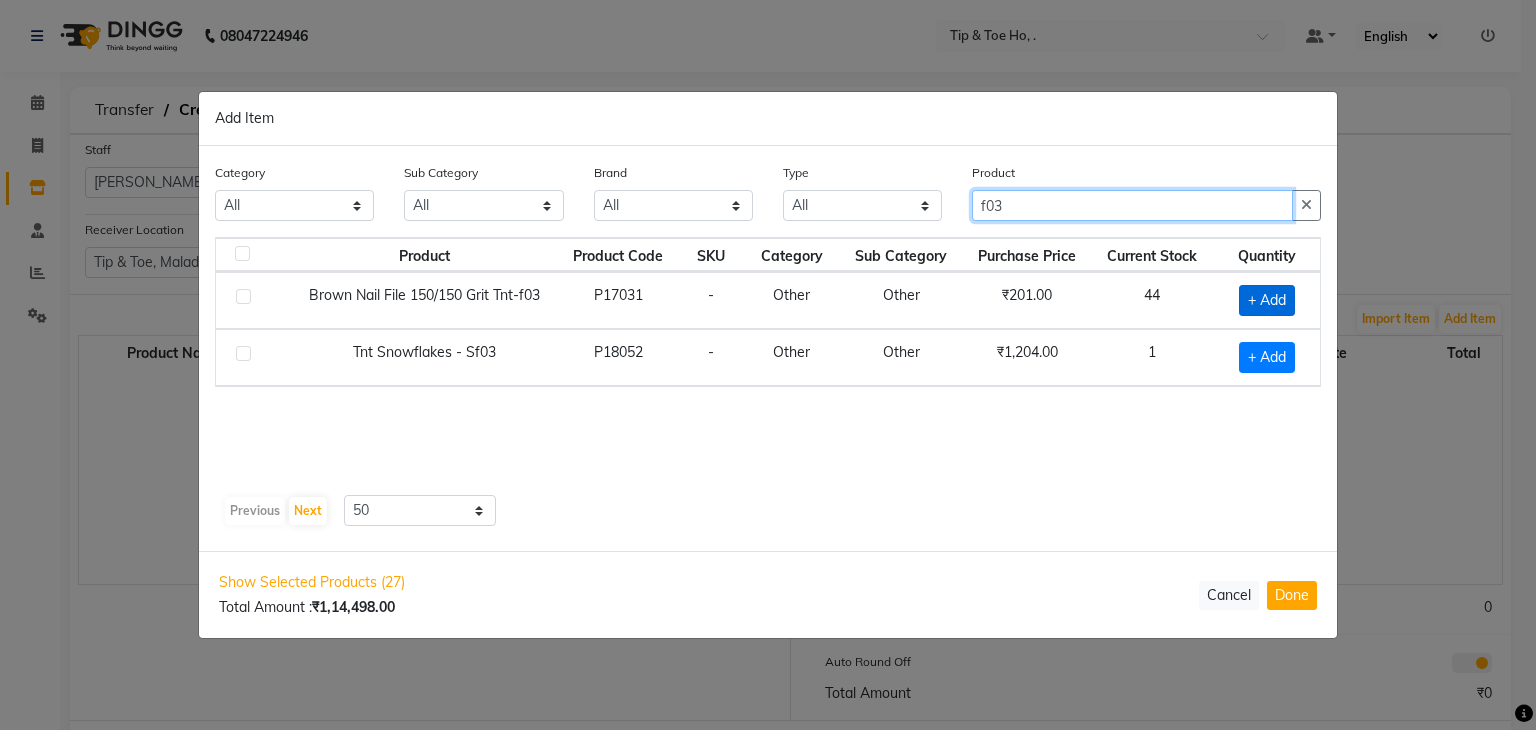 type on "f03" 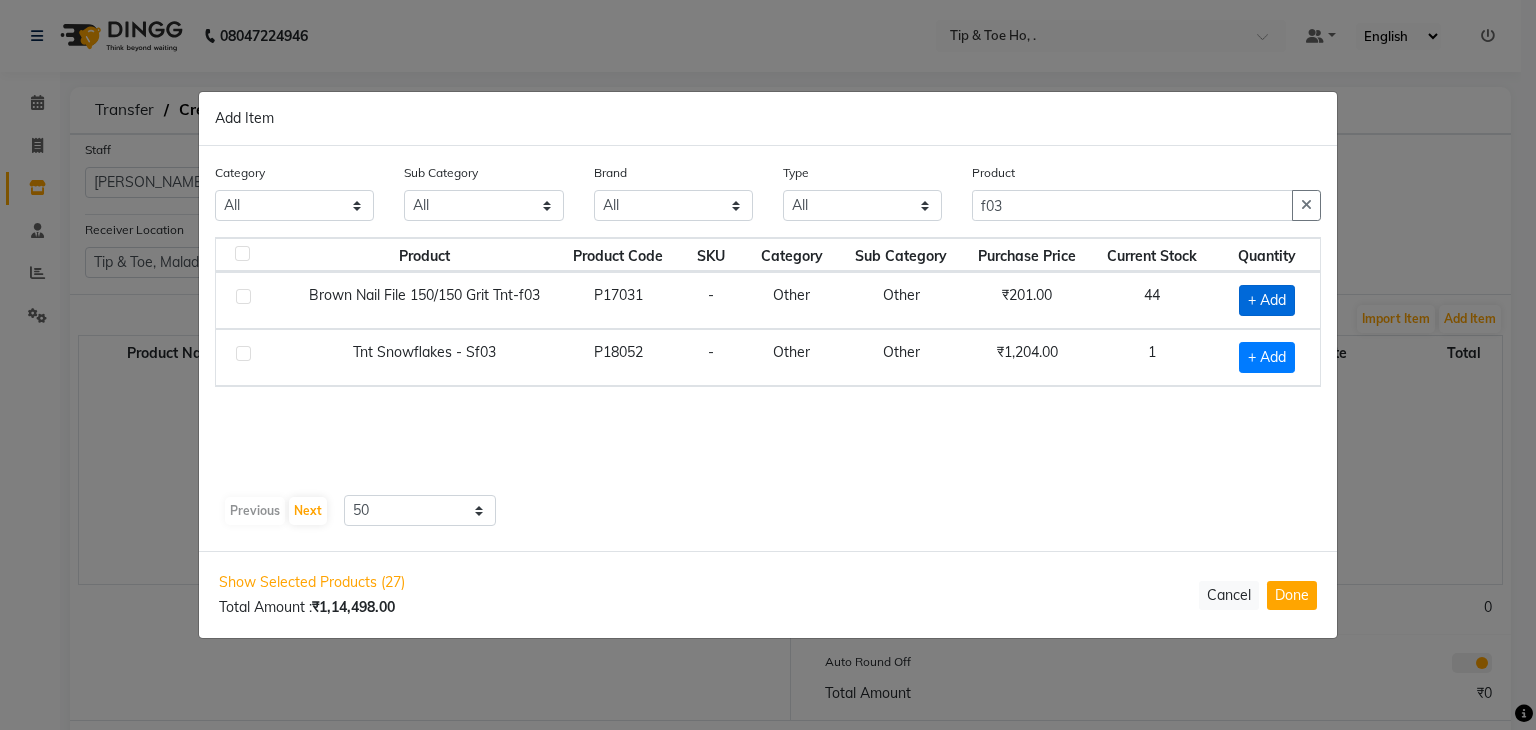 click on "+ Add" 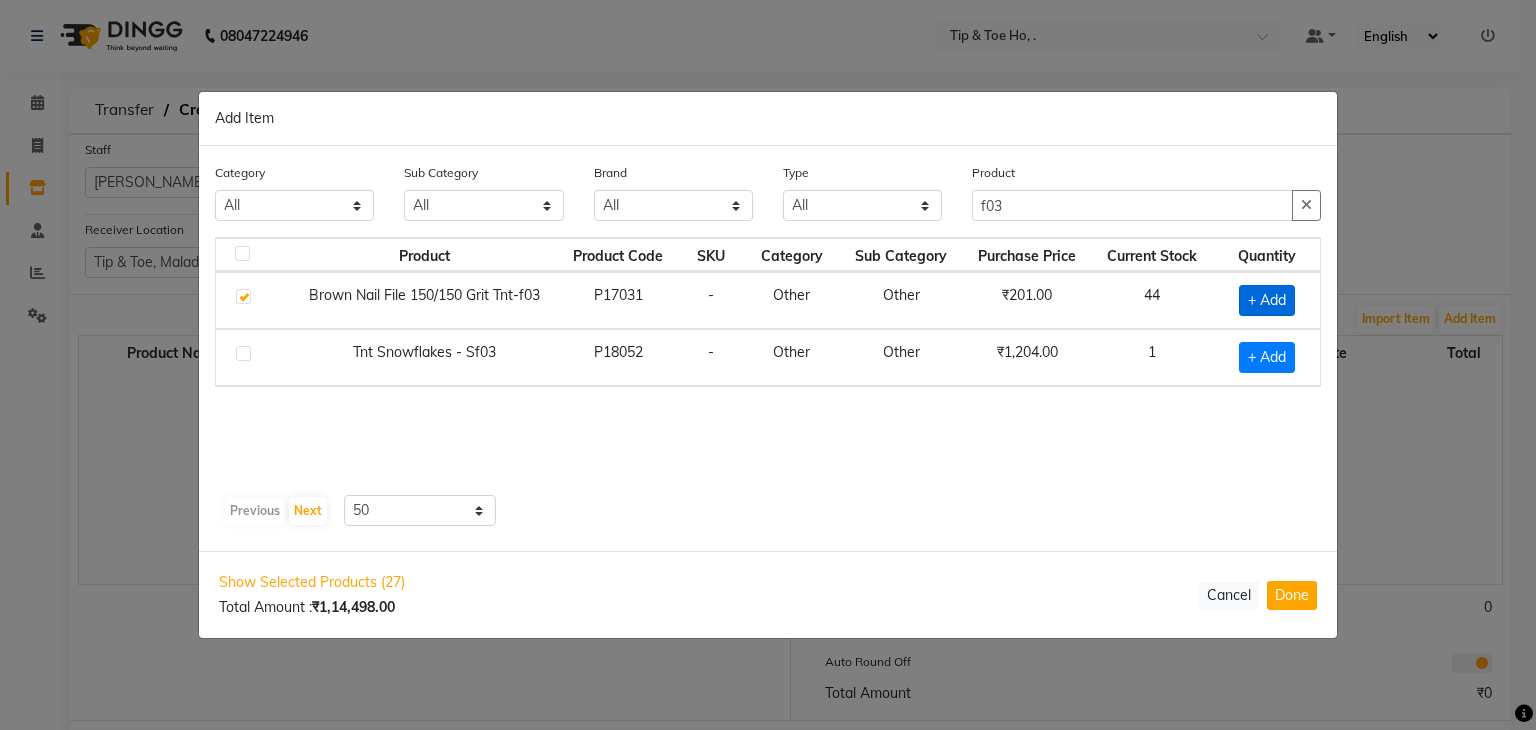 checkbox on "true" 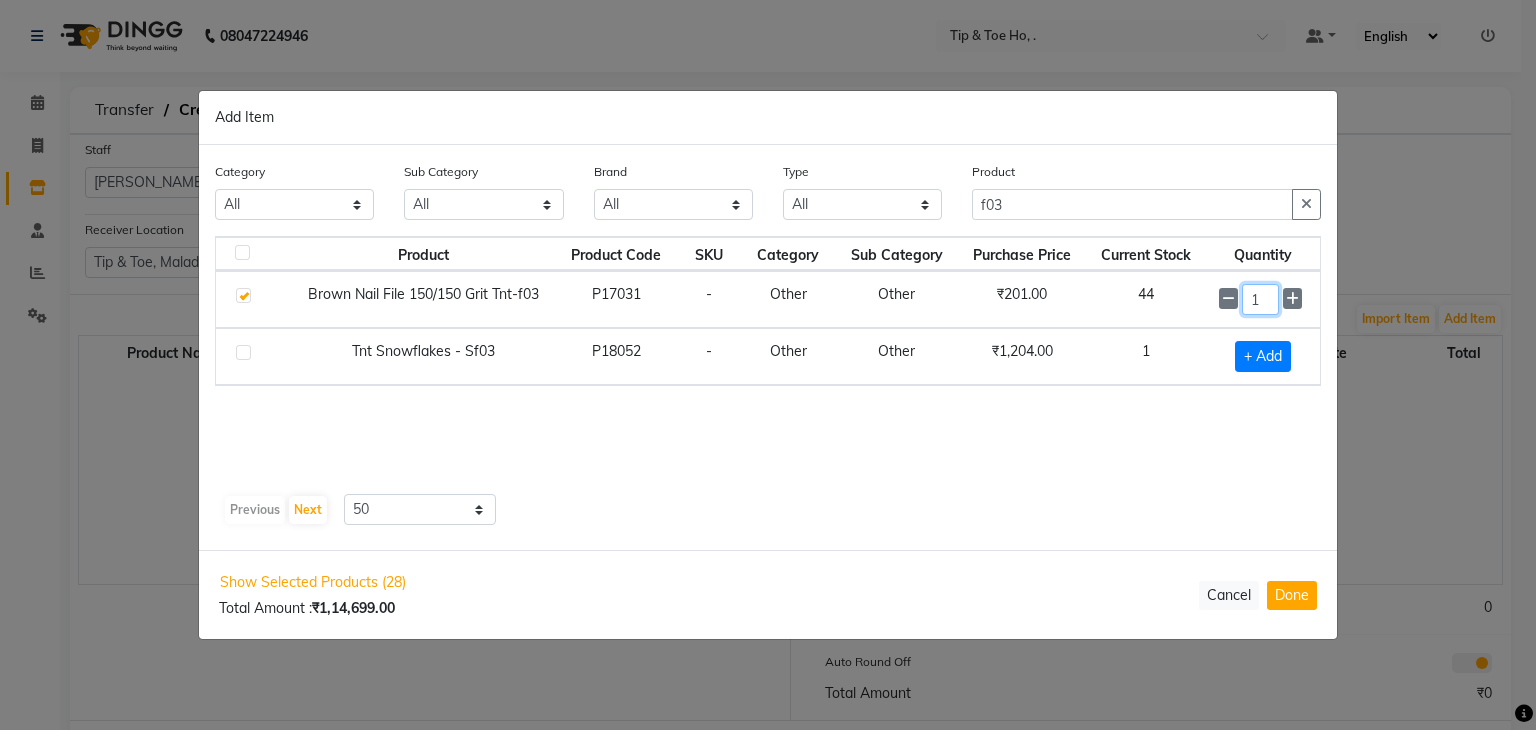 click on "1" 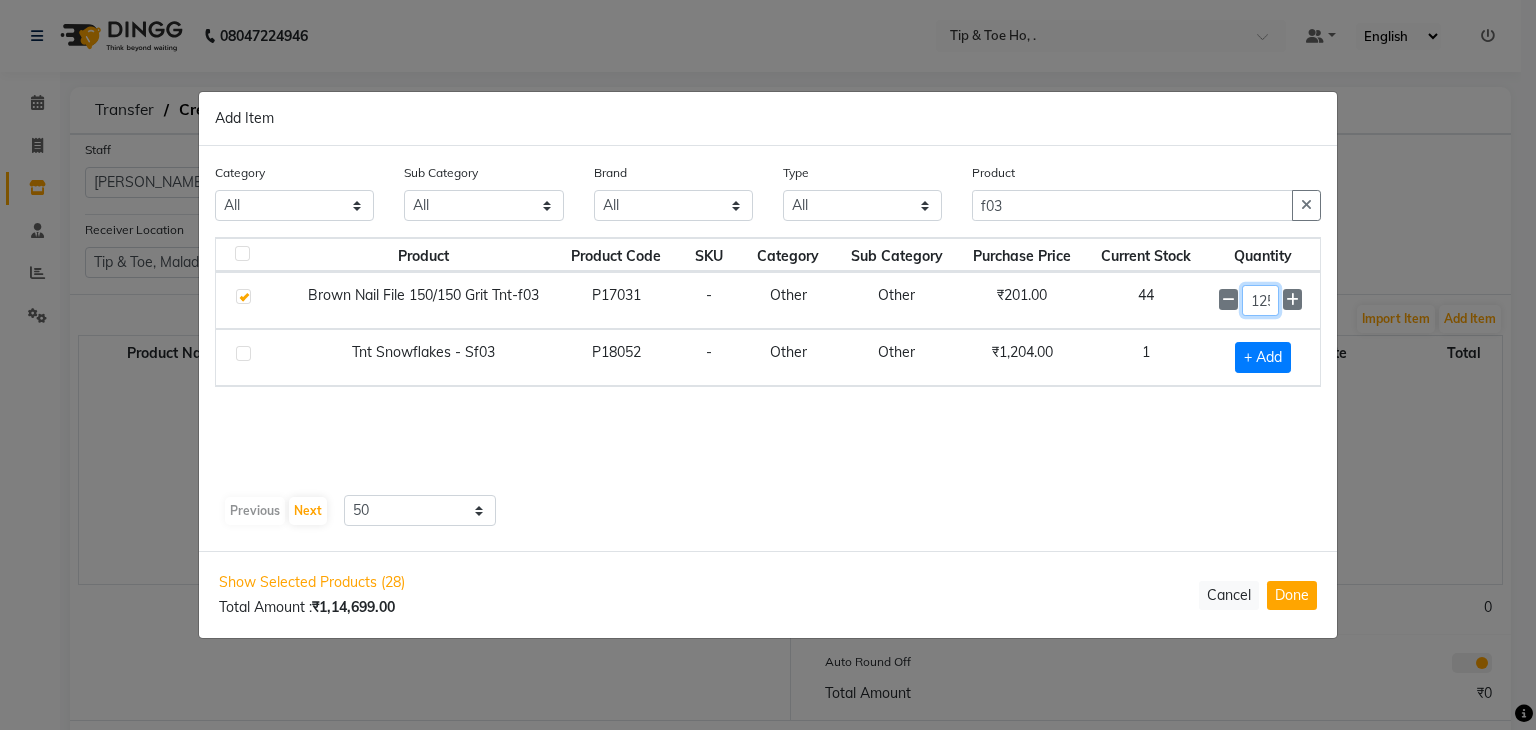 scroll, scrollTop: 0, scrollLeft: 5, axis: horizontal 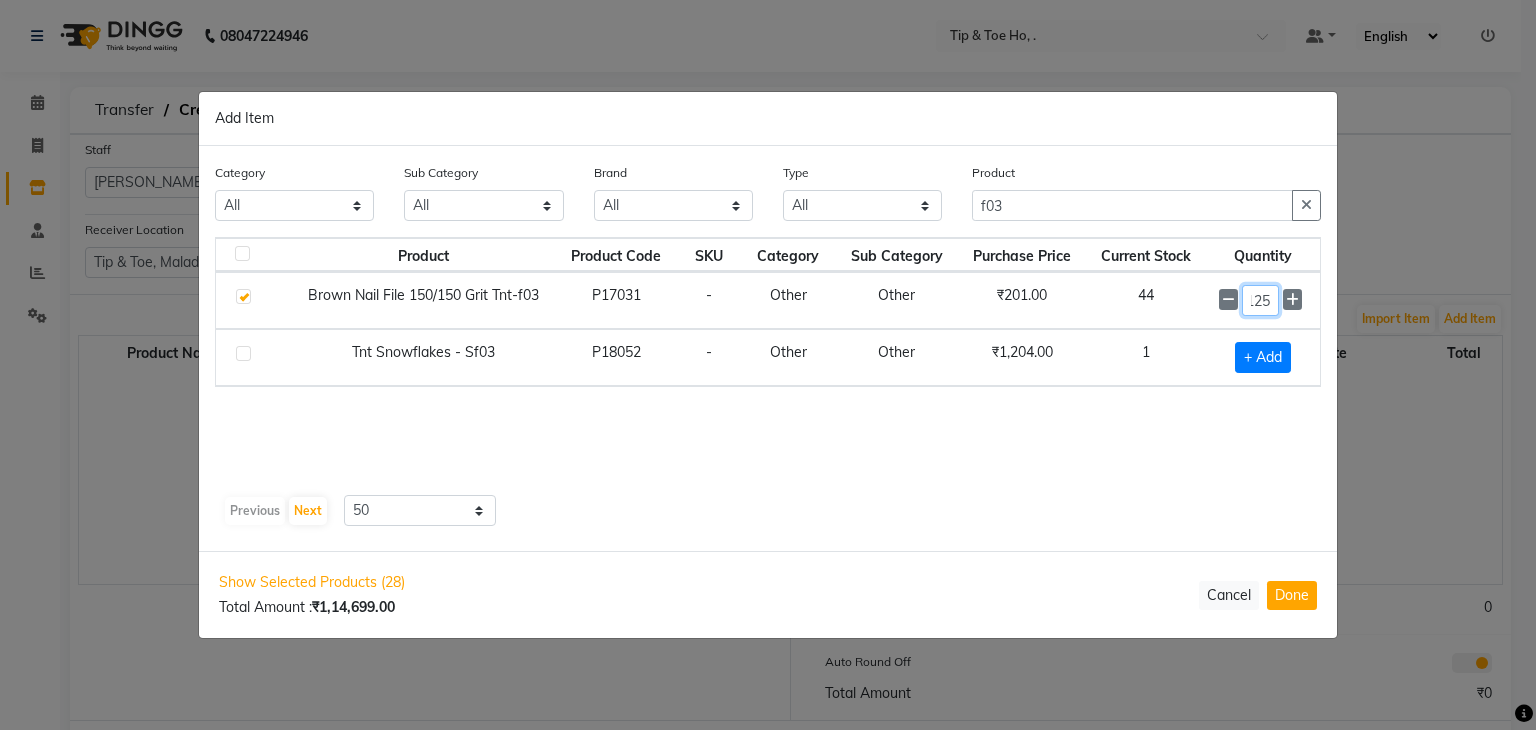 type on "125" 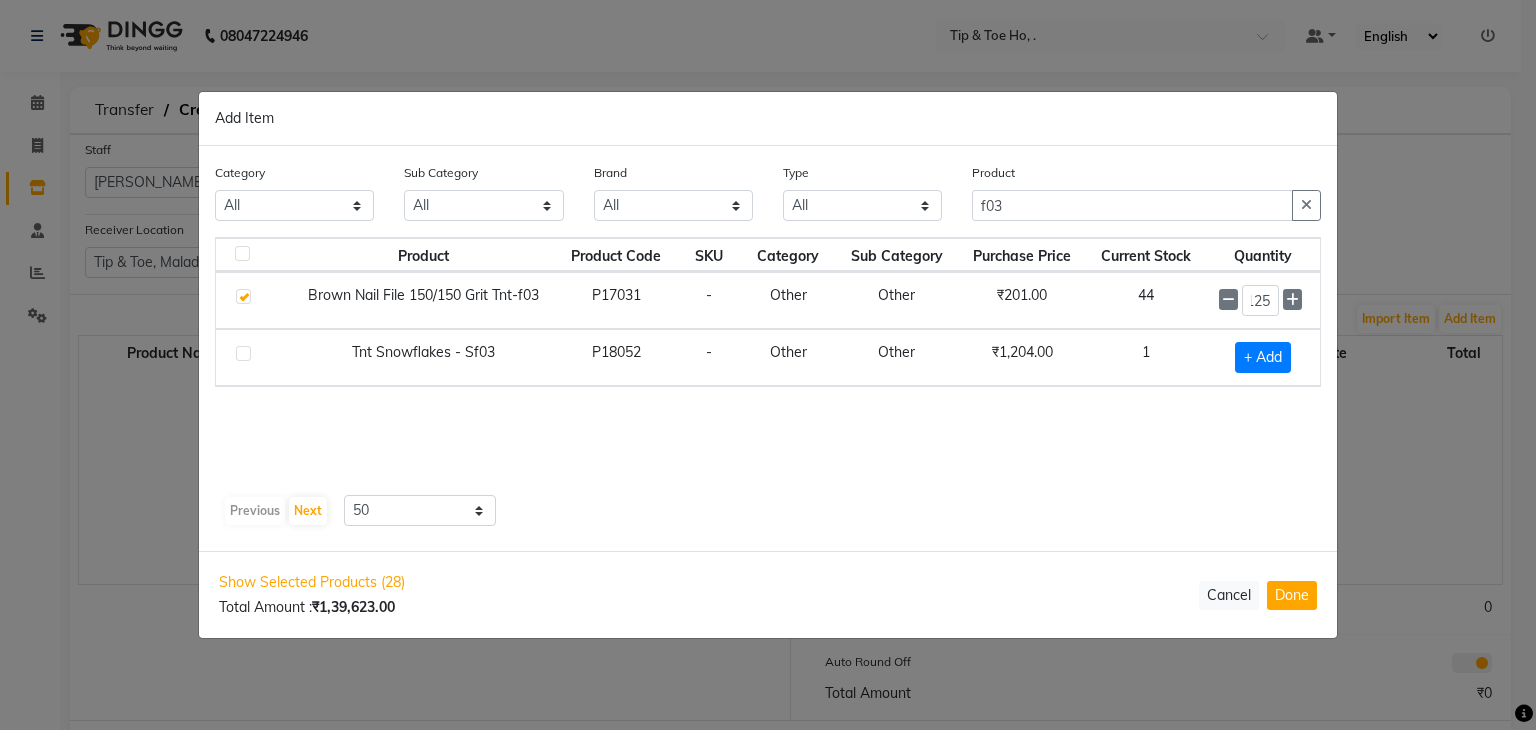 scroll, scrollTop: 0, scrollLeft: 0, axis: both 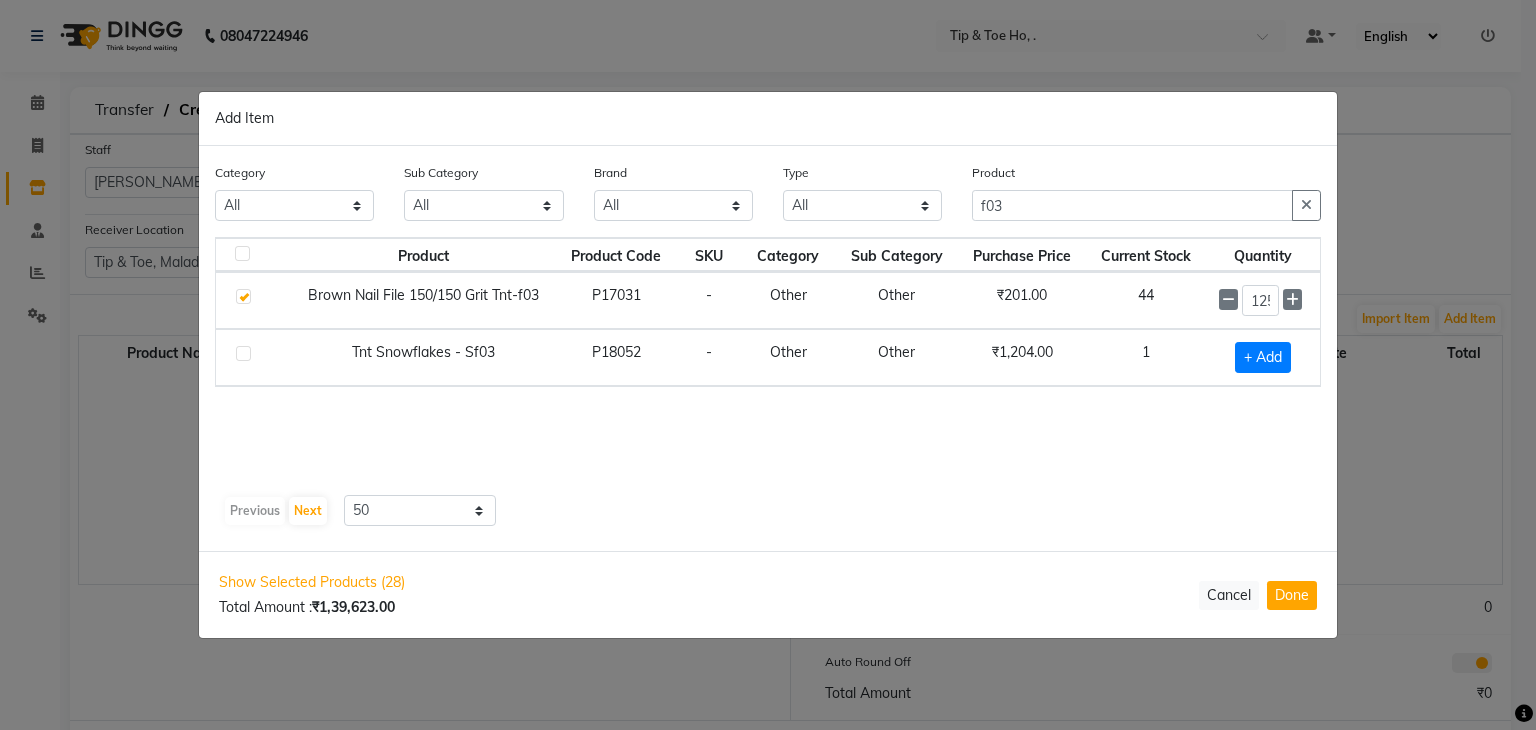 click on "Product Product Code SKU Category Sub Category Purchase Price Current Stock Quantity  Brown Nail File 150/150 Grit Tnt-f03   P17031   -   Other   Other   ₹201.00   44  125  Tnt Snowflakes - Sf03   P18052   -   Other   Other   ₹1,204.00   1   + Add" 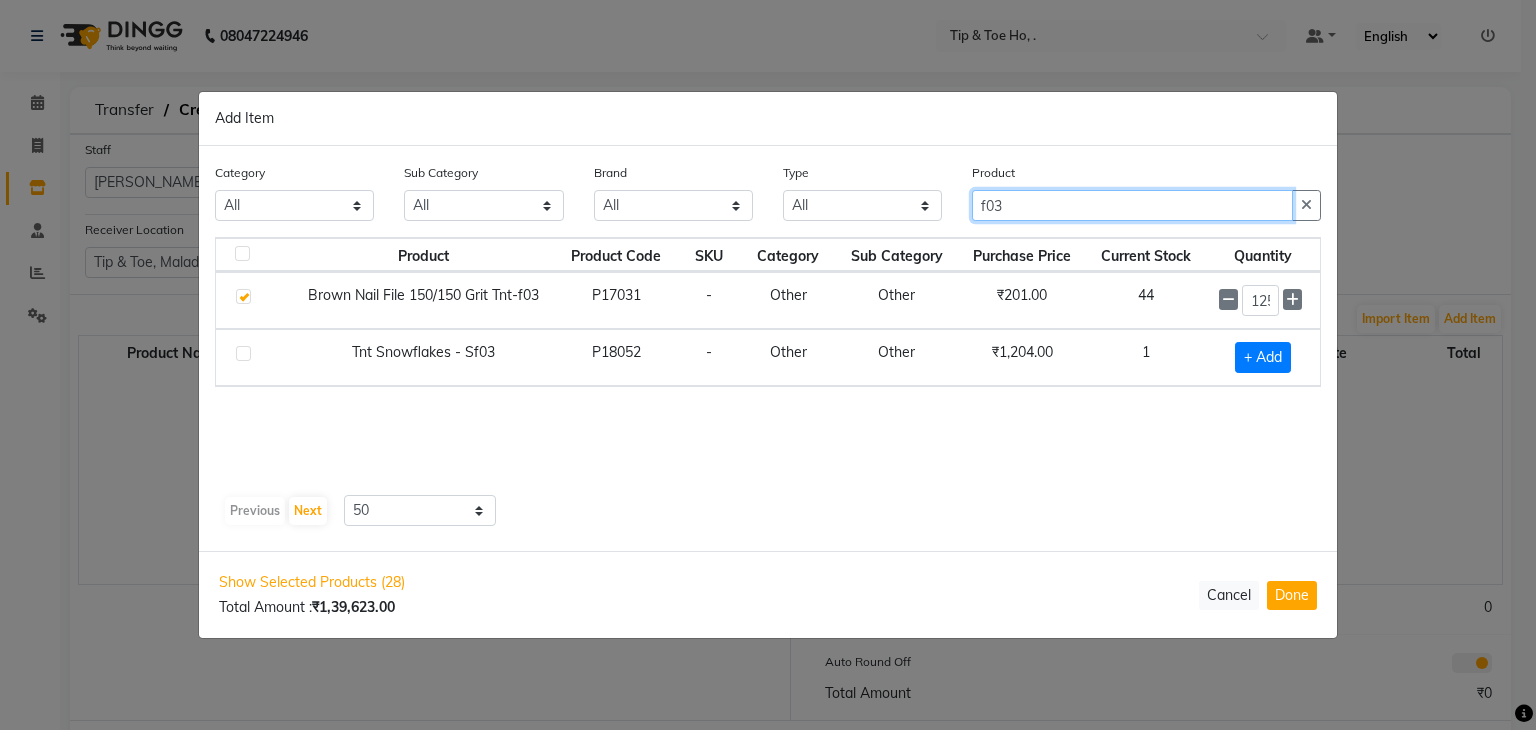 click on "f03" 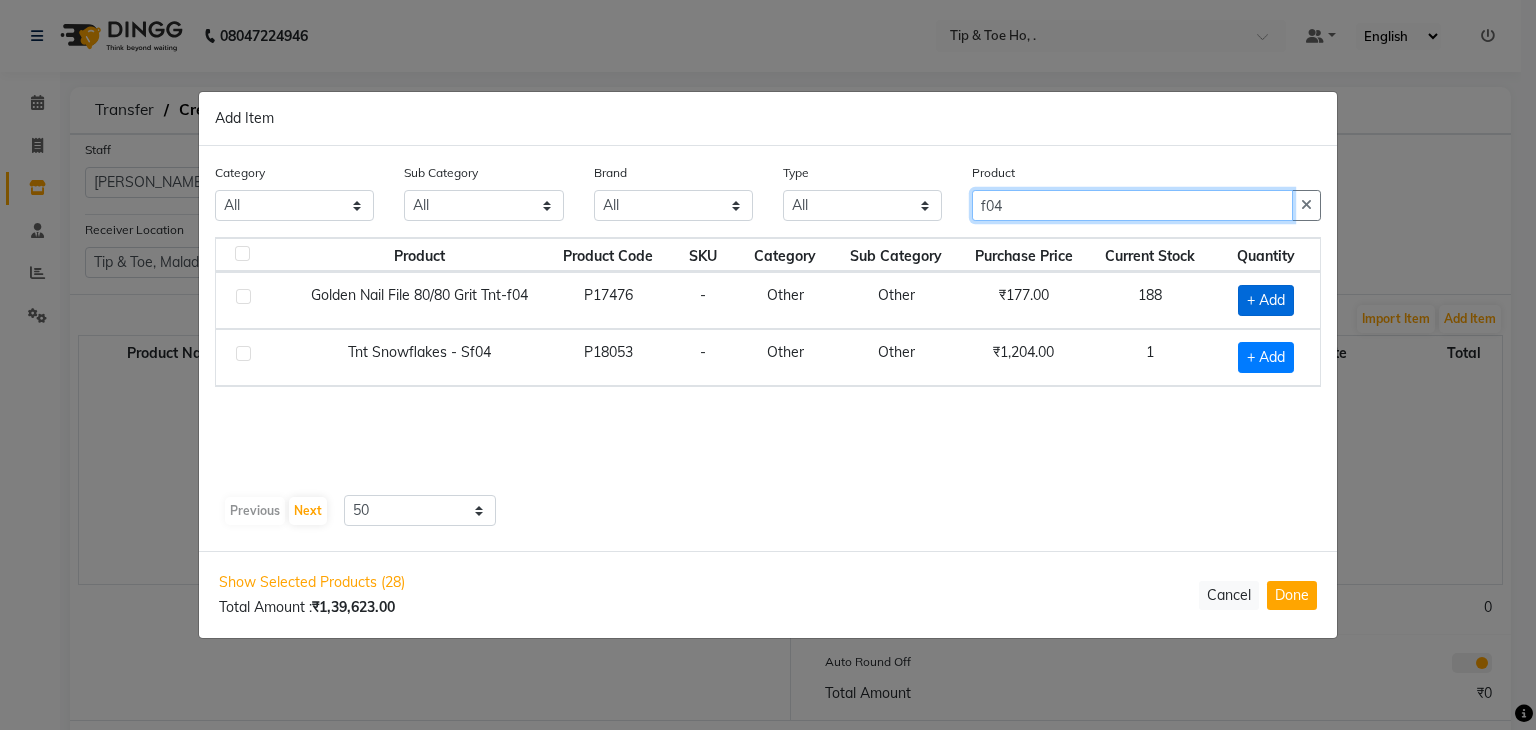 type on "f04" 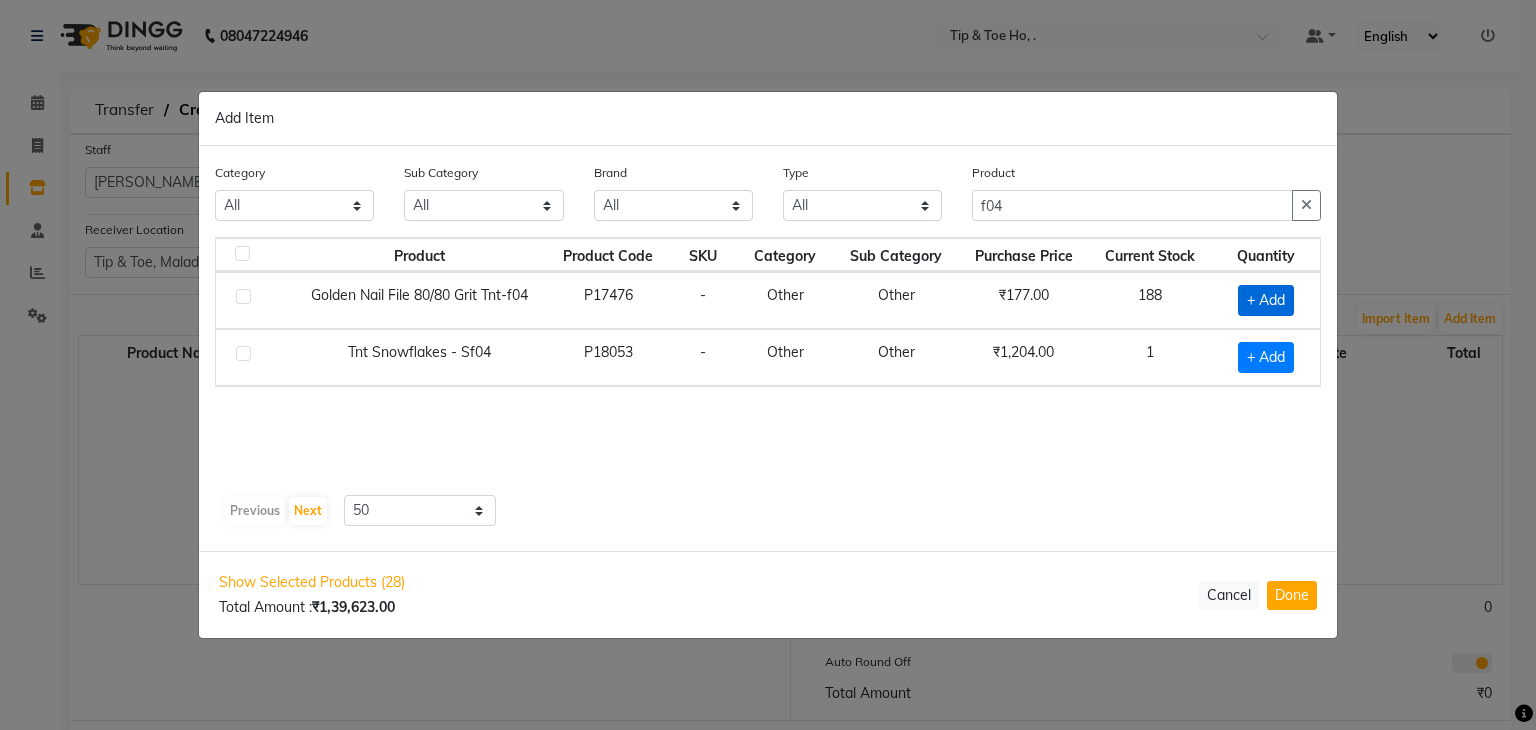 click on "+ Add" 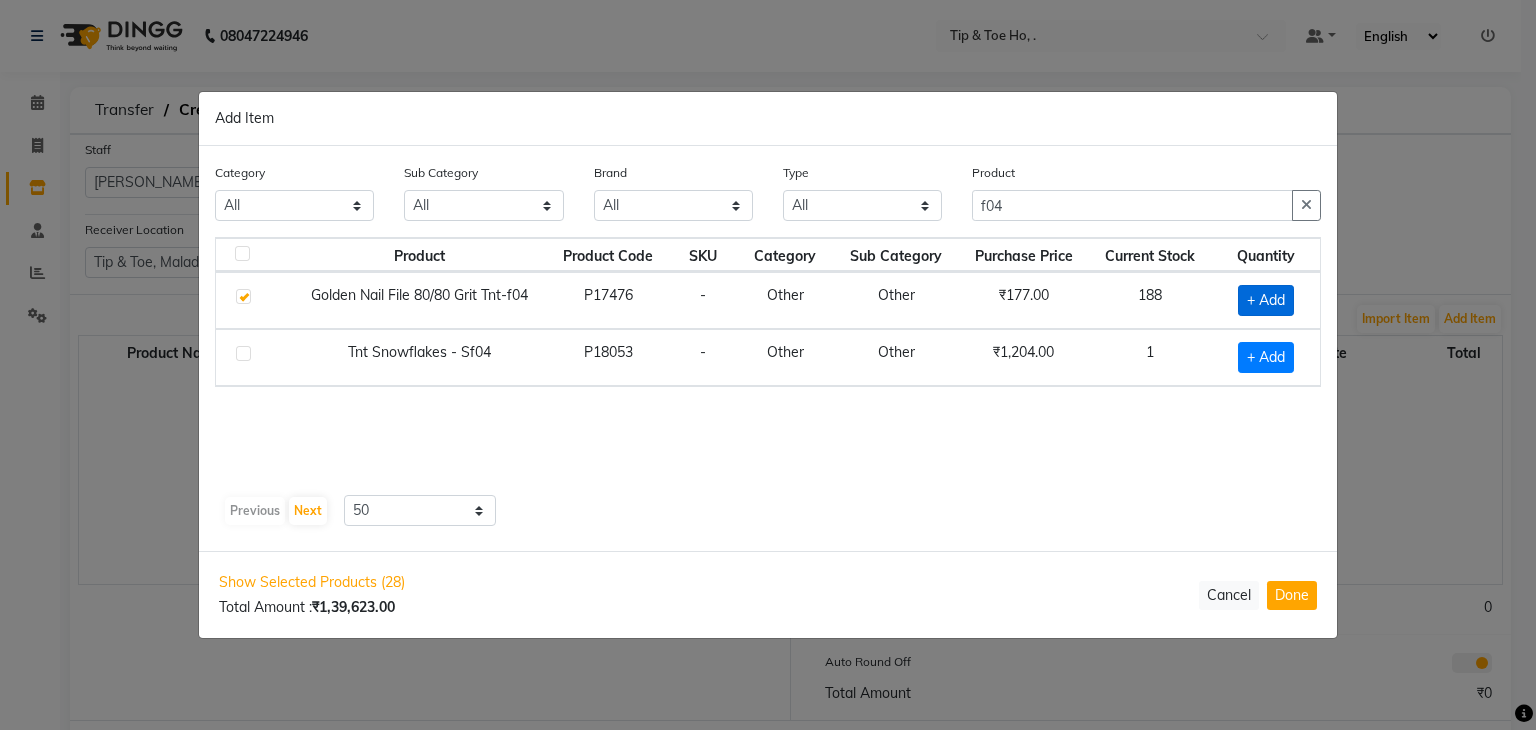 checkbox on "true" 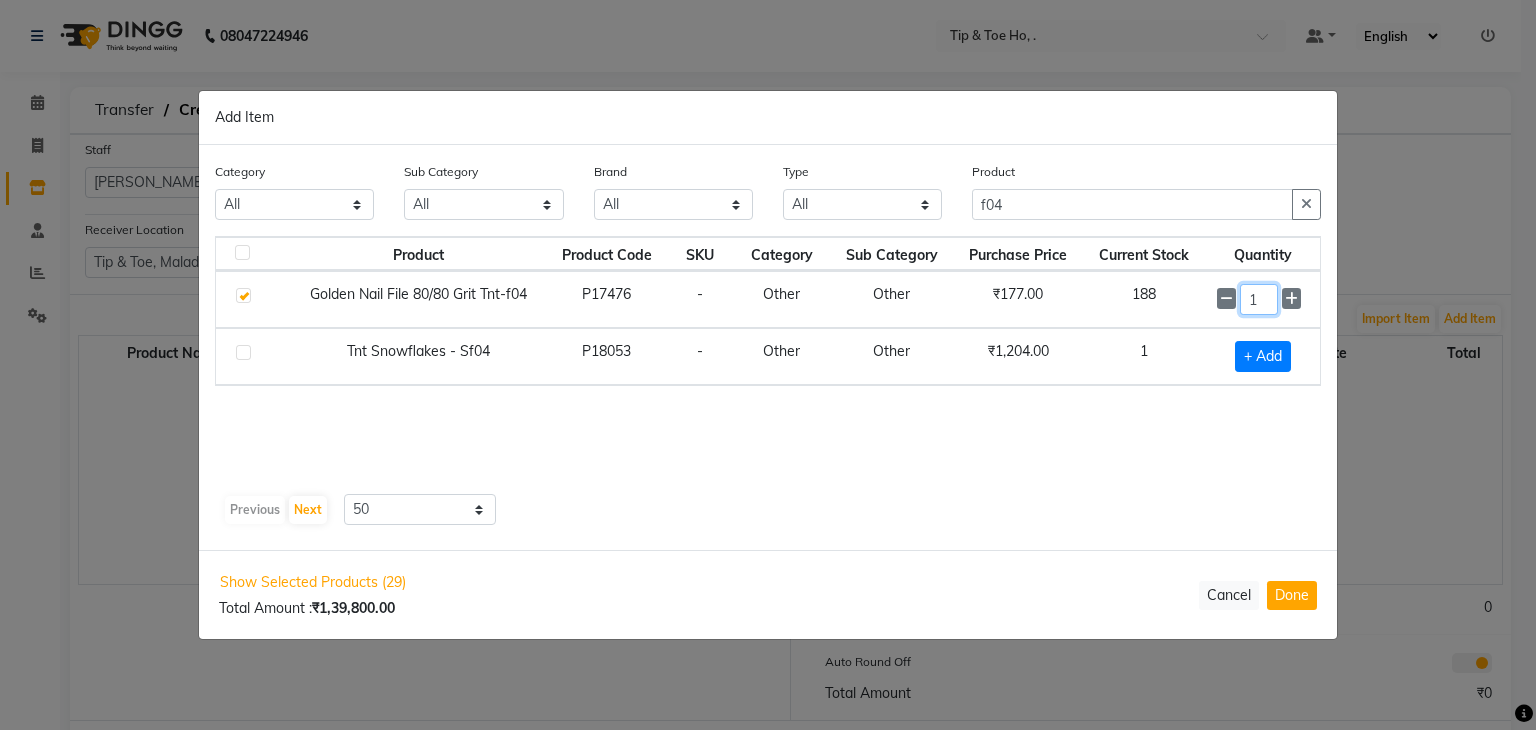 click on "1" 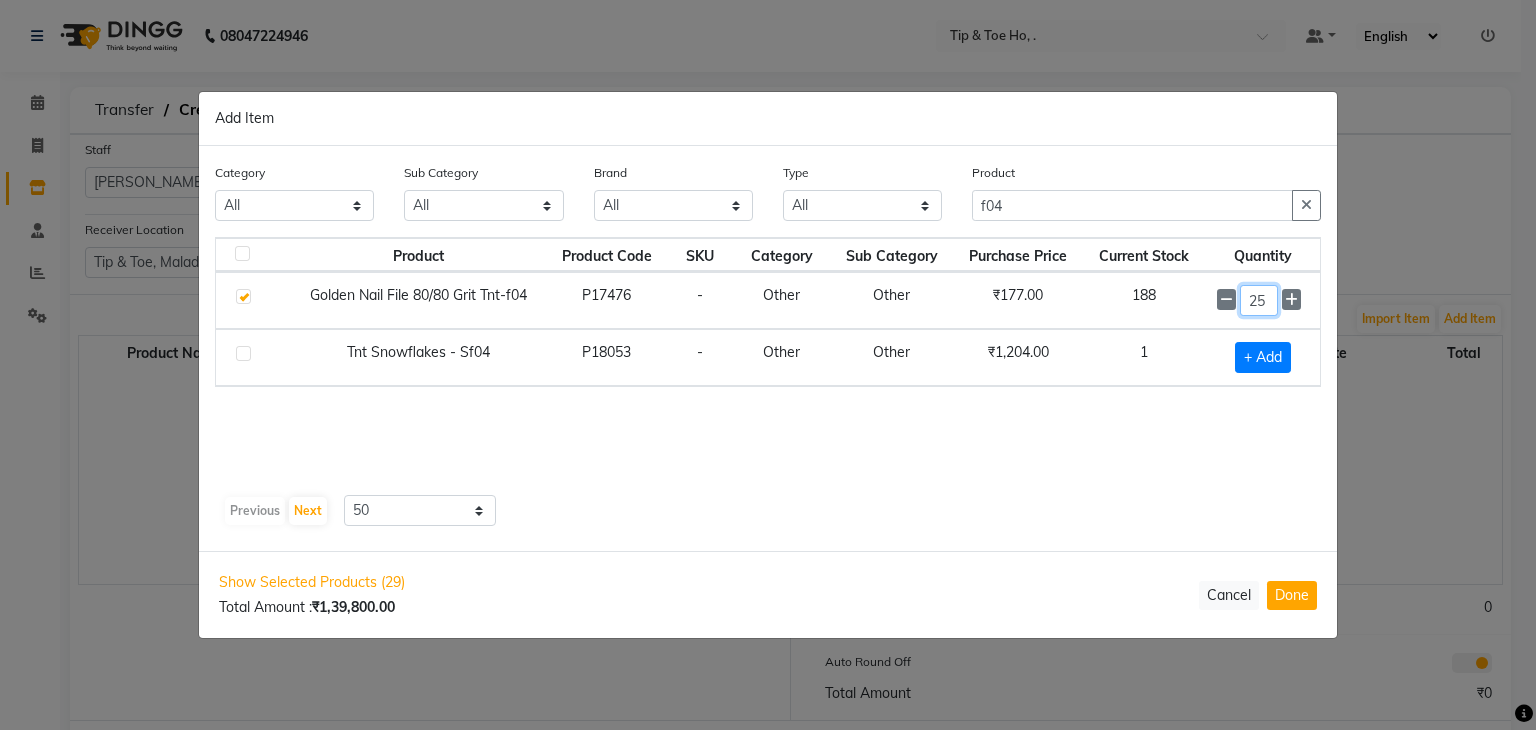 type on "25" 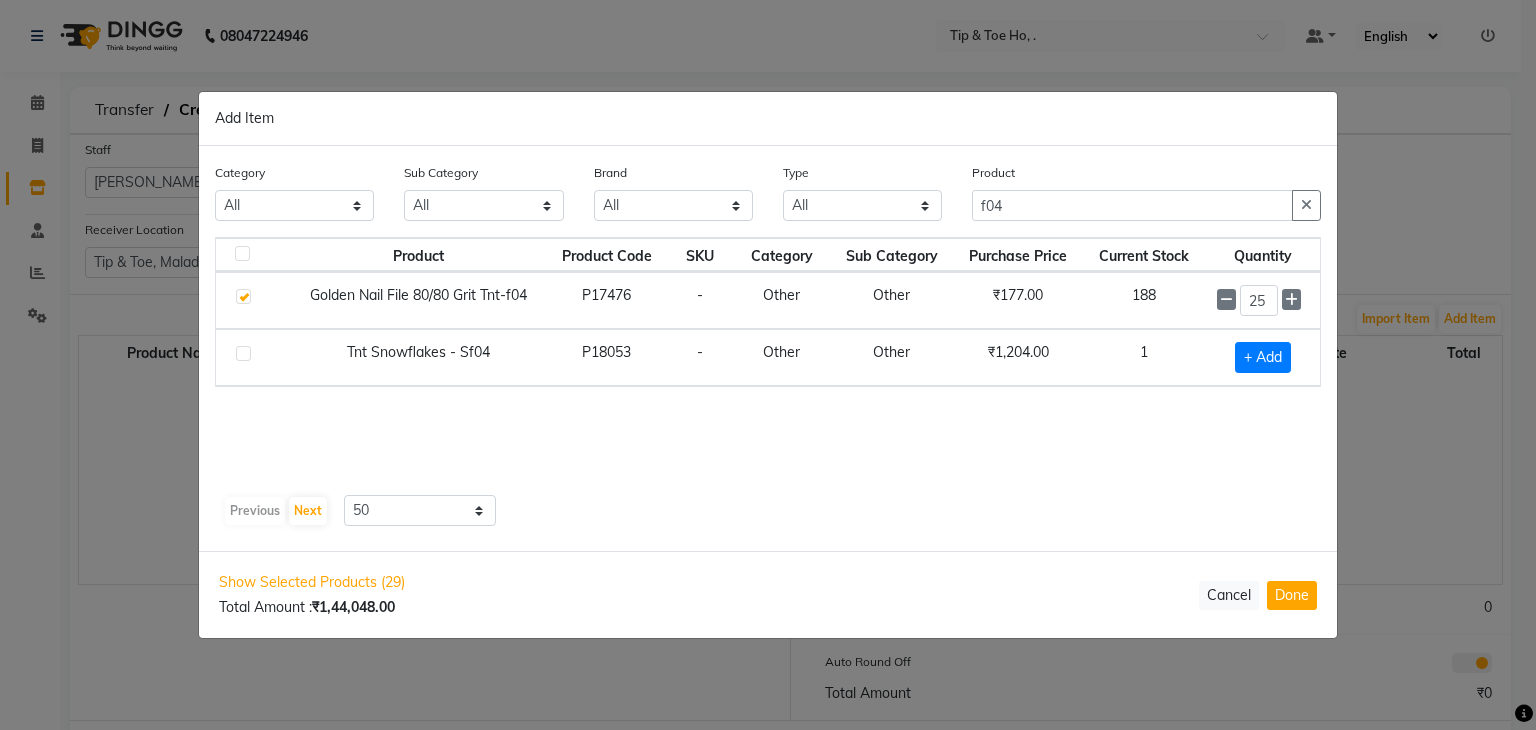 click on "Product Product Code SKU Category Sub Category Purchase Price Current Stock Quantity  Golden Nail File 80/80 Grit Tnt-f04   P17476   -   Other   Other   ₹177.00   188  25  Tnt Snowflakes - Sf04   P18053   -   Other   Other   ₹1,204.00   1   + Add" 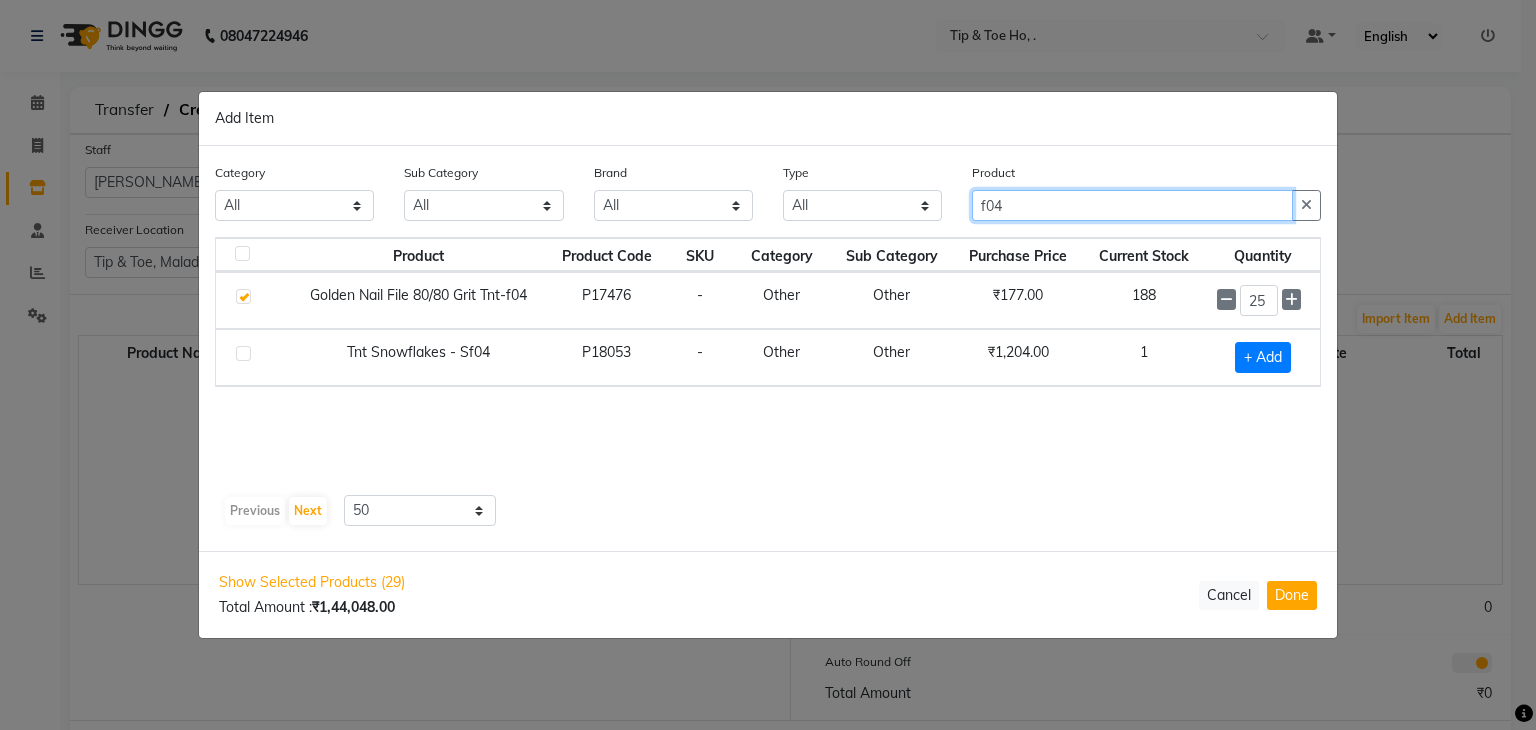 click on "f04" 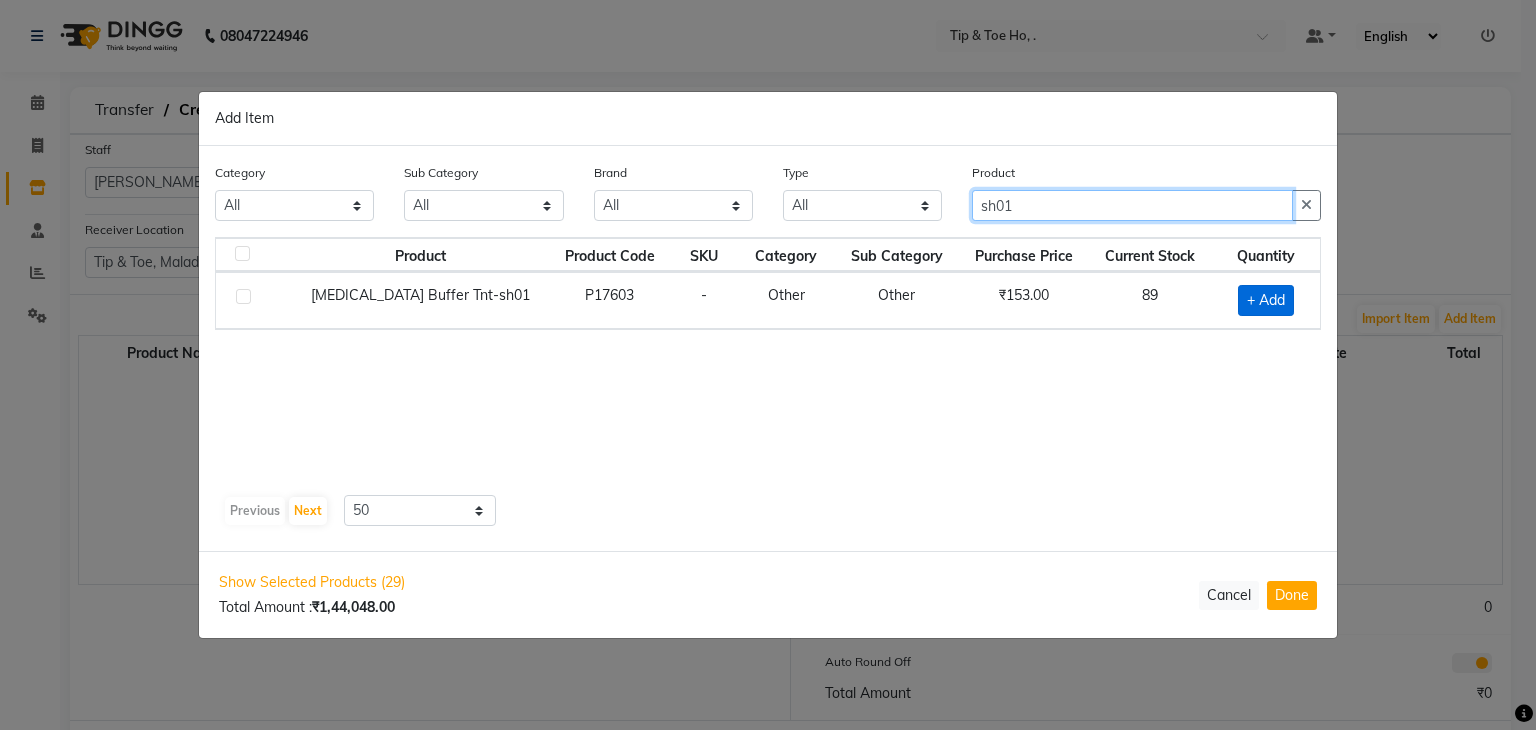 type on "sh01" 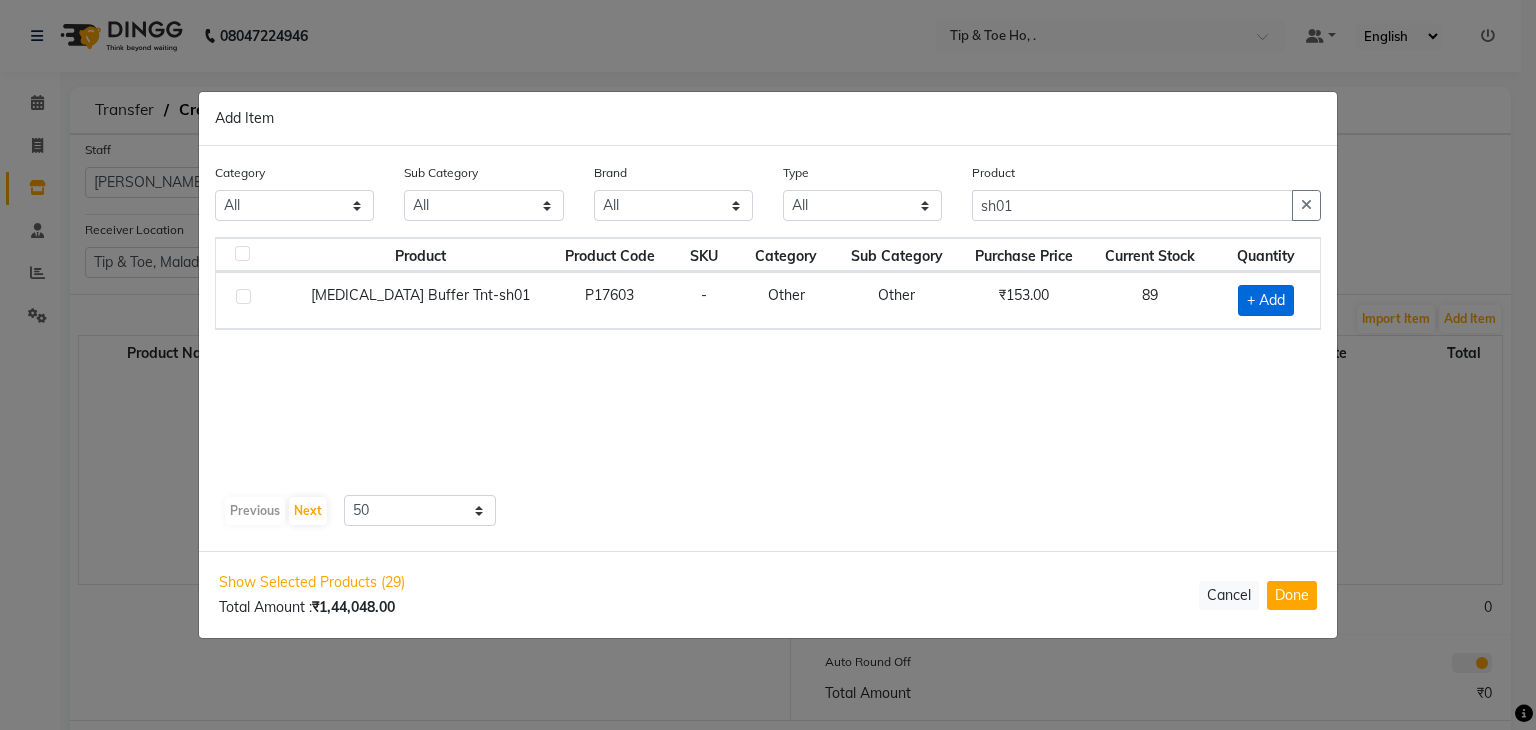 click on "+ Add" 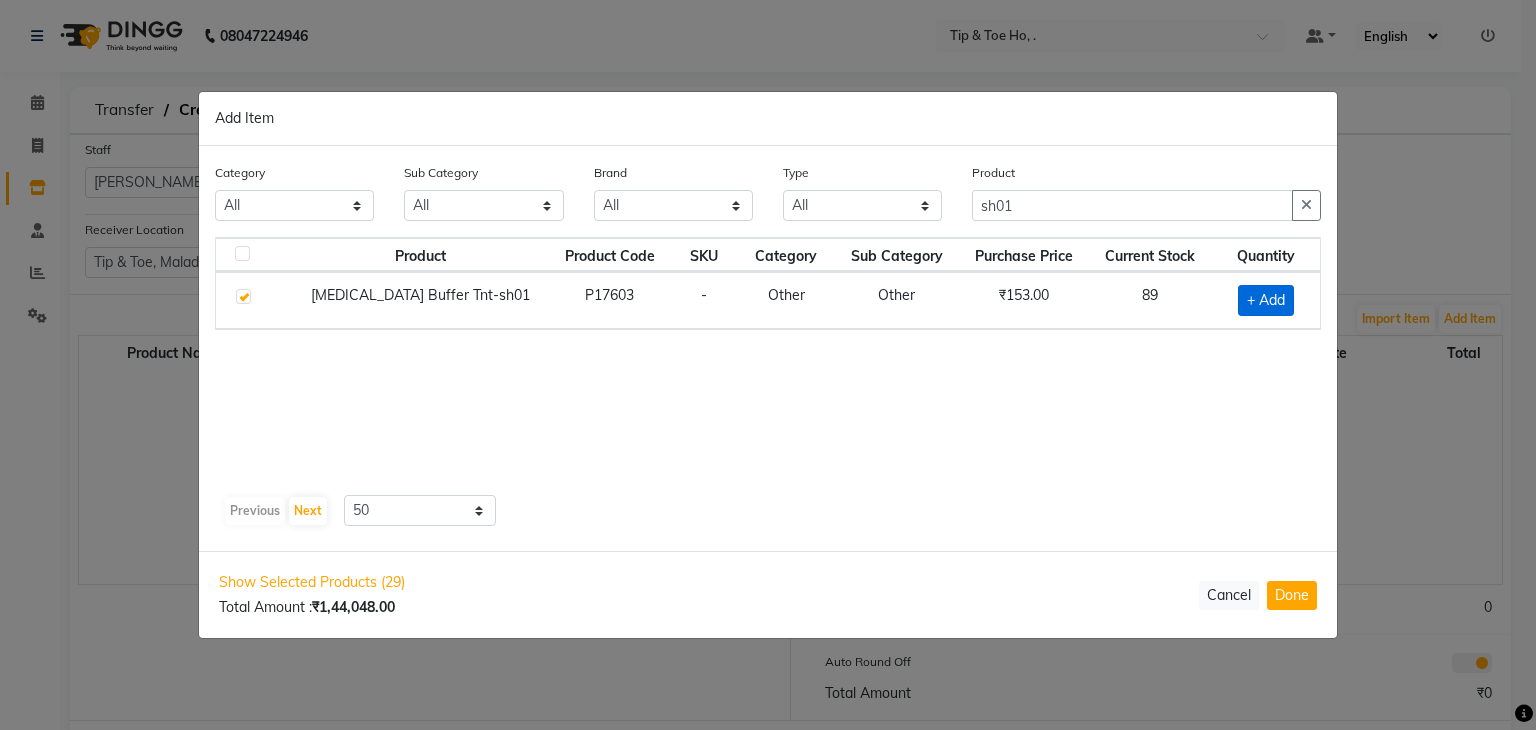 checkbox on "true" 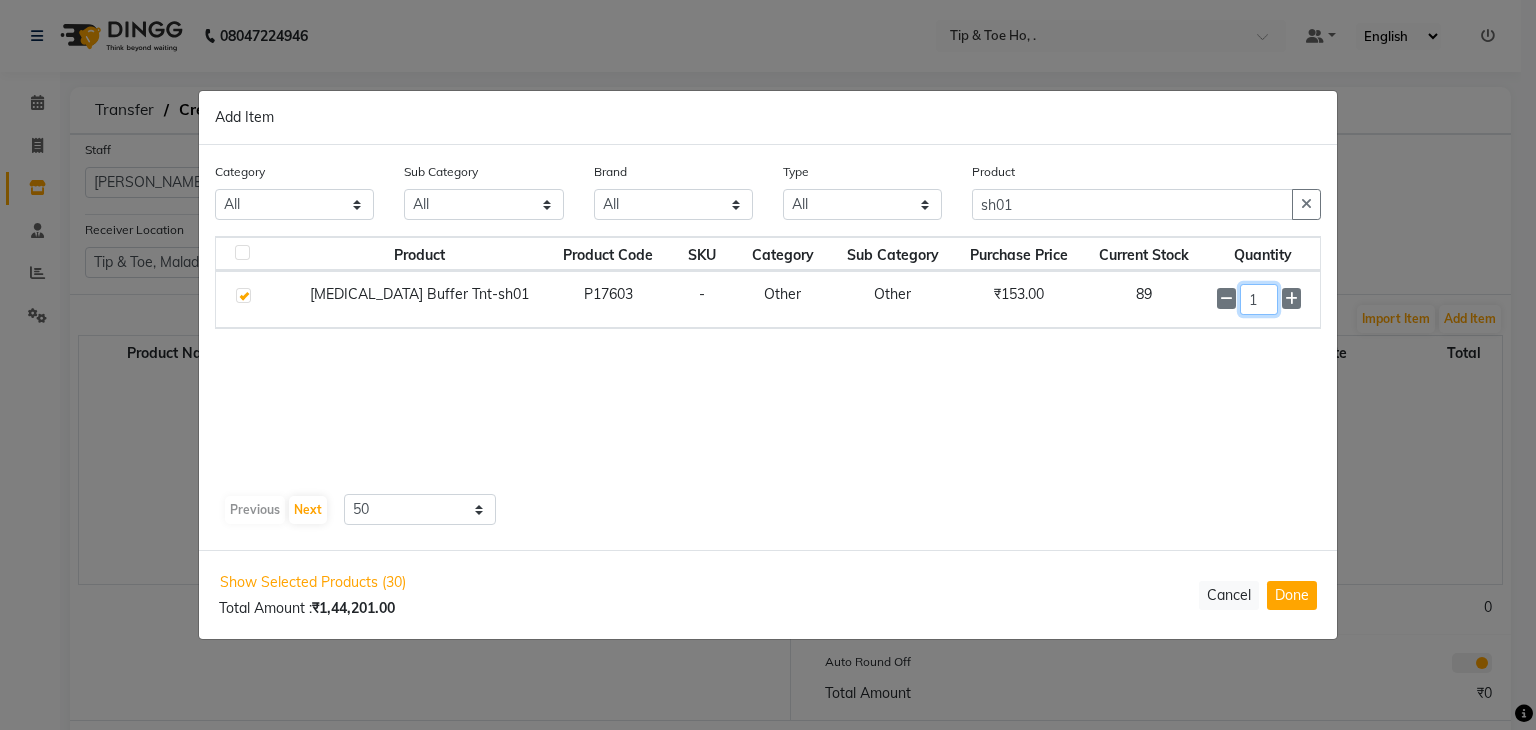 click on "1" 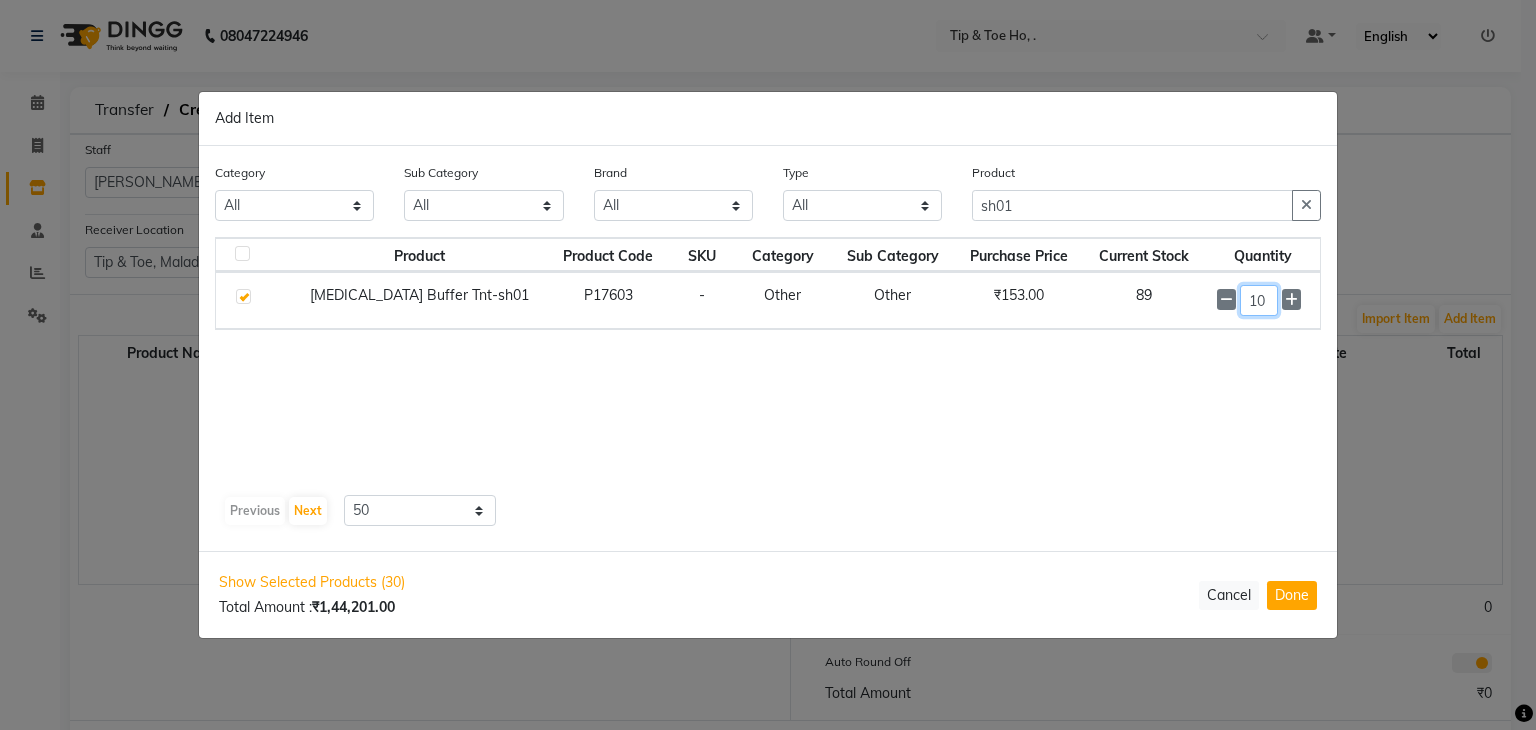 type on "10" 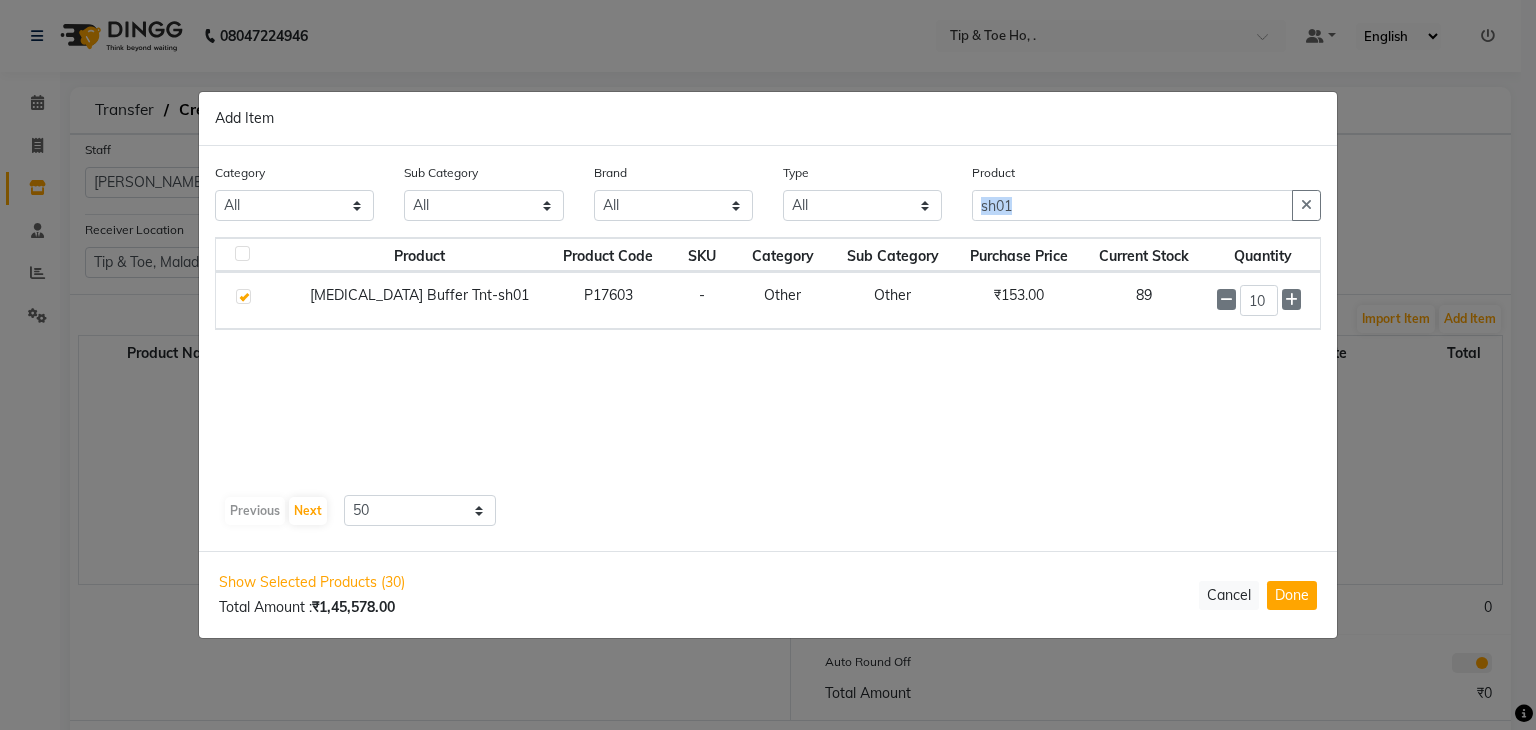 drag, startPoint x: 1110, startPoint y: 438, endPoint x: 997, endPoint y: 215, distance: 249.996 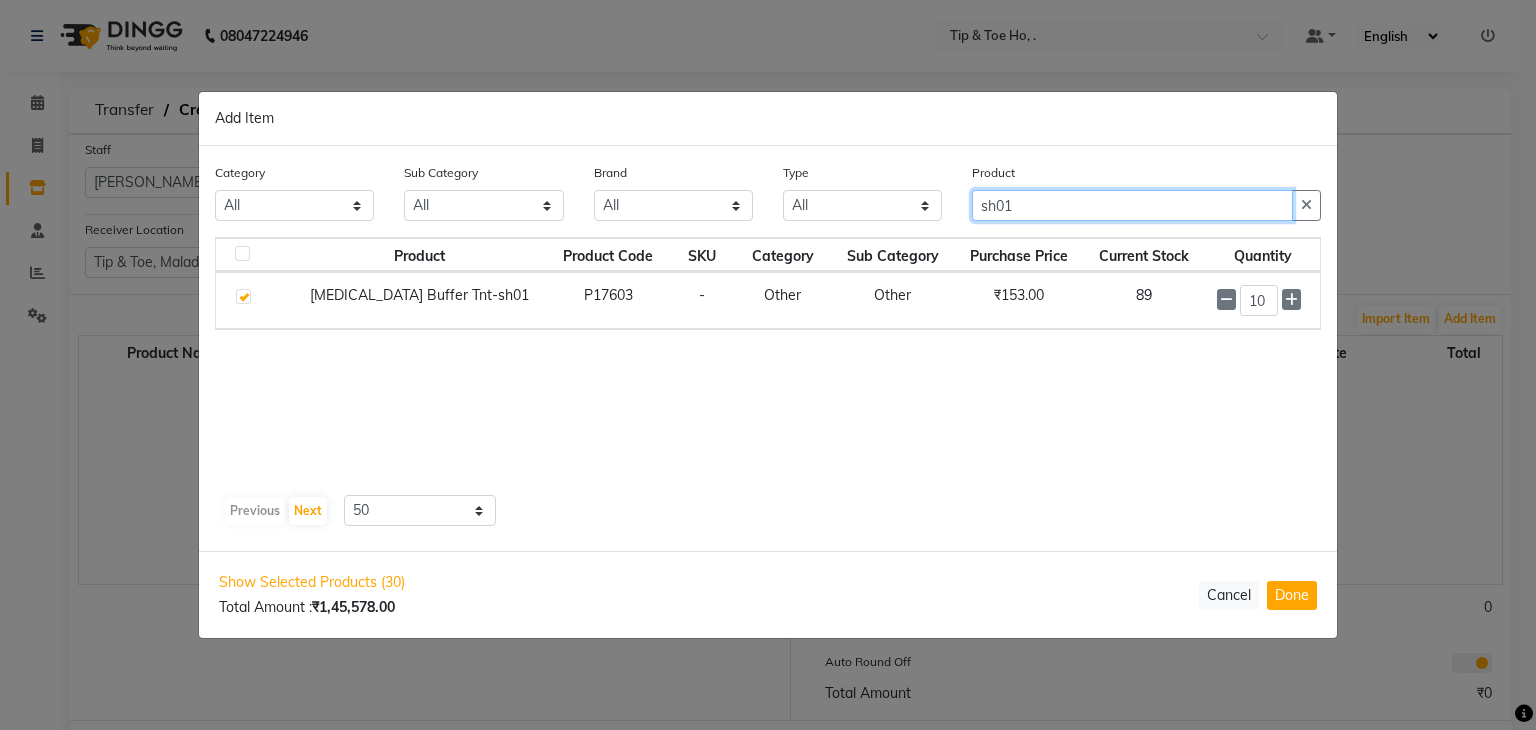 click on "sh01" 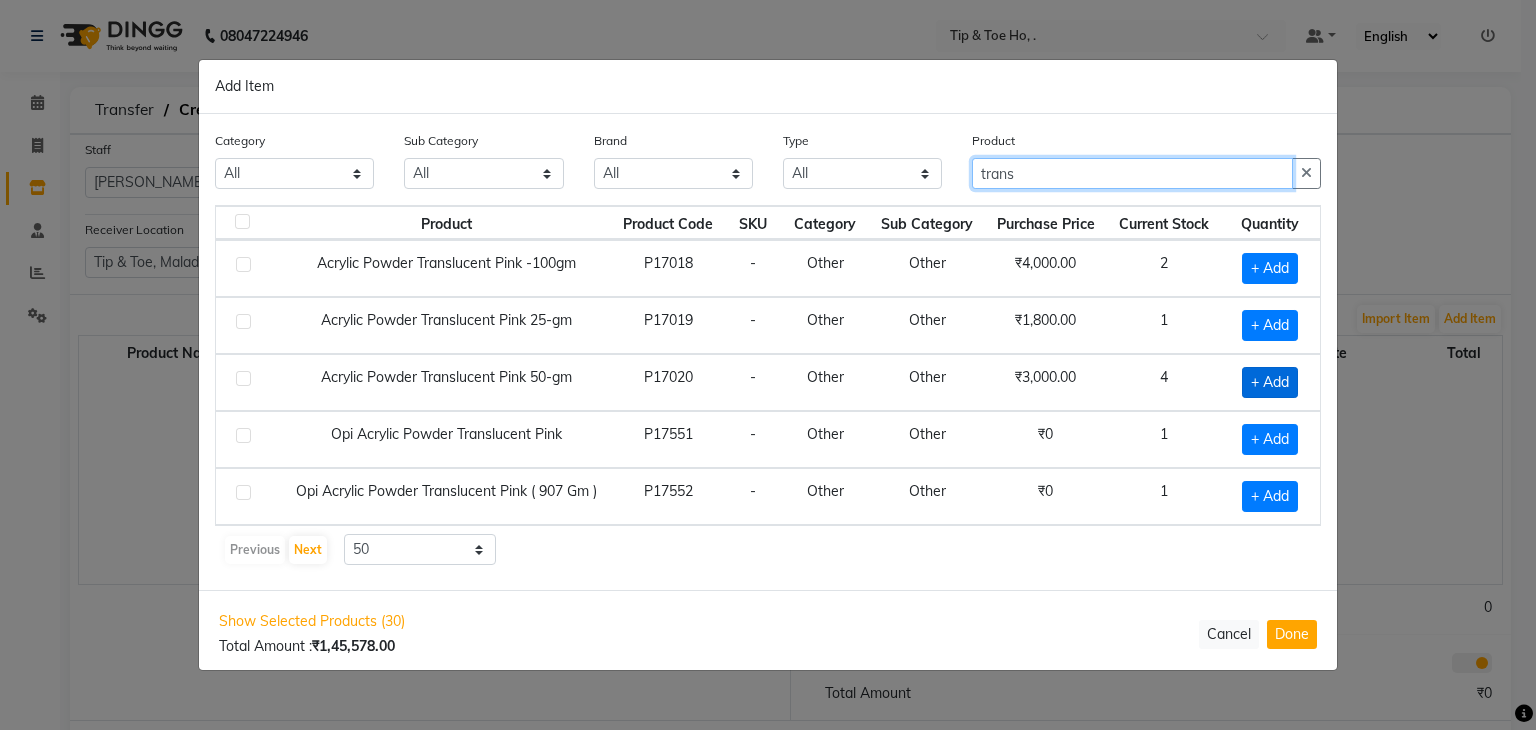 type on "trans" 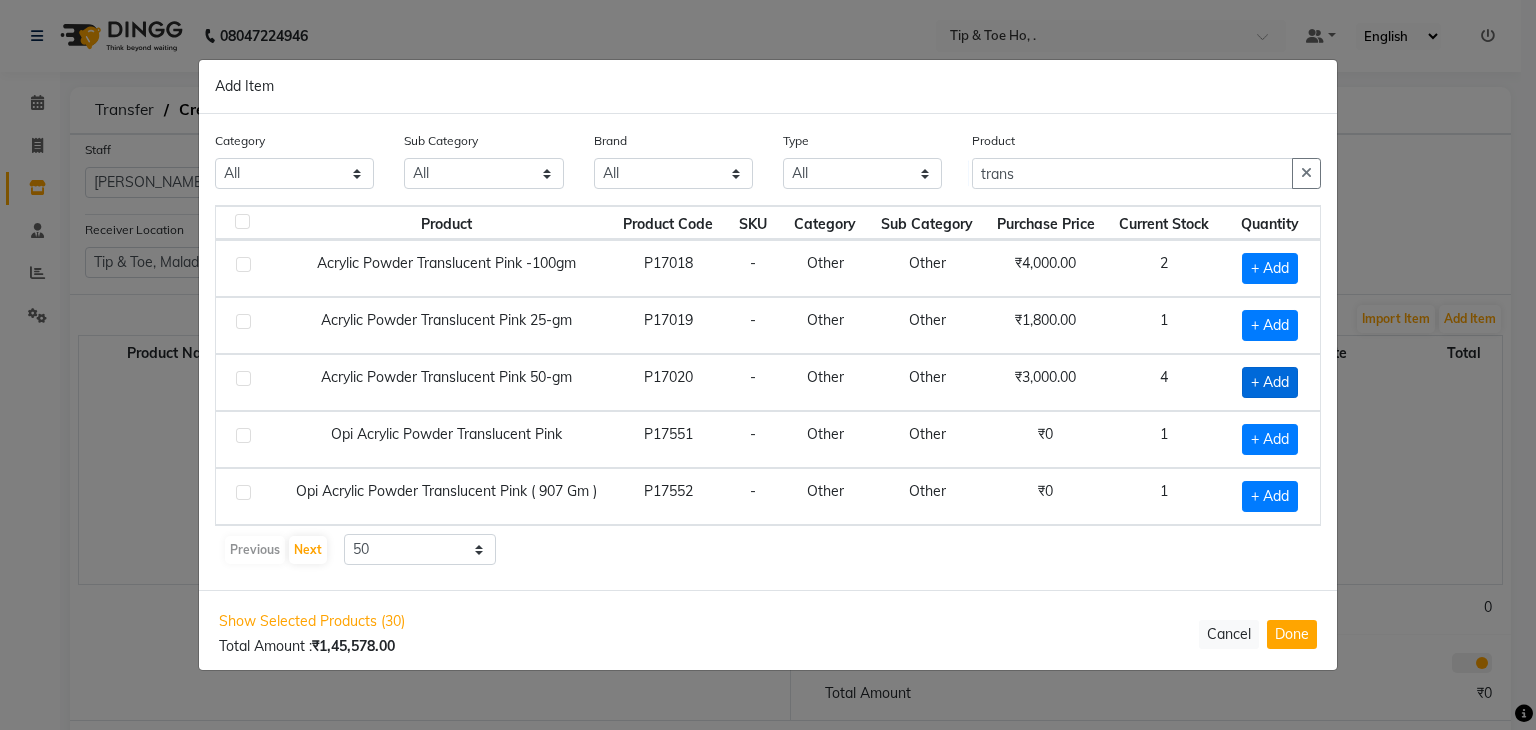 click on "+ Add" 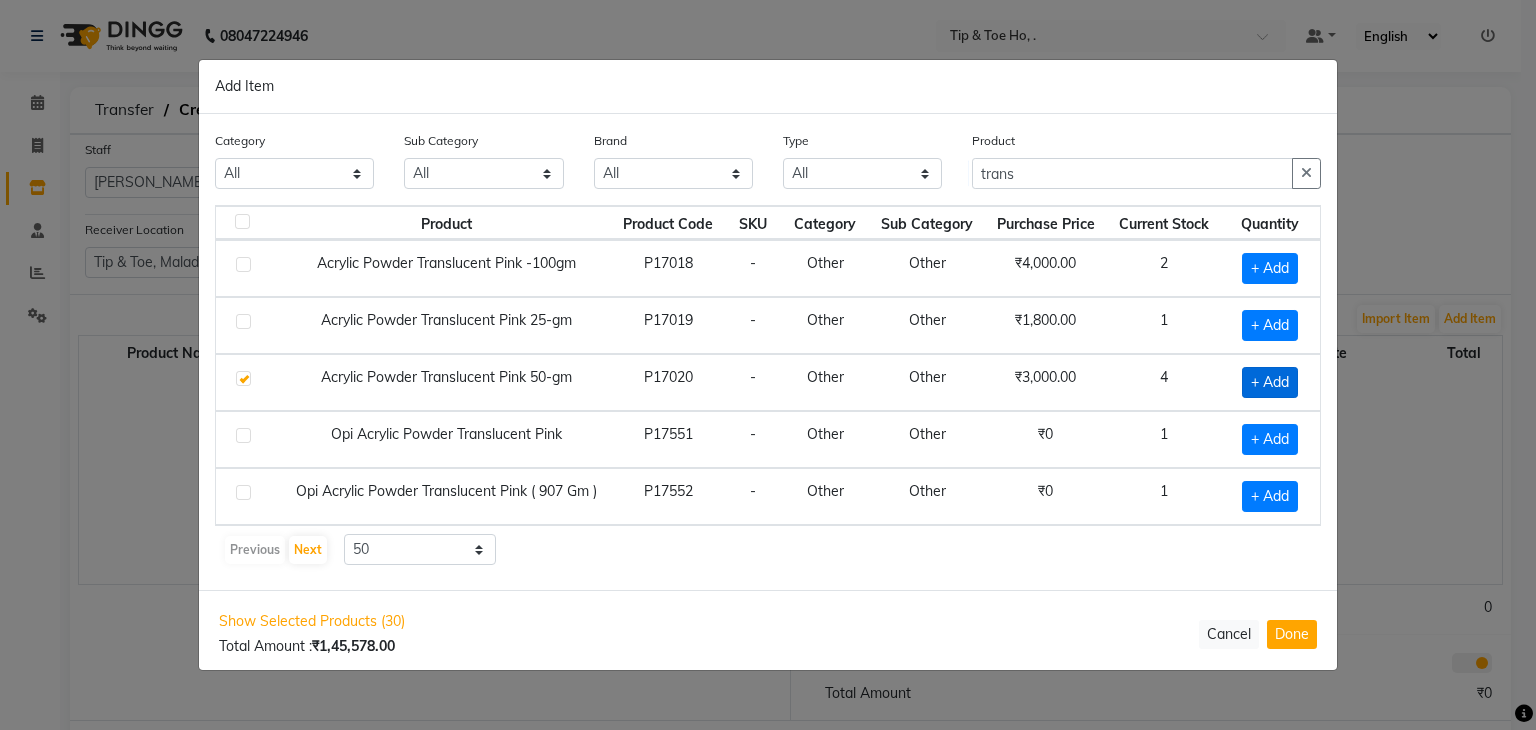 checkbox on "true" 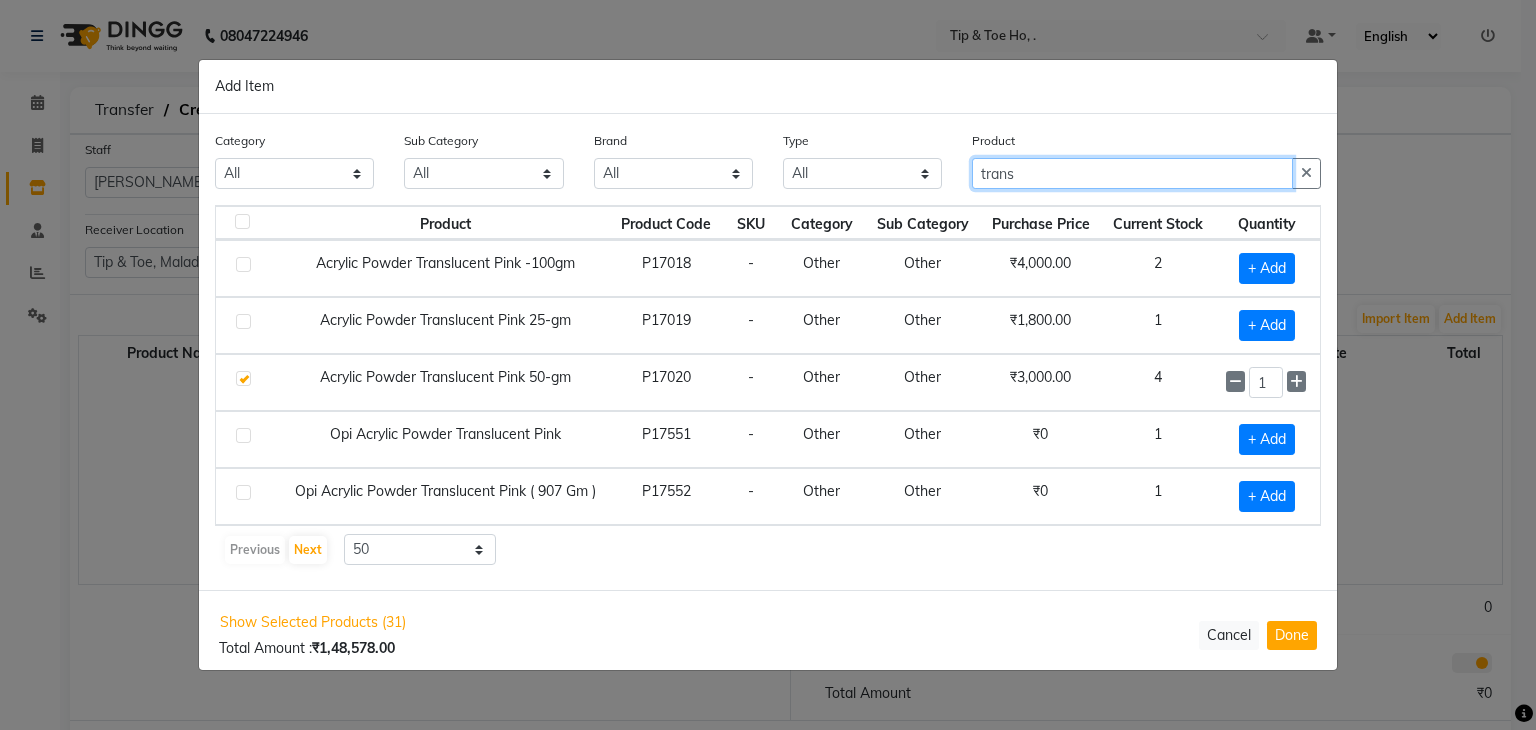 click on "trans" 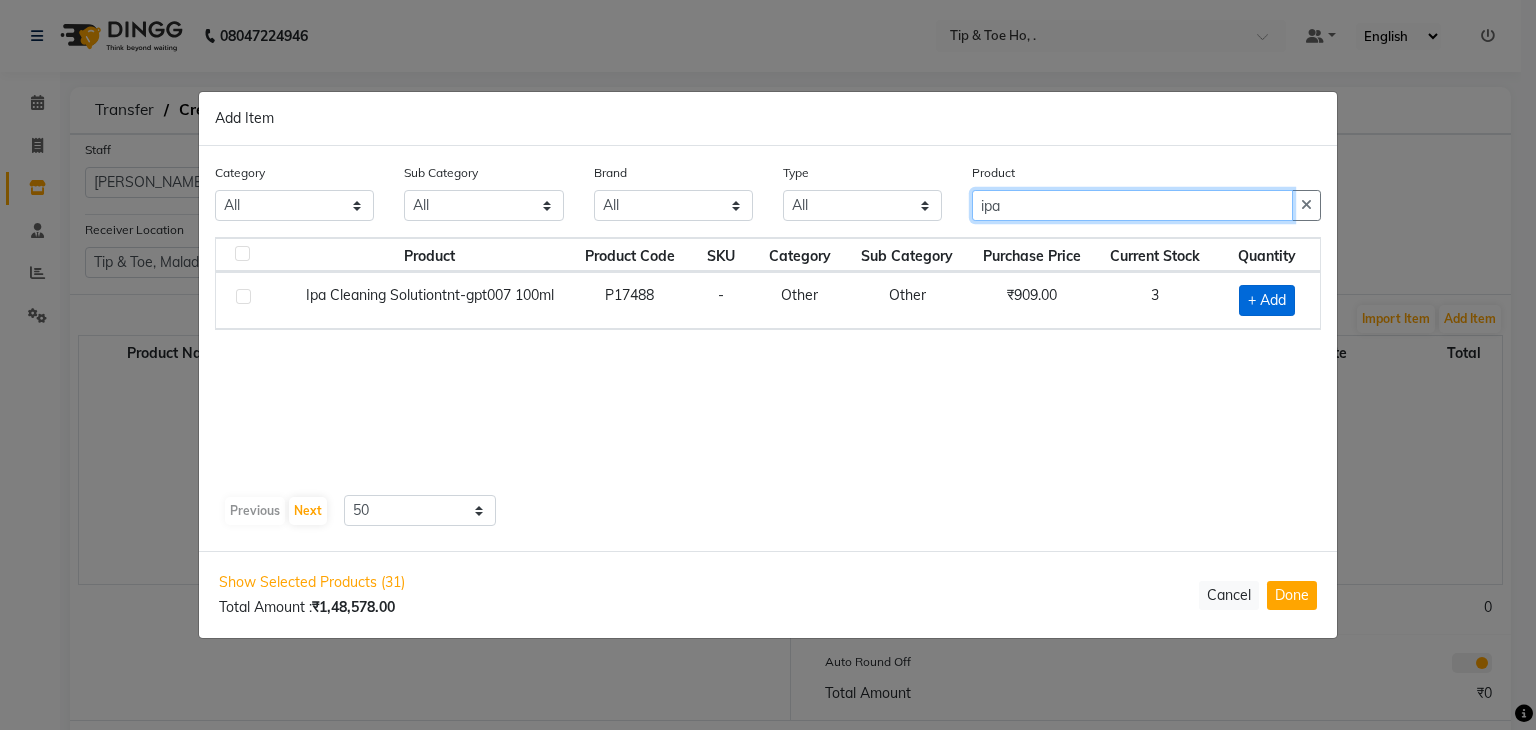 type on "ipa" 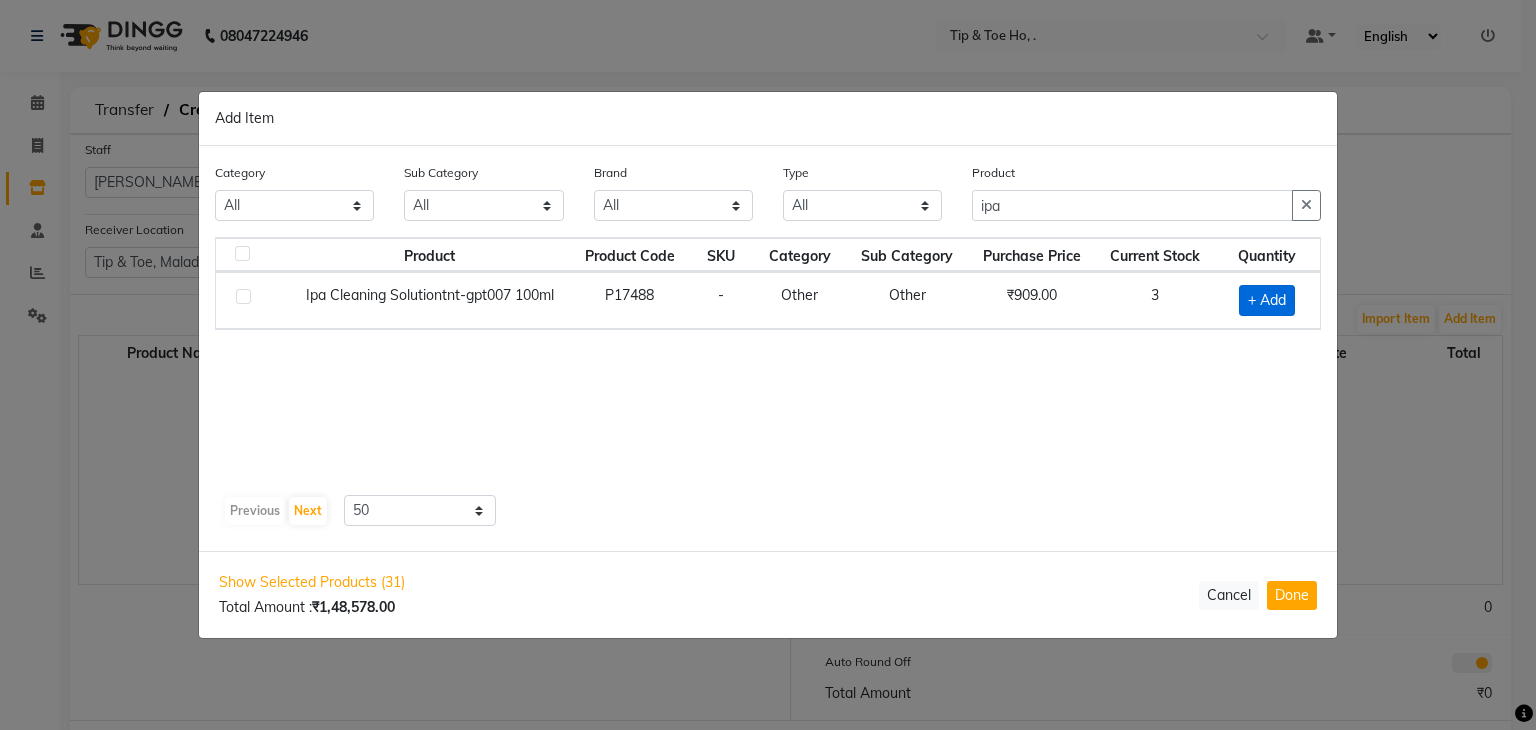 click on "+ Add" 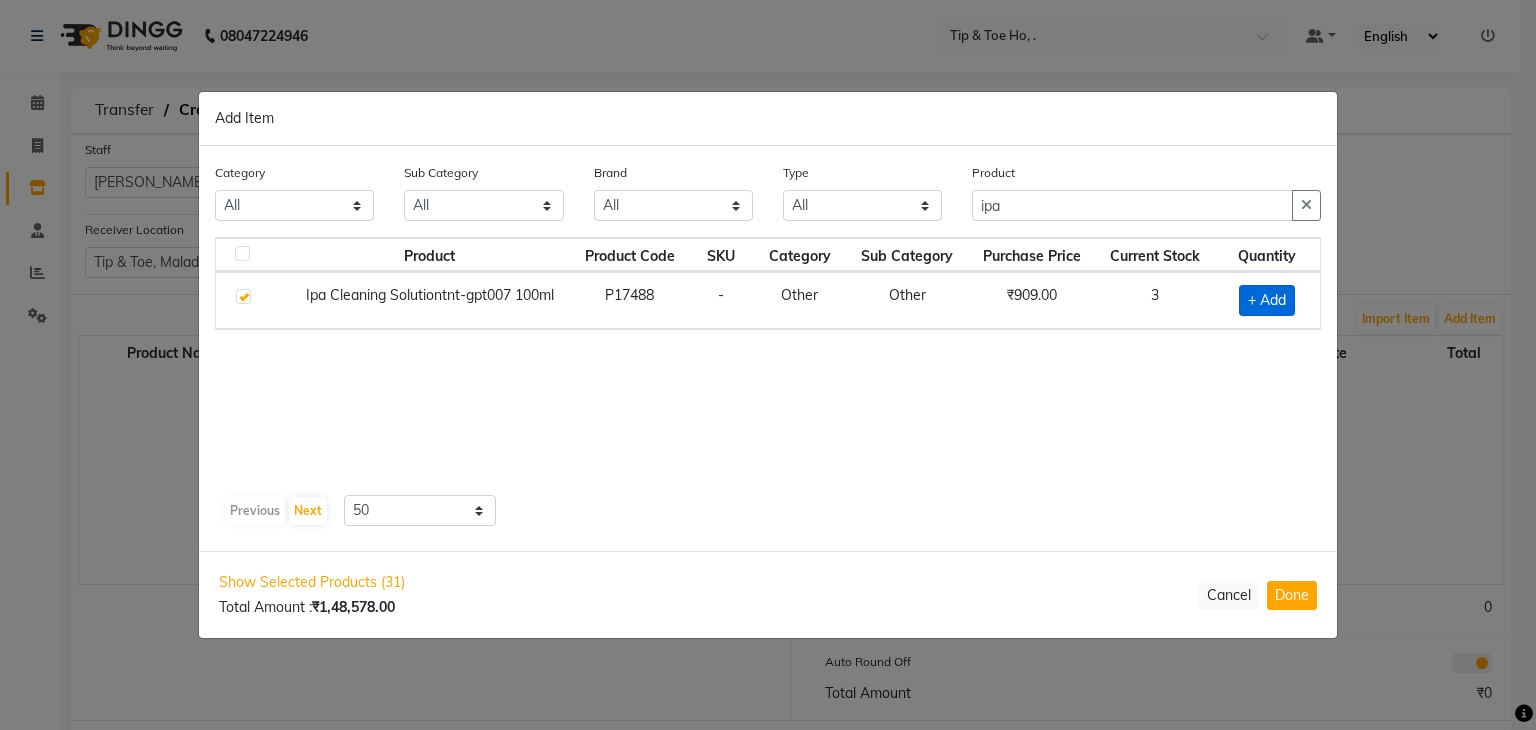 checkbox on "true" 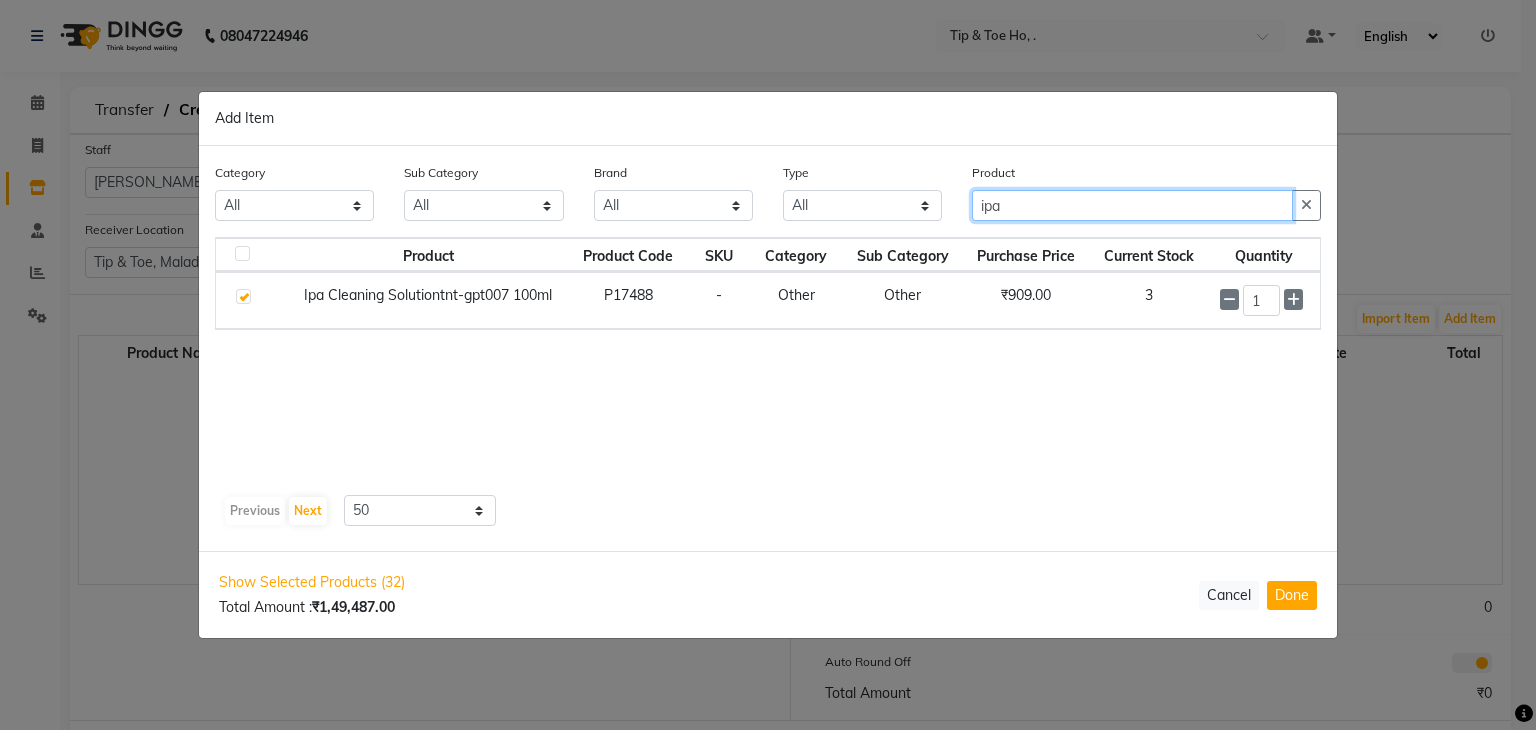 click on "ipa" 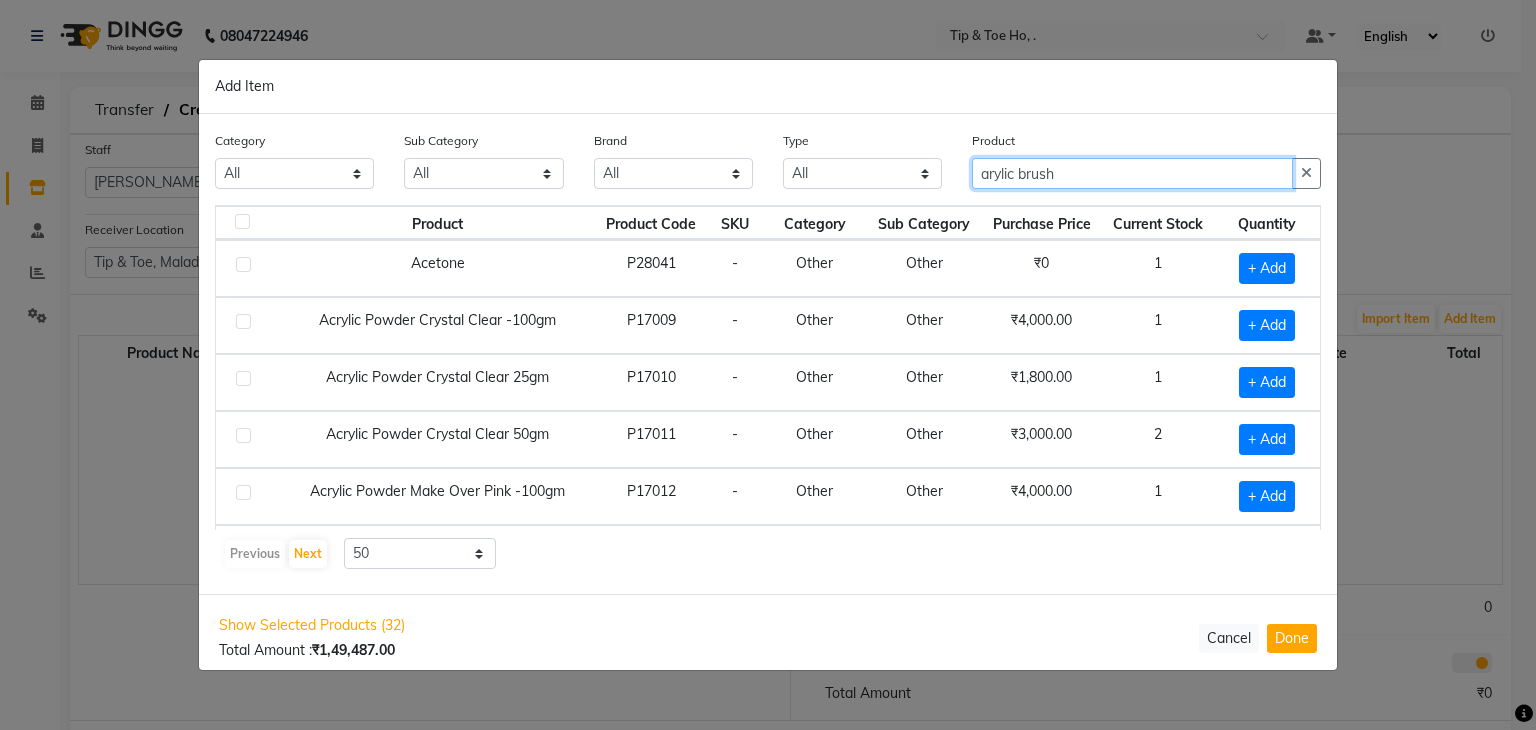 click on "arylic brush" 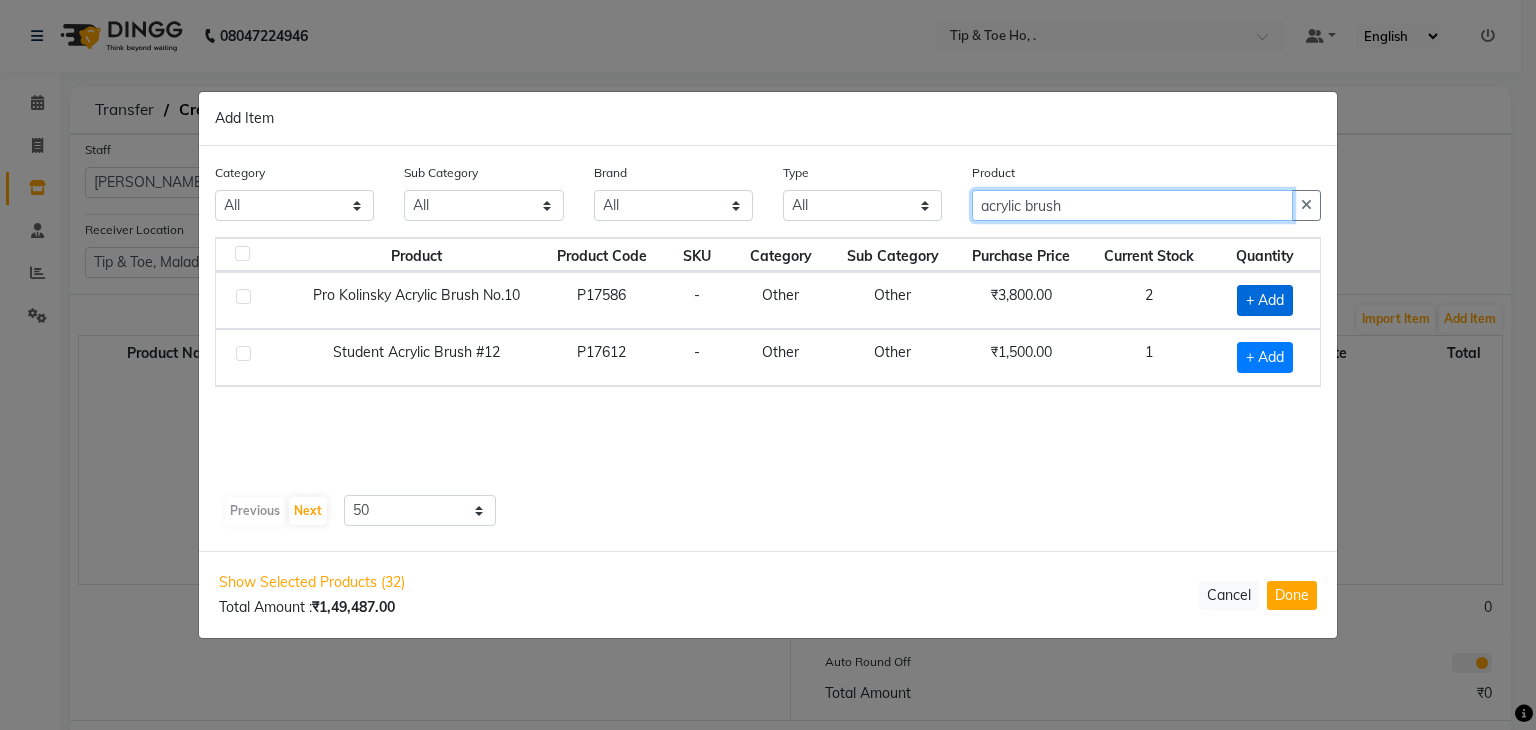 type on "acrylic brush" 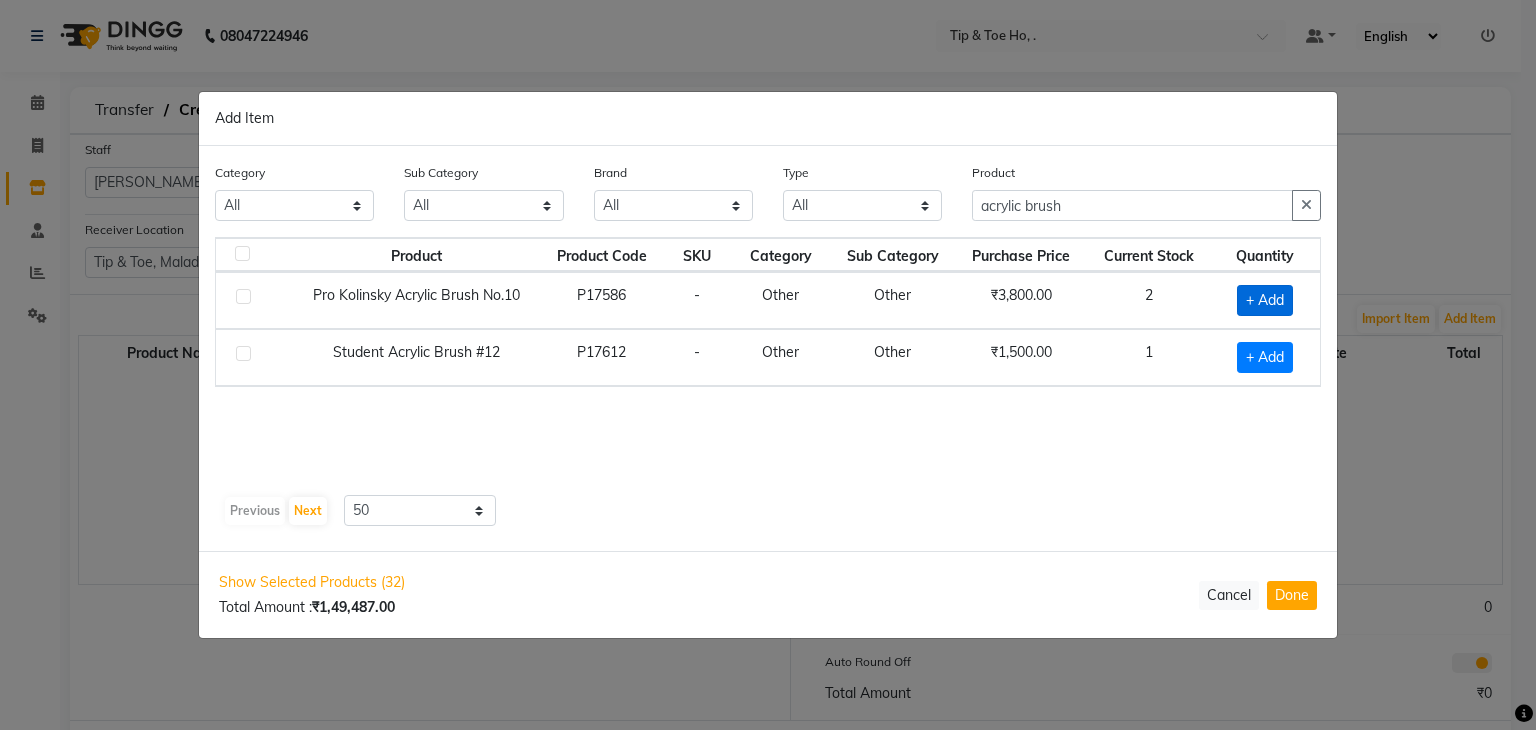 click on "+ Add" 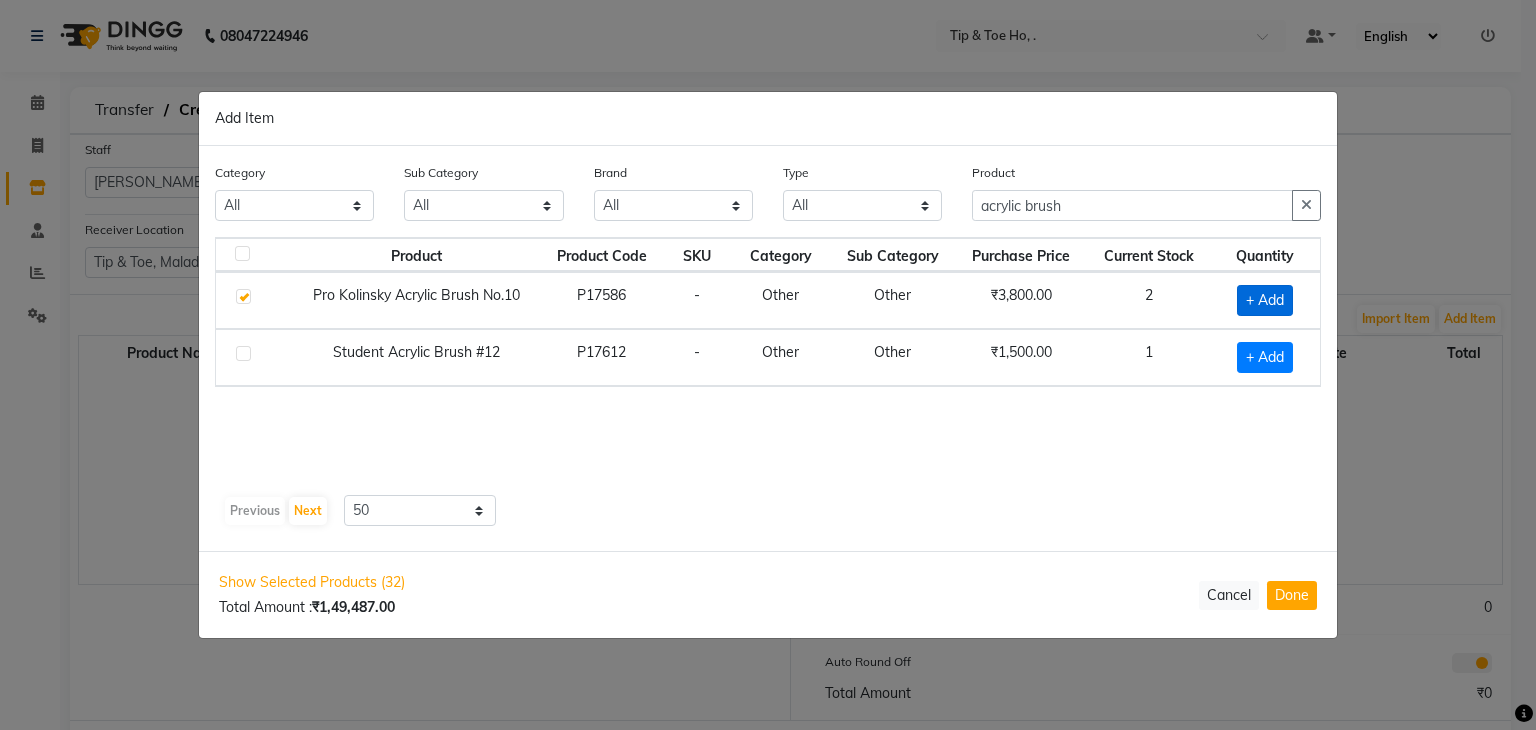 checkbox on "true" 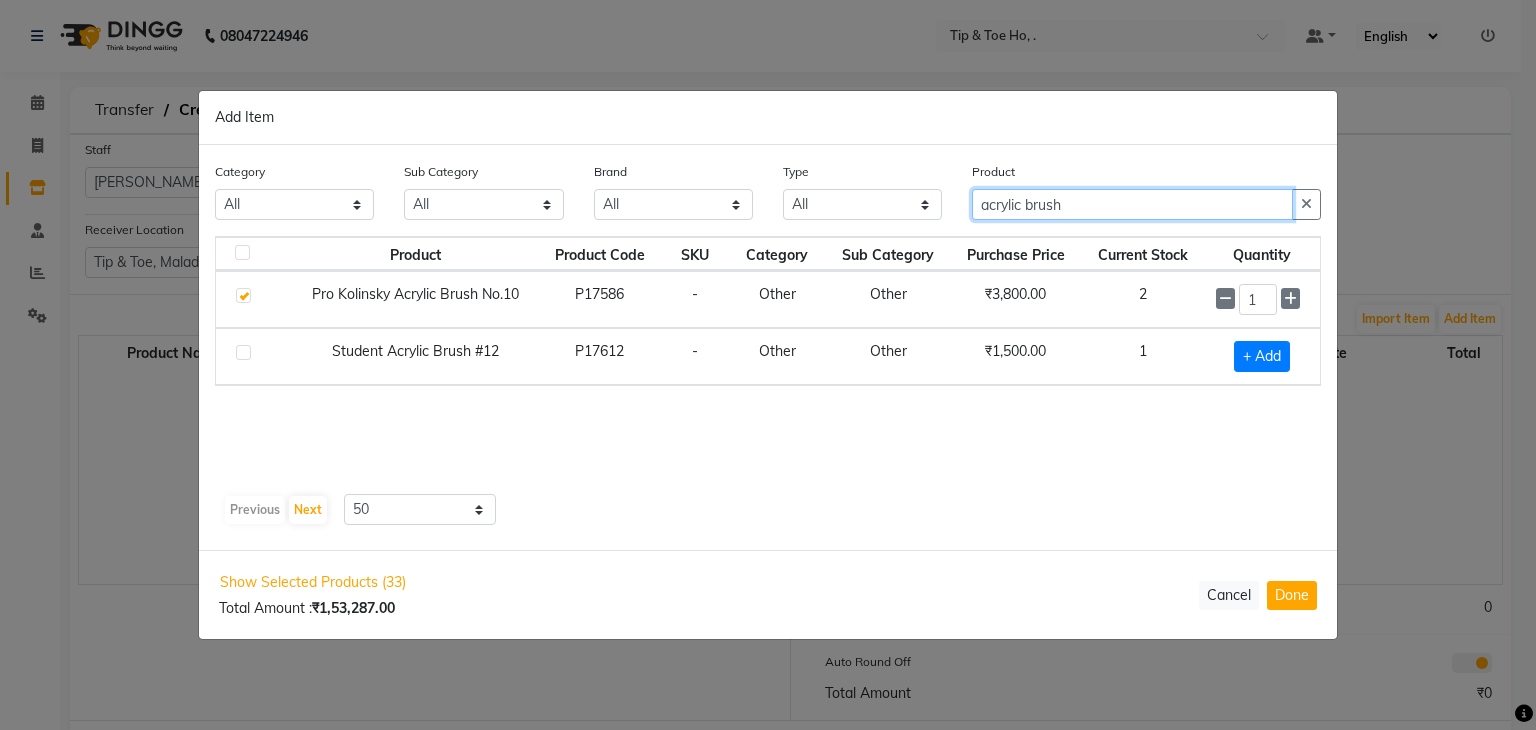 click on "acrylic brush" 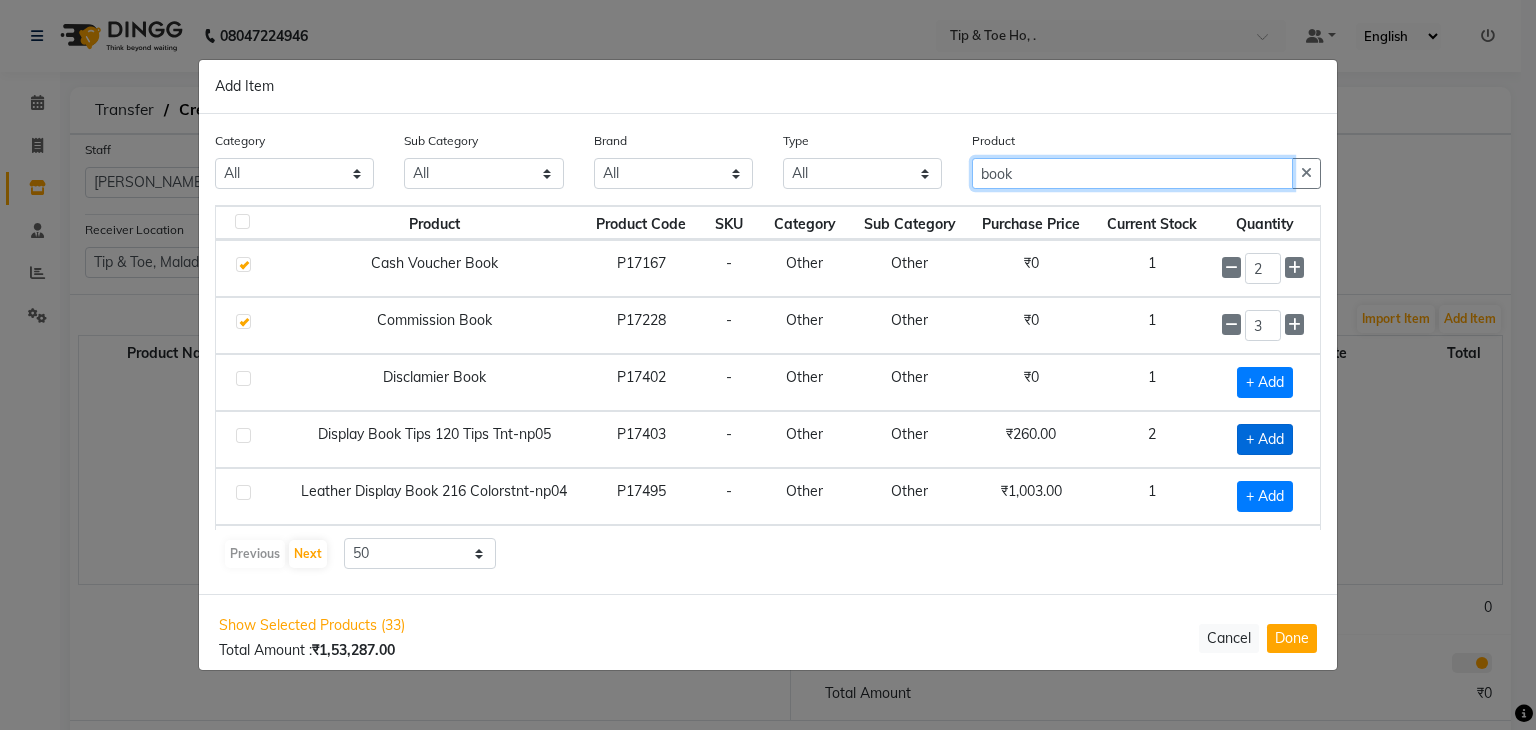 type on "book" 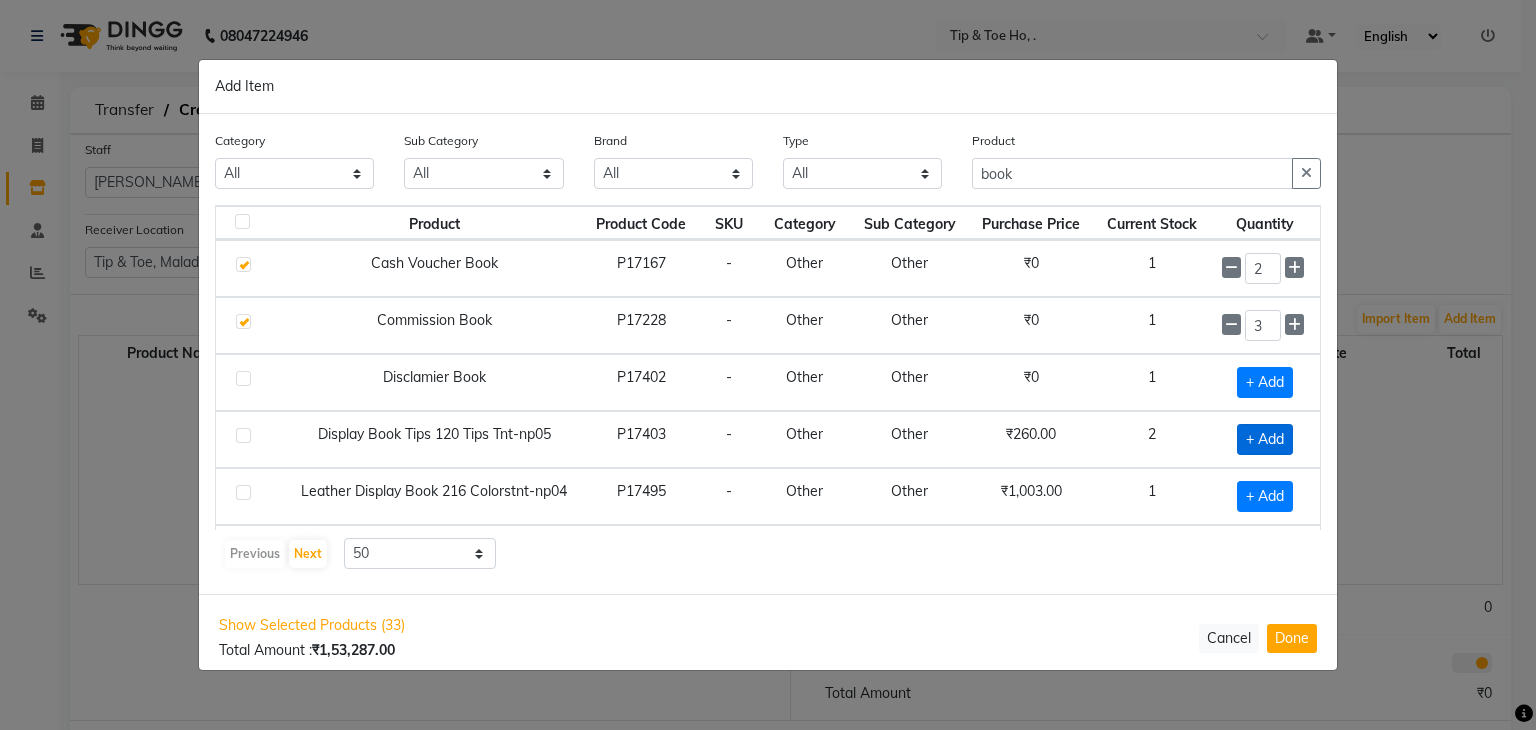 click on "+ Add" 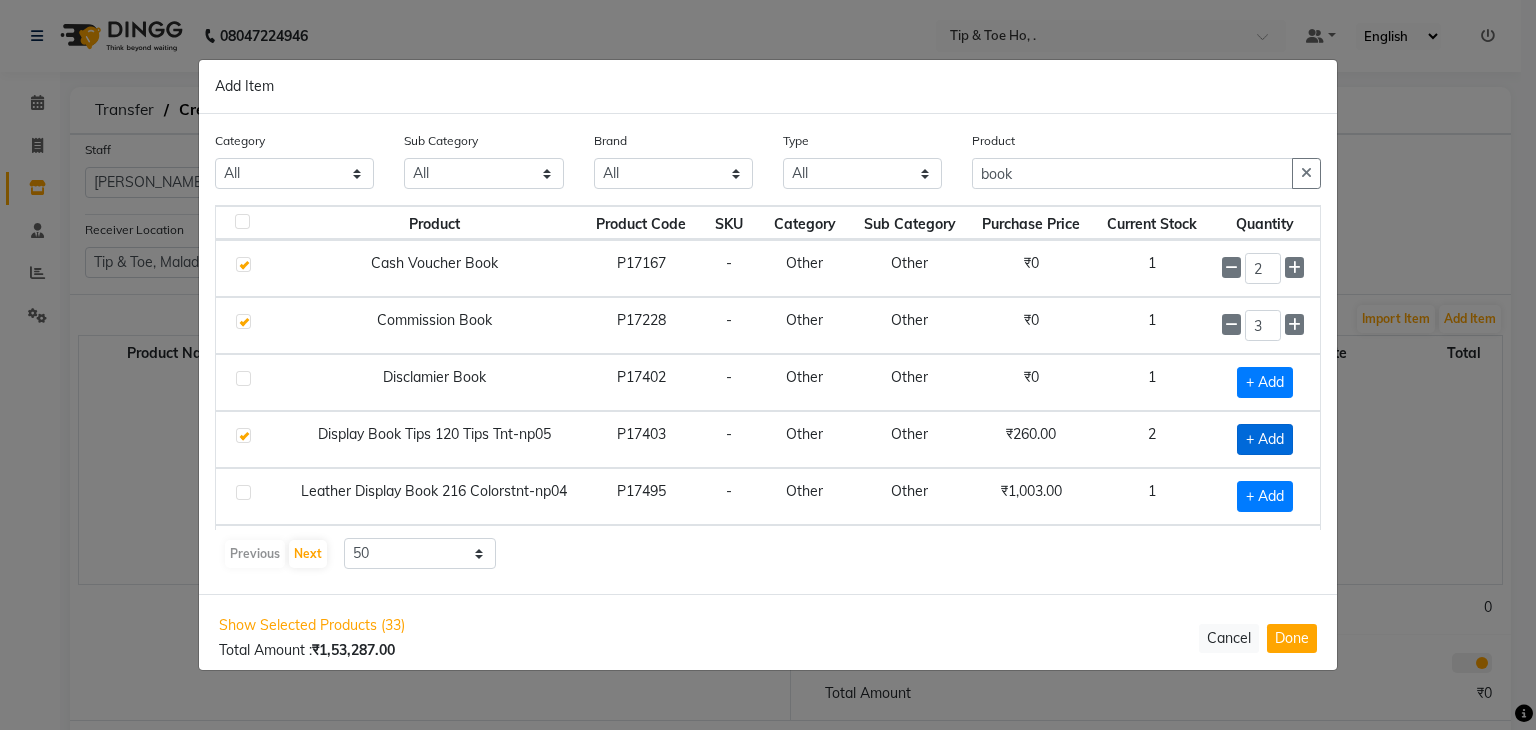 checkbox on "true" 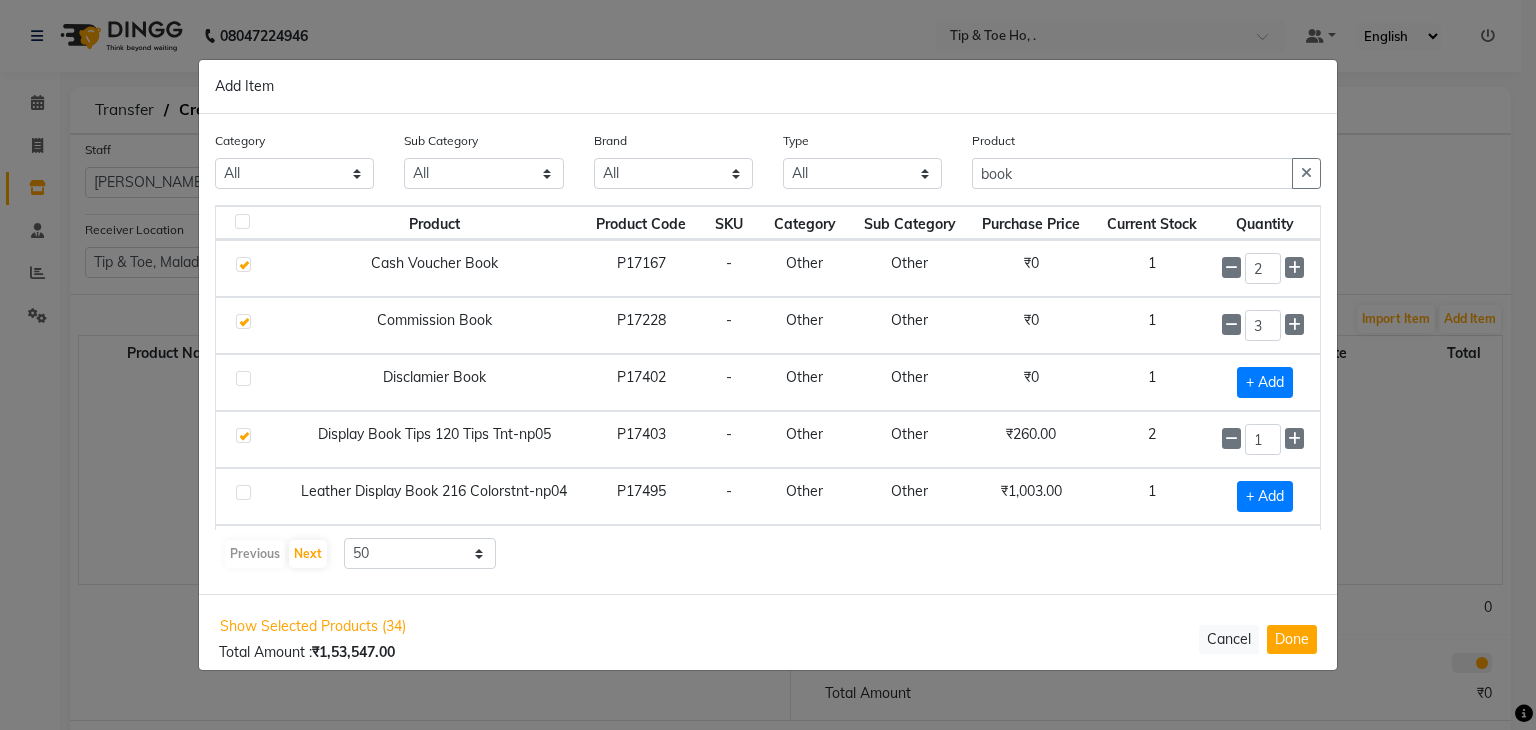 drag, startPoint x: 1027, startPoint y: 156, endPoint x: 1025, endPoint y: 175, distance: 19.104973 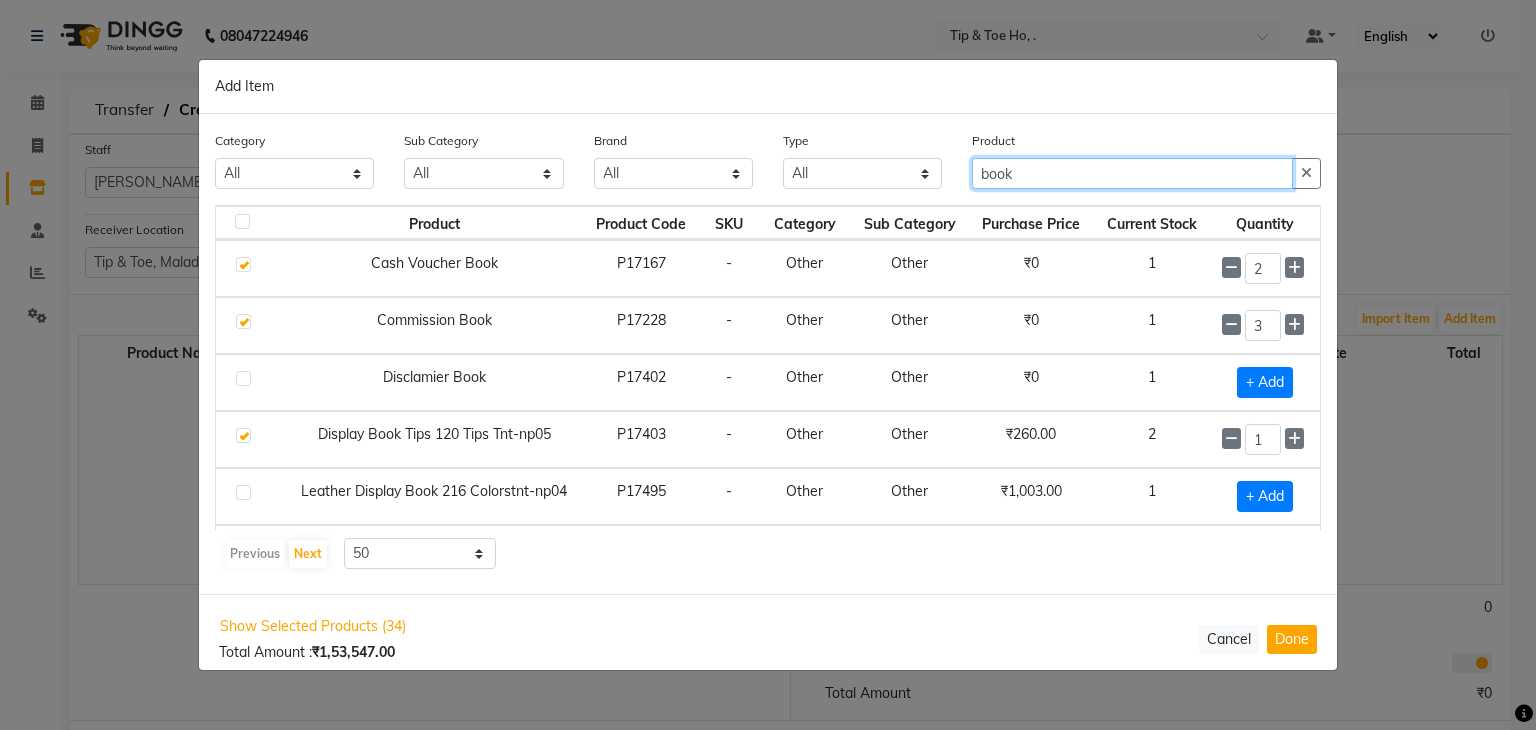 click on "book" 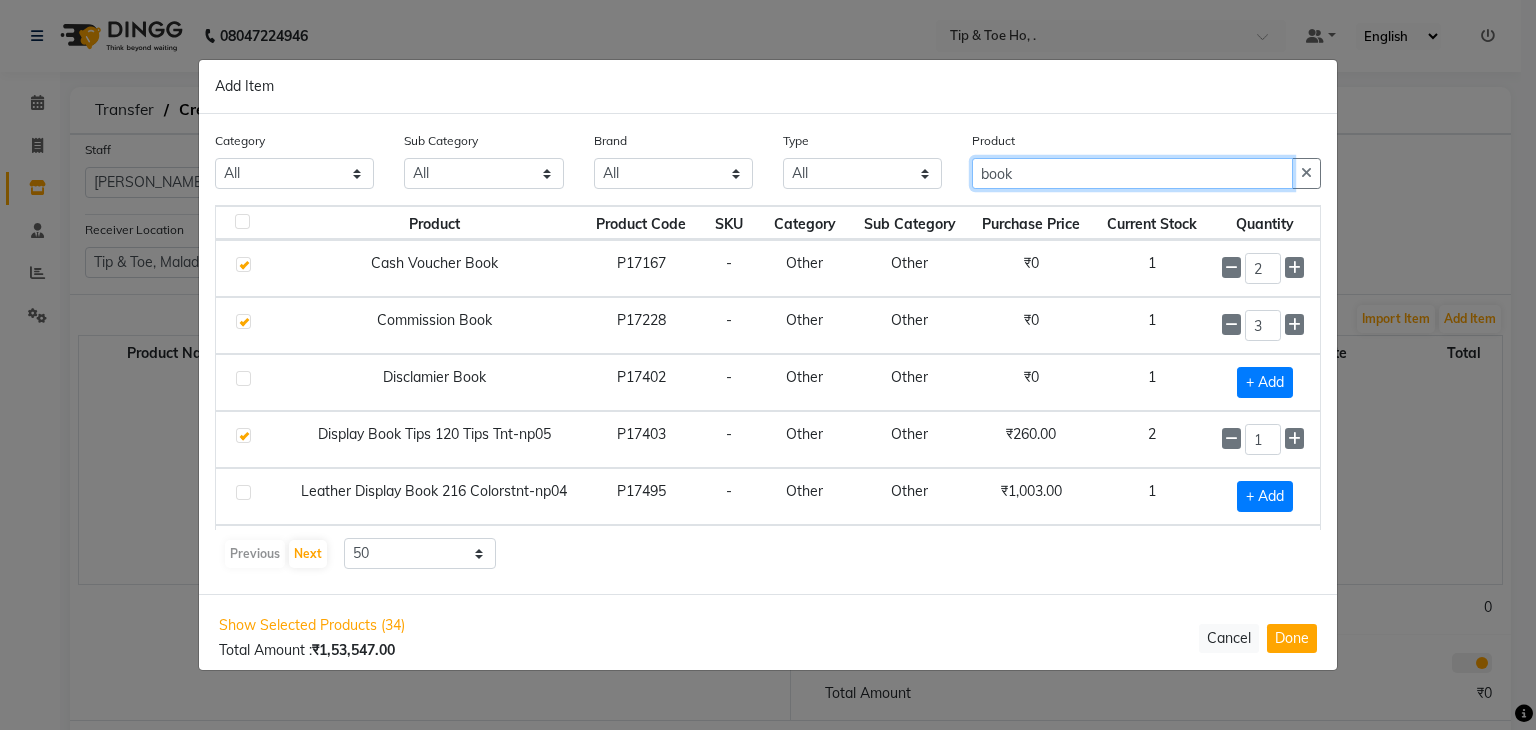 click on "book" 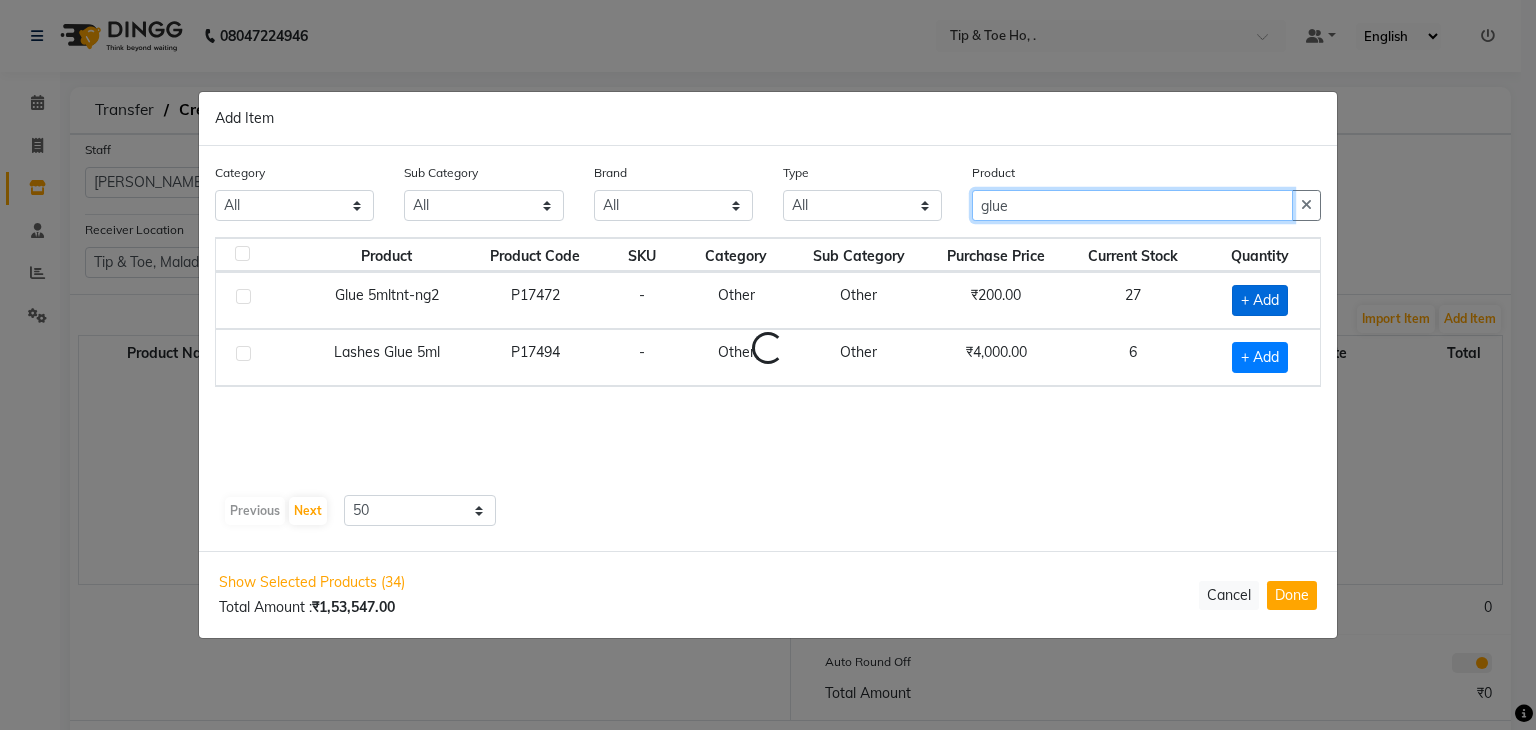 type on "glue" 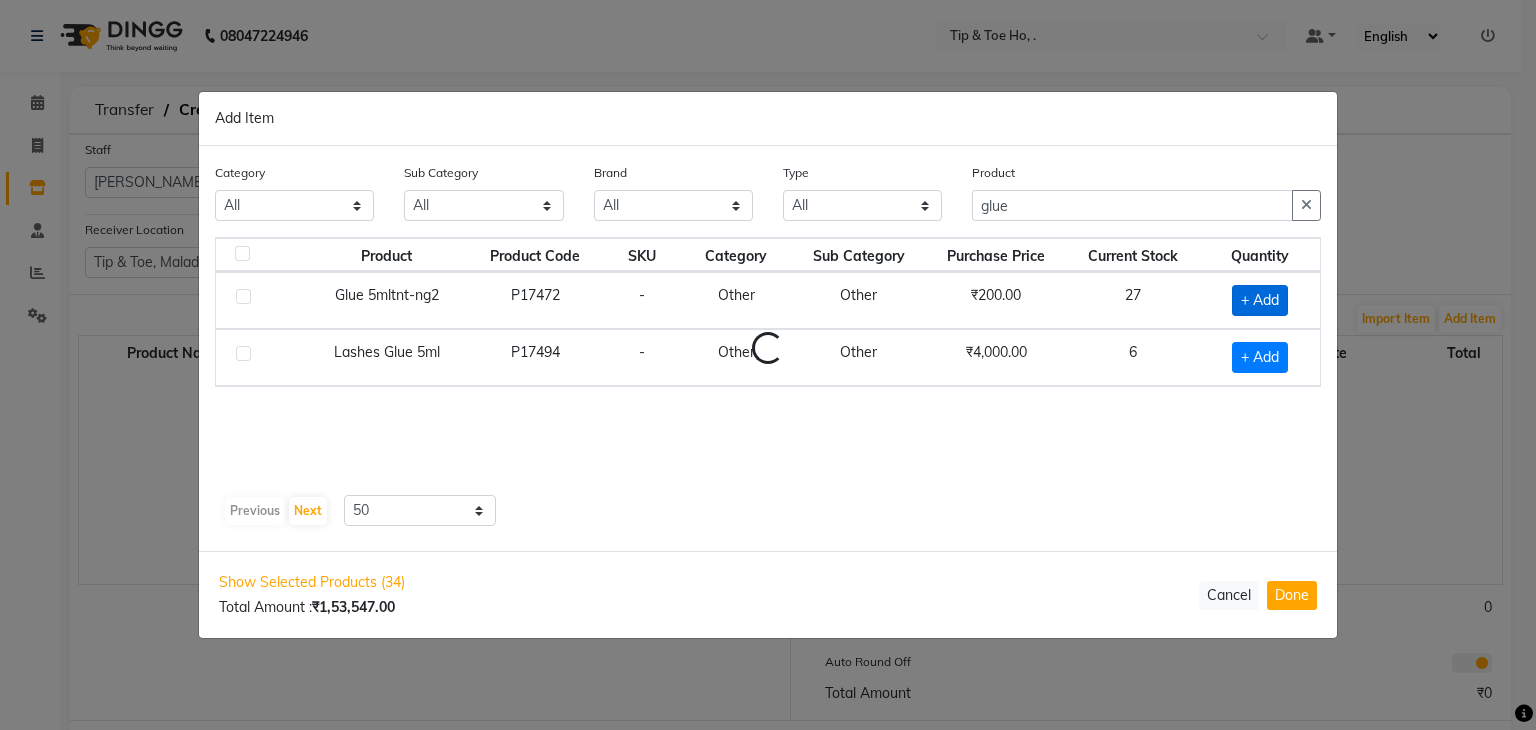 click on "+ Add" 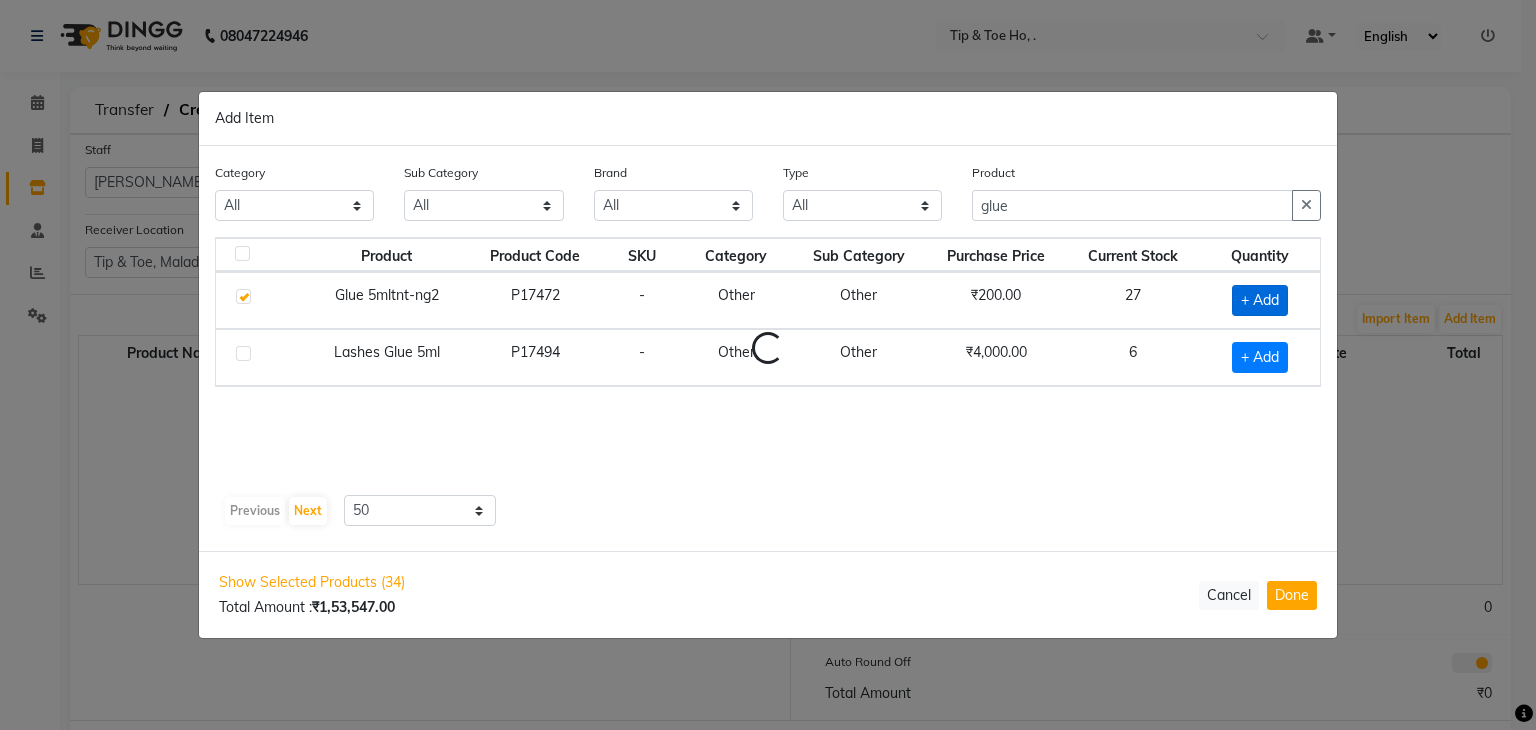 checkbox on "true" 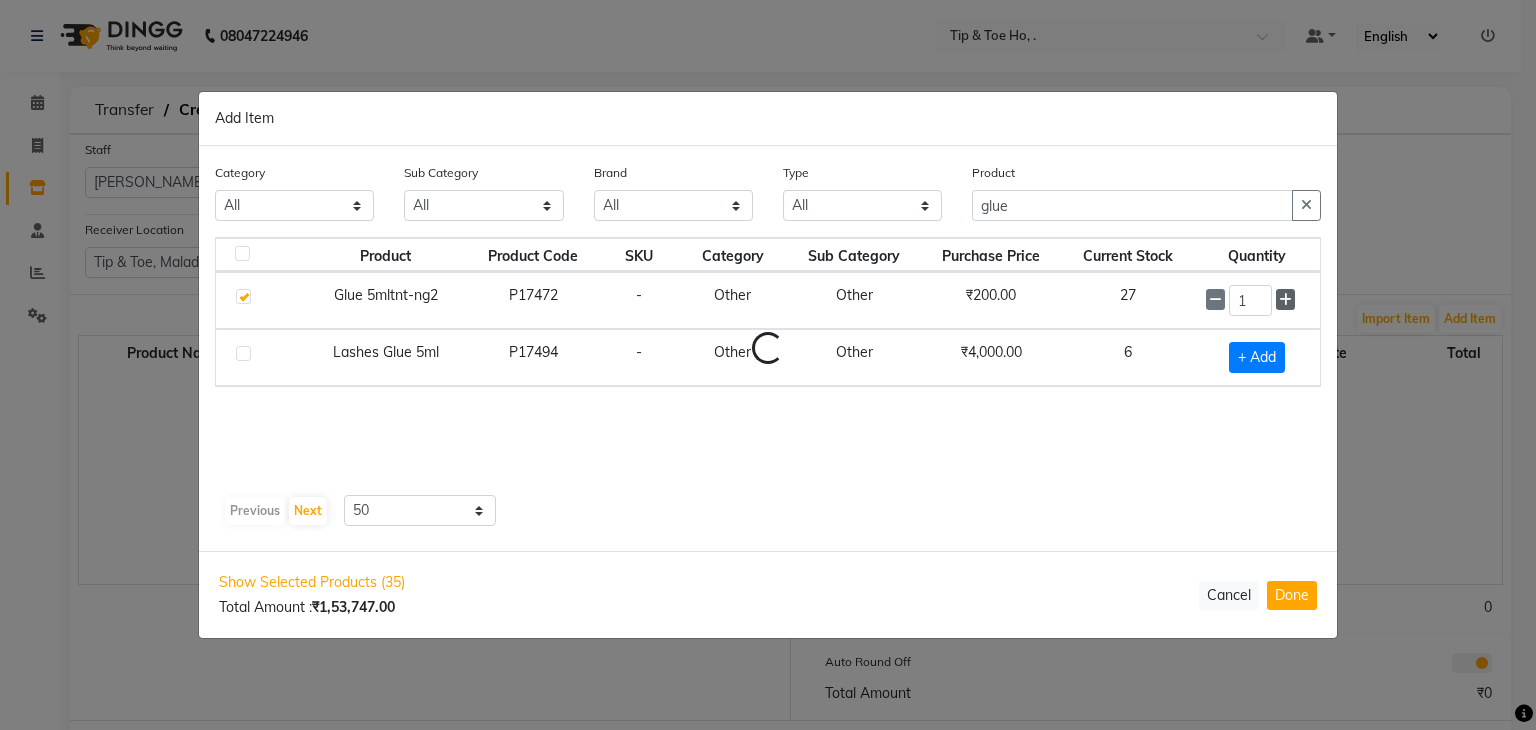 click 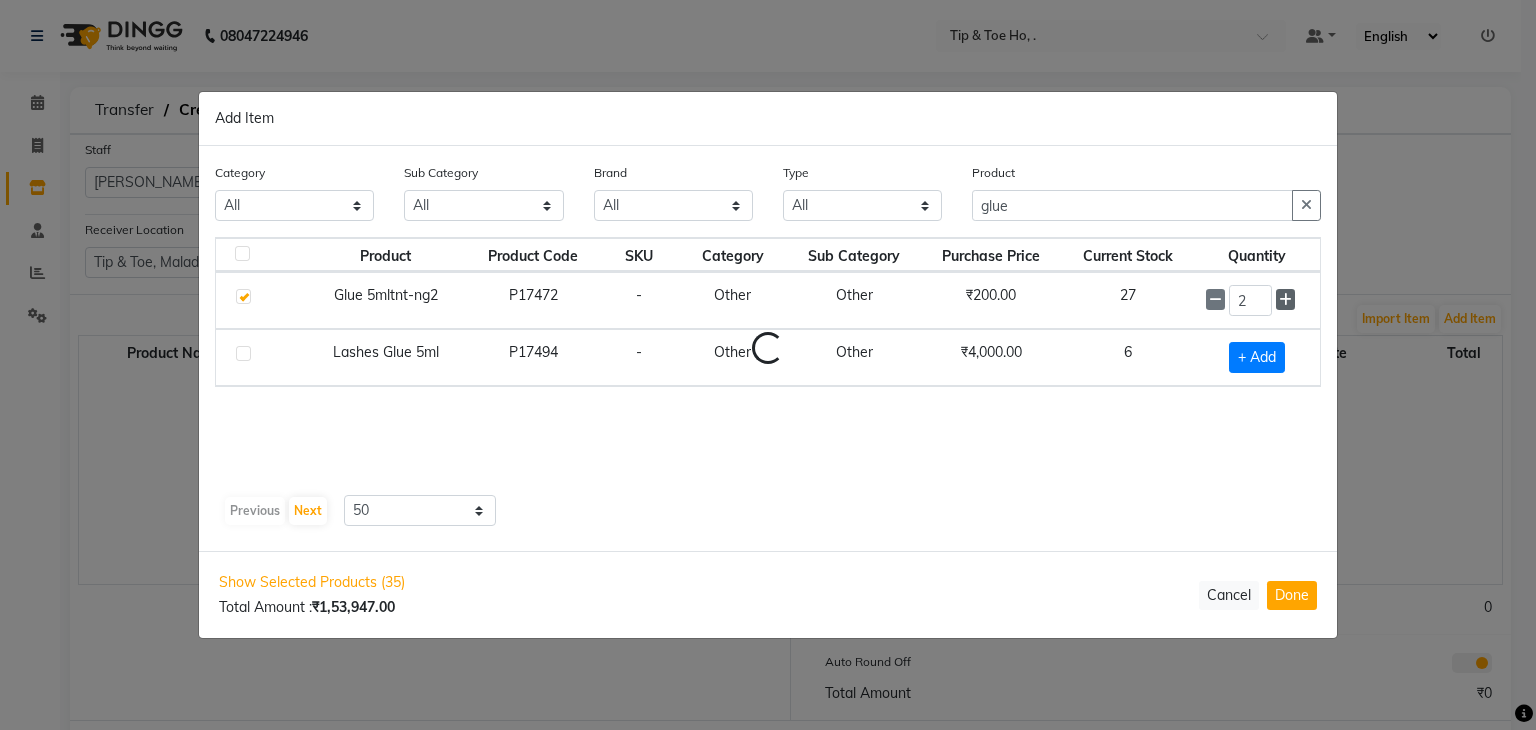 click 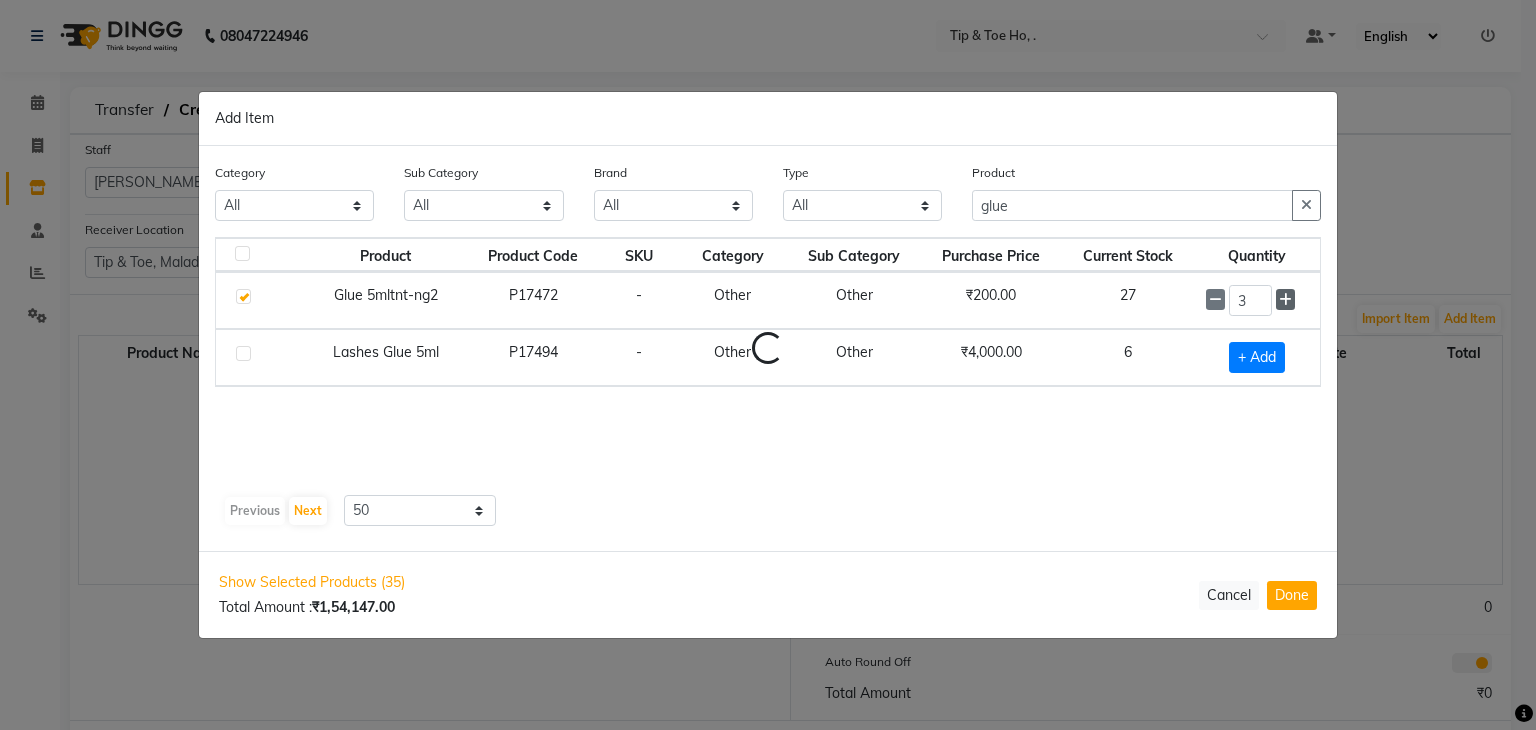 click 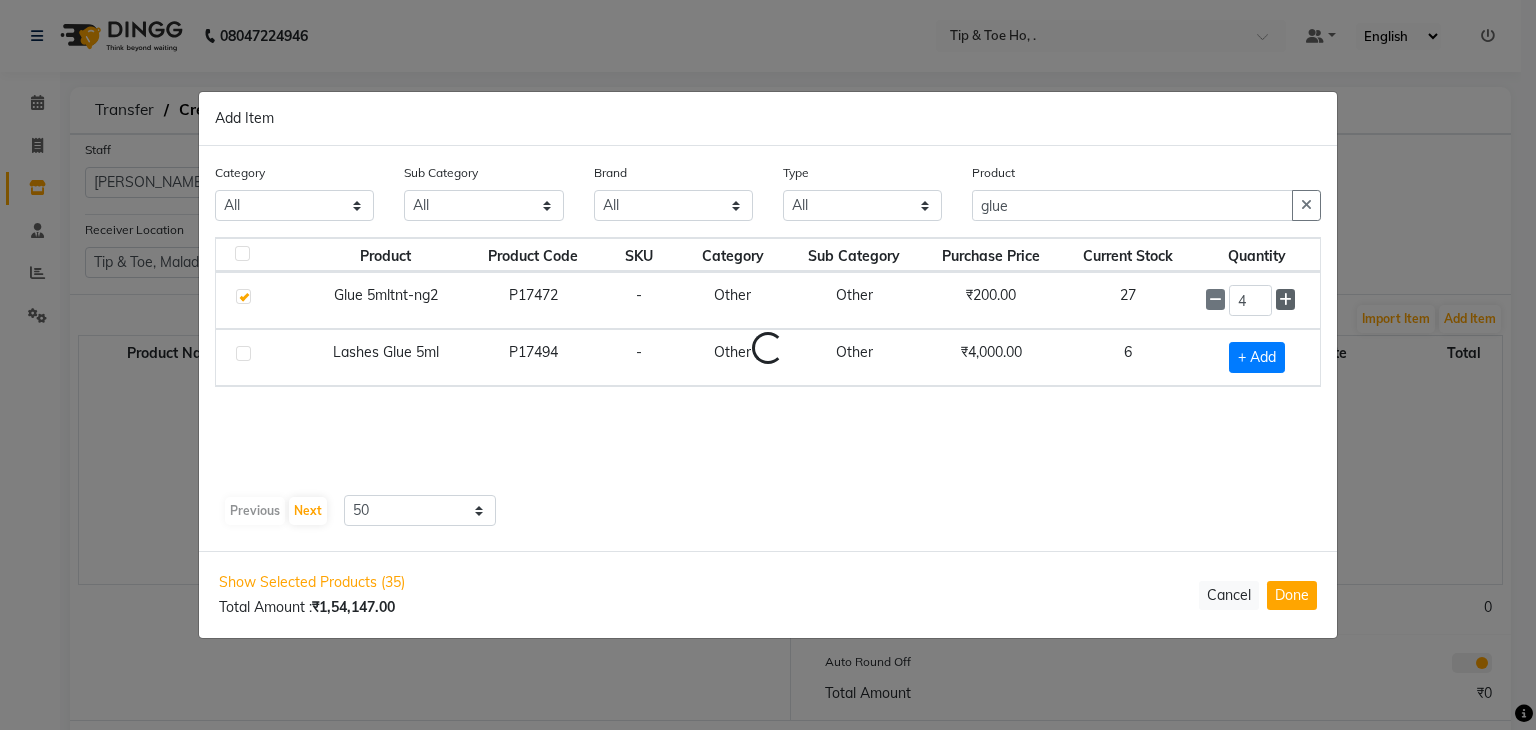 click 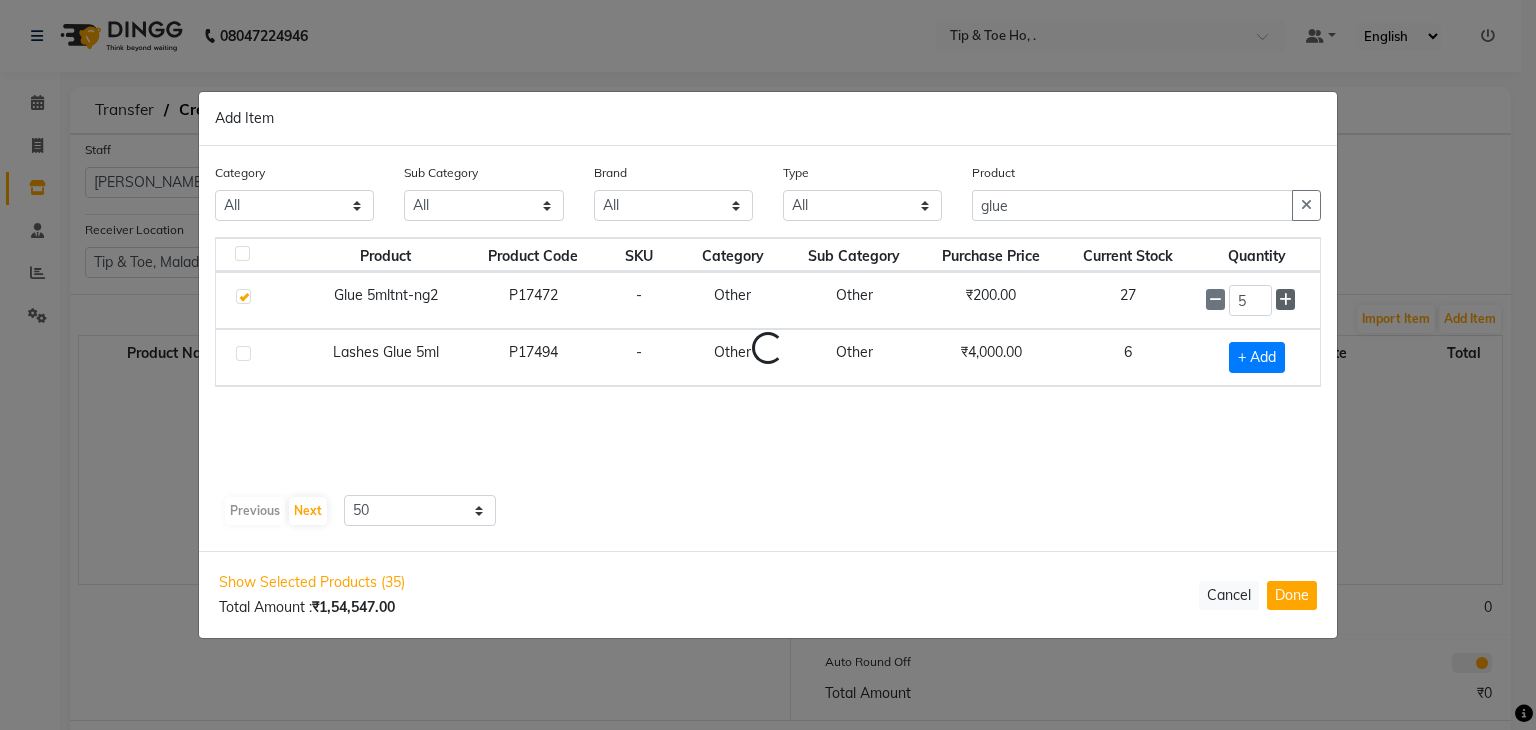 click 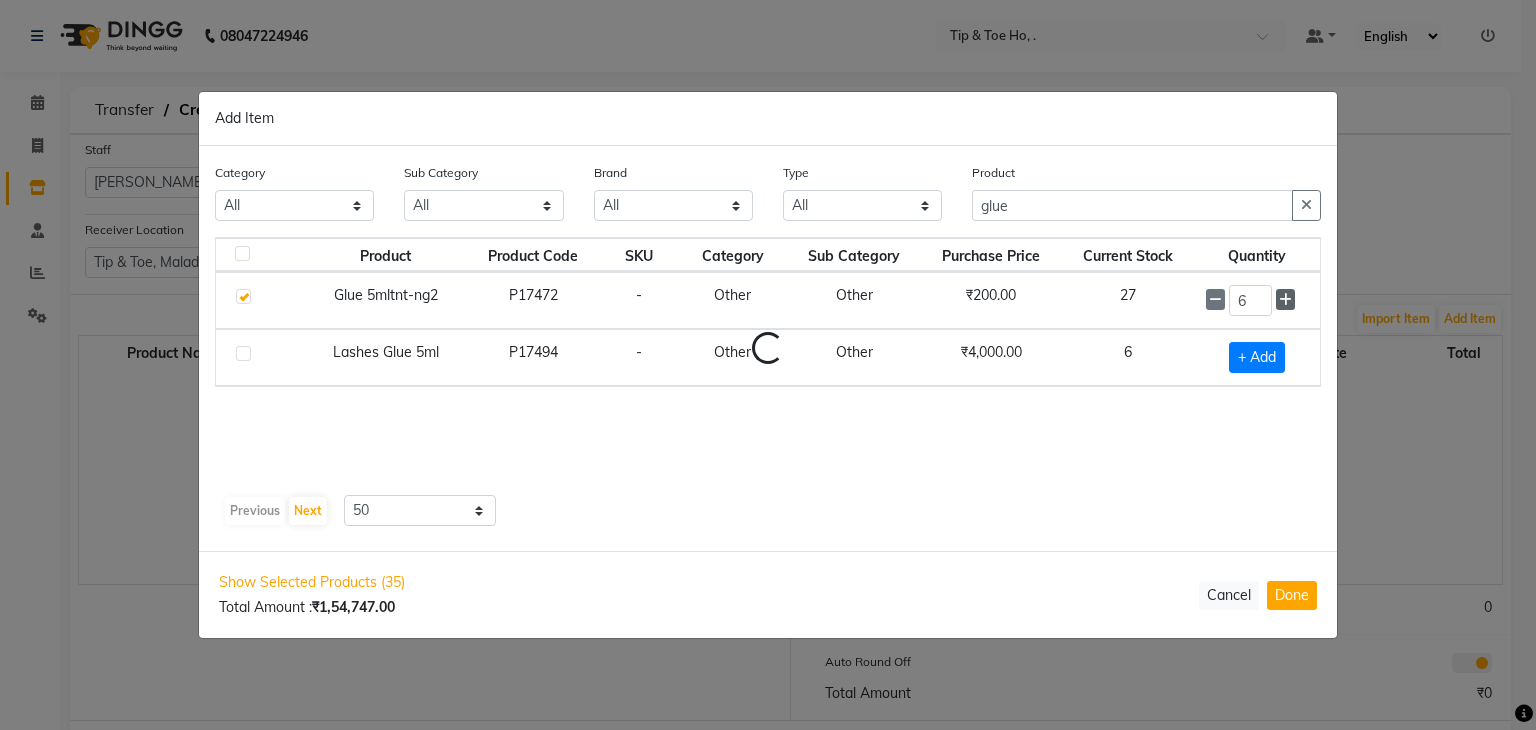 click 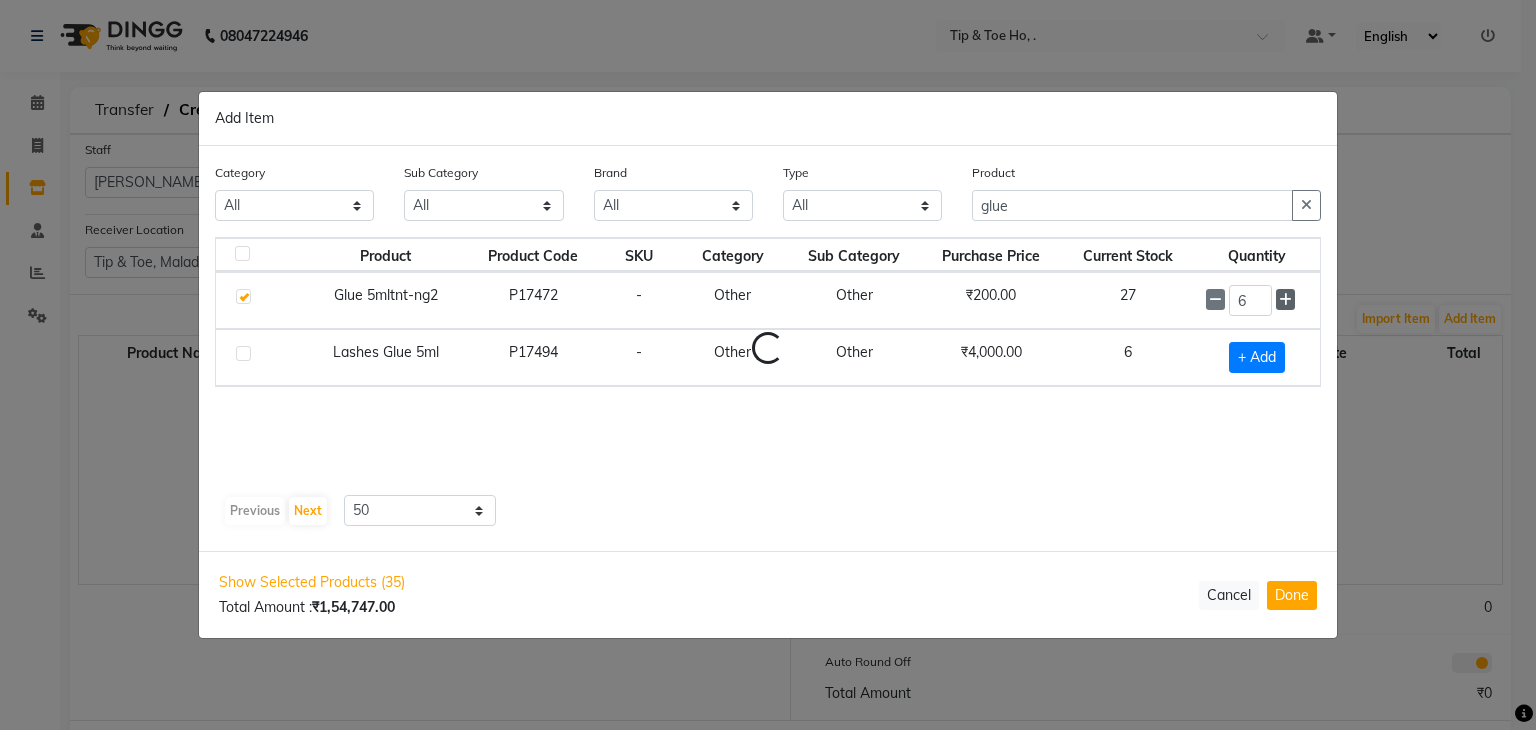 type on "7" 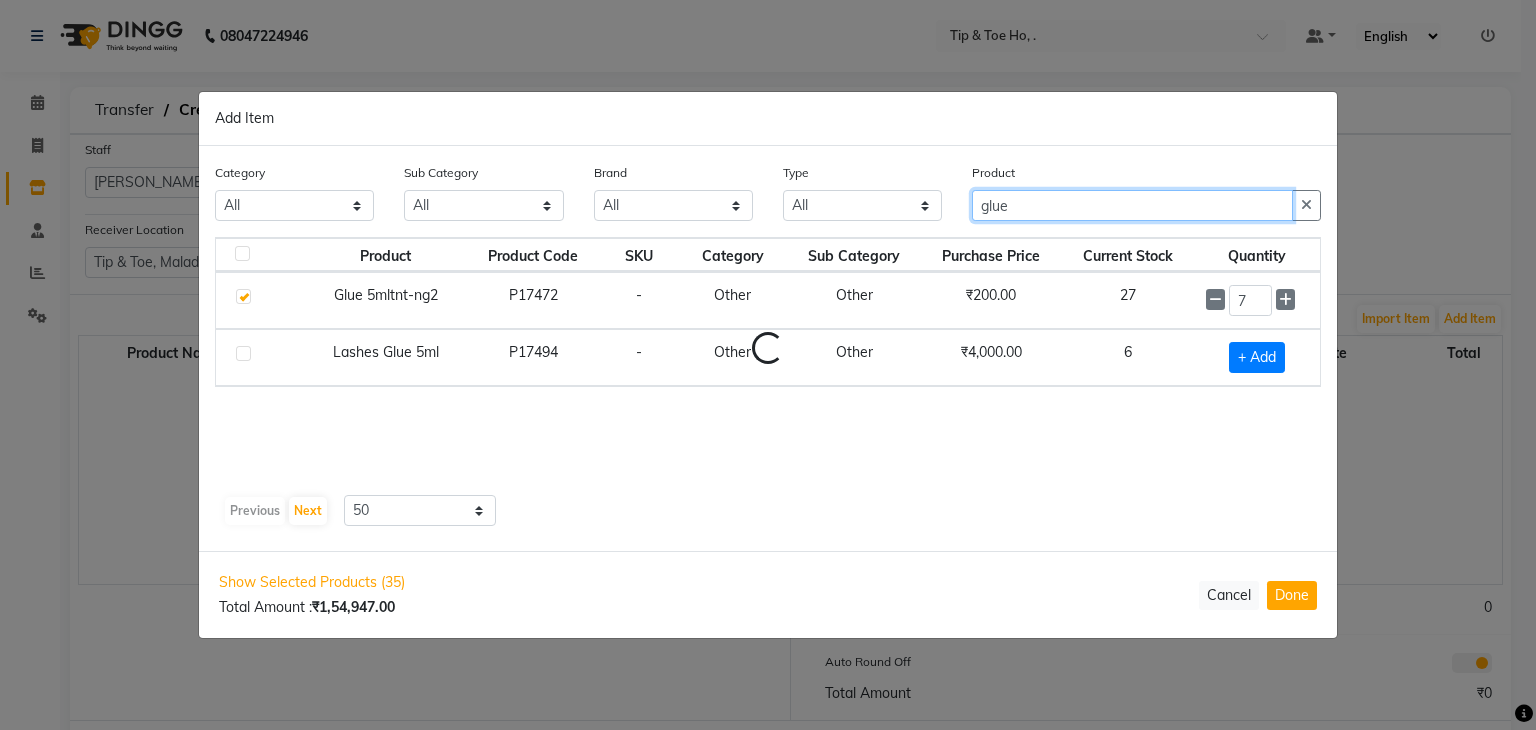 click on "glue" 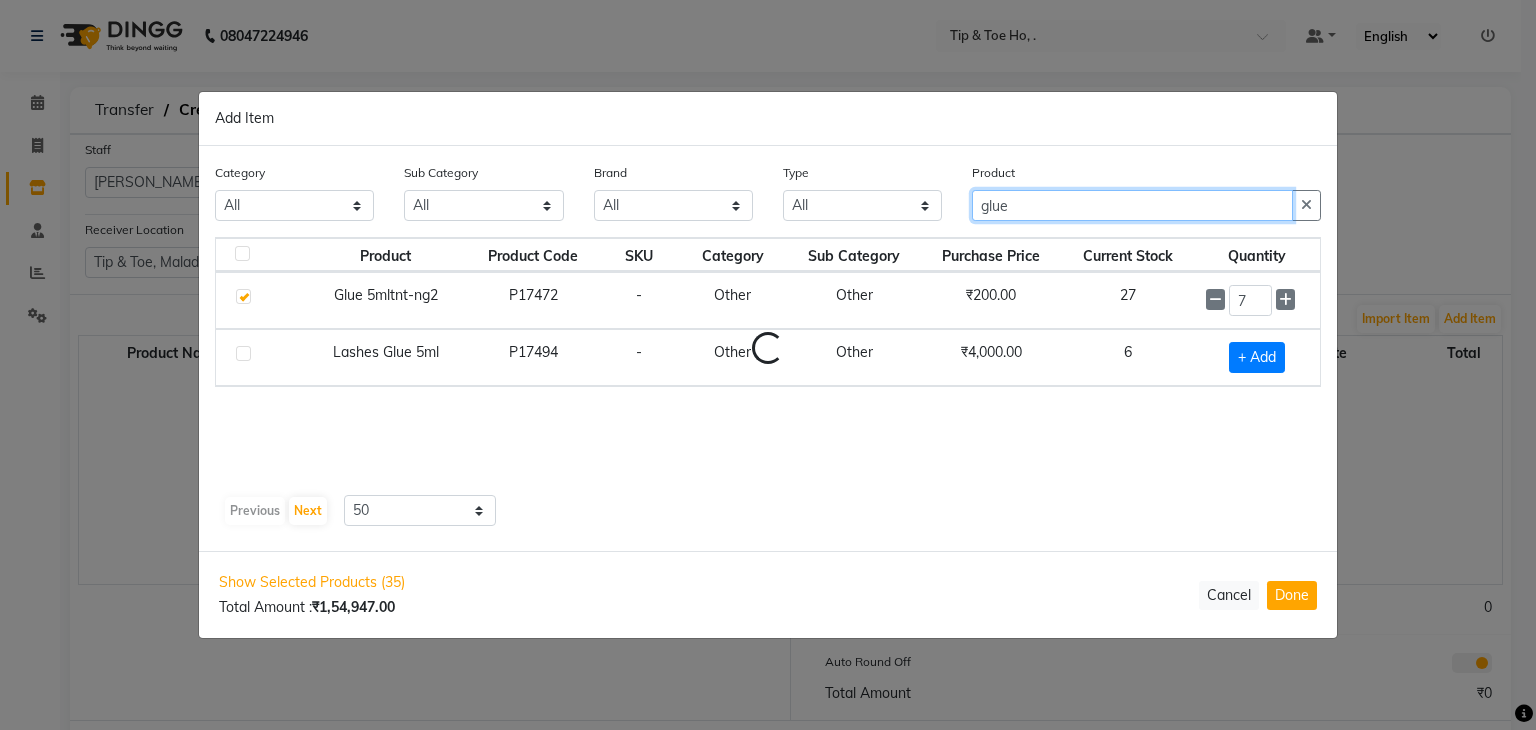 click on "glue" 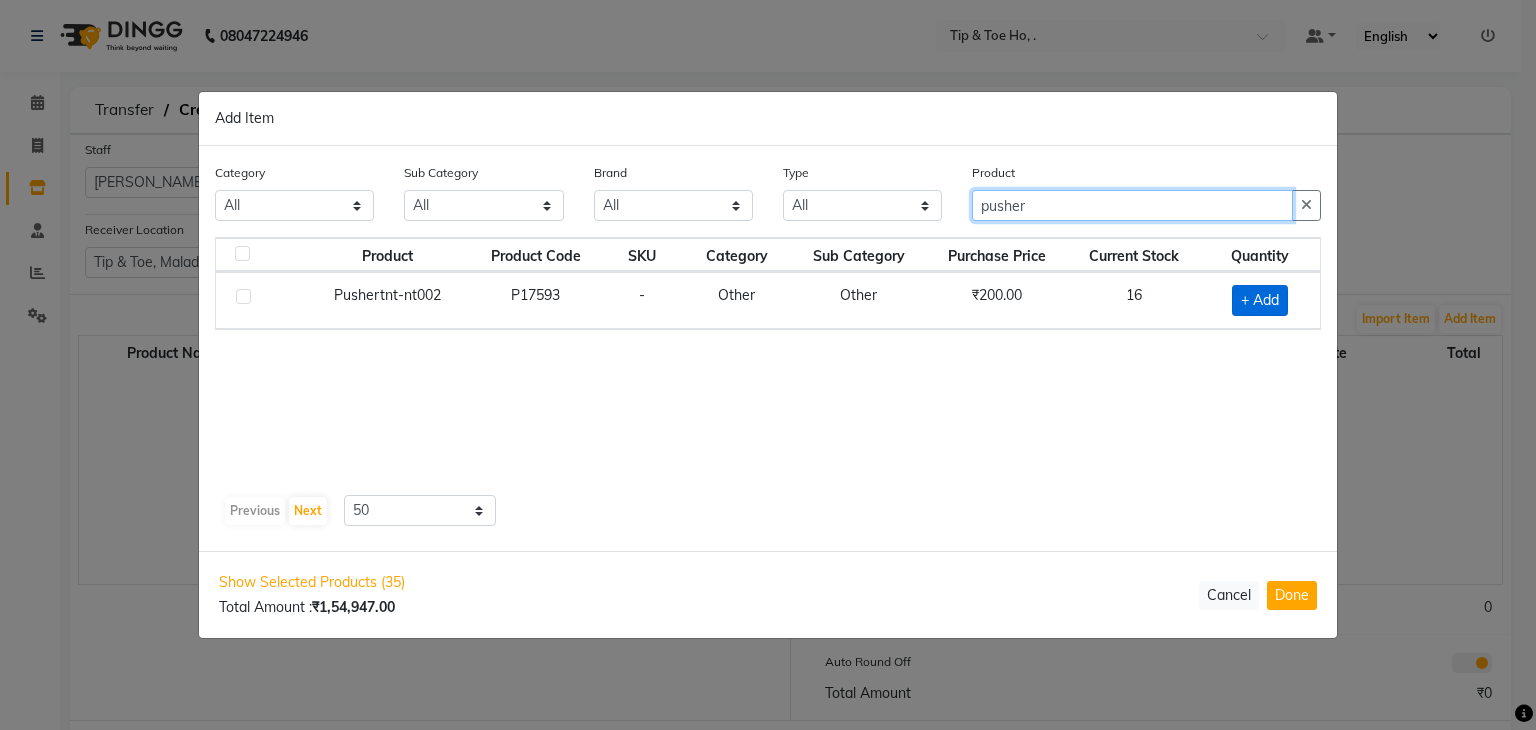 type on "pusher" 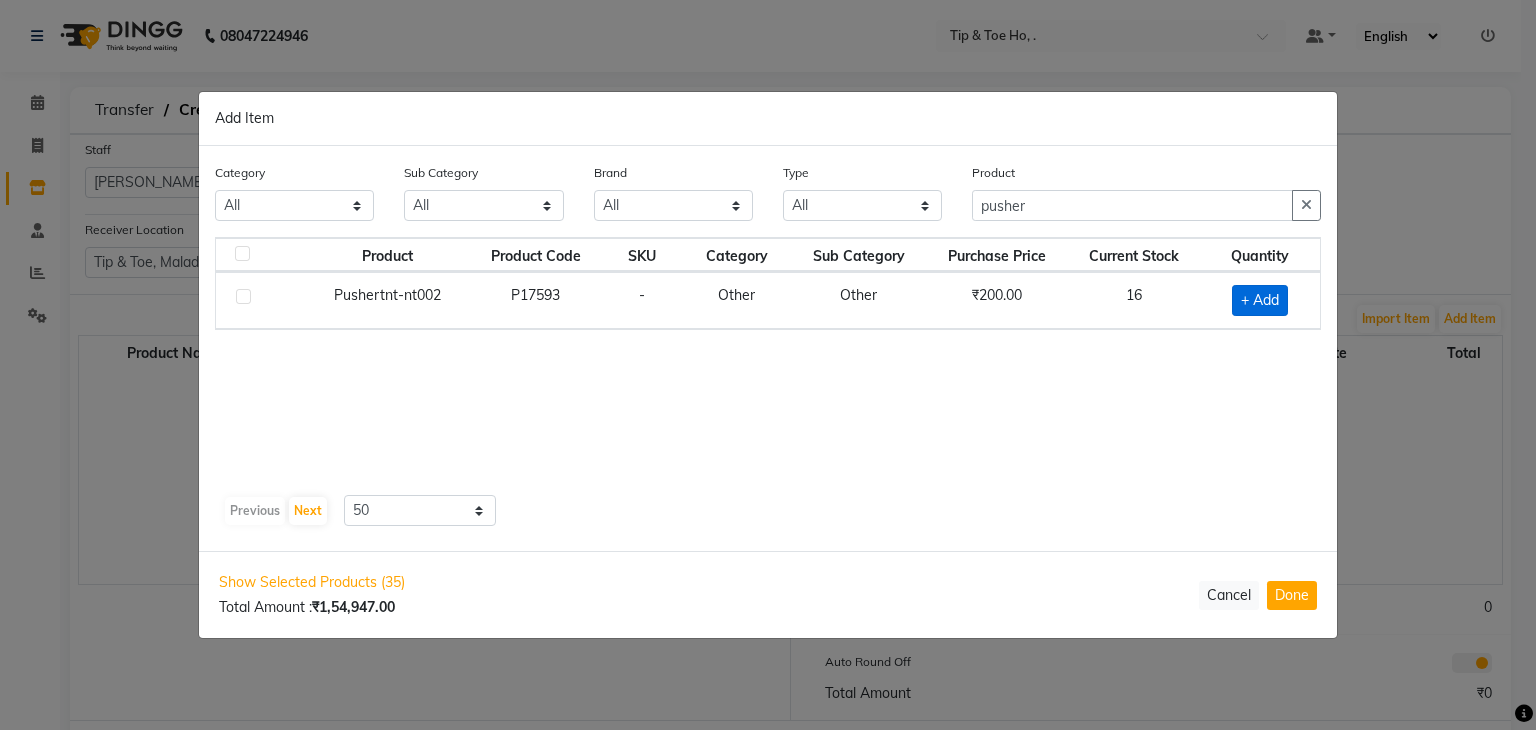 click on "+ Add" 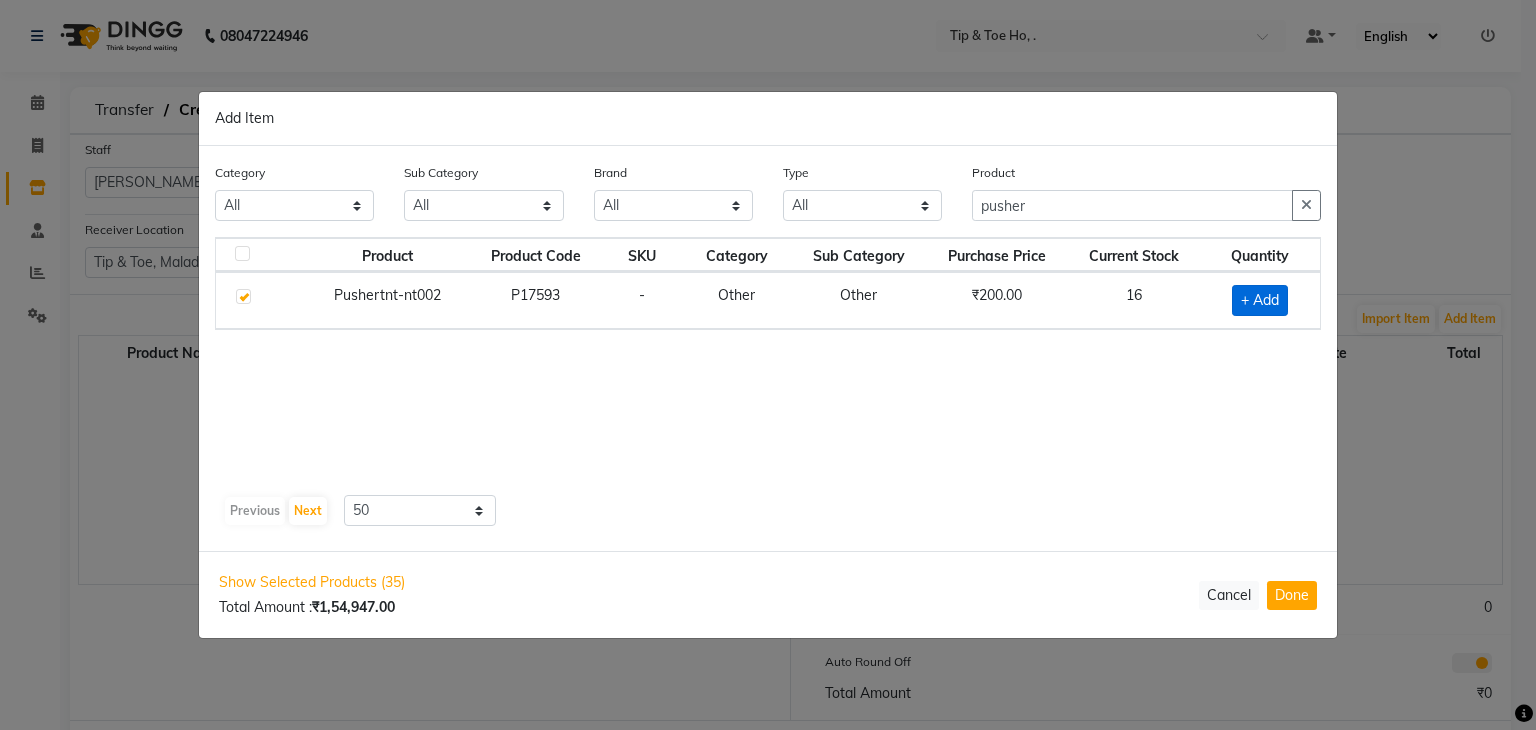 checkbox on "true" 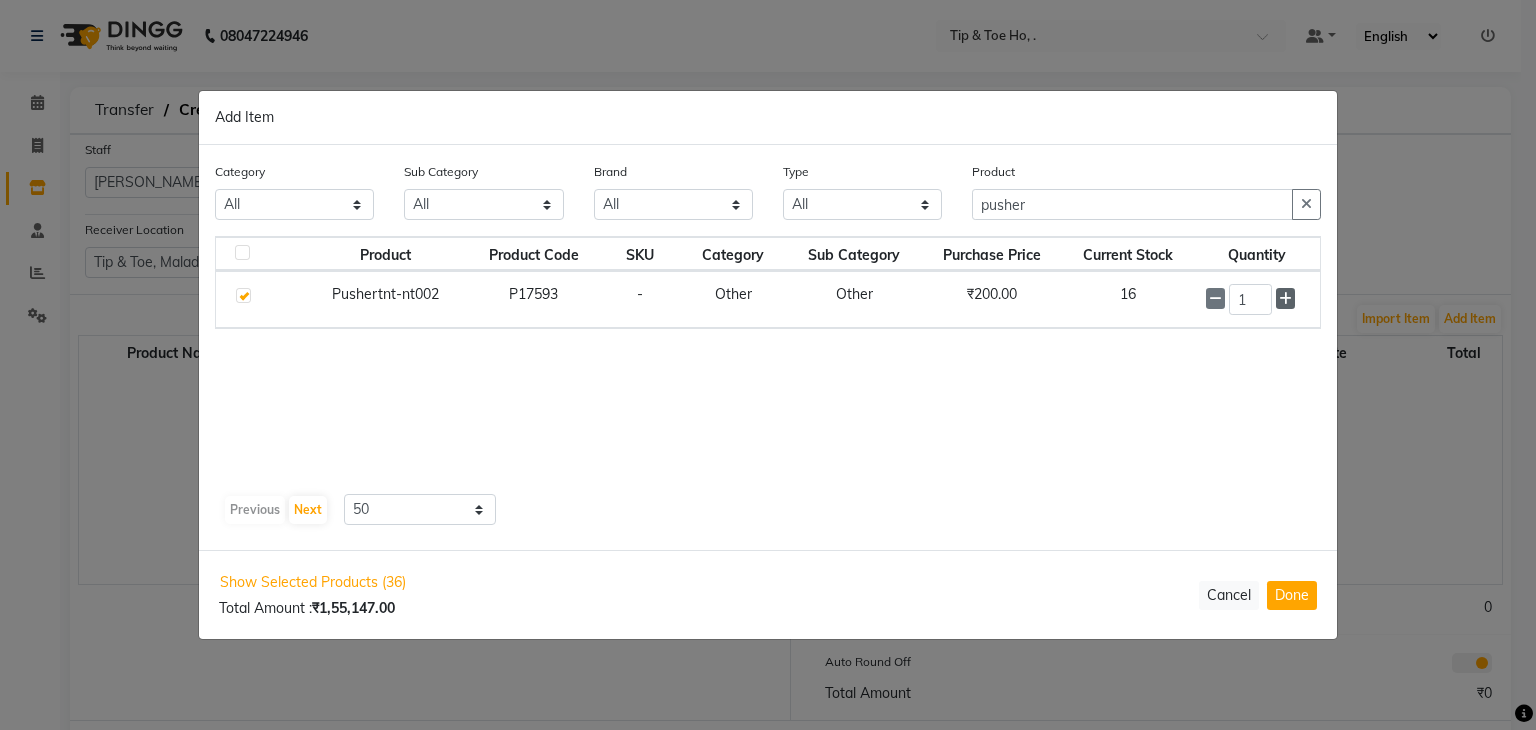 click 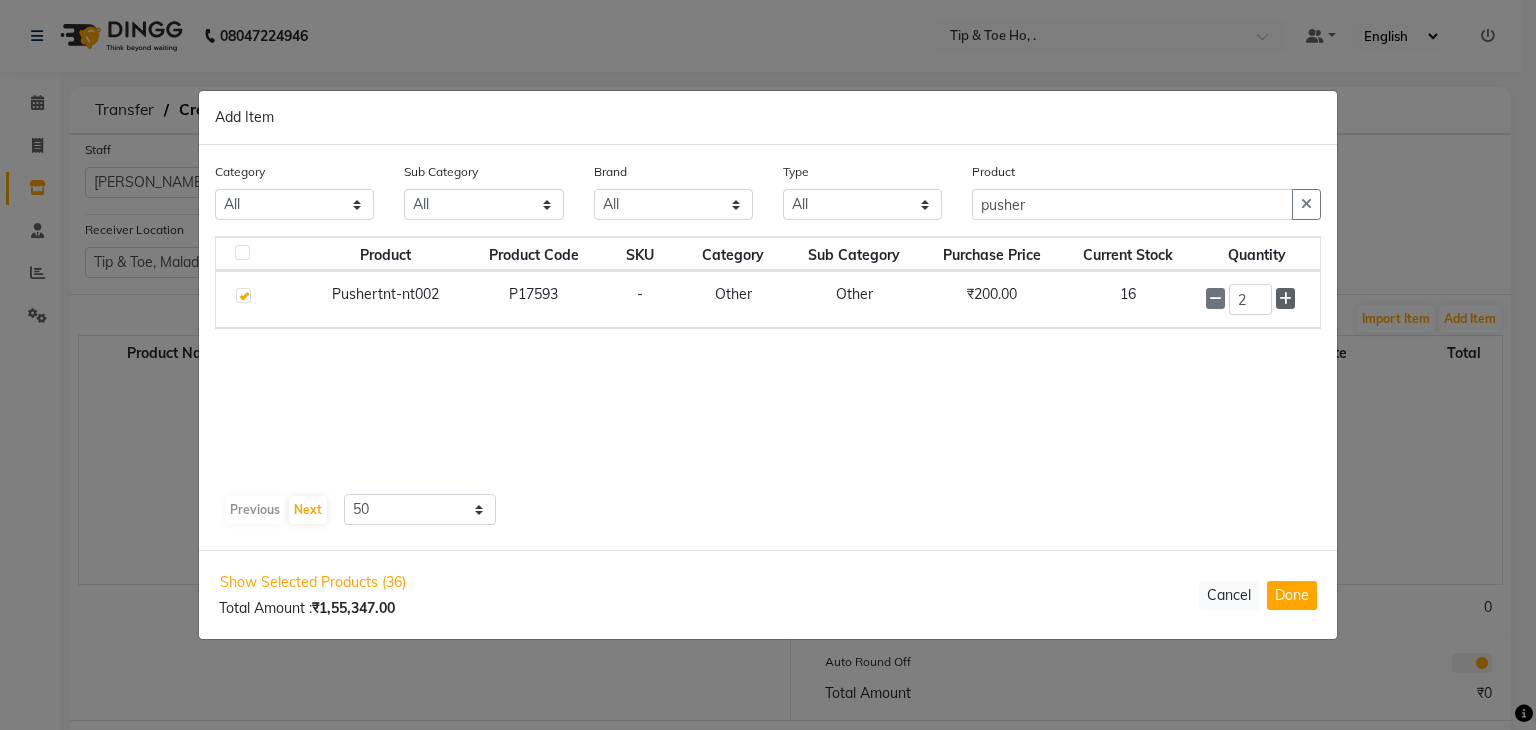 click 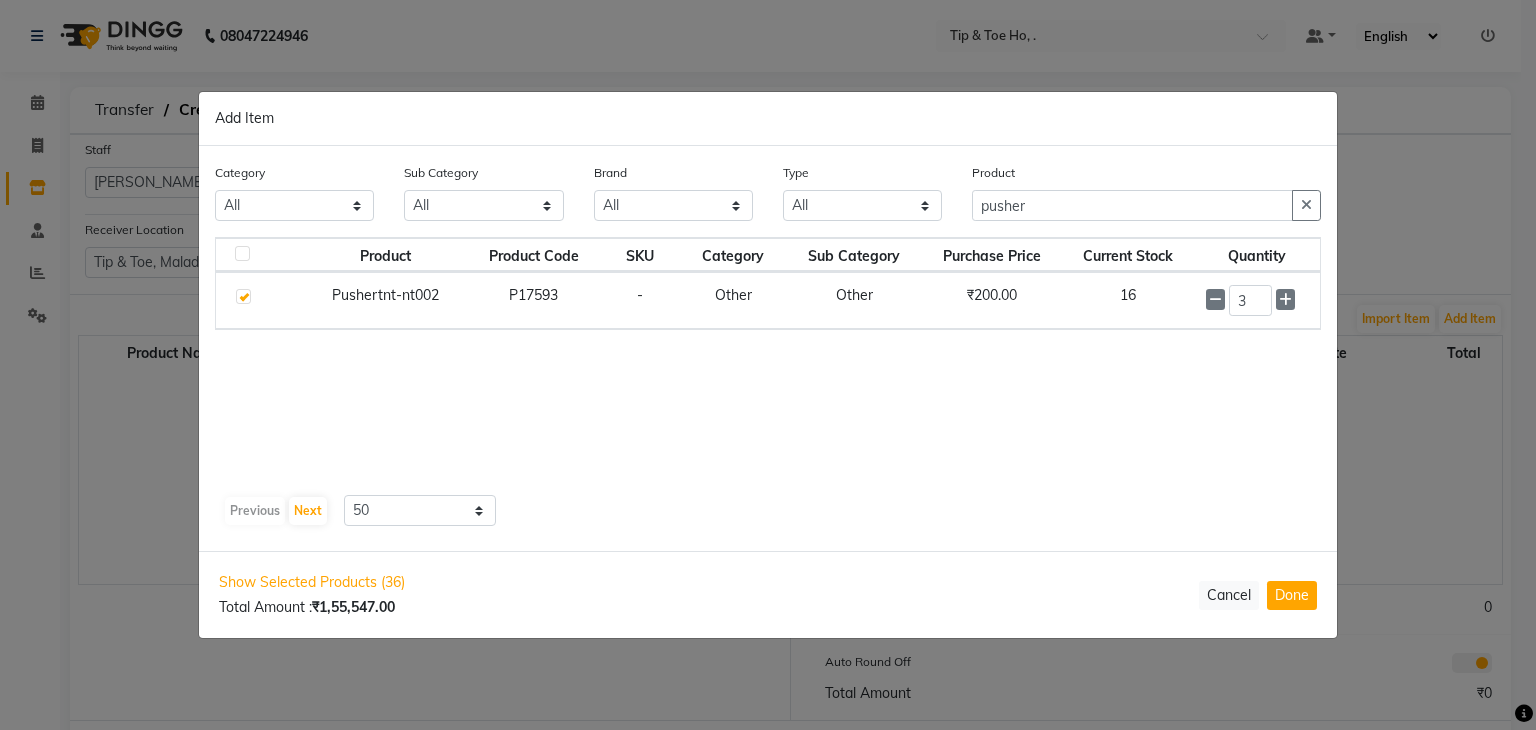 drag, startPoint x: 1101, startPoint y: 187, endPoint x: 1100, endPoint y: 217, distance: 30.016663 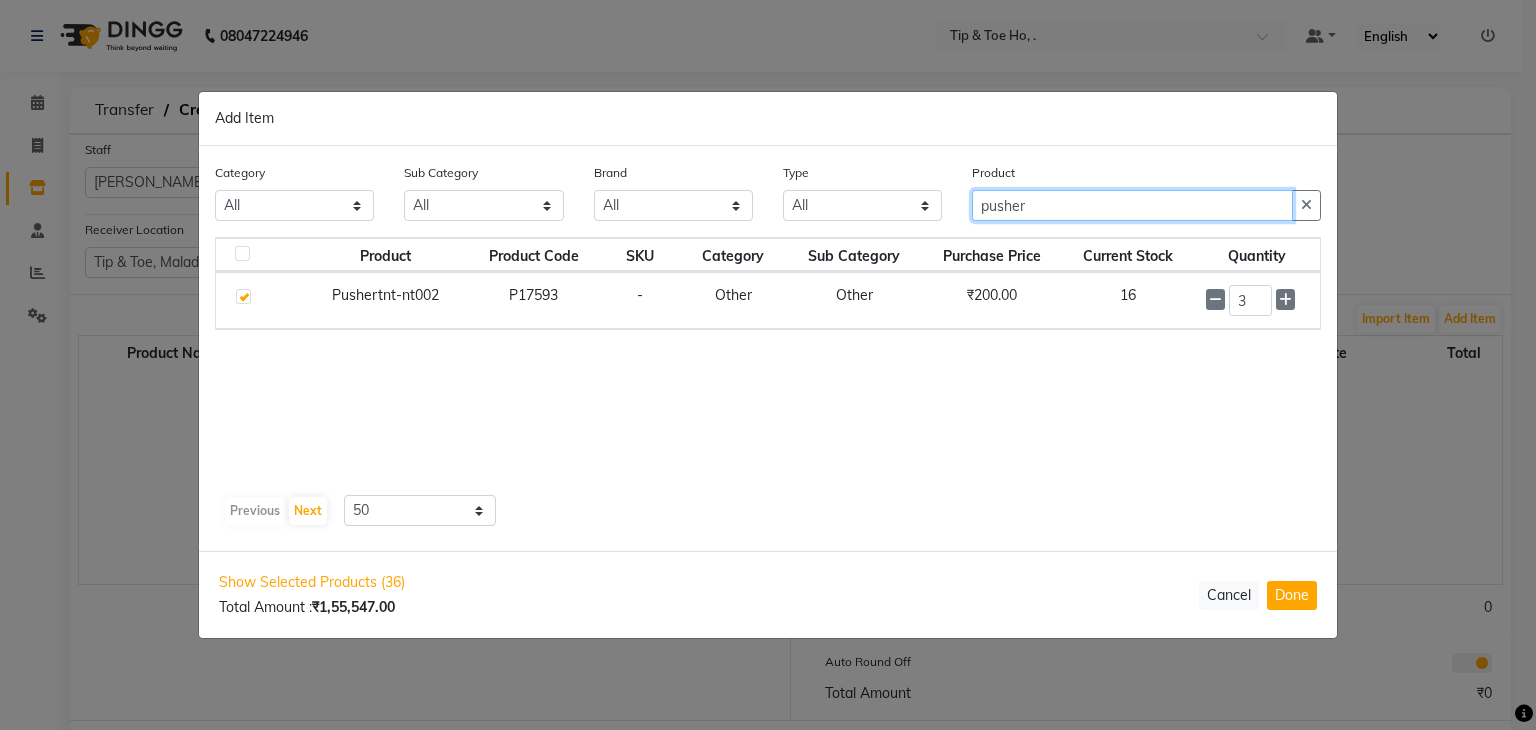 click on "pusher" 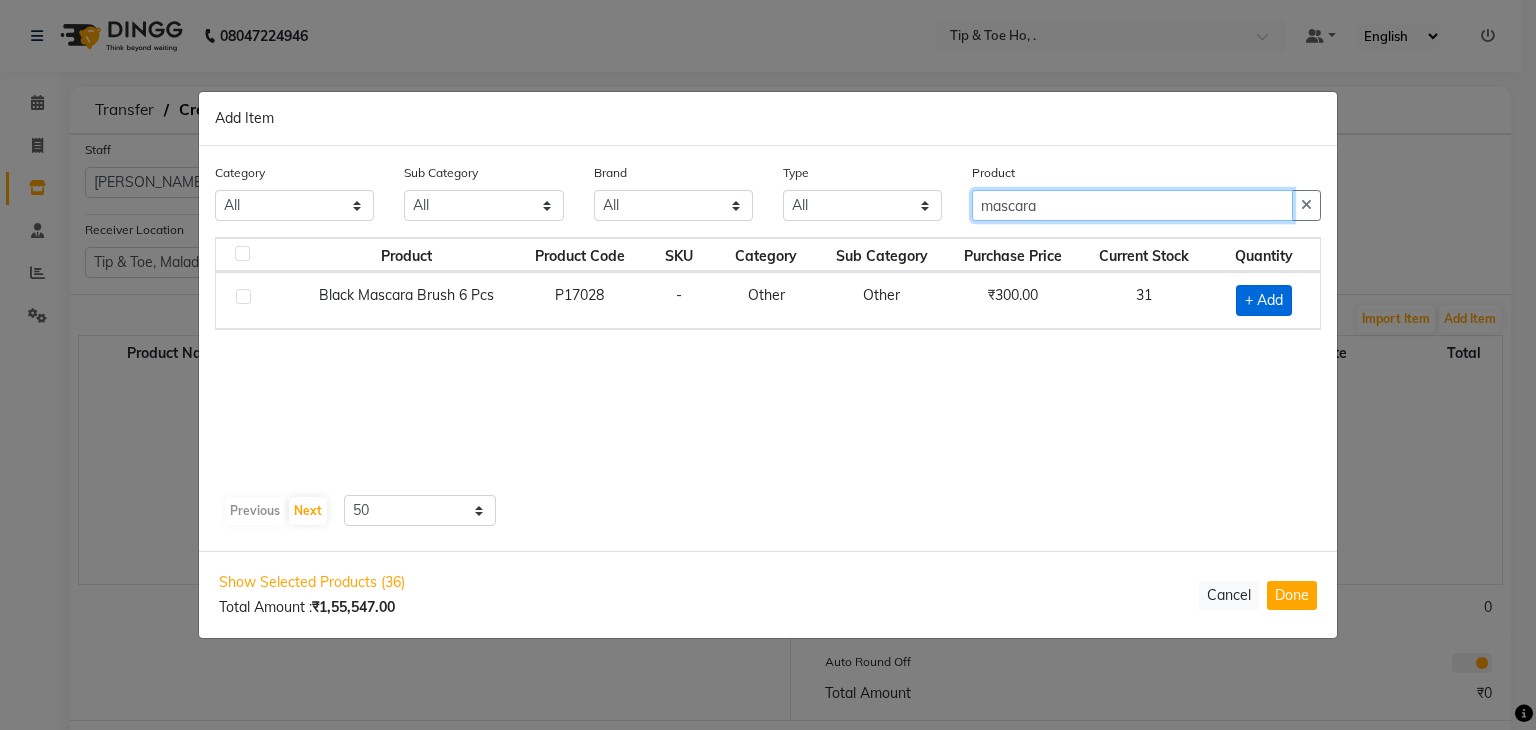 type on "mascara" 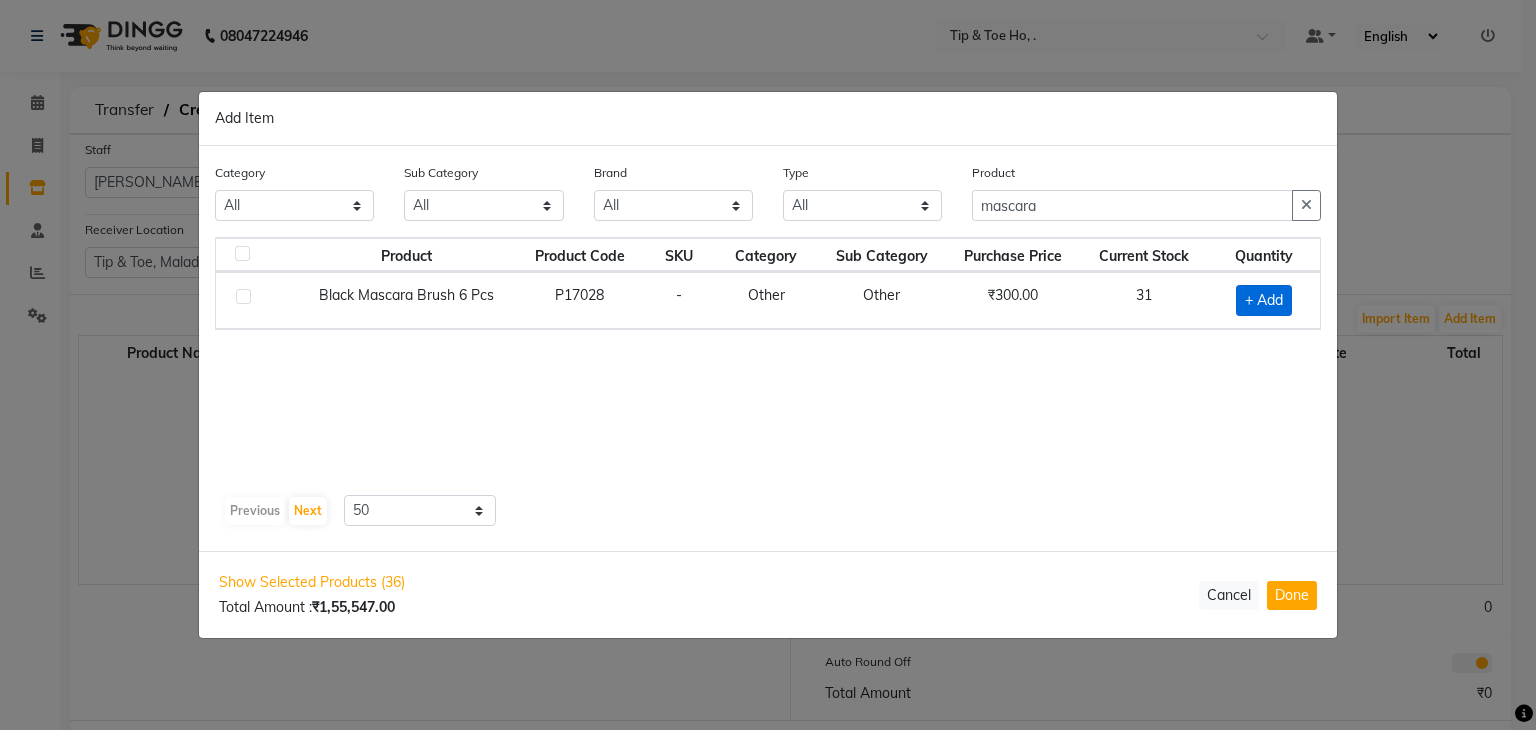 click on "+ Add" 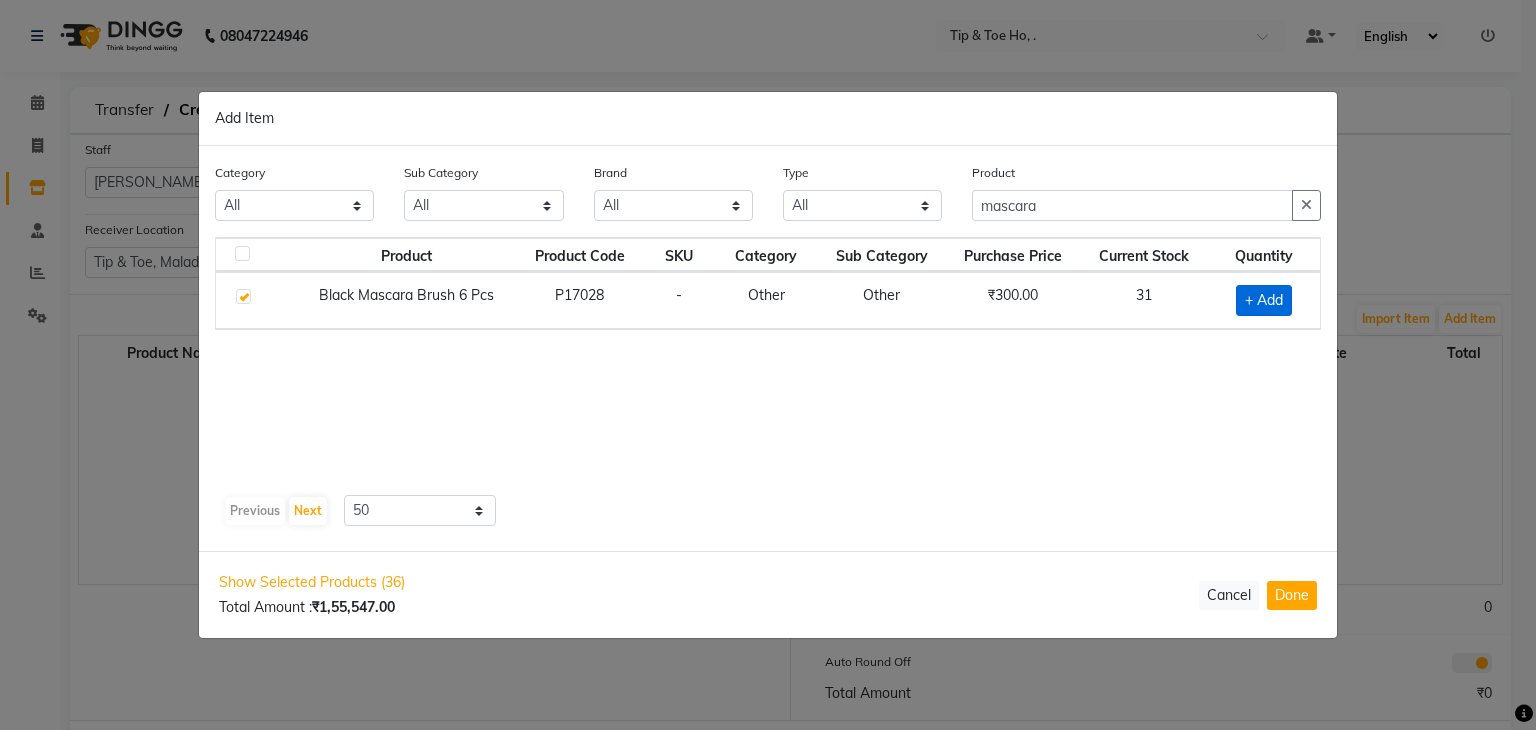 checkbox on "true" 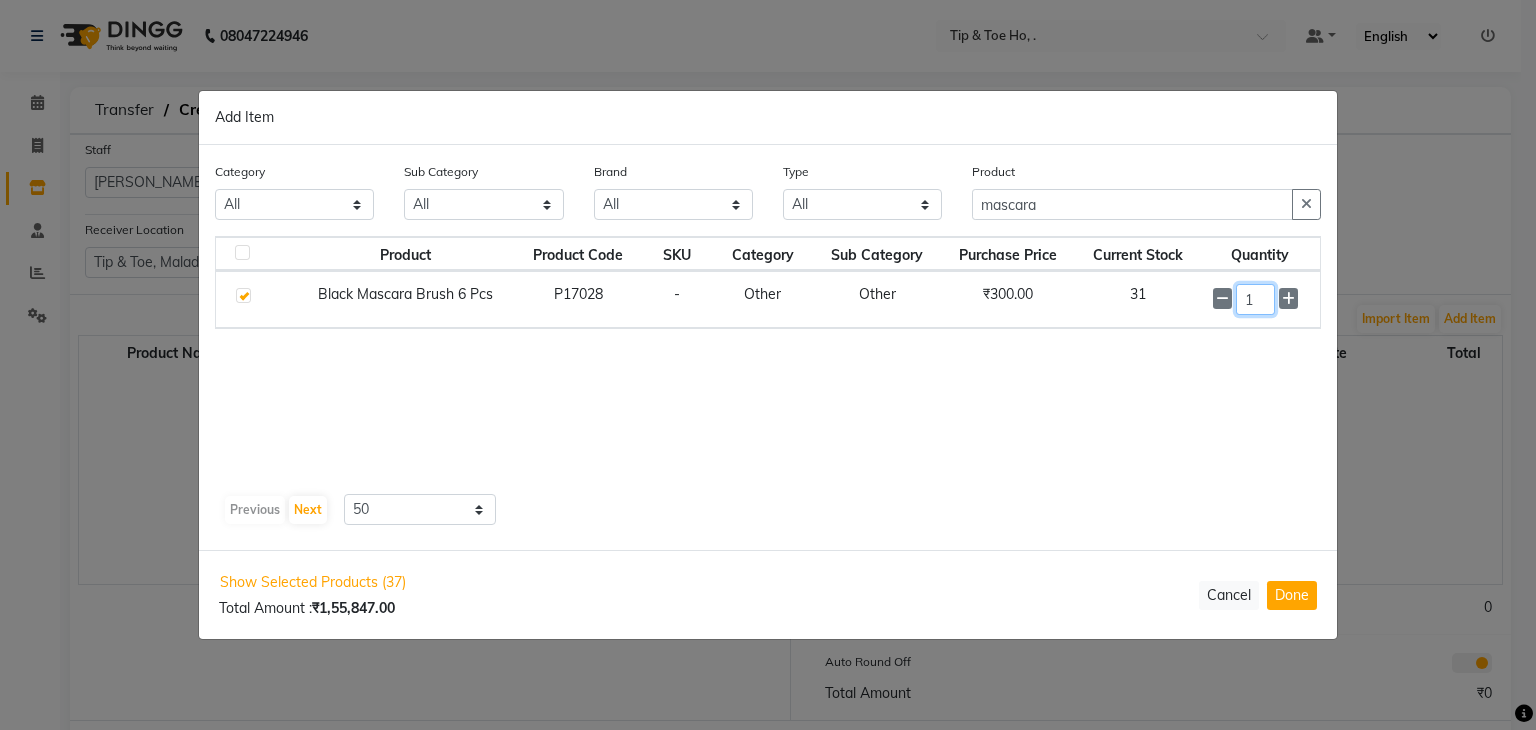 click on "1" 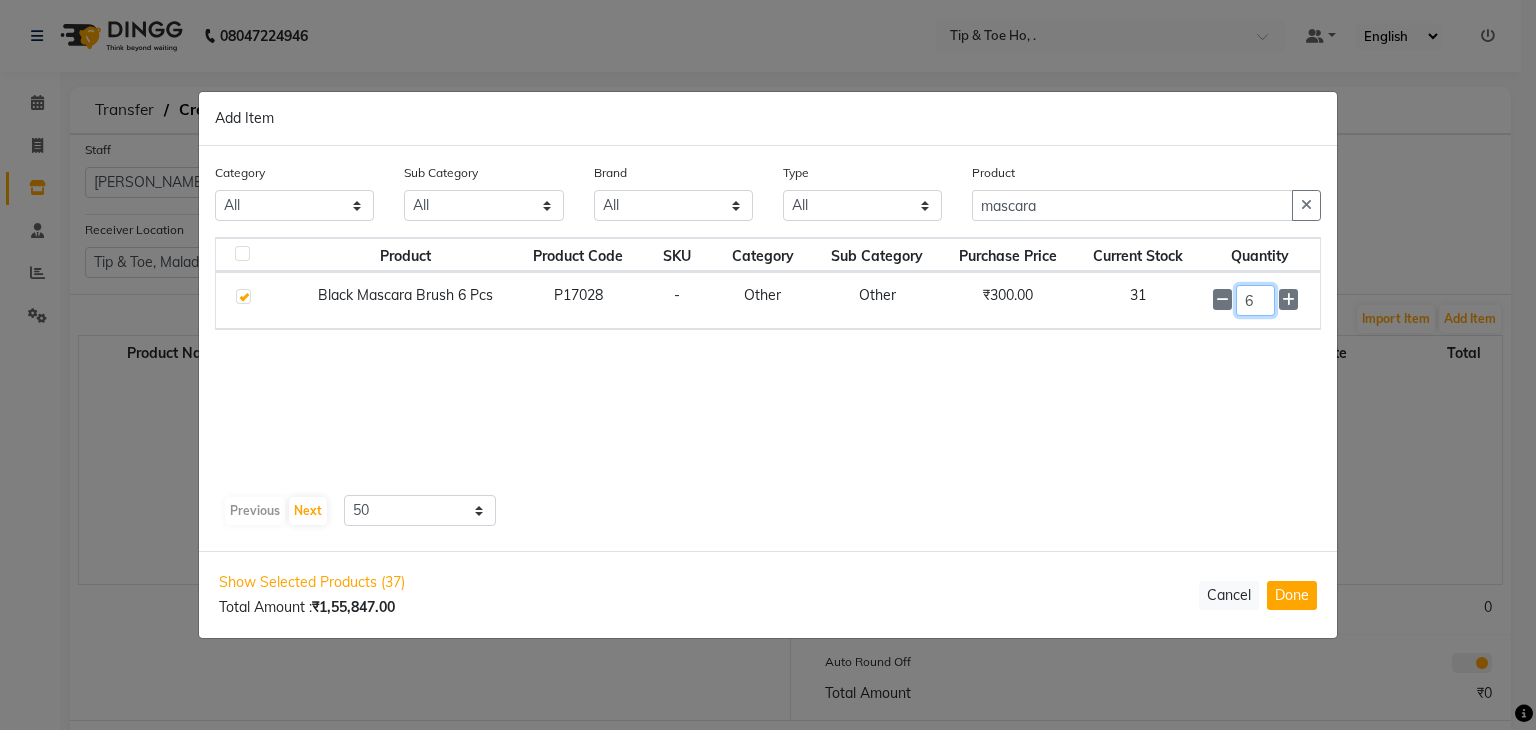 type on "6" 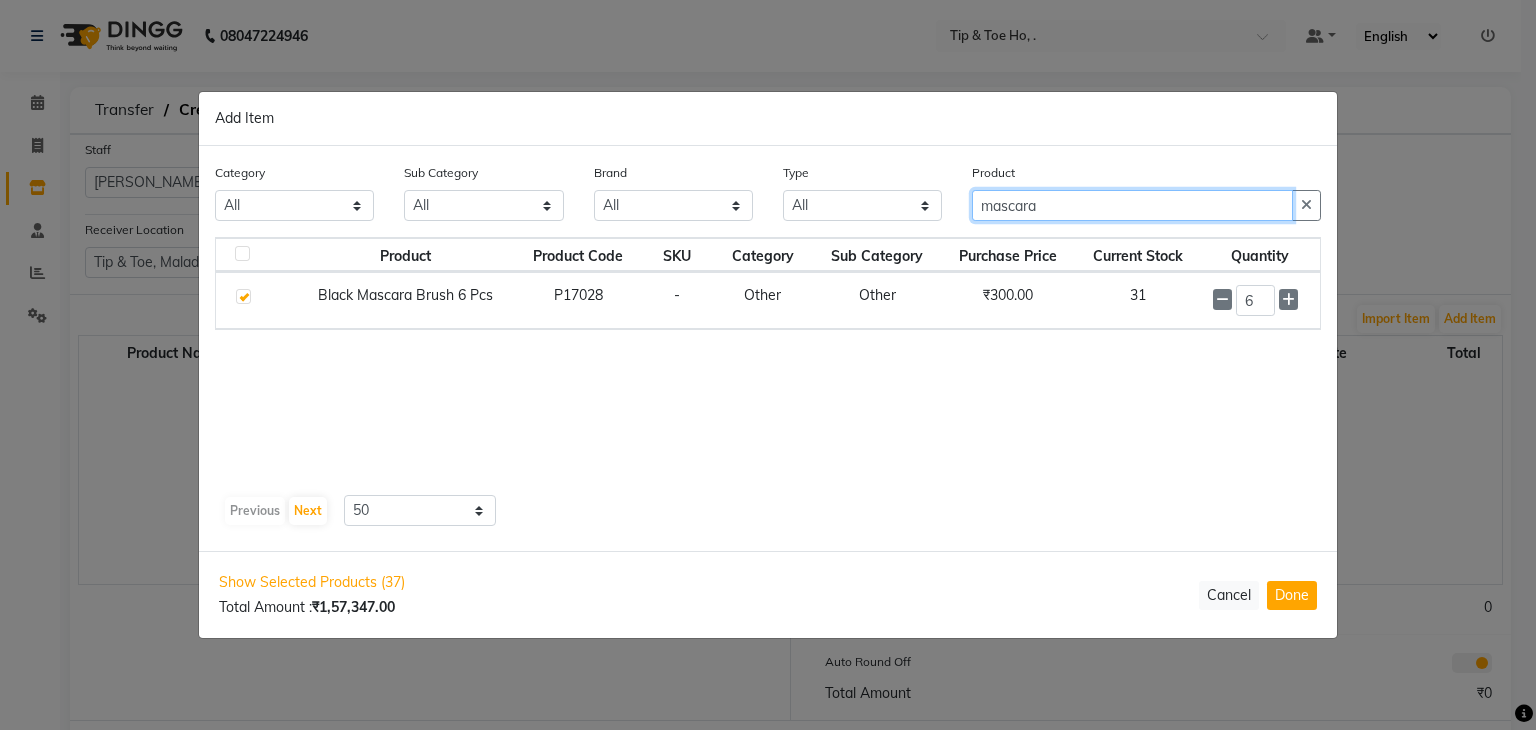 click on "mascara" 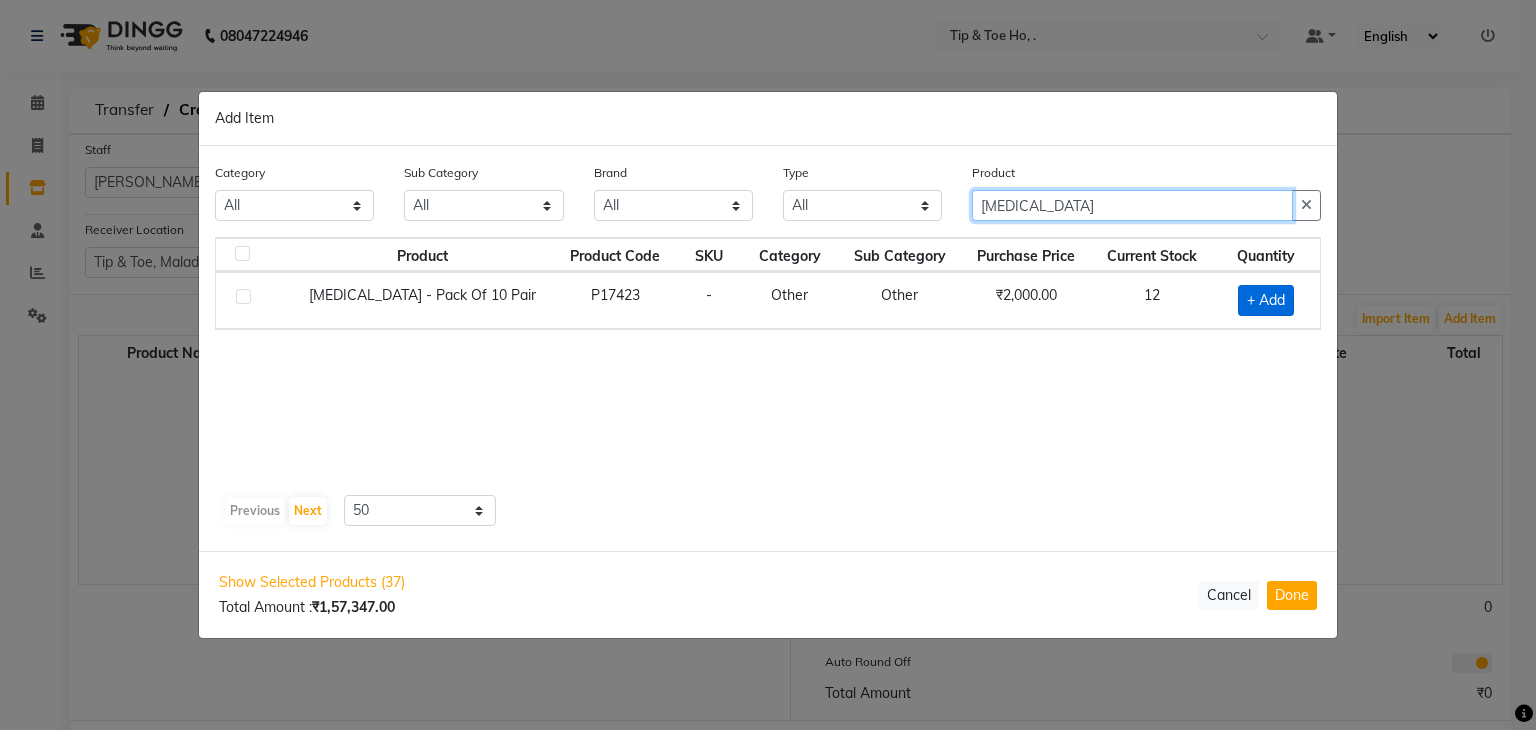type on "eye patch" 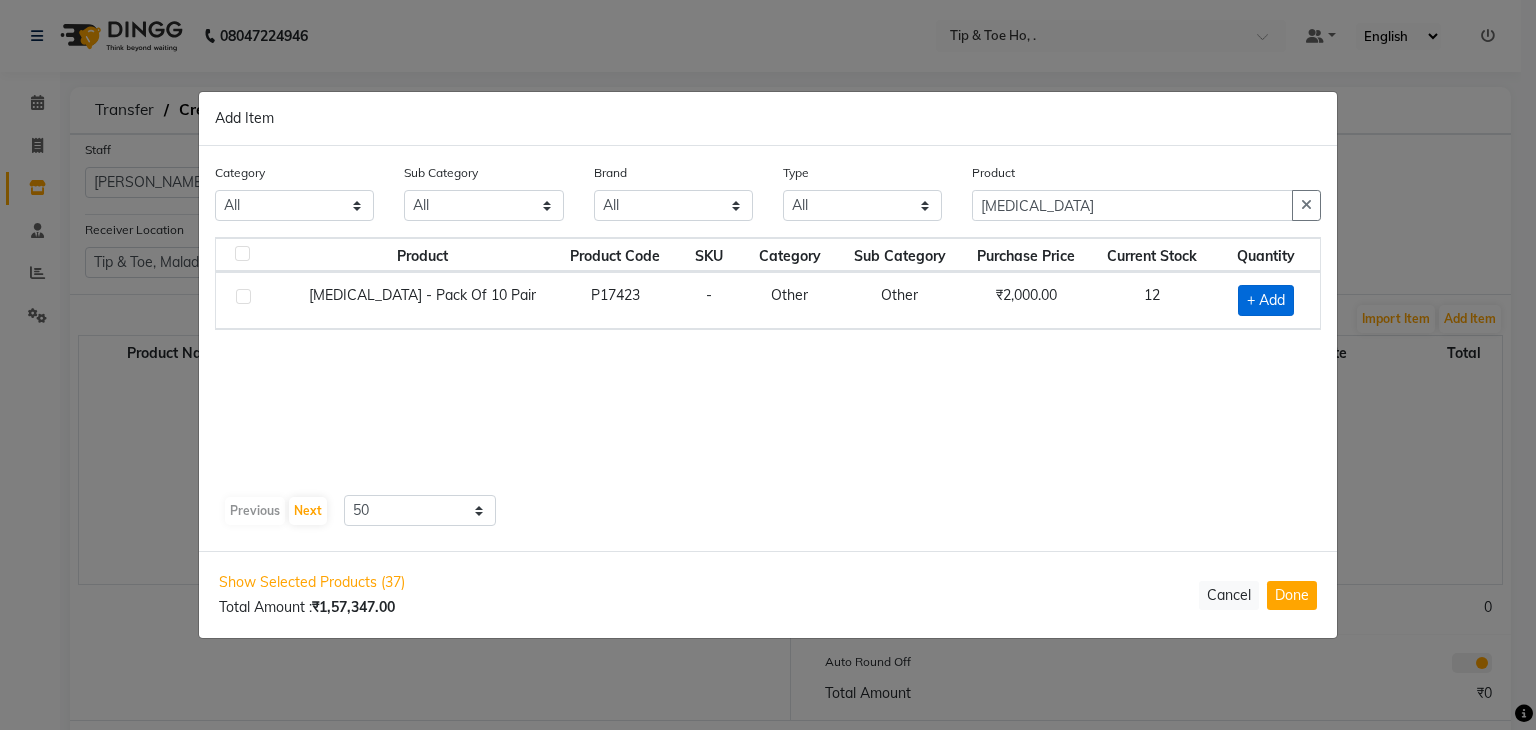 click on "+ Add" 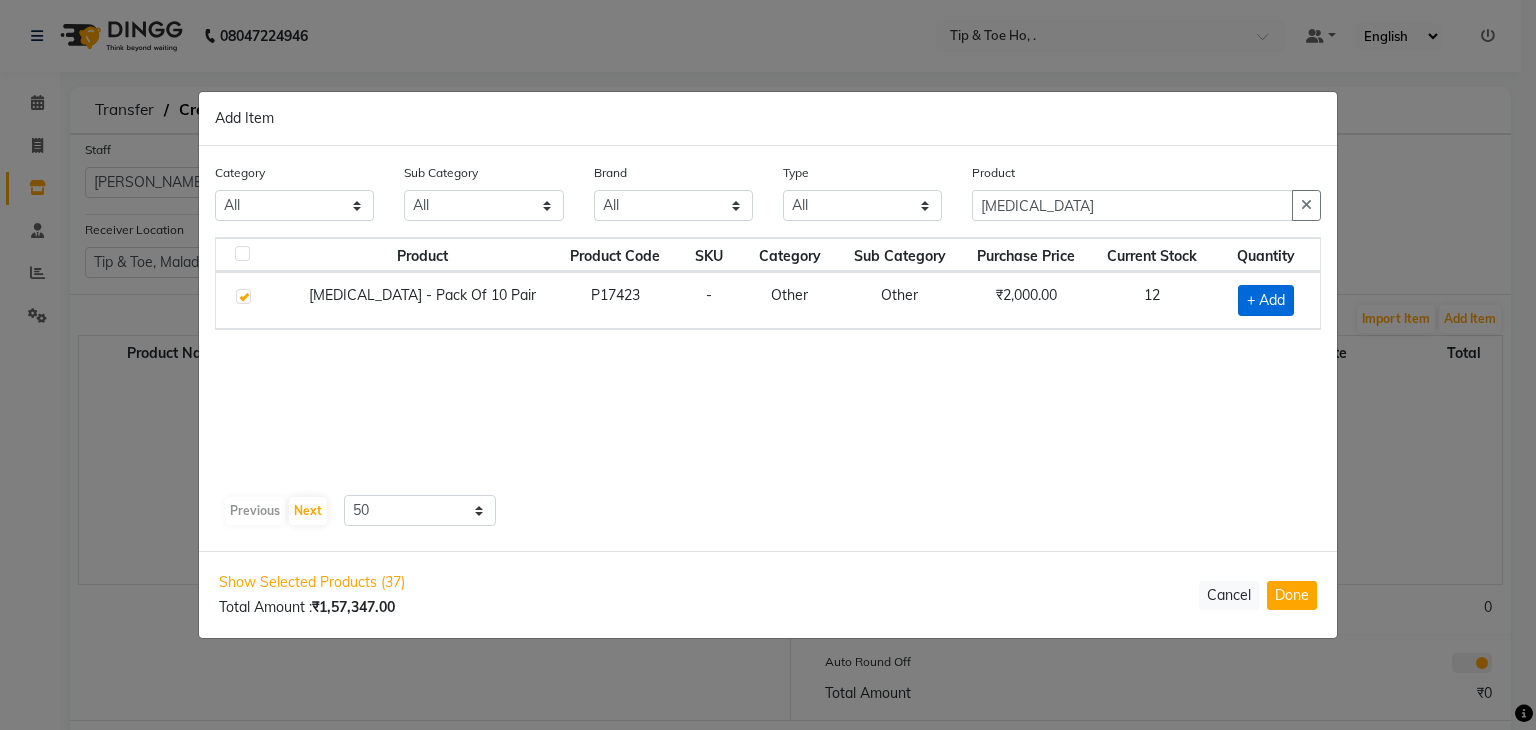 checkbox on "true" 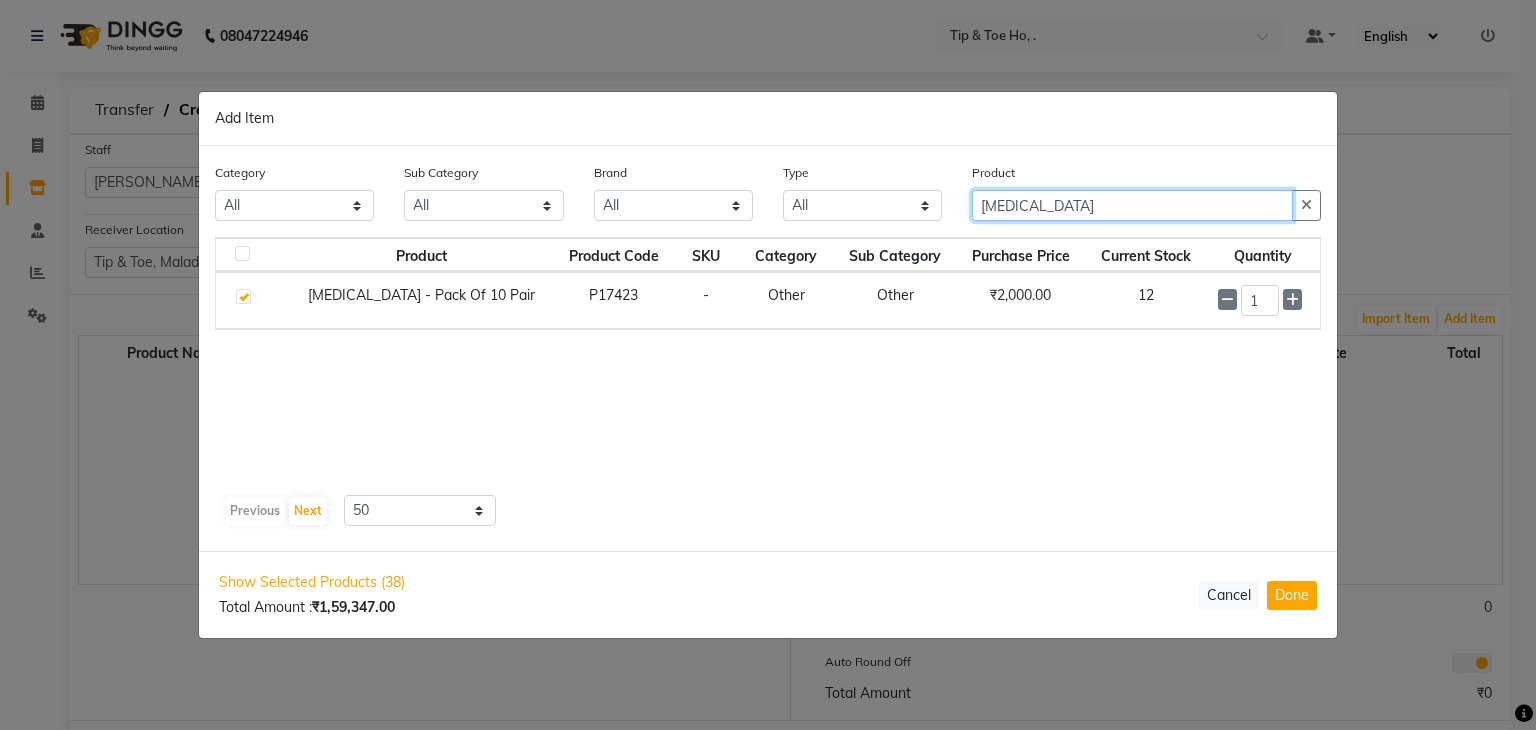 click on "eye patch" 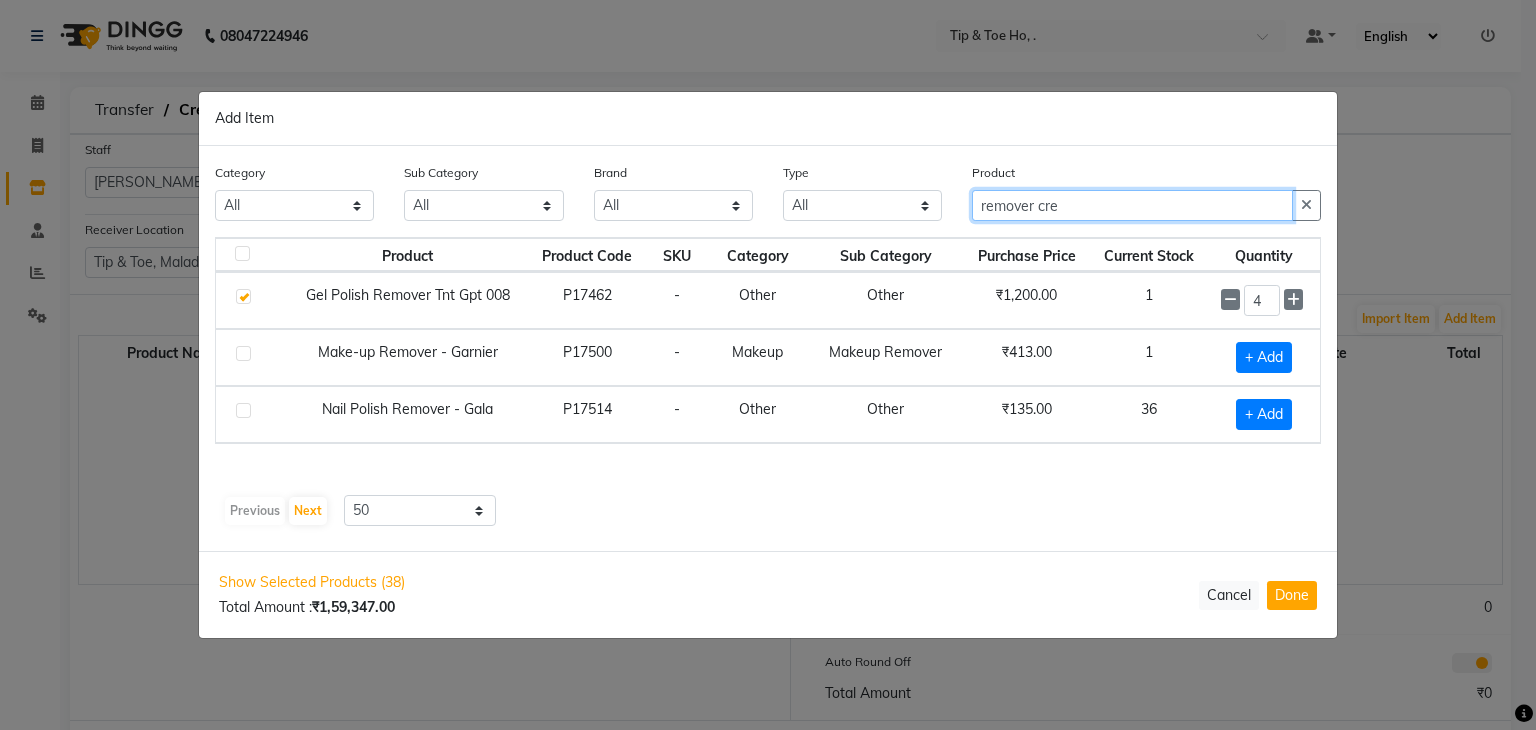 click on "remover cre" 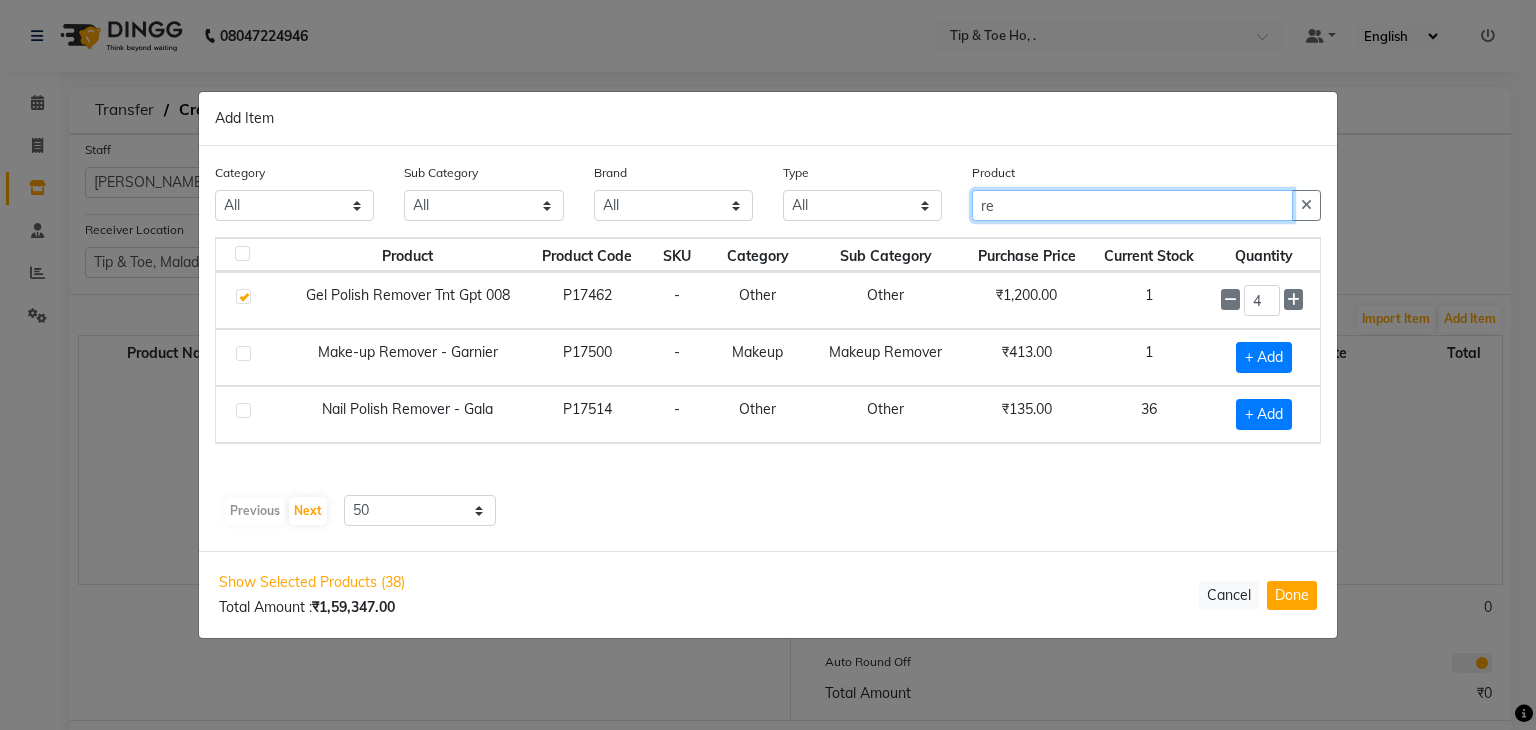 type on "r" 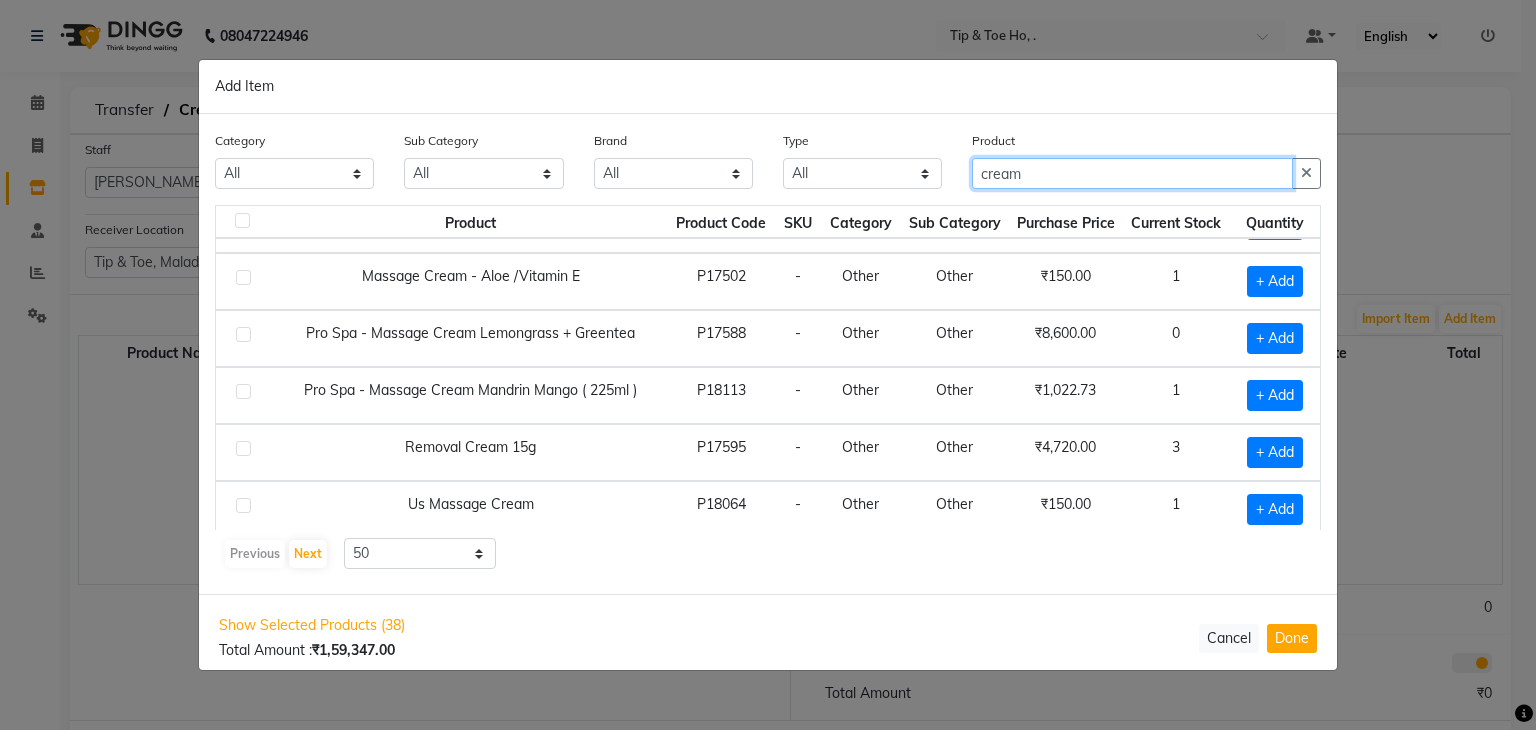 scroll, scrollTop: 159, scrollLeft: 0, axis: vertical 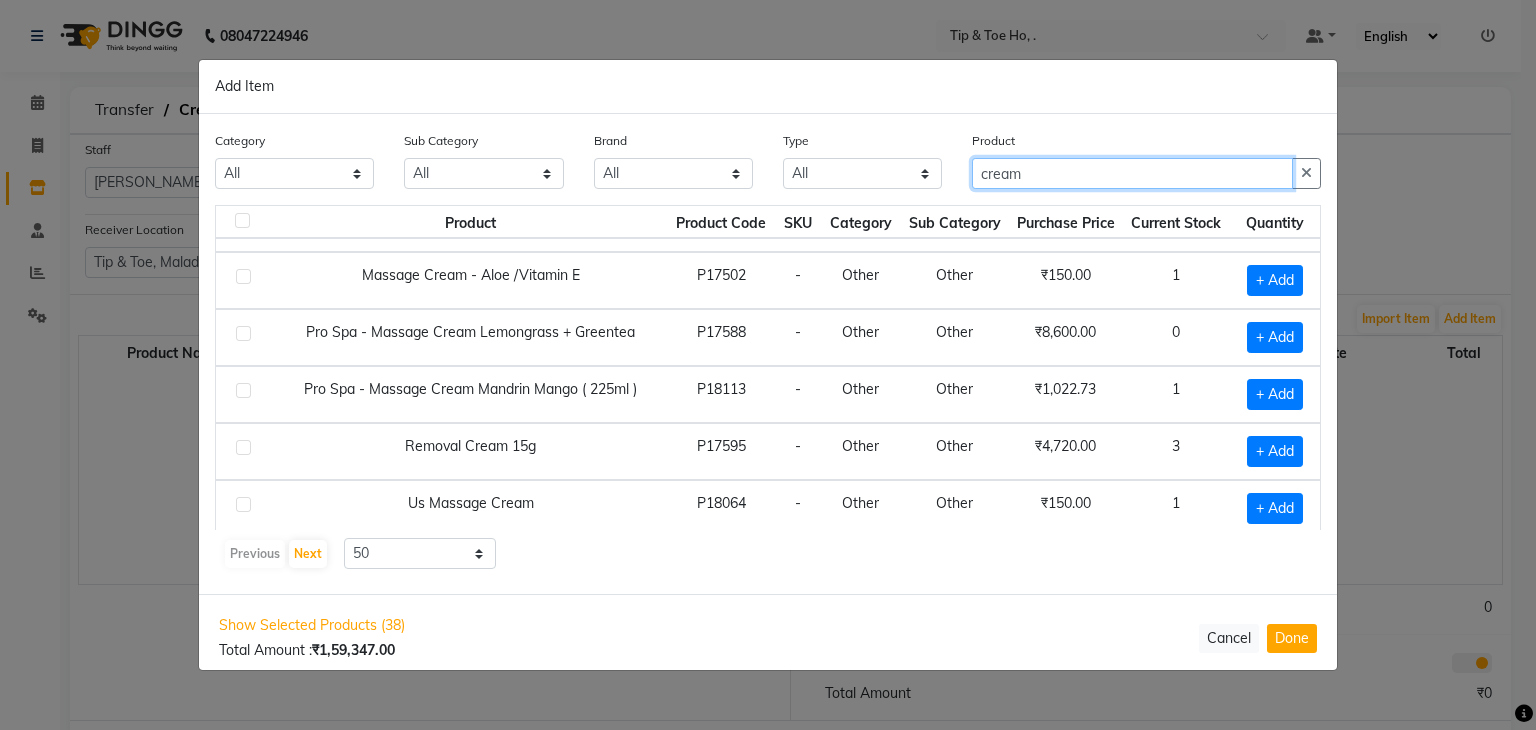type on "cream" 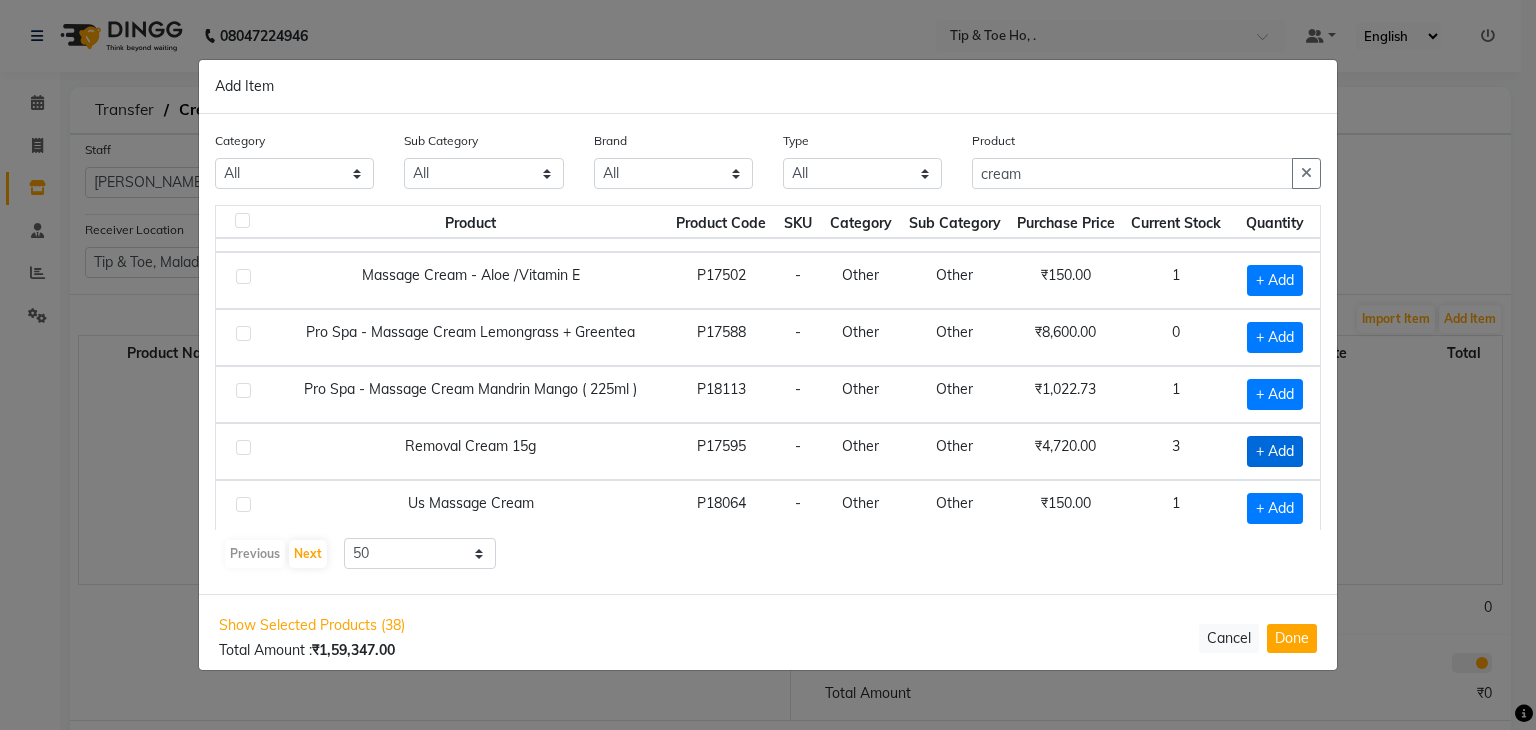 drag, startPoint x: 1268, startPoint y: 426, endPoint x: 1270, endPoint y: 441, distance: 15.132746 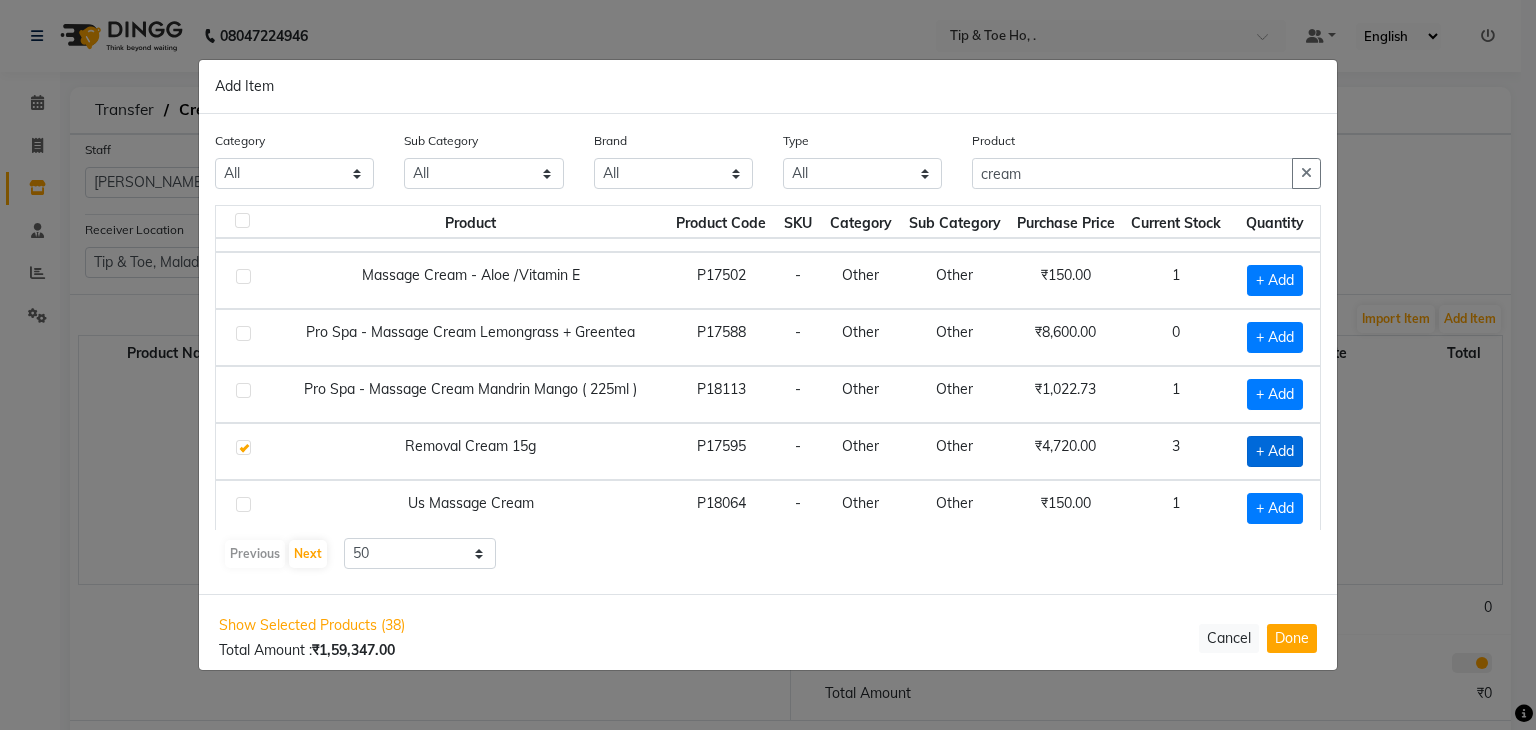 checkbox on "true" 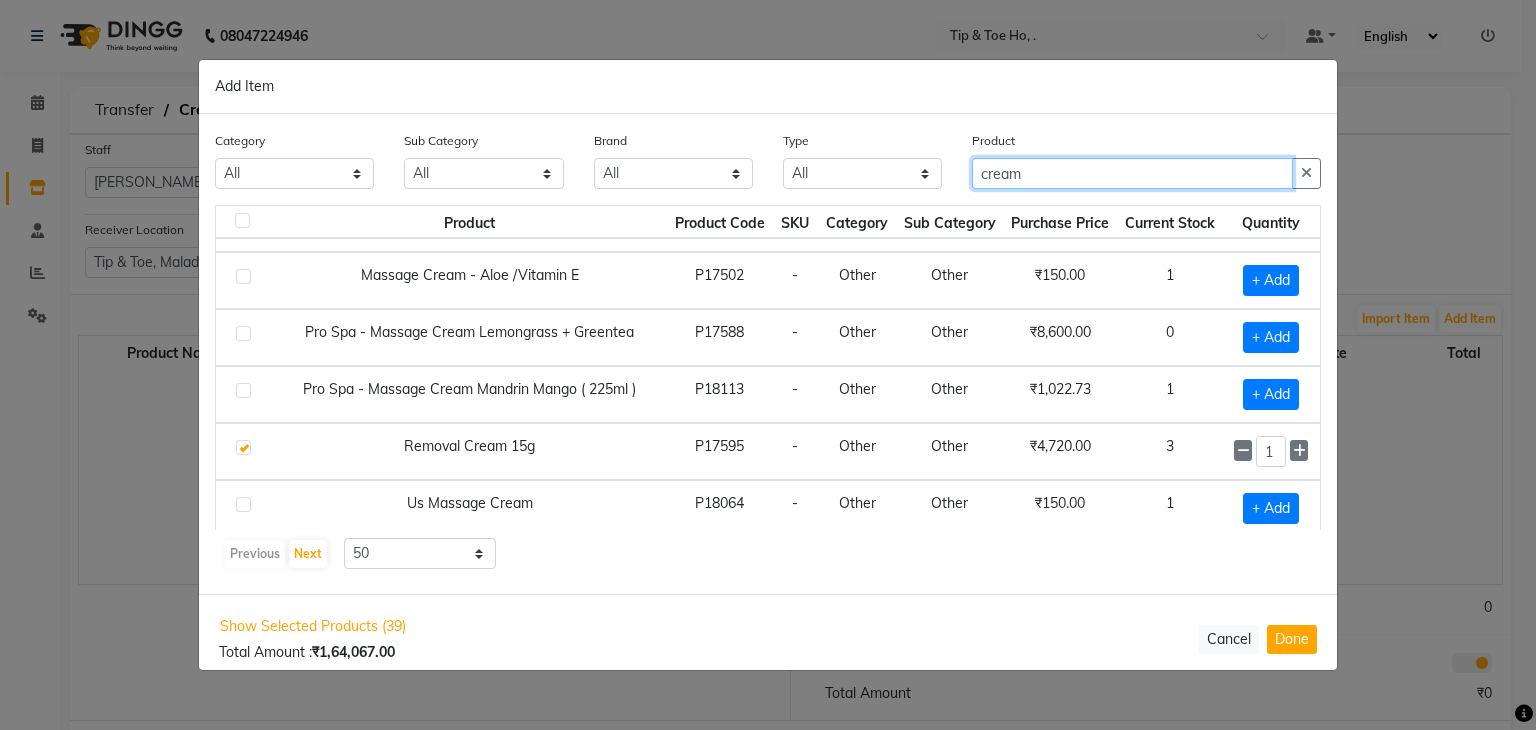 click on "cream" 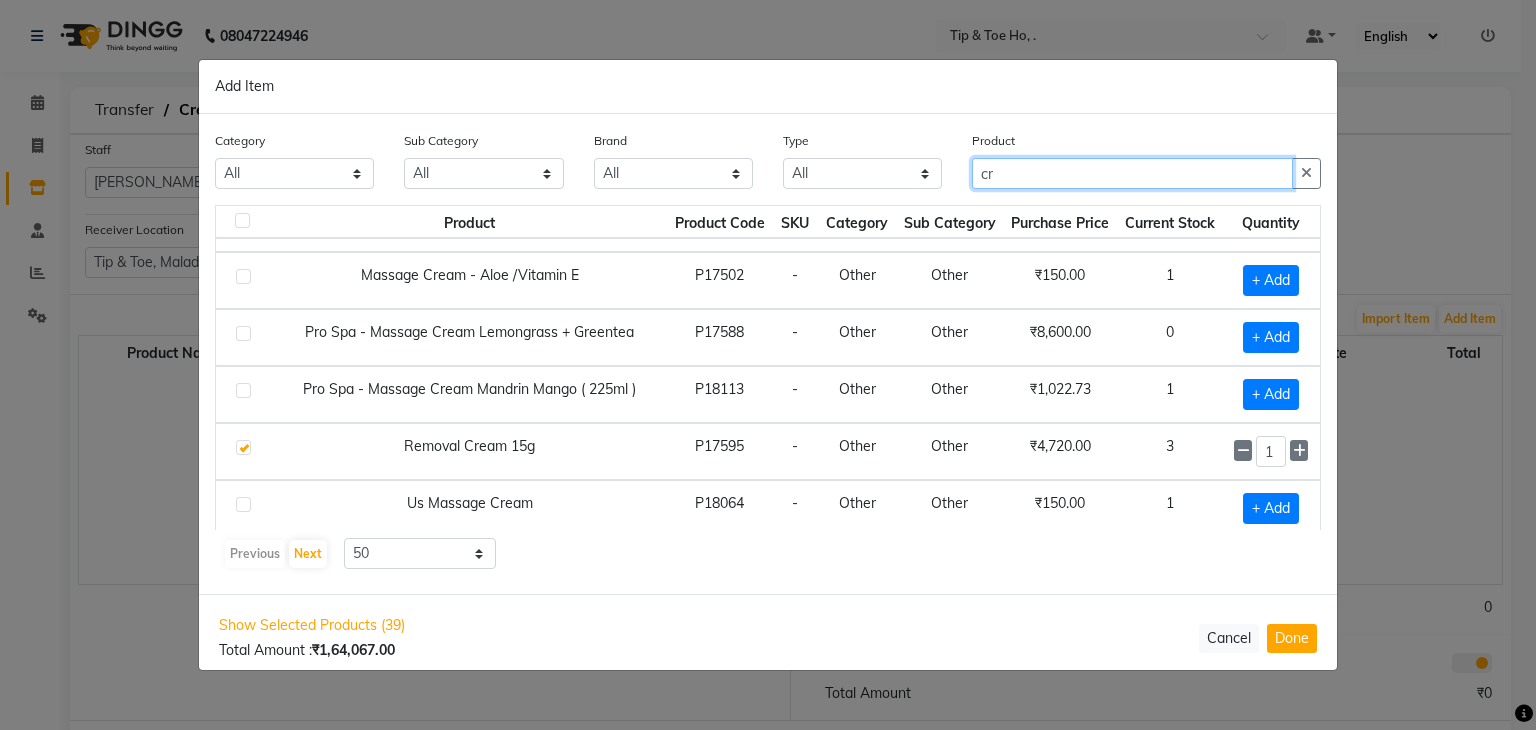 type on "c" 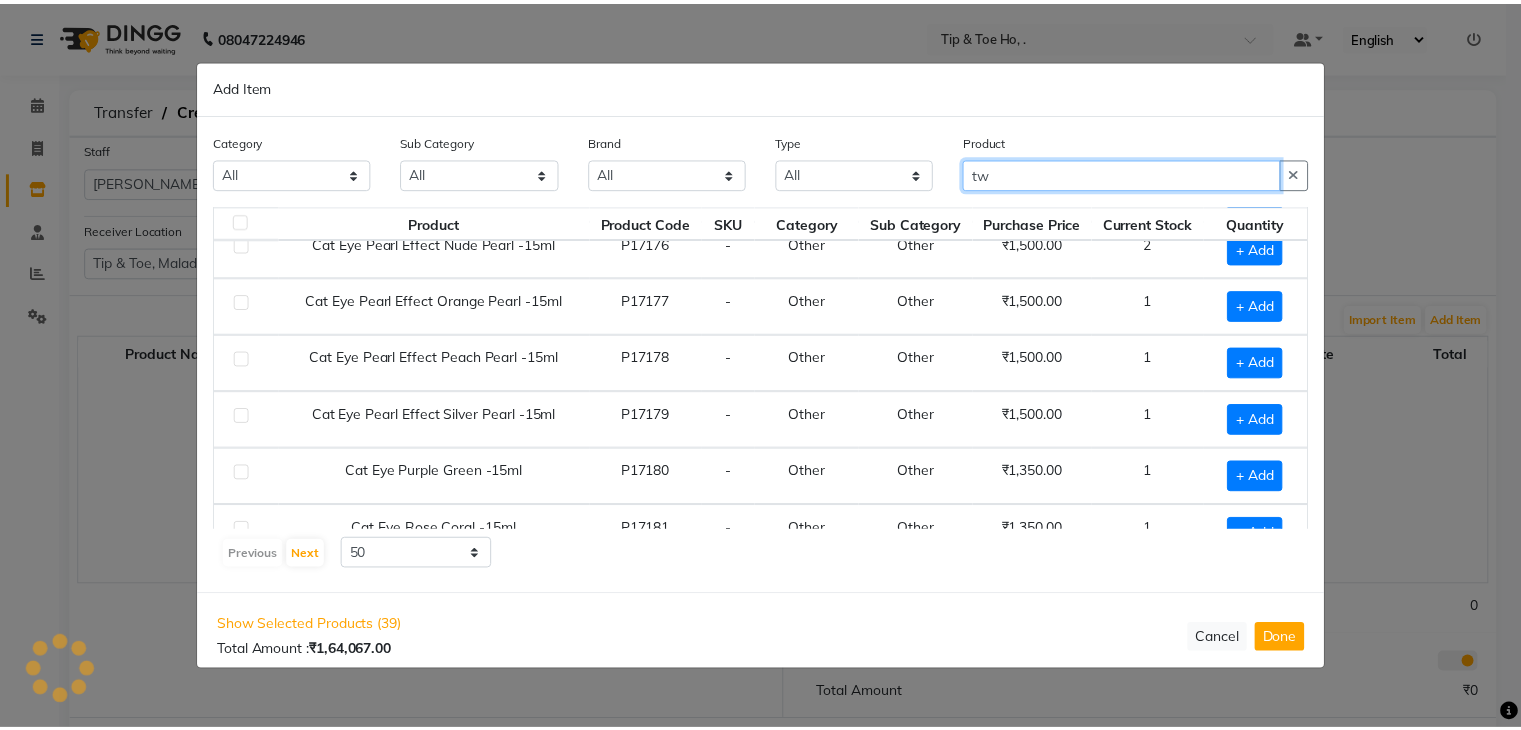 scroll, scrollTop: 0, scrollLeft: 0, axis: both 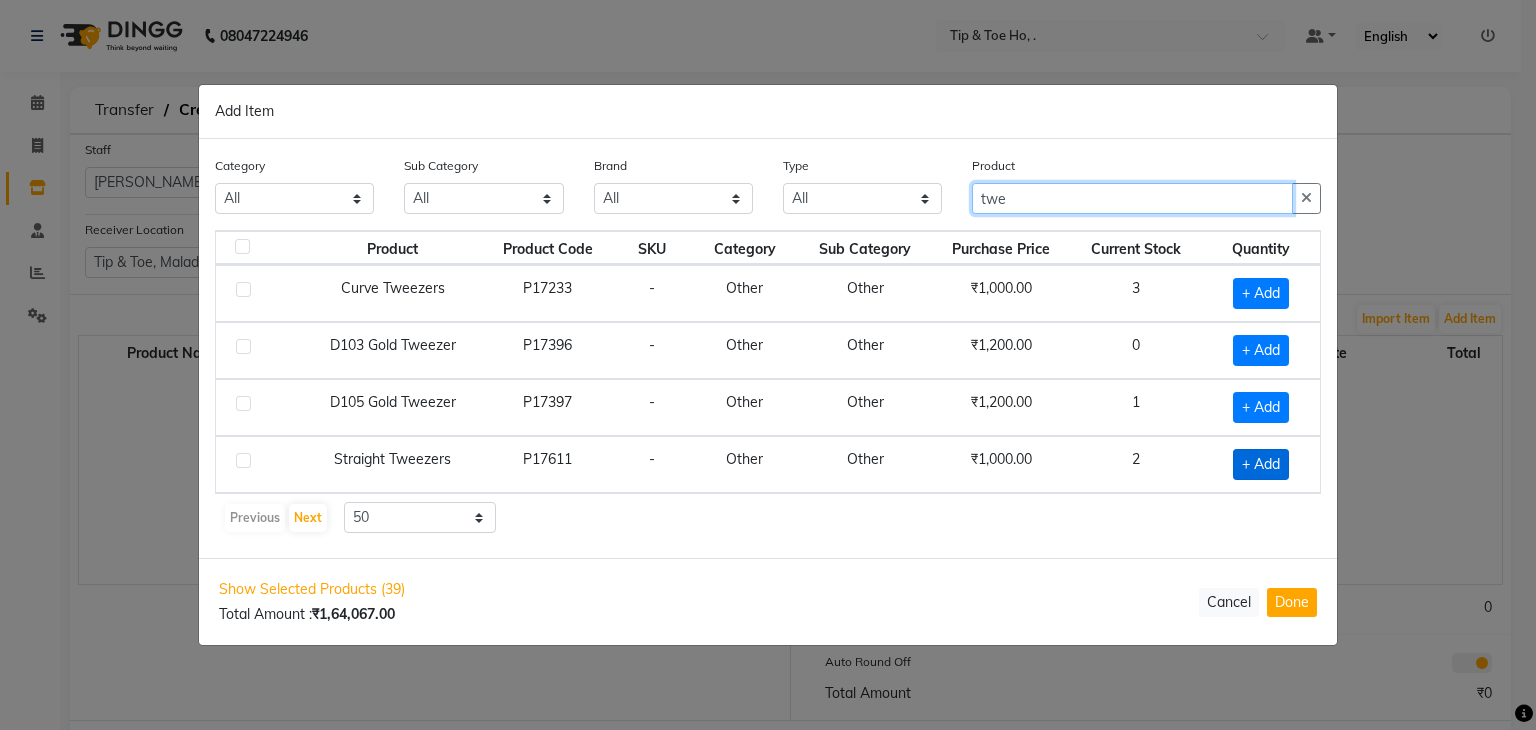 type on "twe" 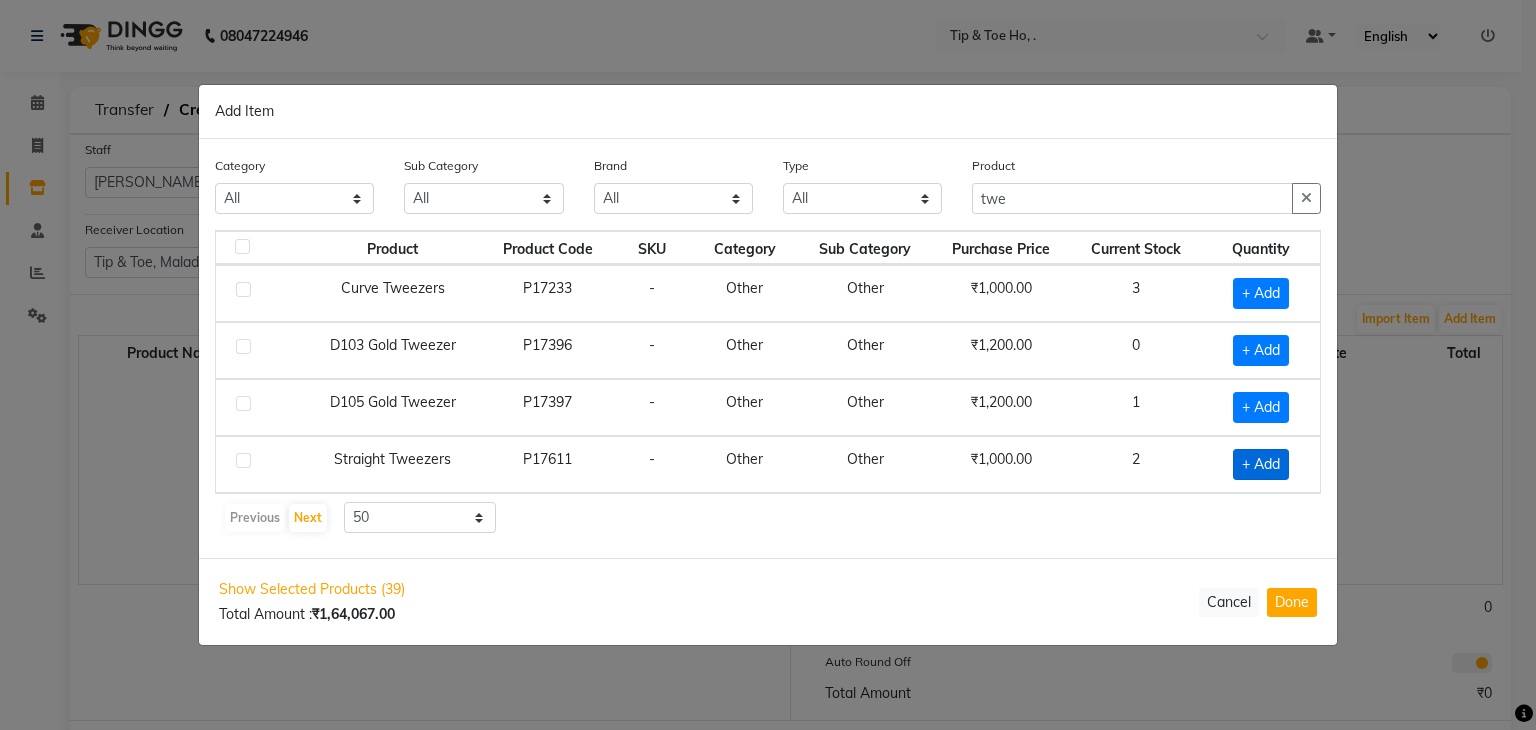 click on "+ Add" 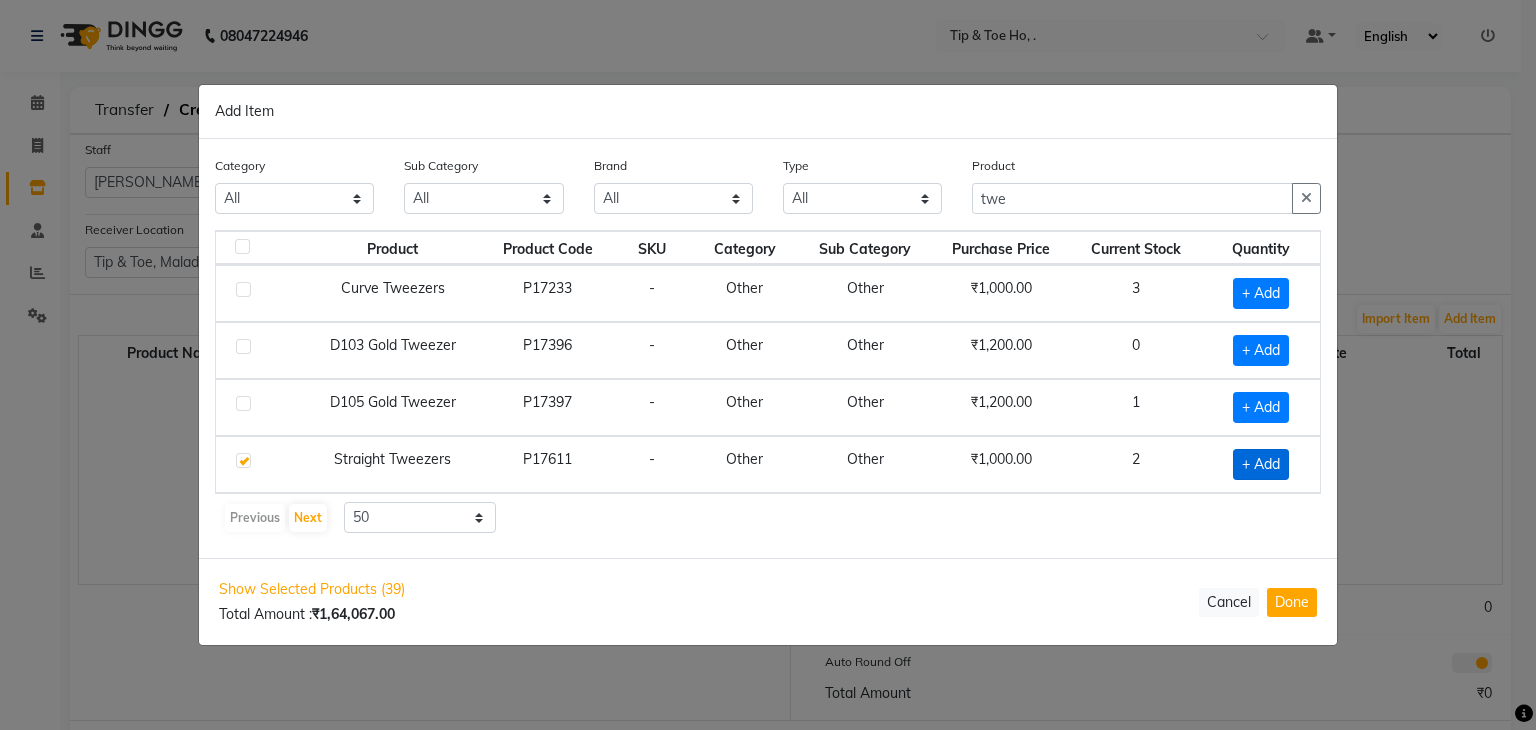 checkbox on "true" 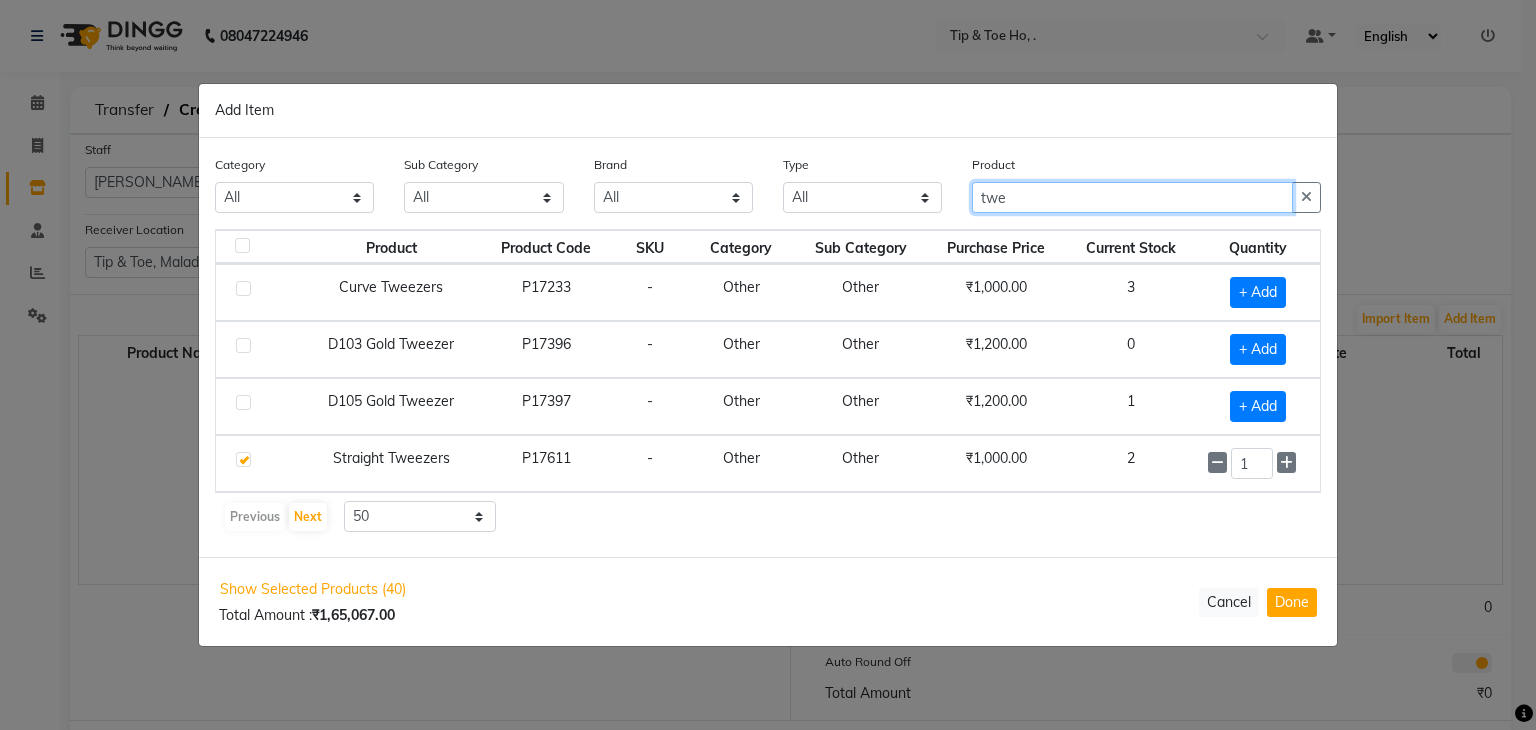 click on "twe" 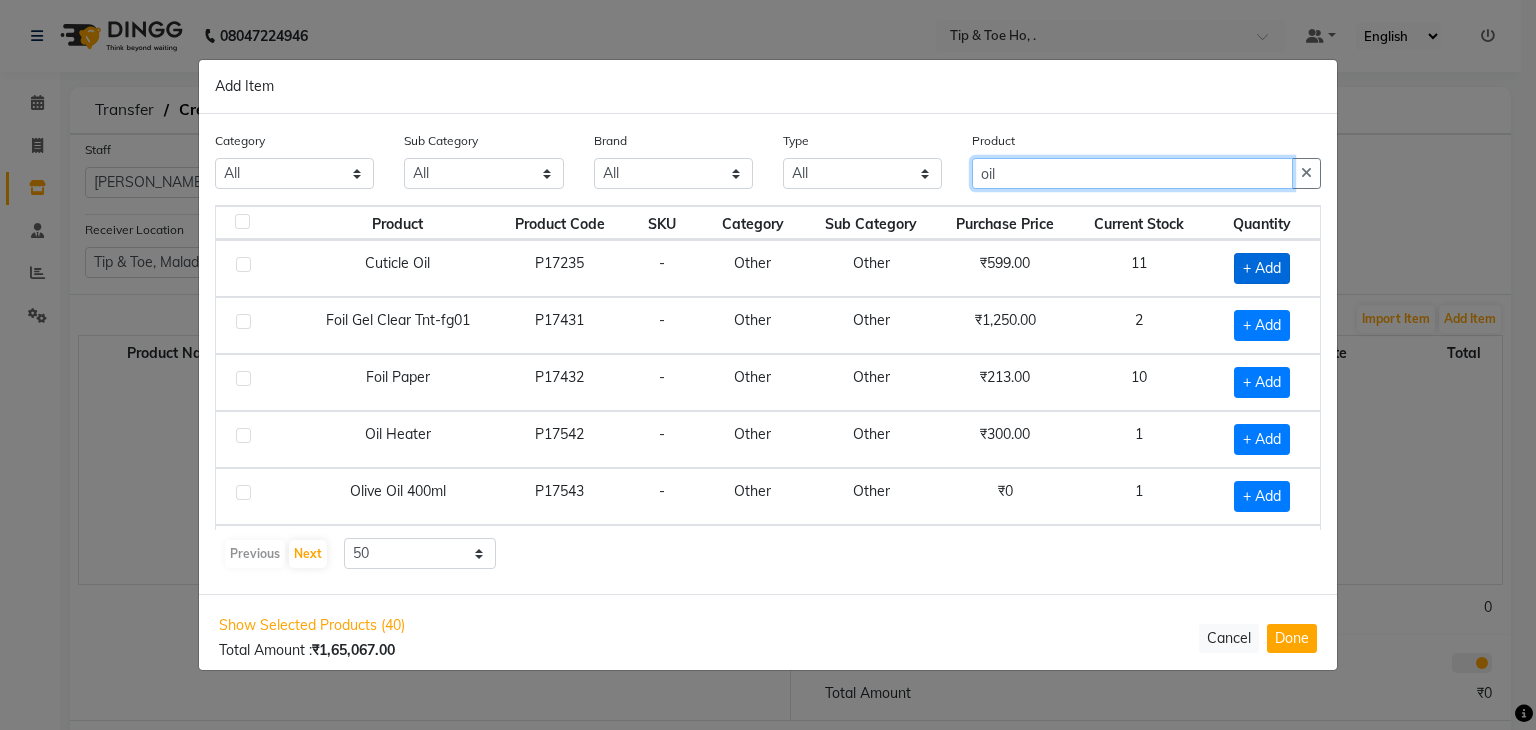 type on "oil" 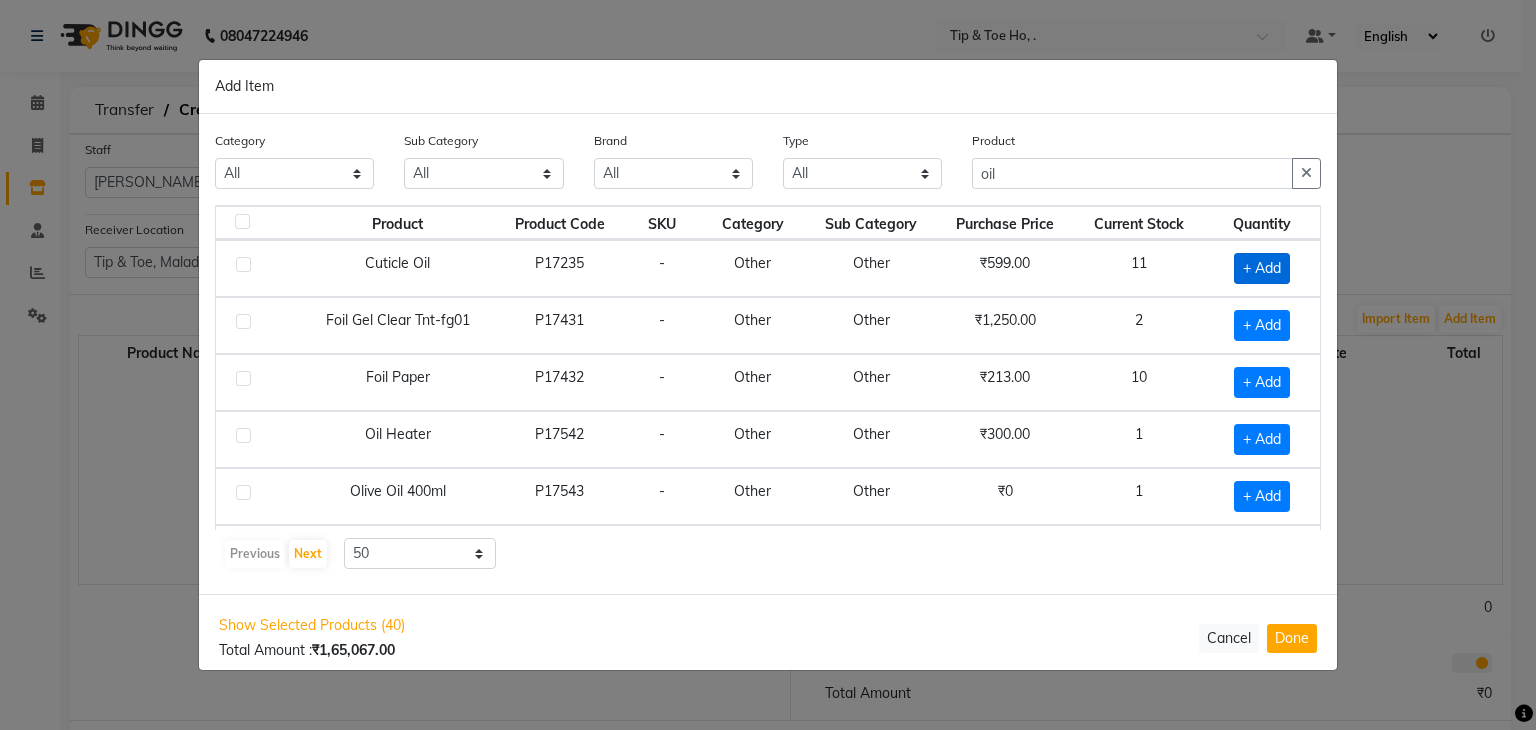 click on "+ Add" 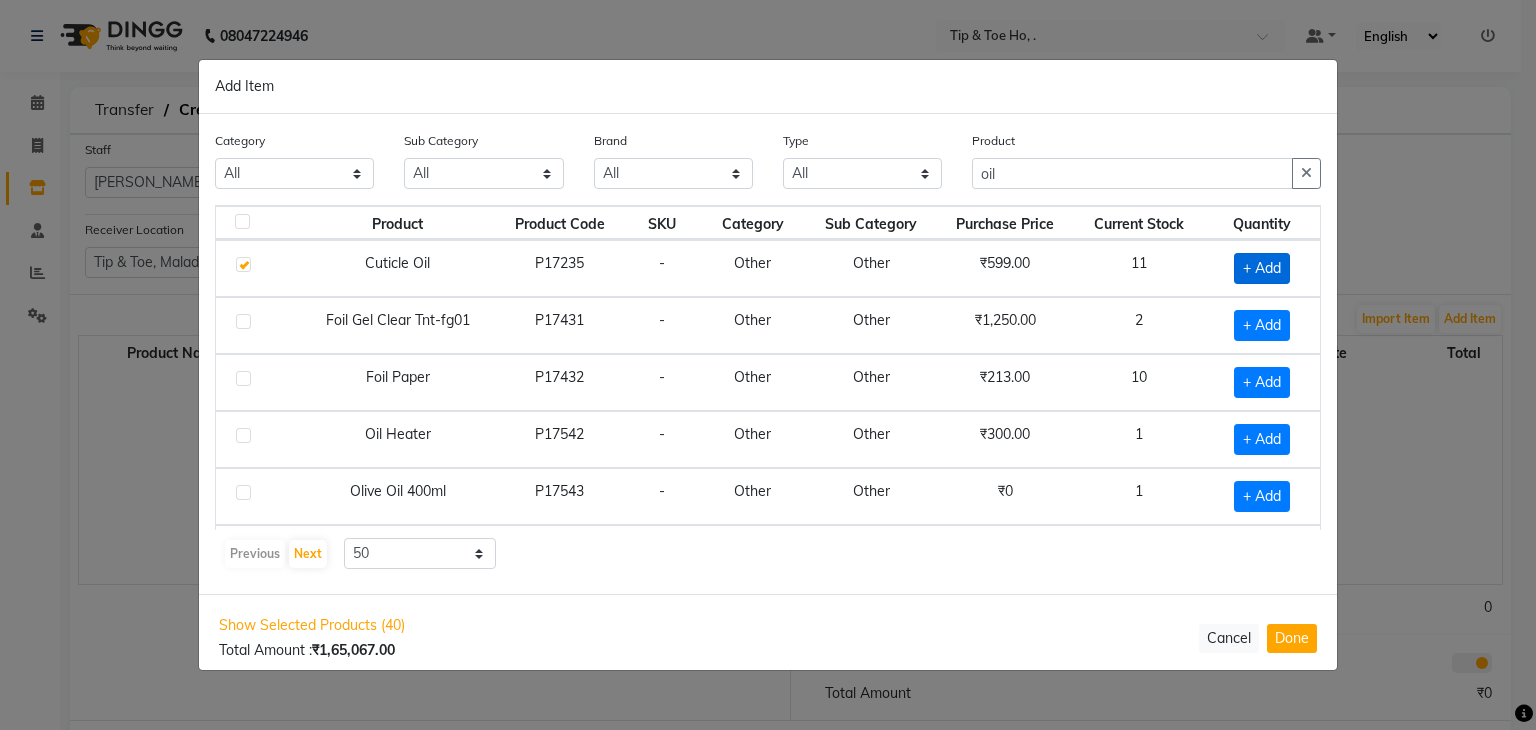 checkbox on "true" 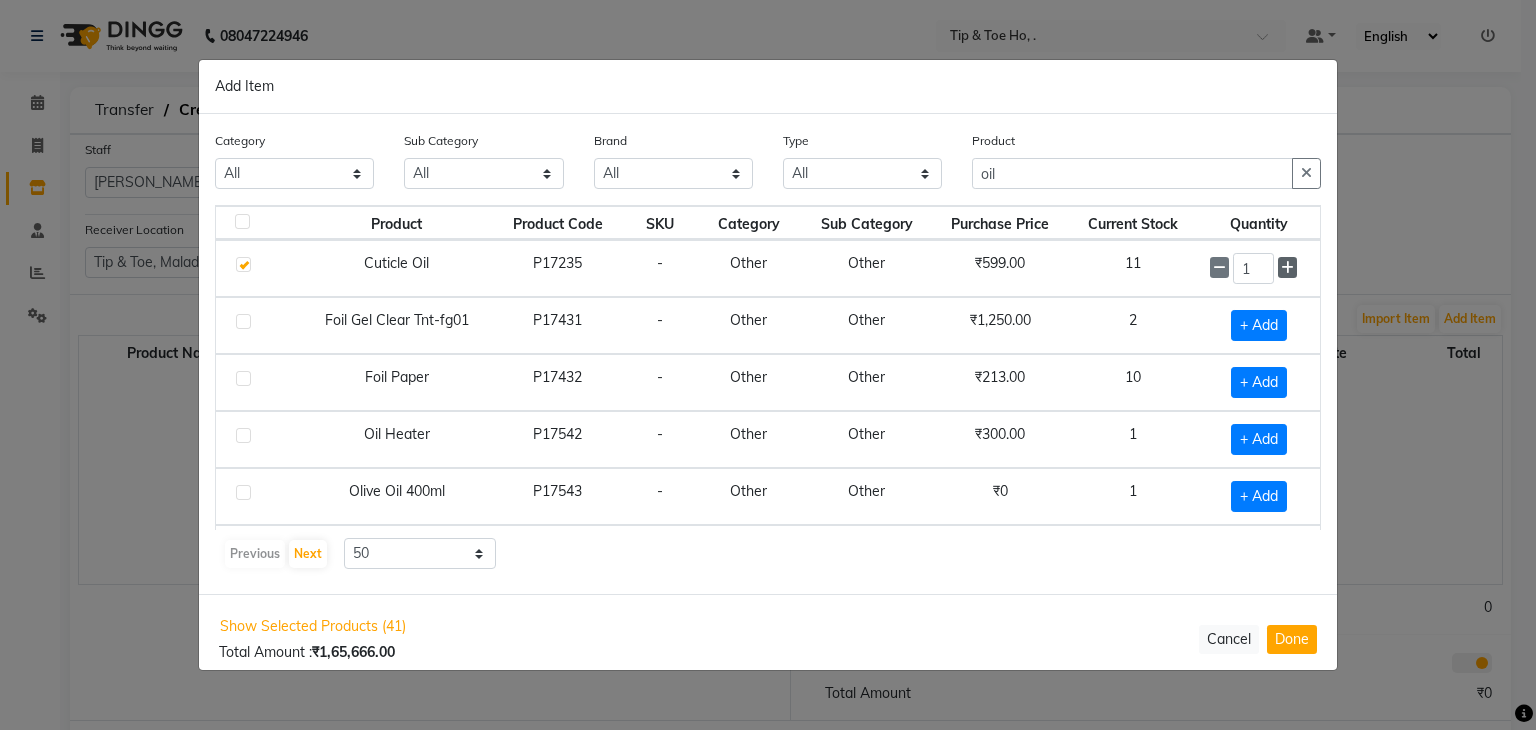 click 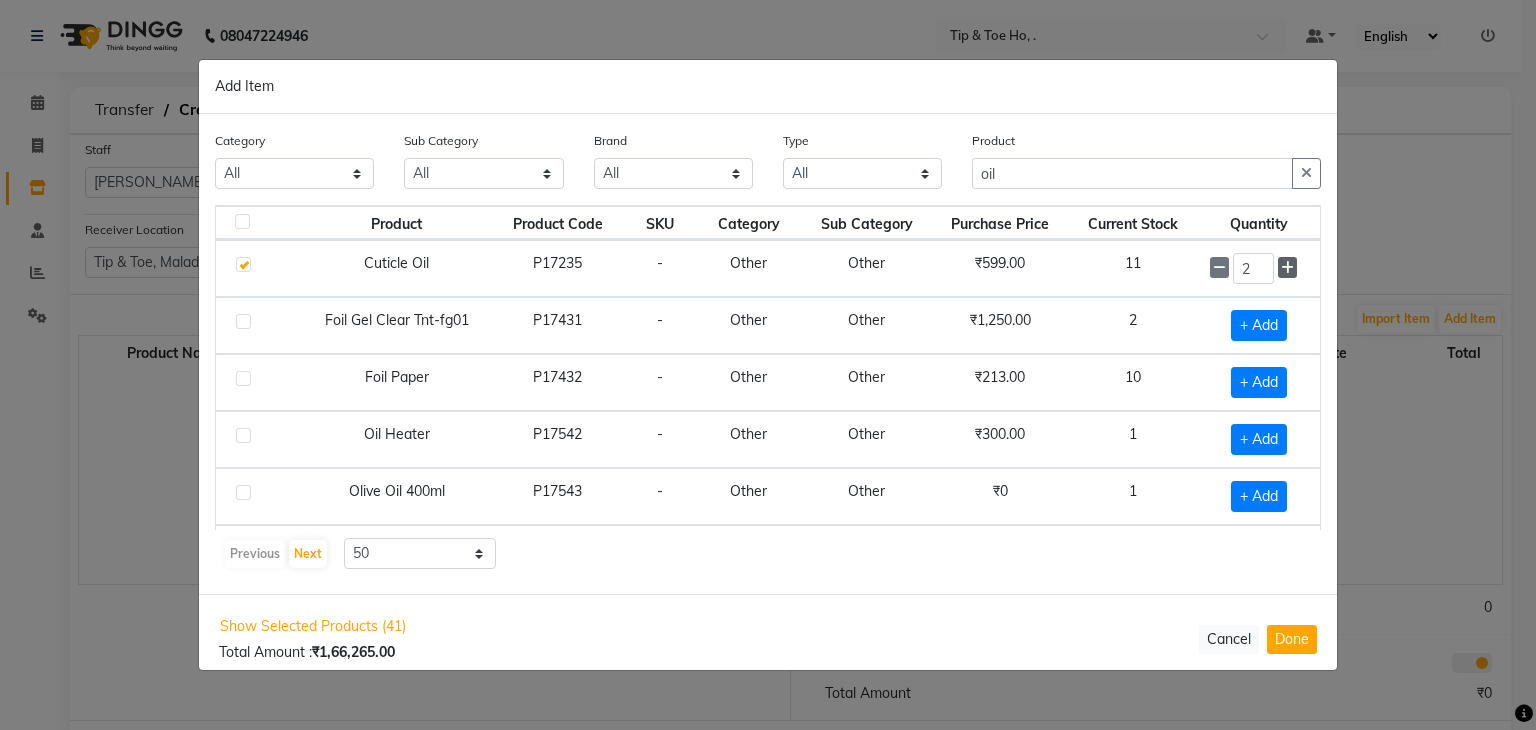 click 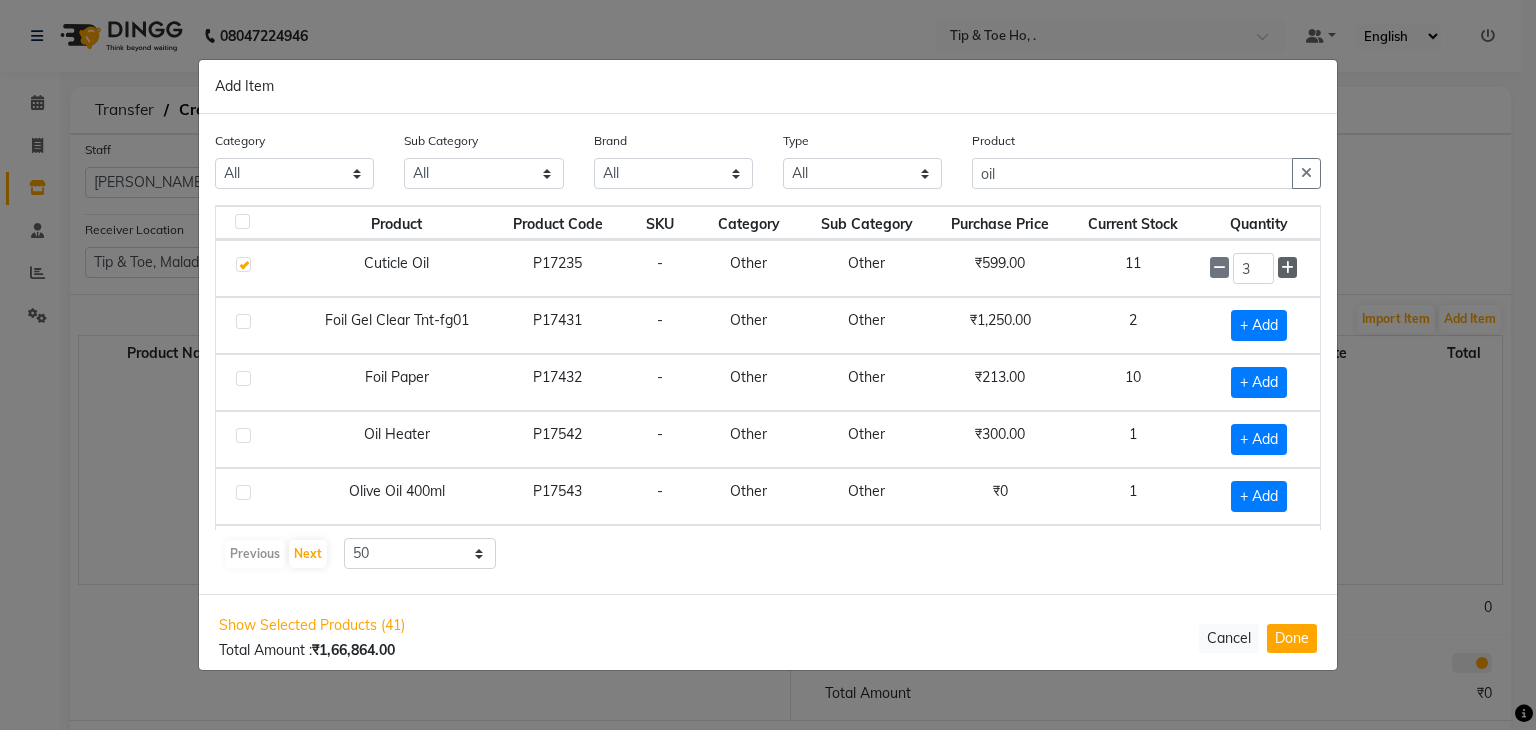 click 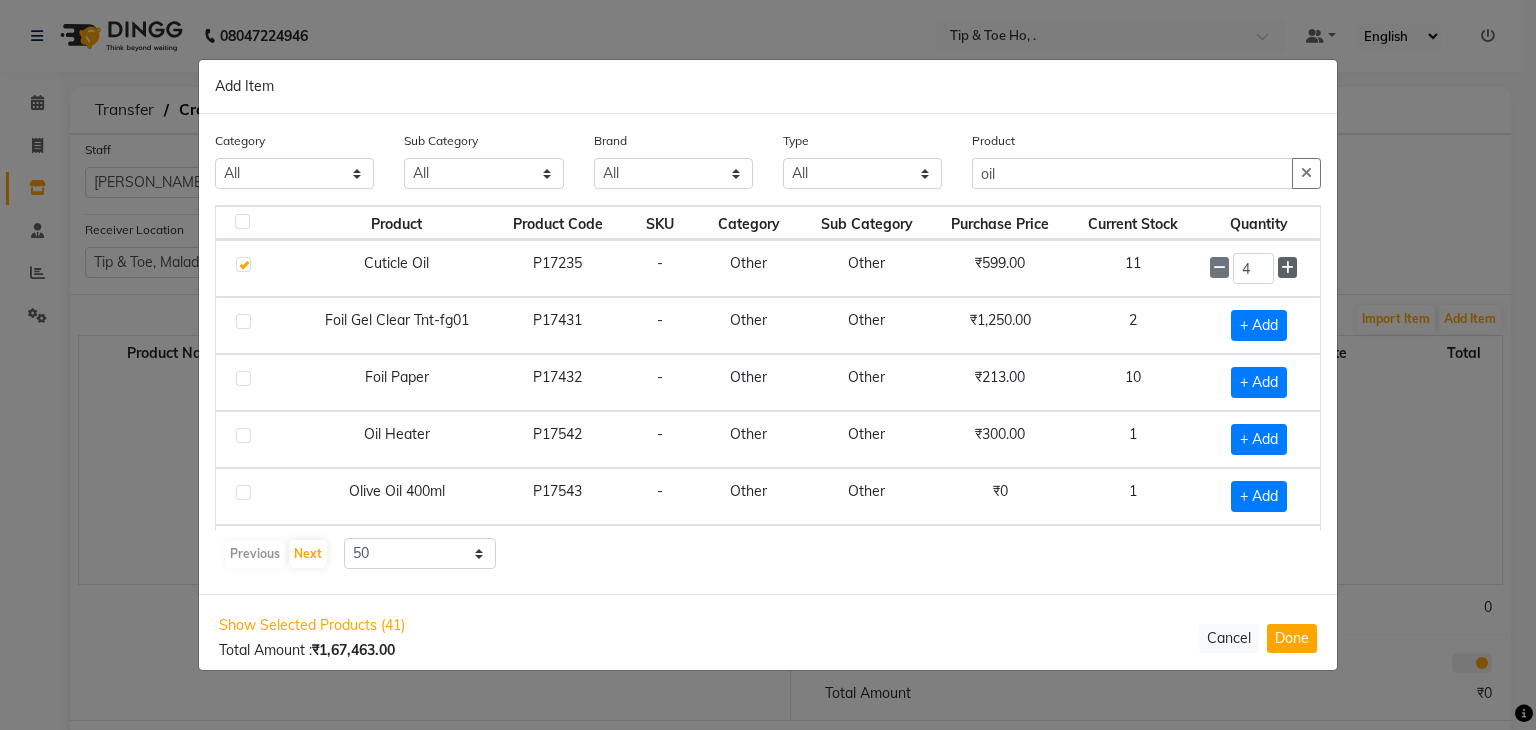 click 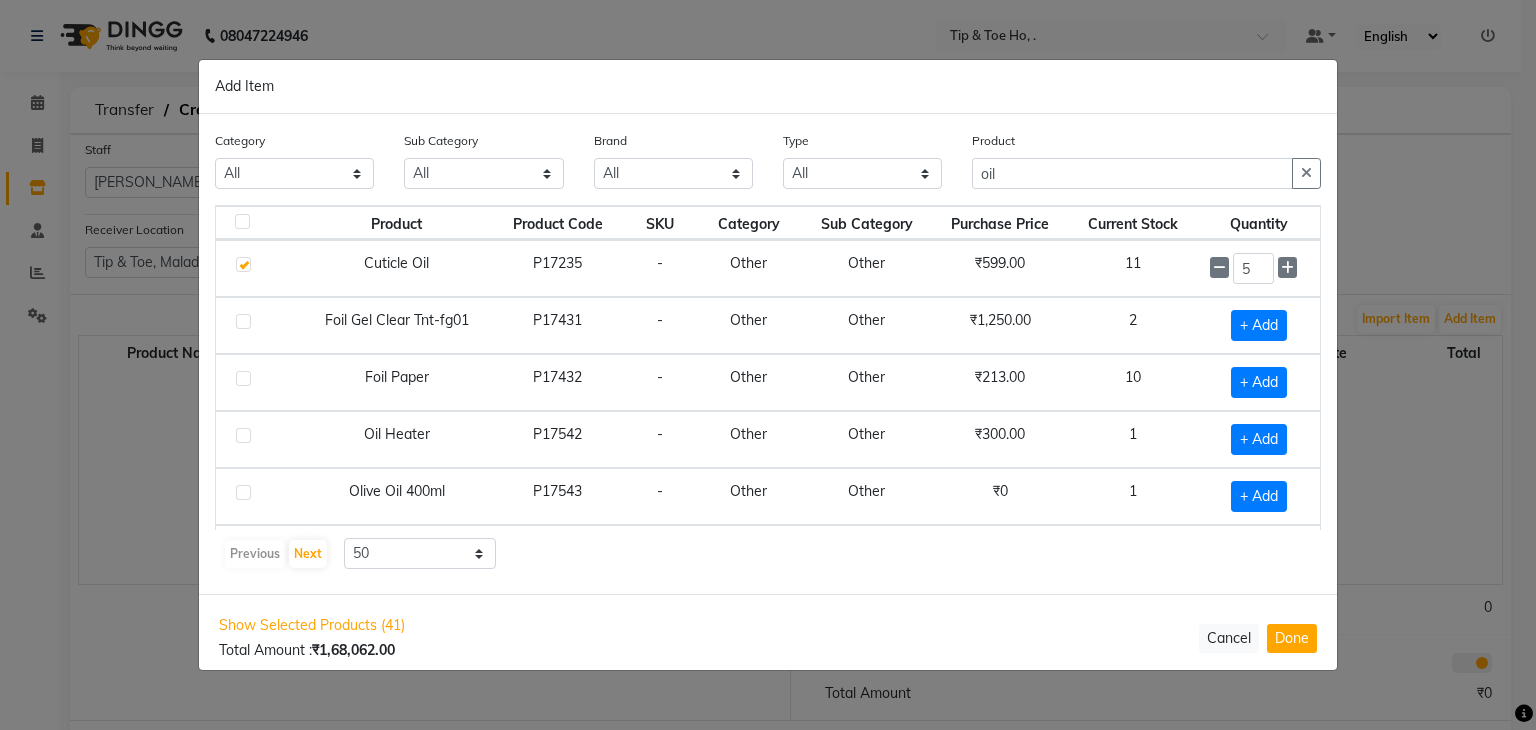 click on "₹0" 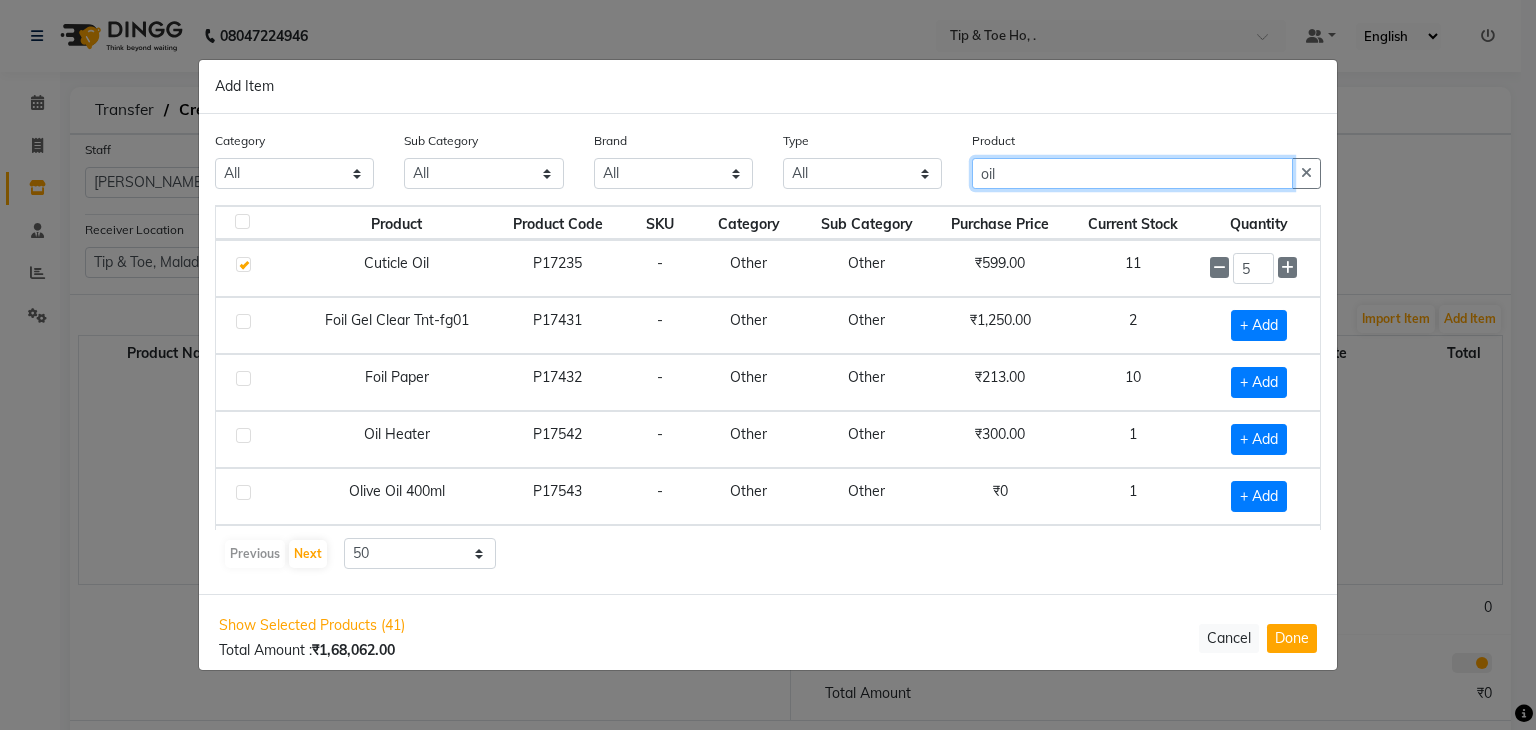 click on "oil" 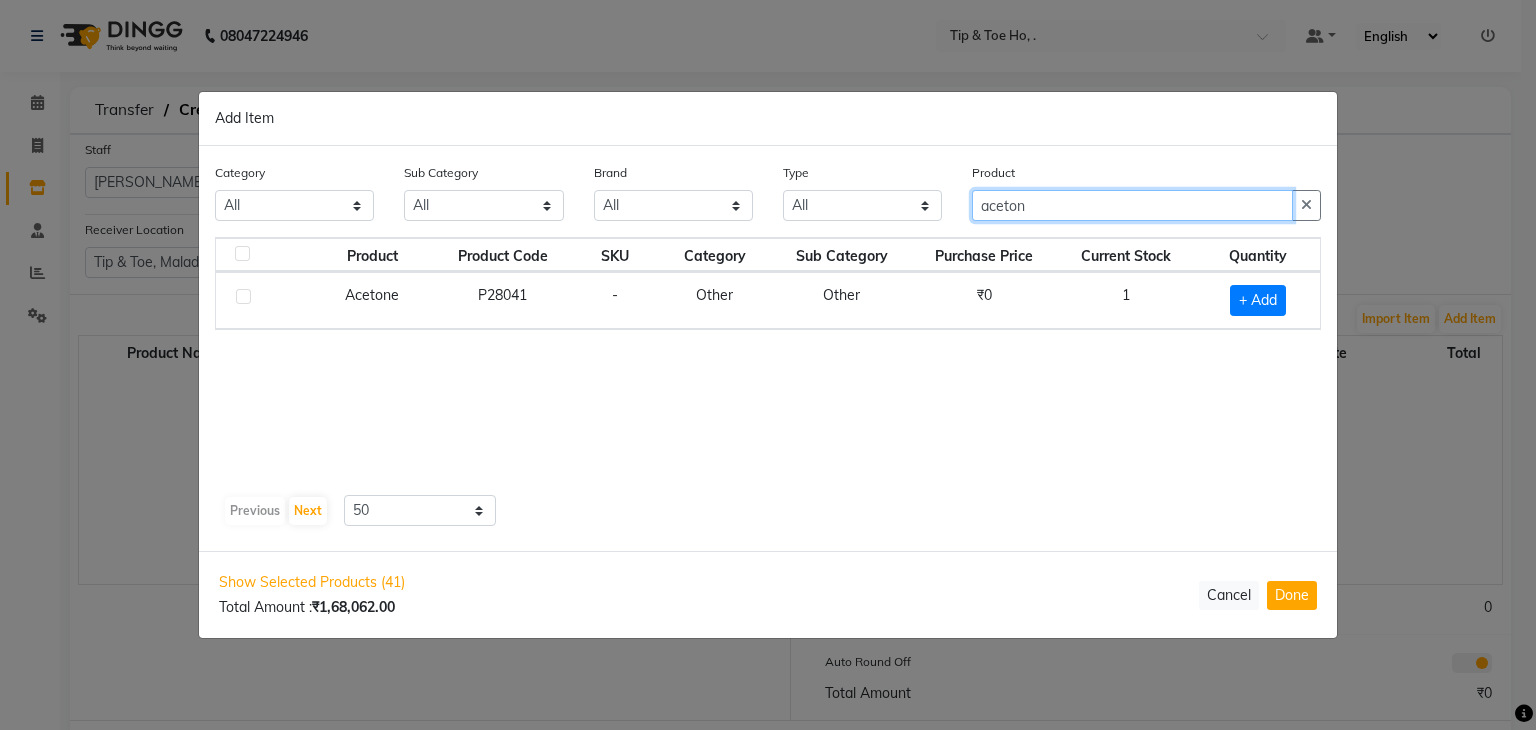 type on "acetone" 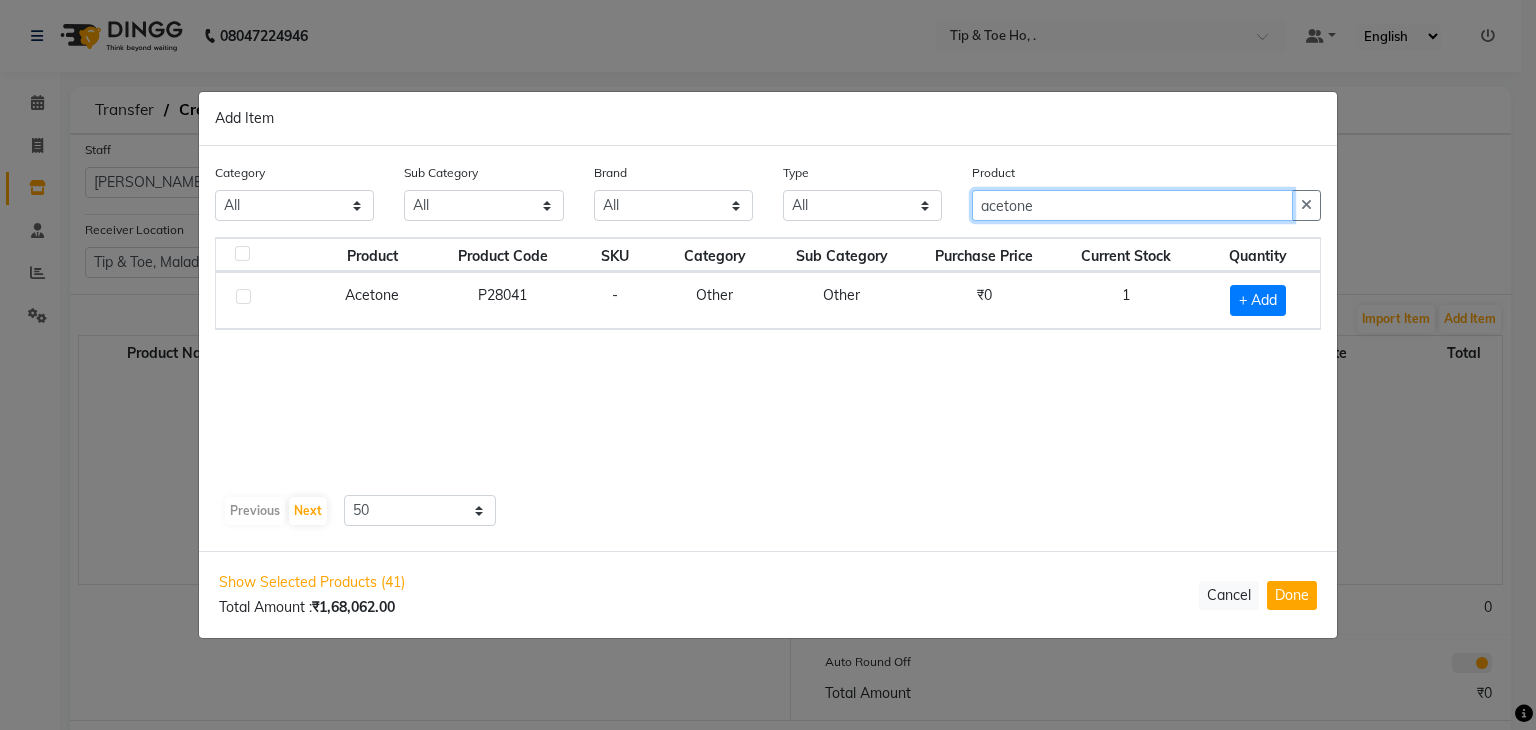 click on "acetone" 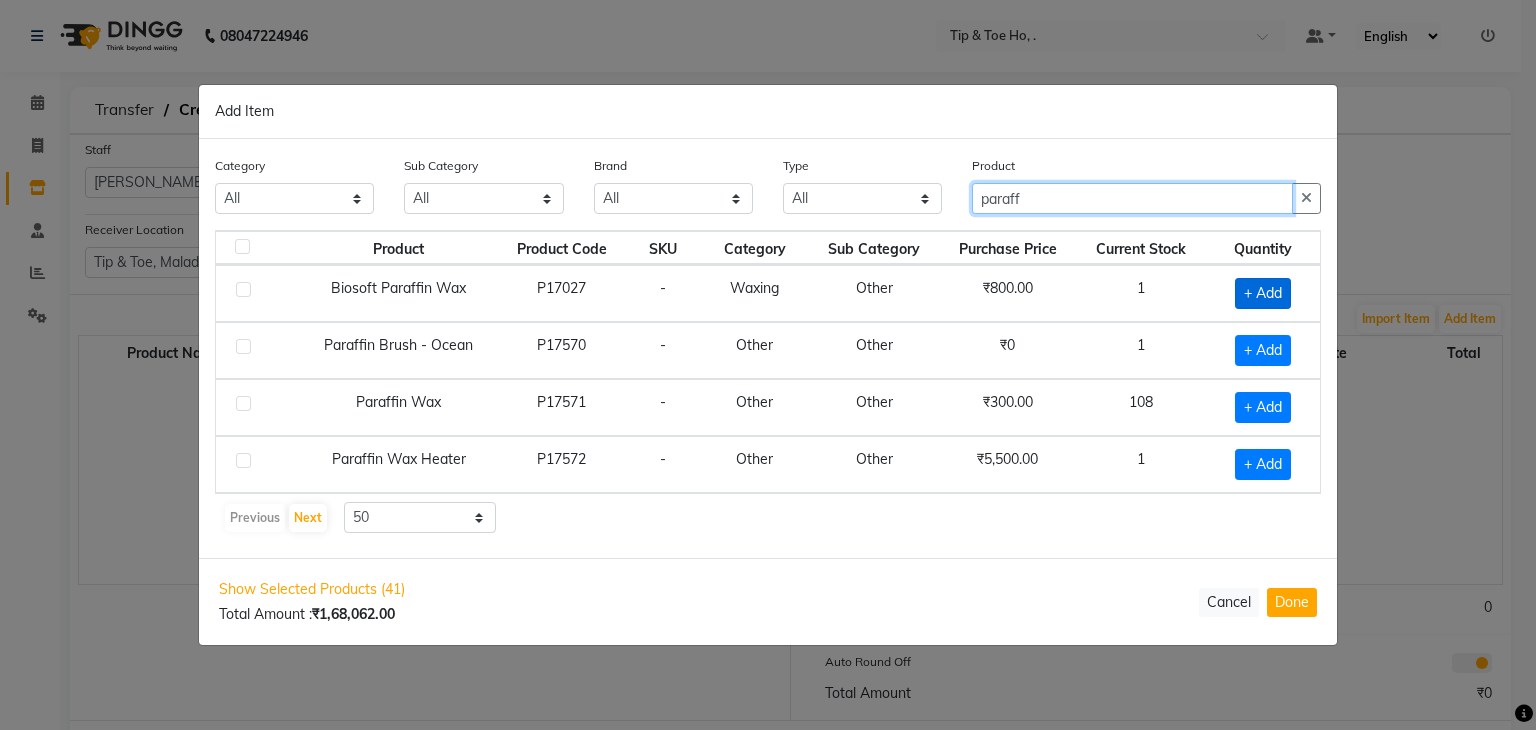 type on "paraff" 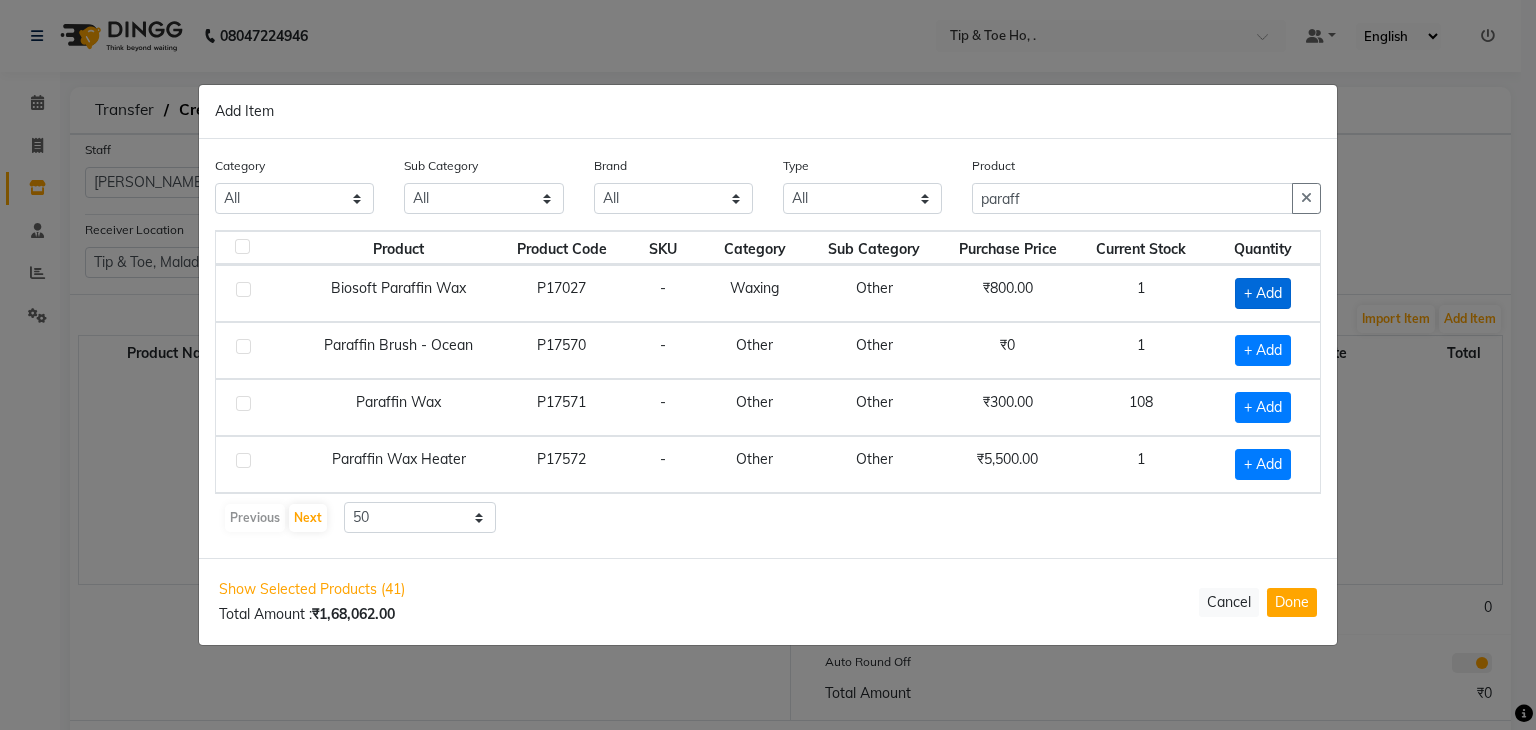click on "+ Add" 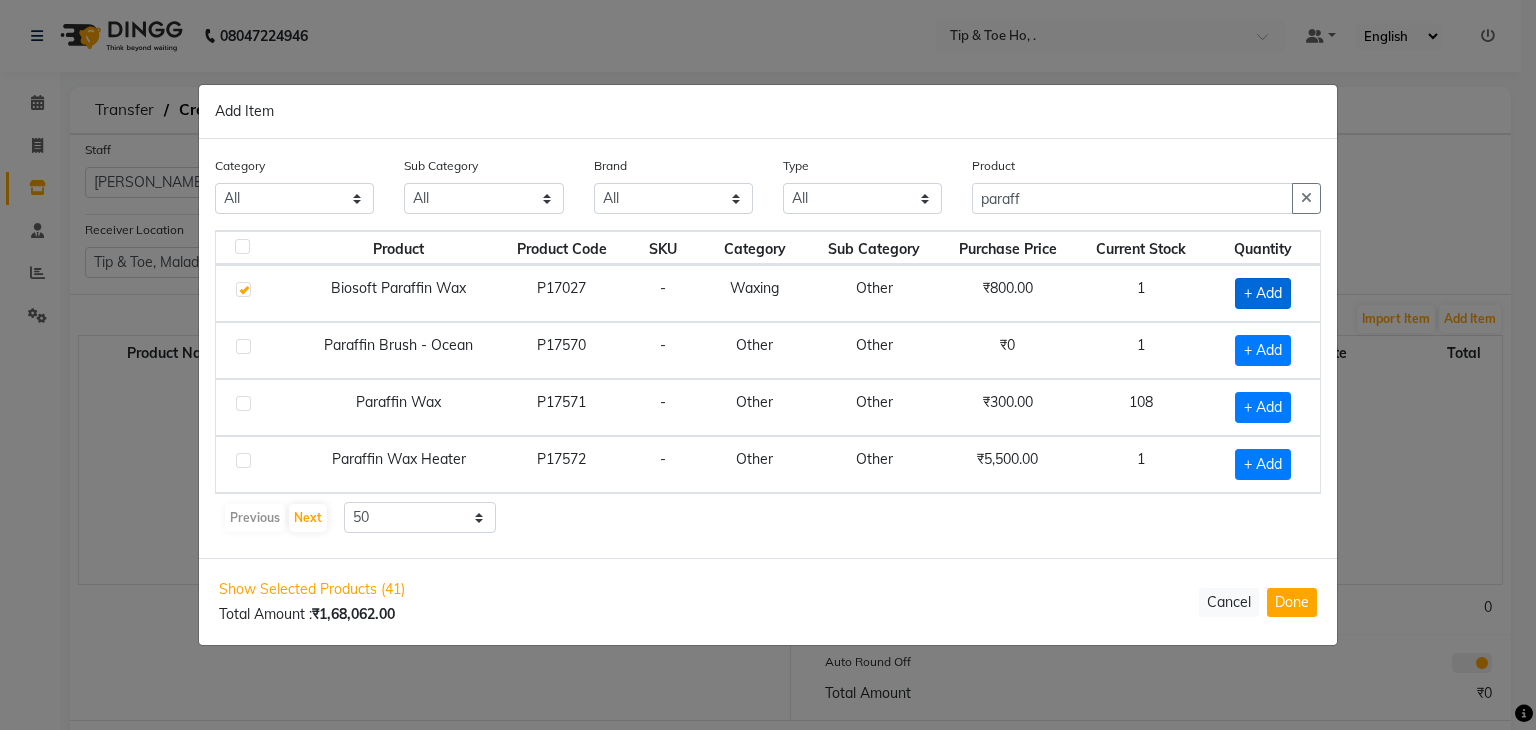 checkbox on "true" 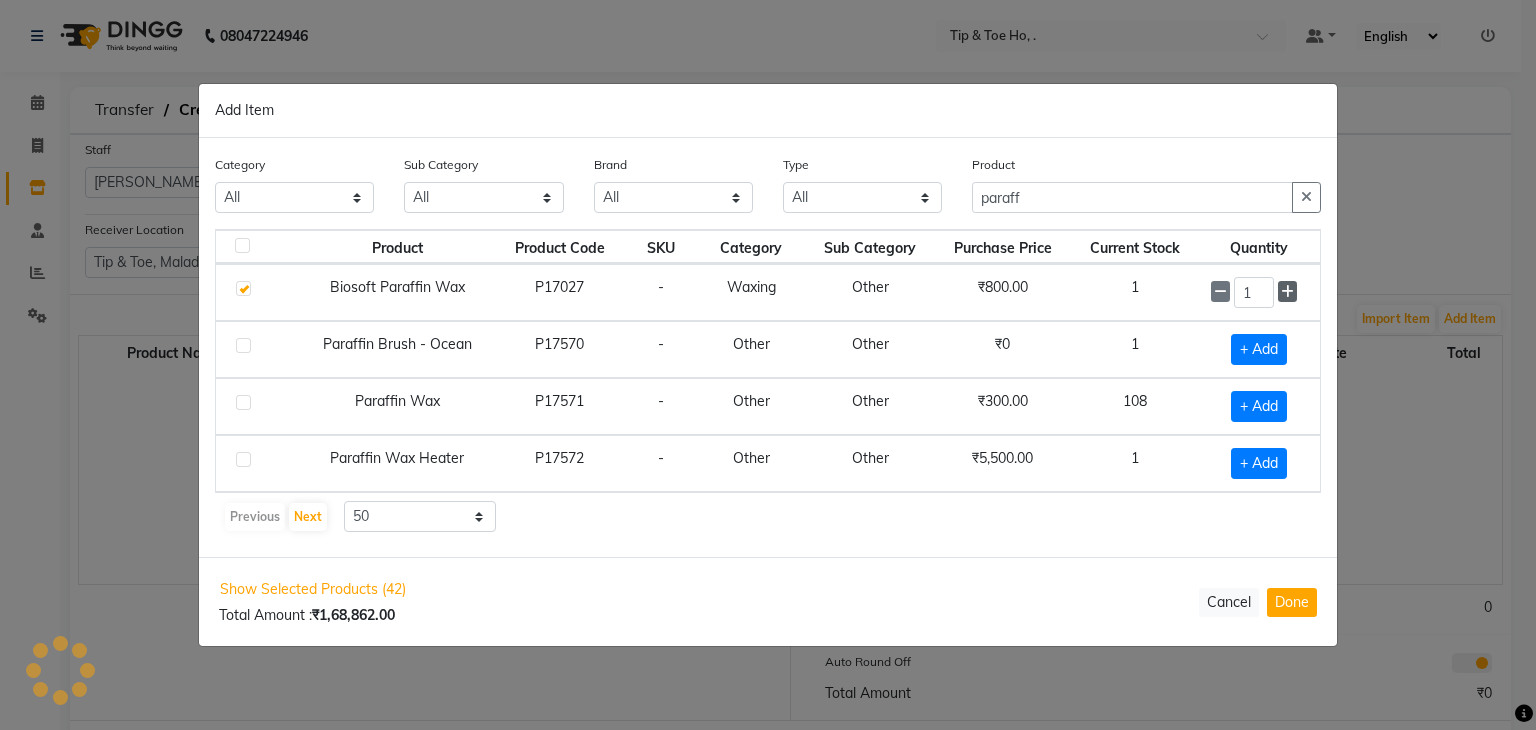 click 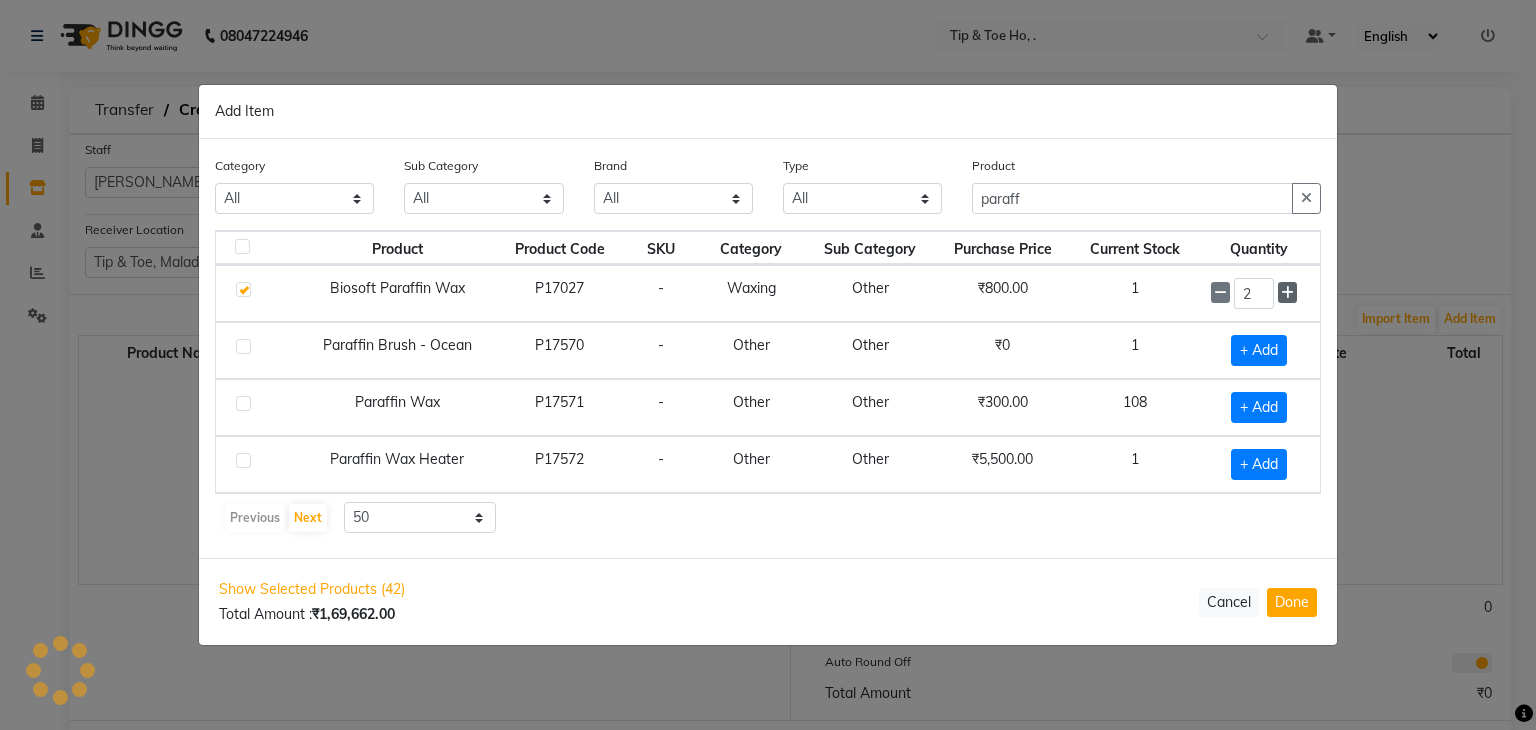 click 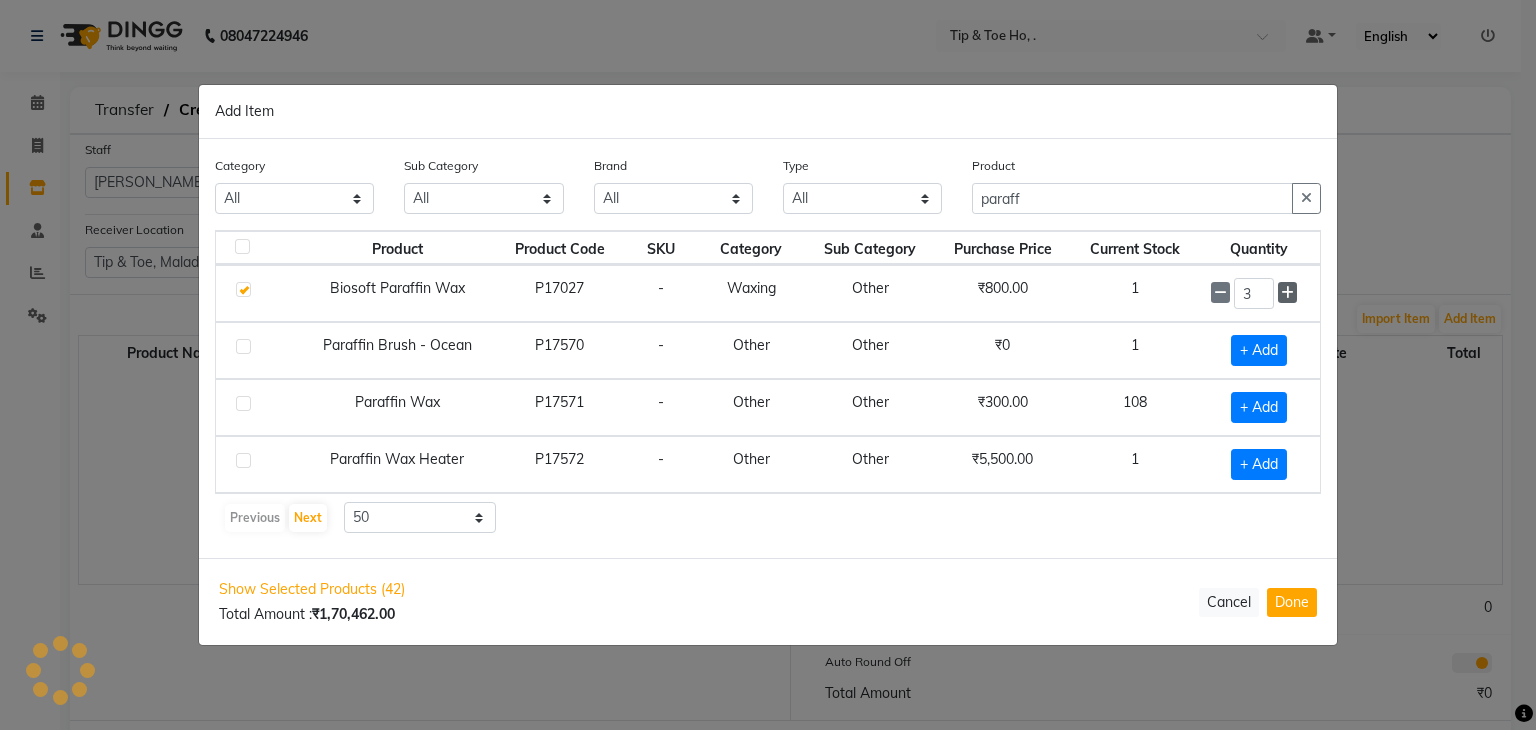 click 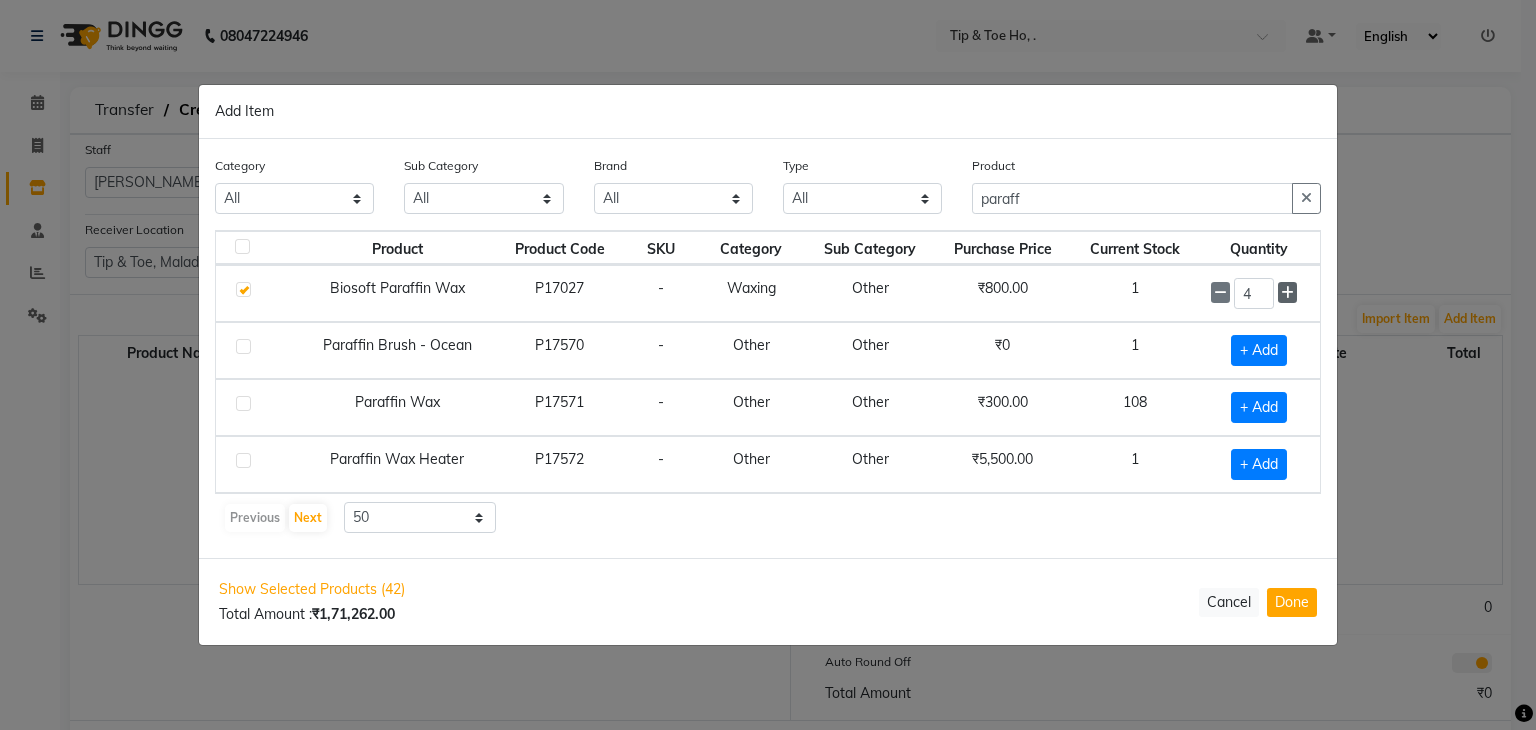 click 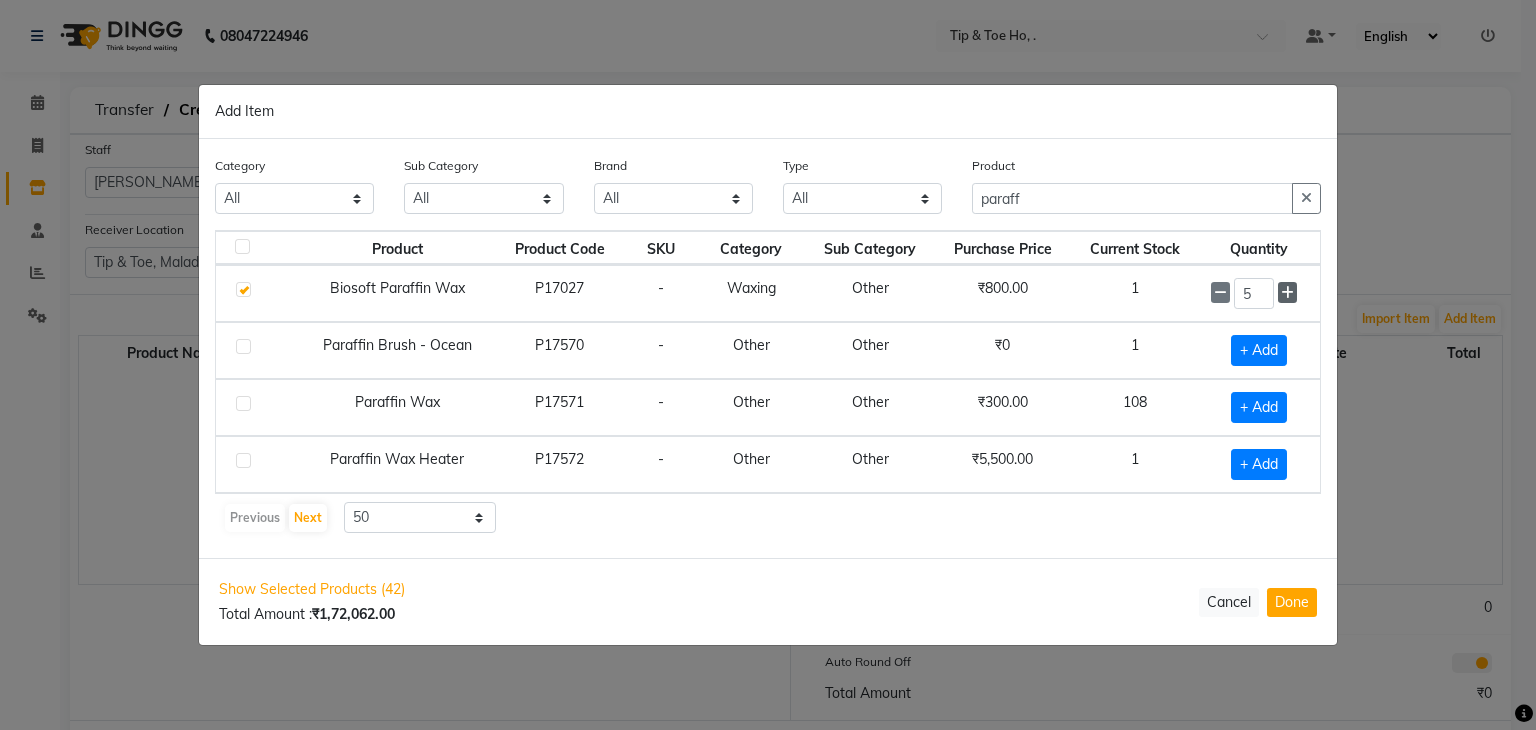 click 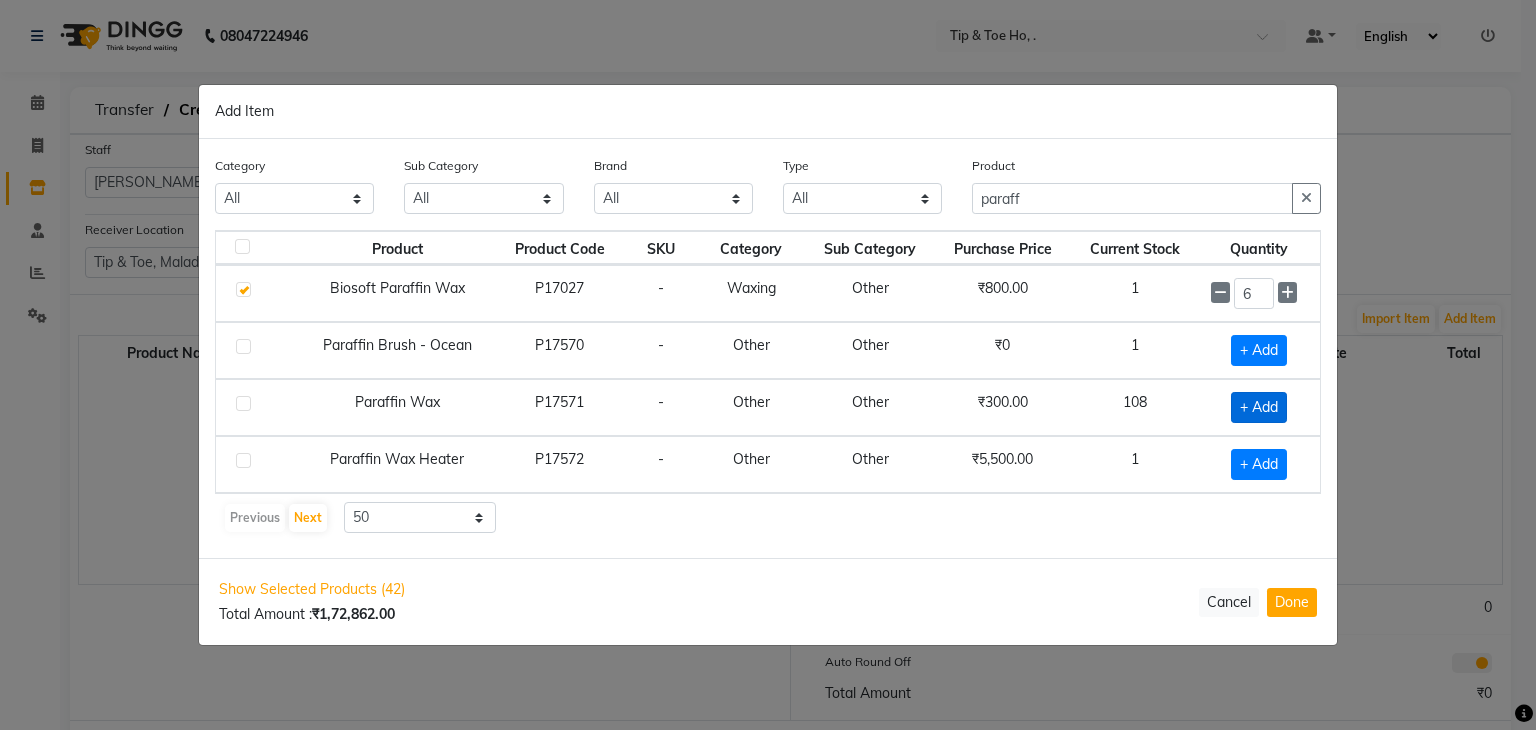 click on "+ Add" 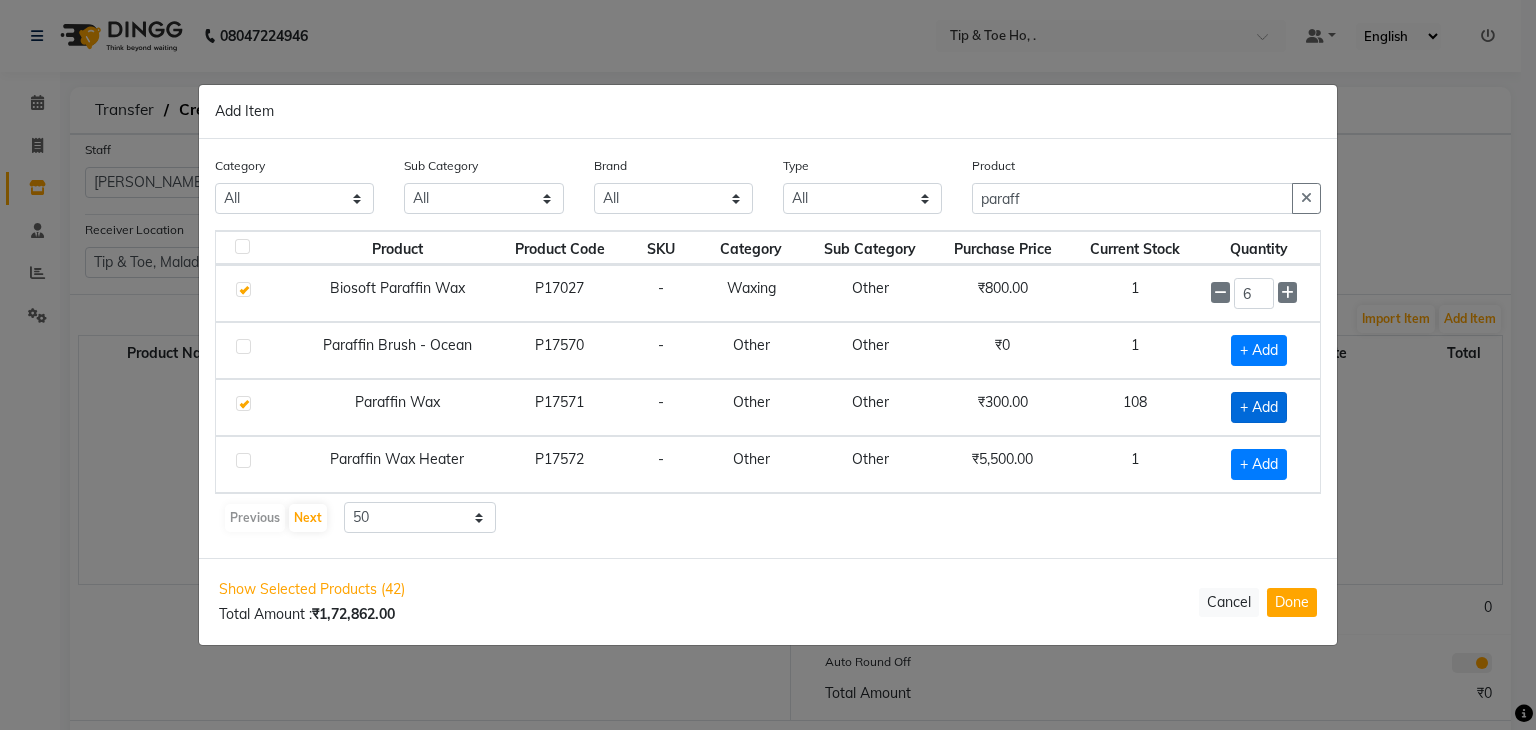 checkbox on "true" 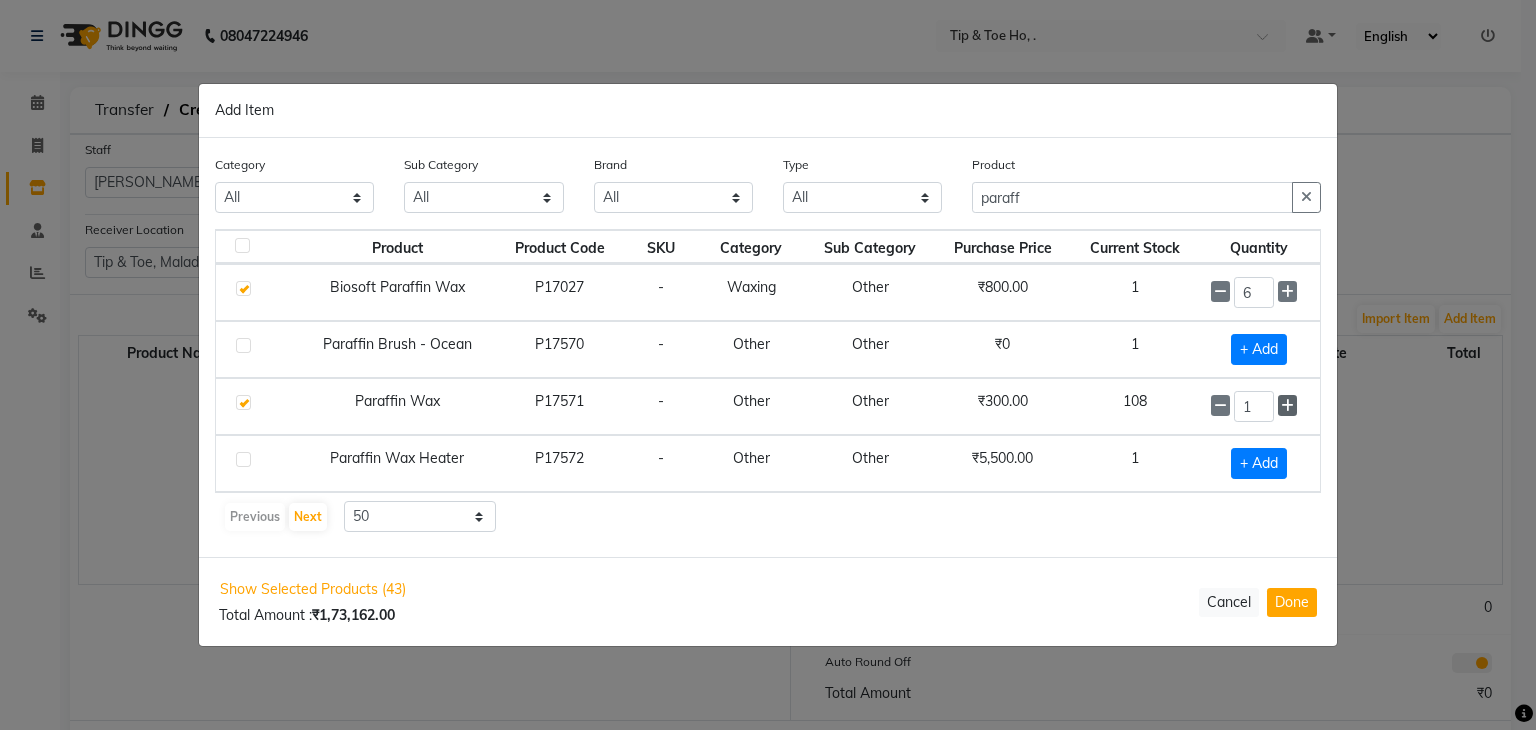 click 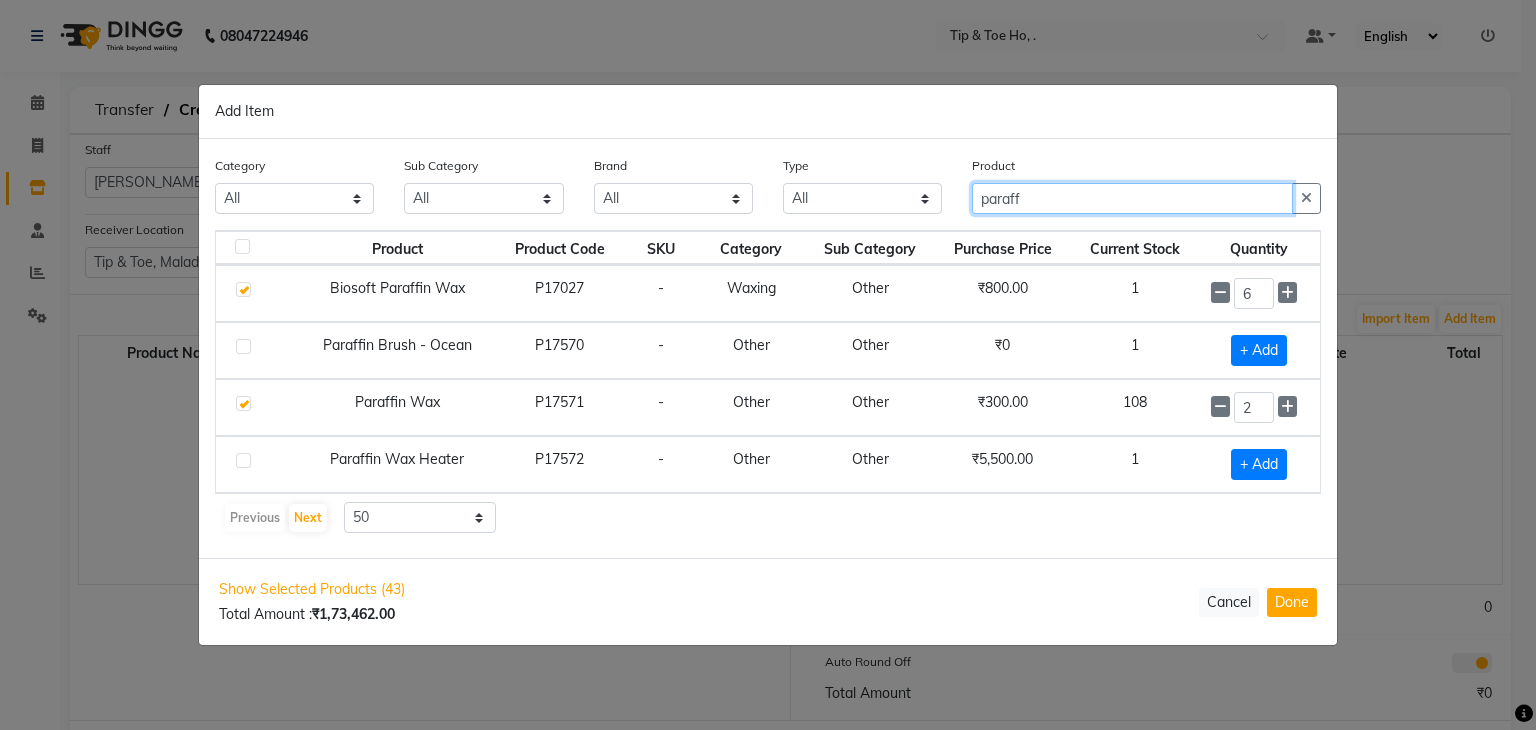 click on "paraff" 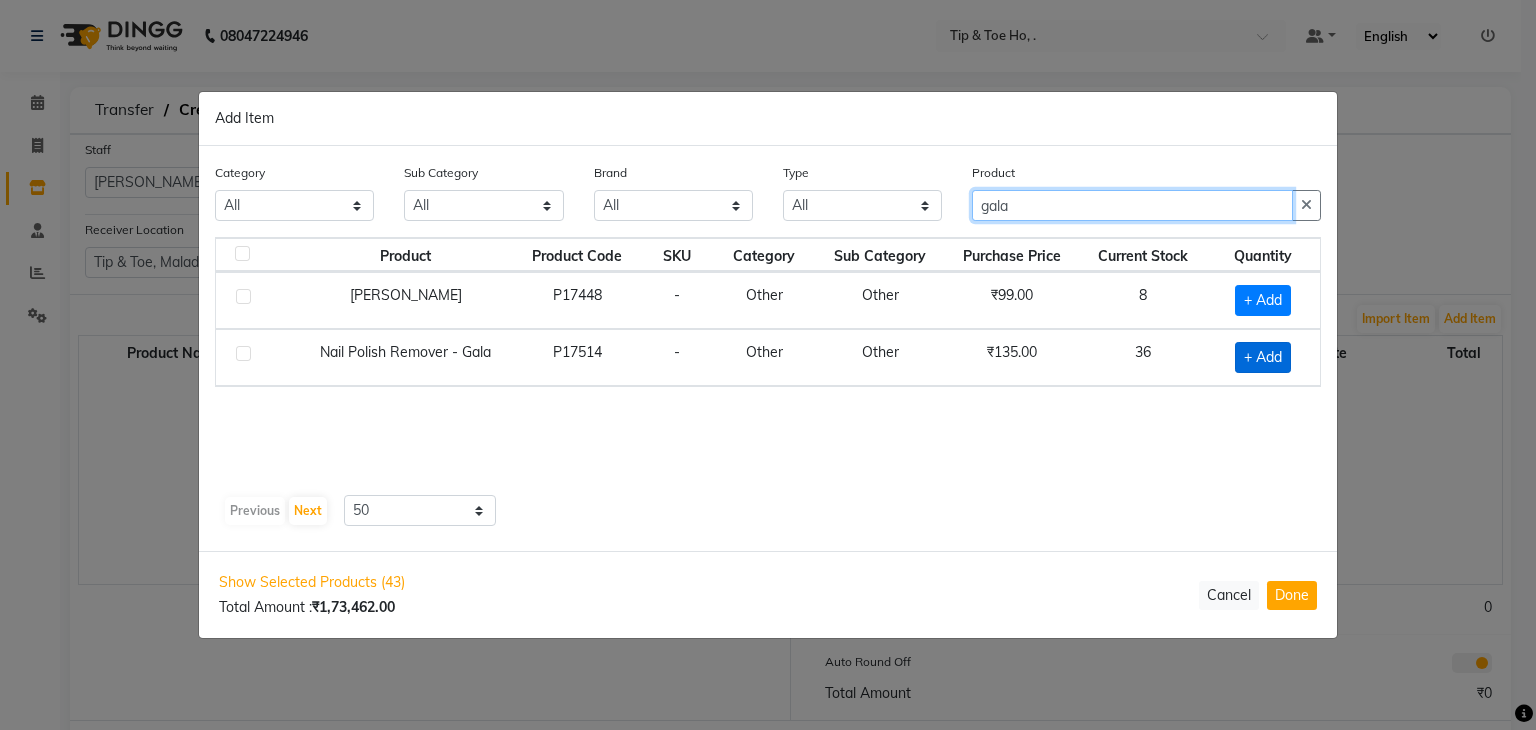 type on "gala" 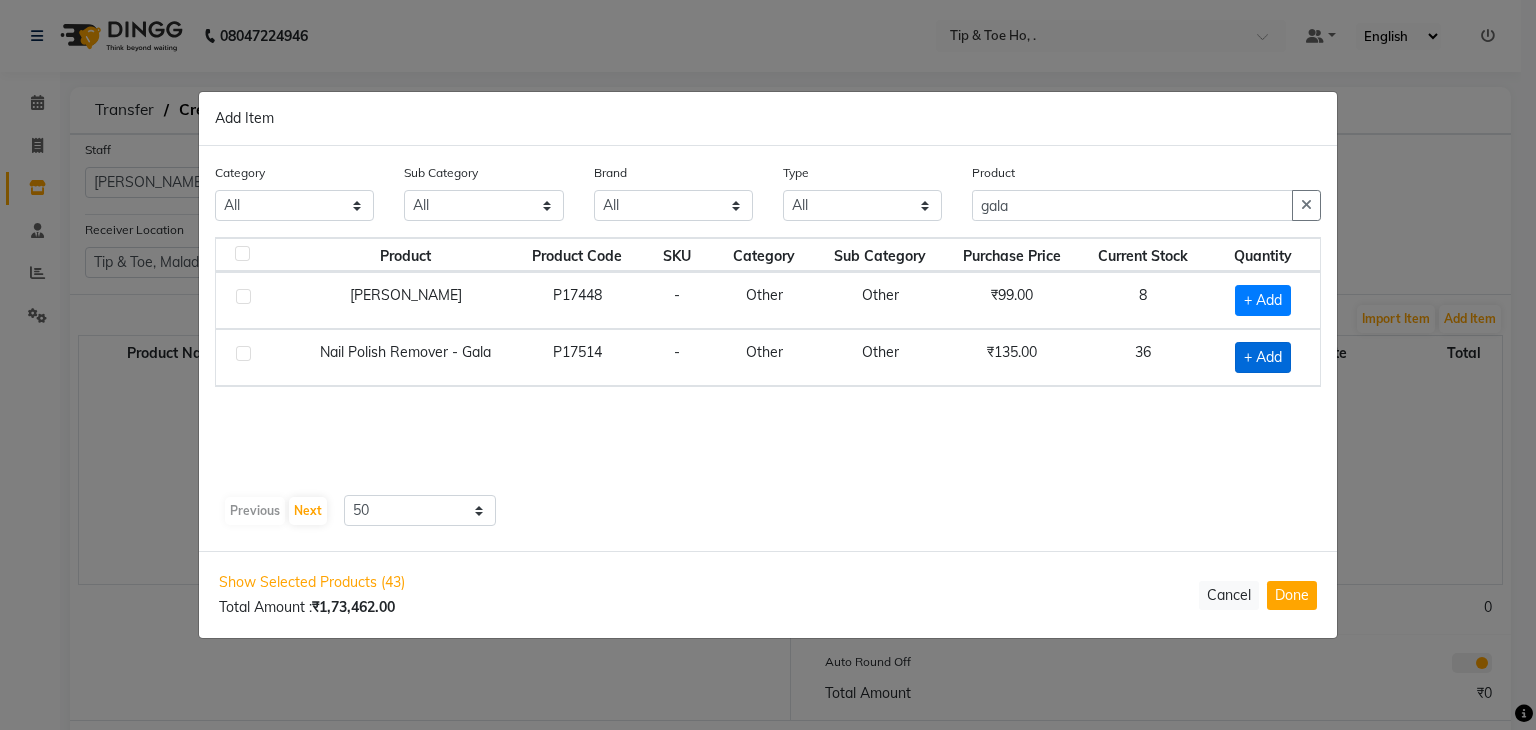 click on "+ Add" 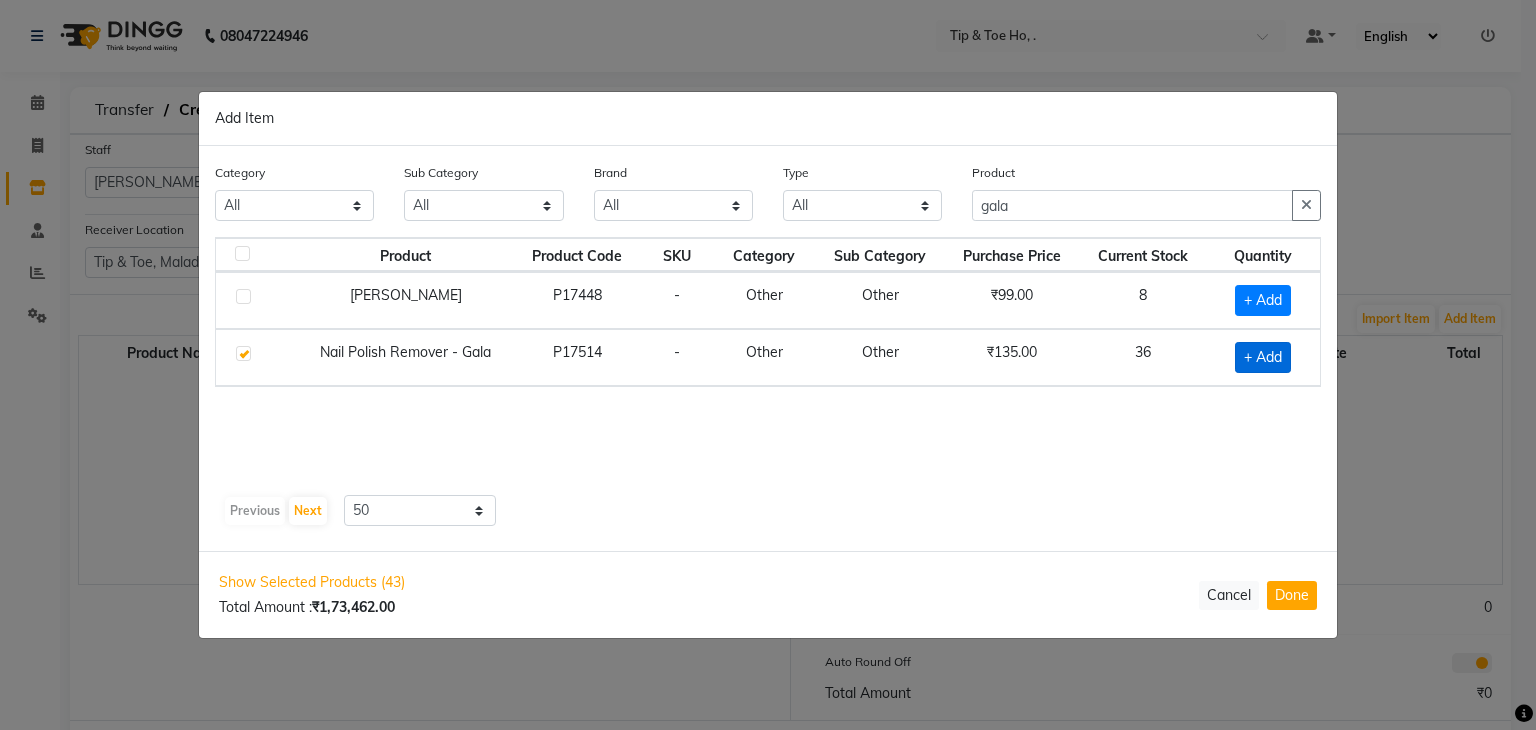 checkbox on "true" 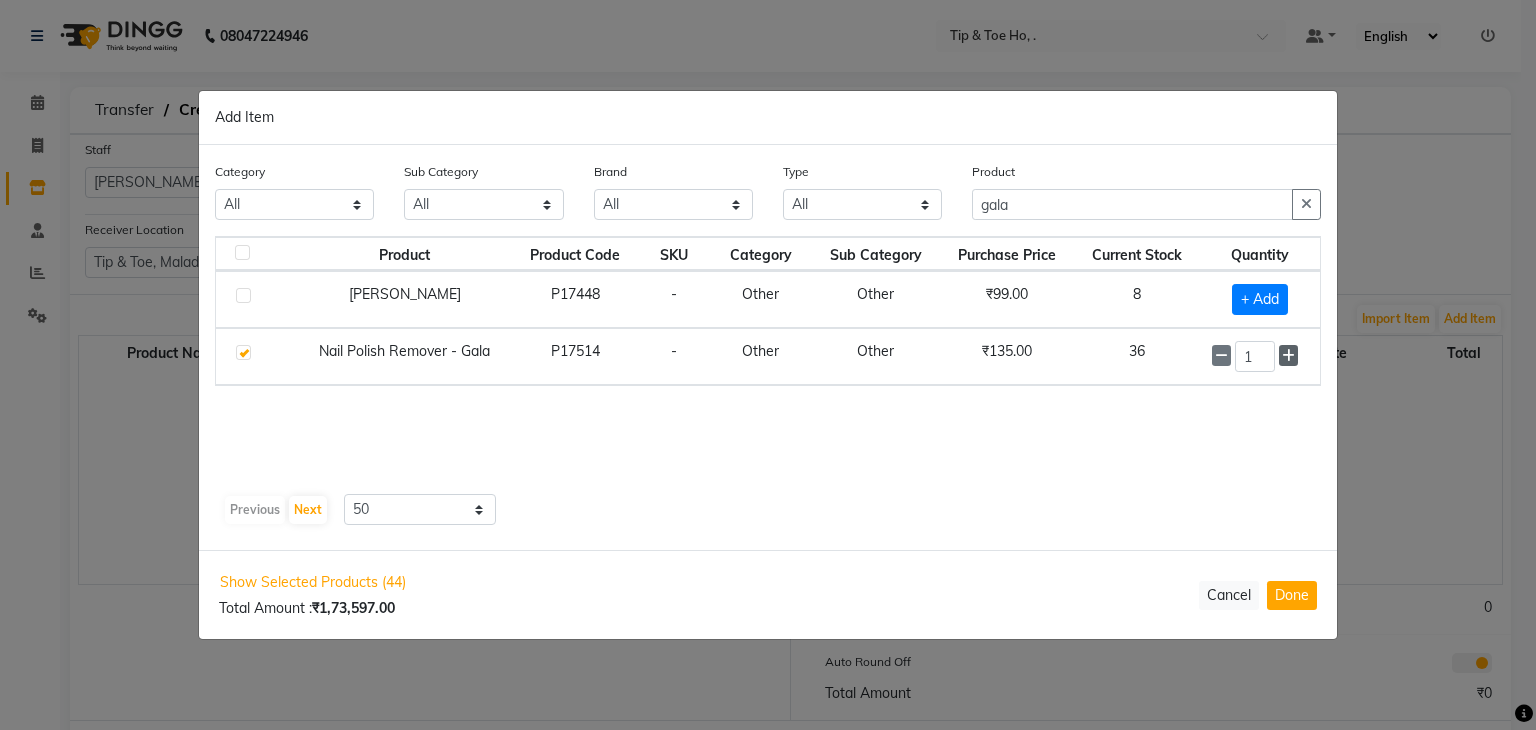 click 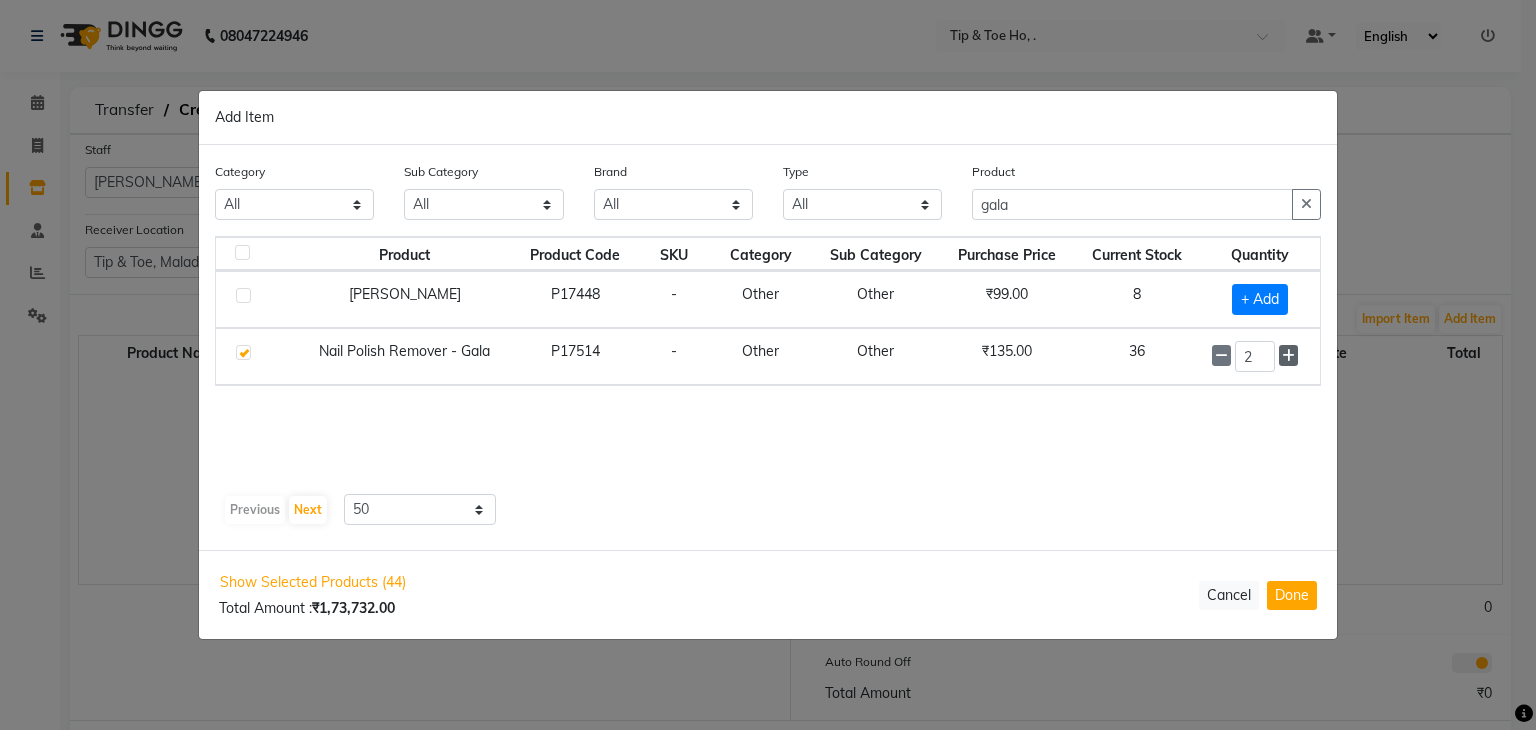 click 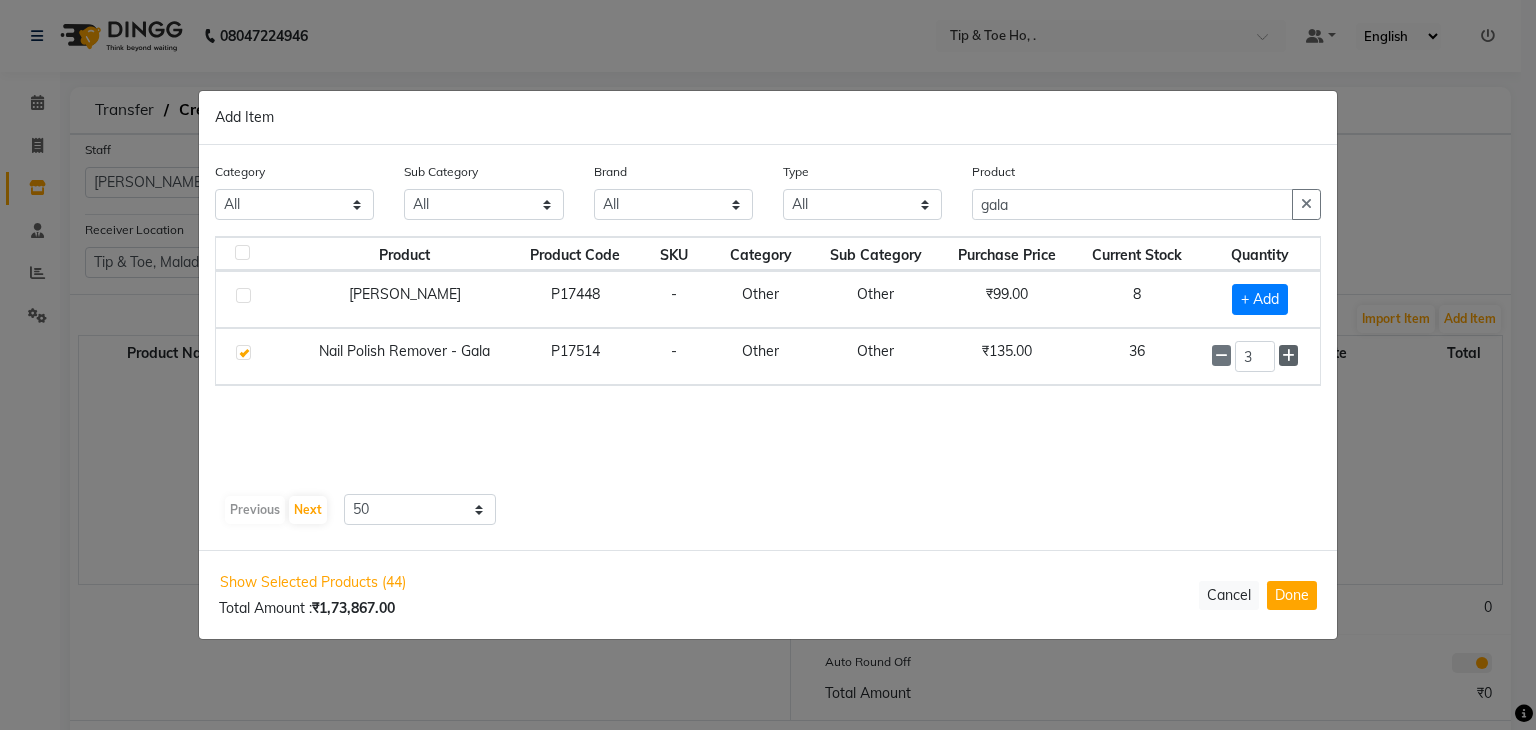 click 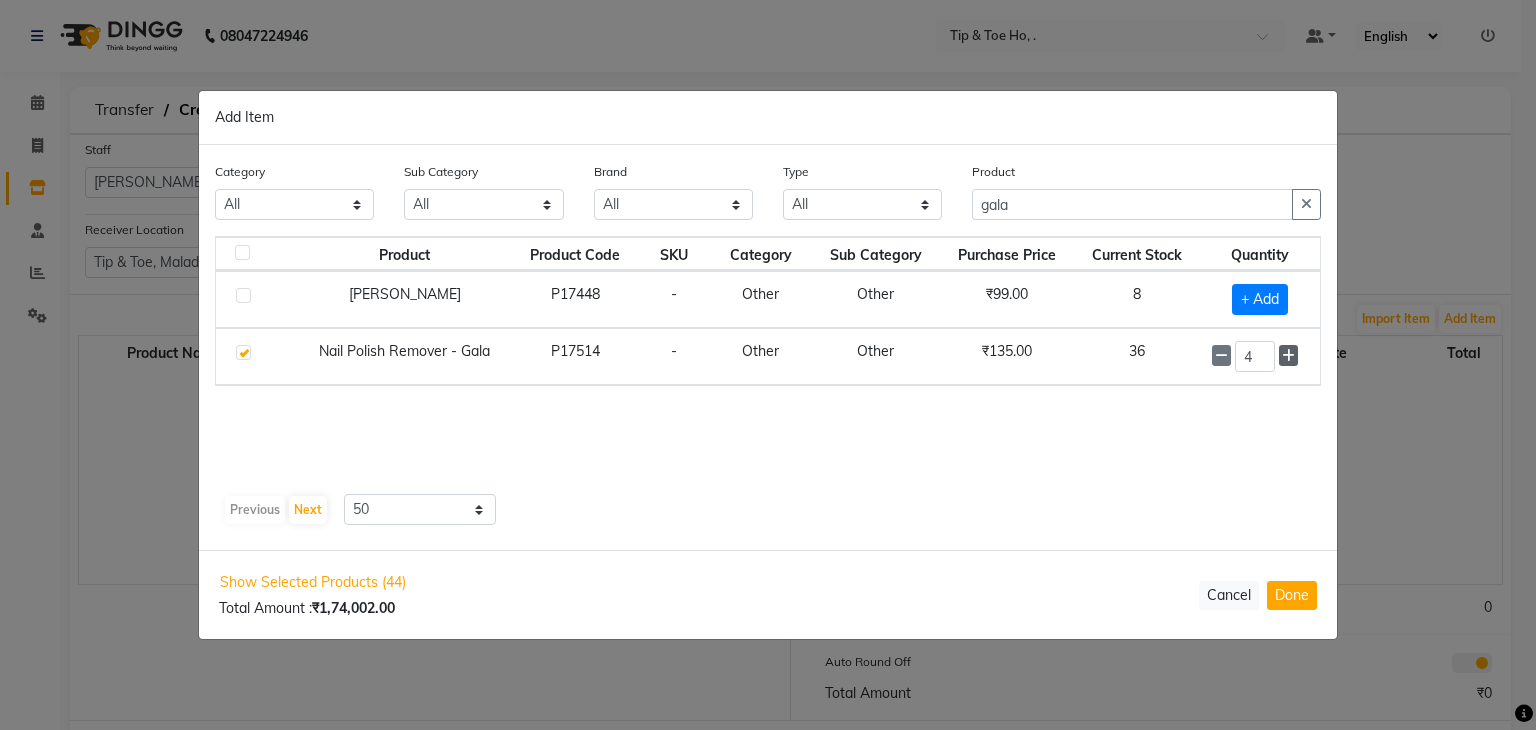 click 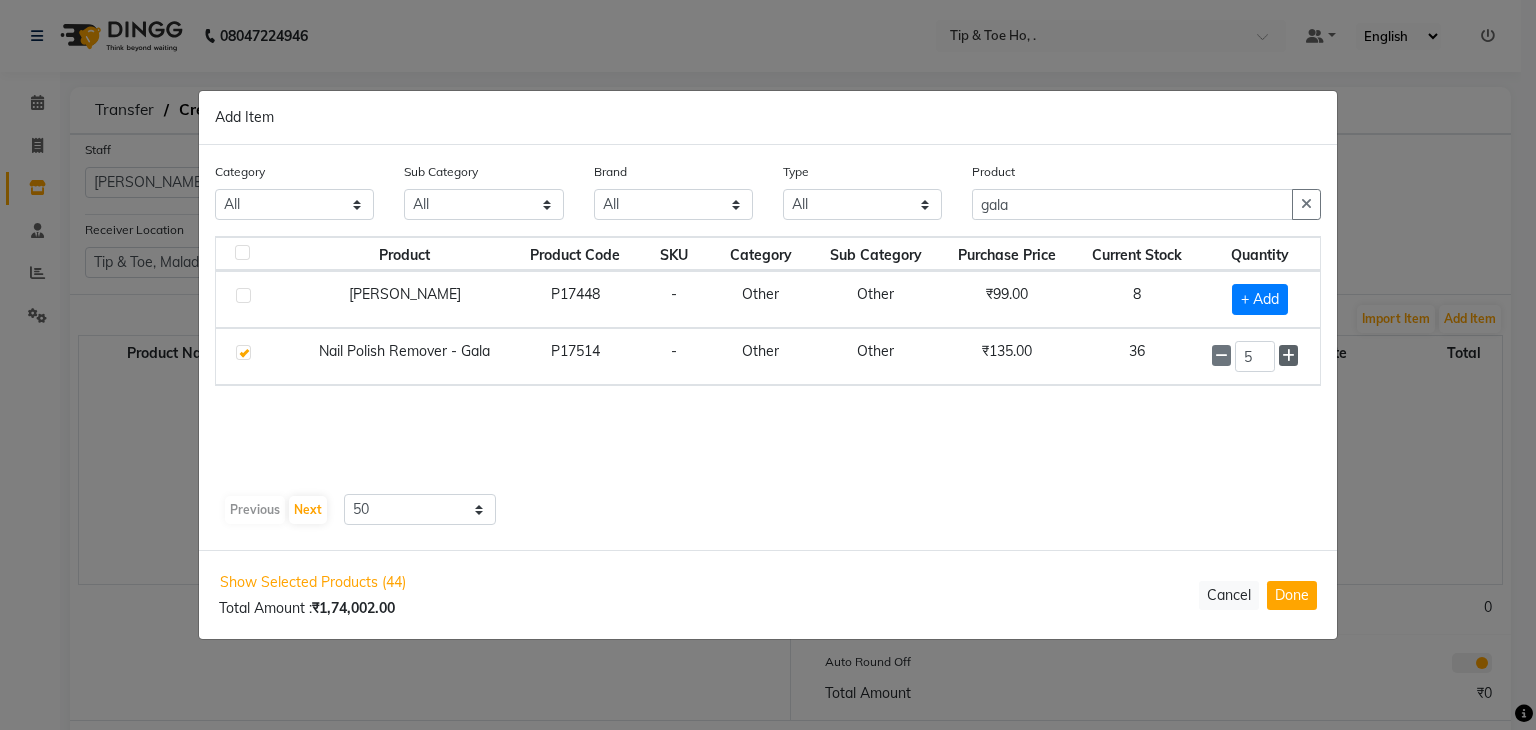click 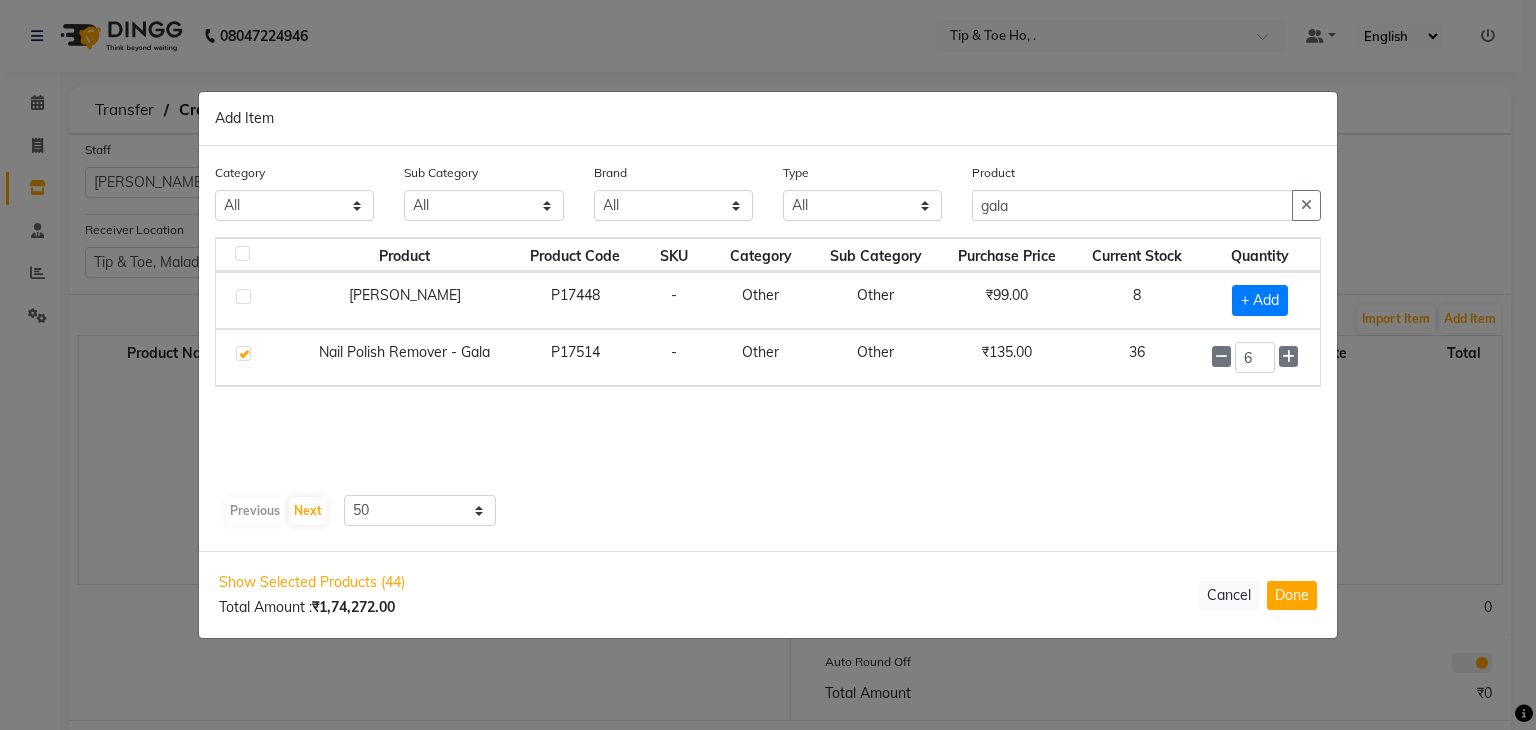 click on "Product Product Code SKU Category Sub Category Purchase Price Current Stock Quantity  Gala Thinner   P17448   -   Other   Other   ₹99.00   8   + Add   Nail Polish Remover - Gala   P17514   -   Other   Other   ₹135.00   36  6" 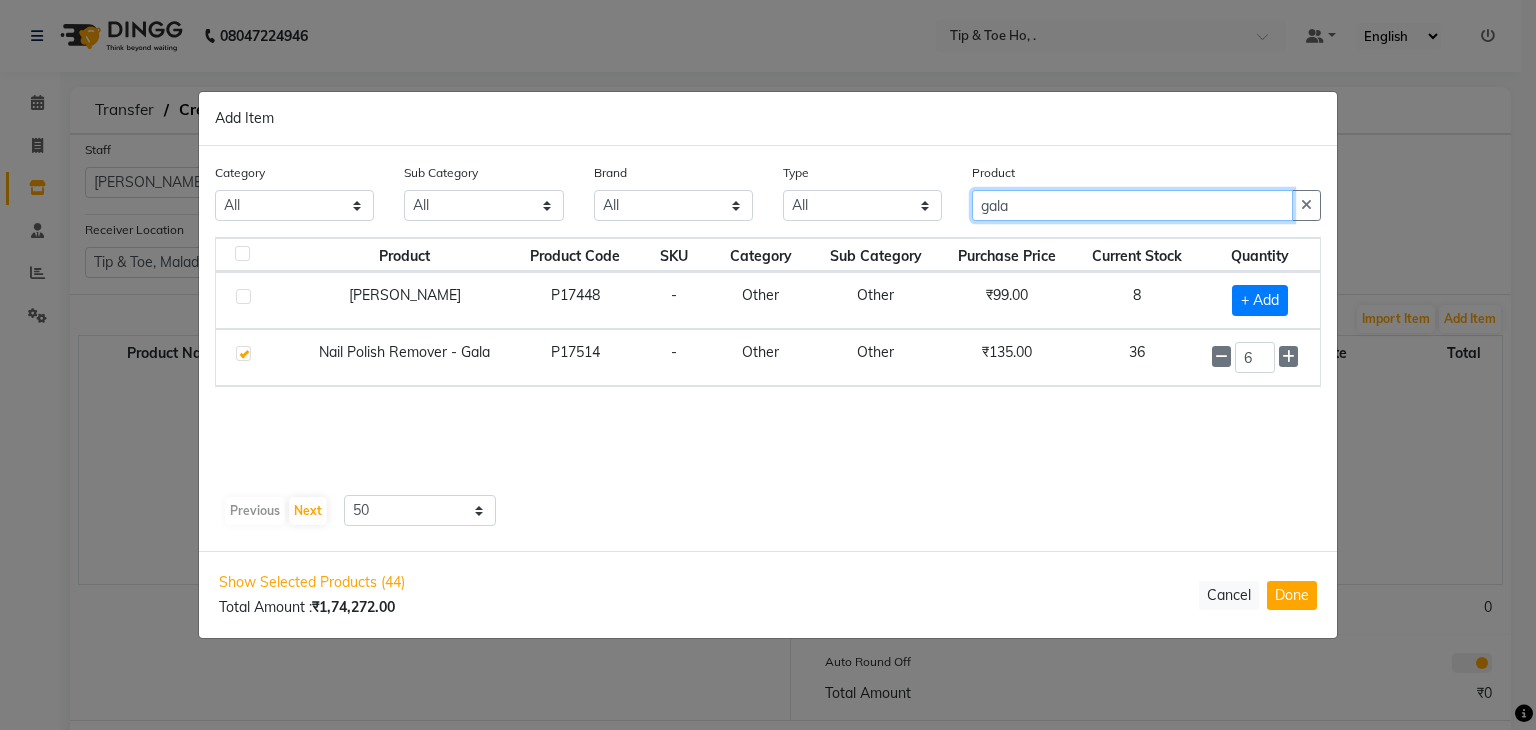click on "gala" 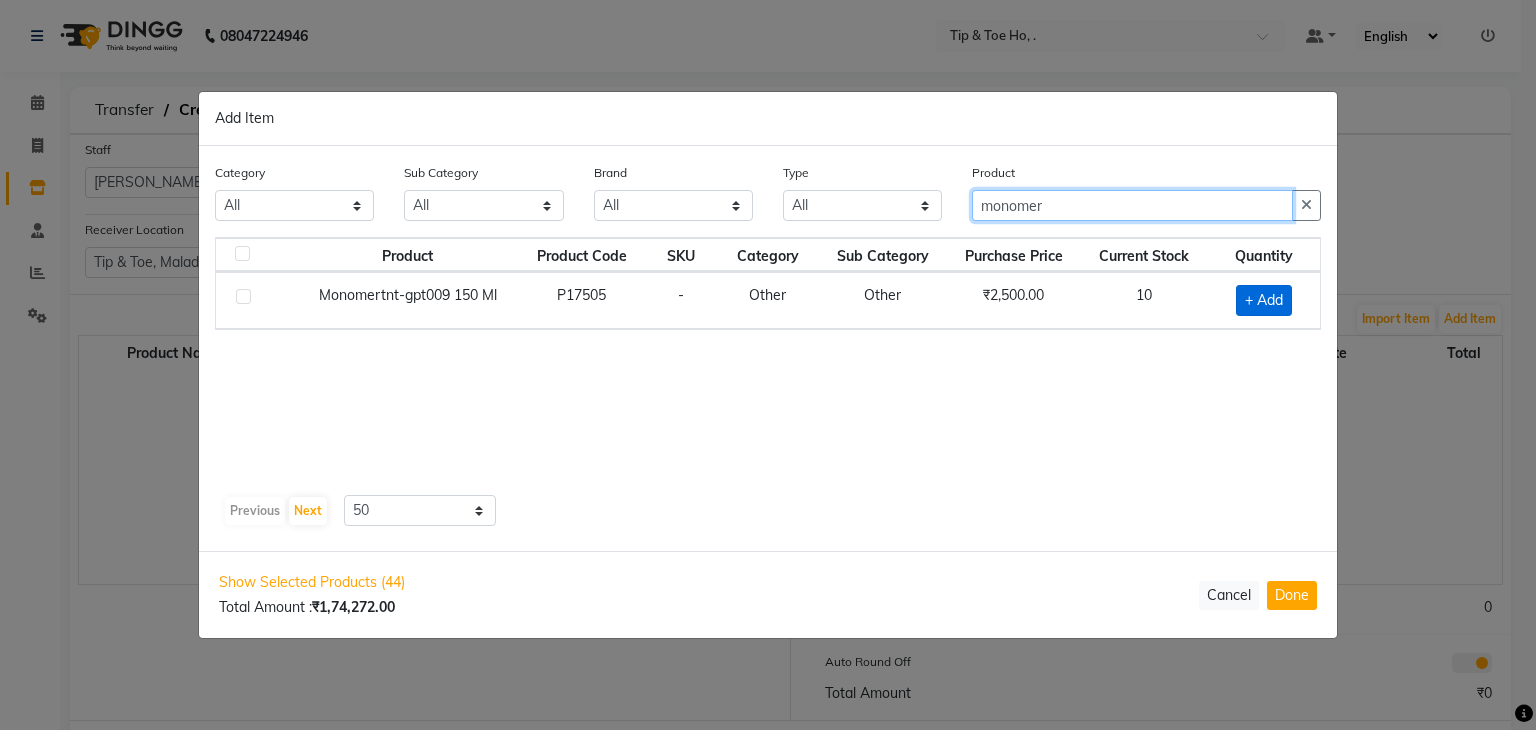 type on "monomer" 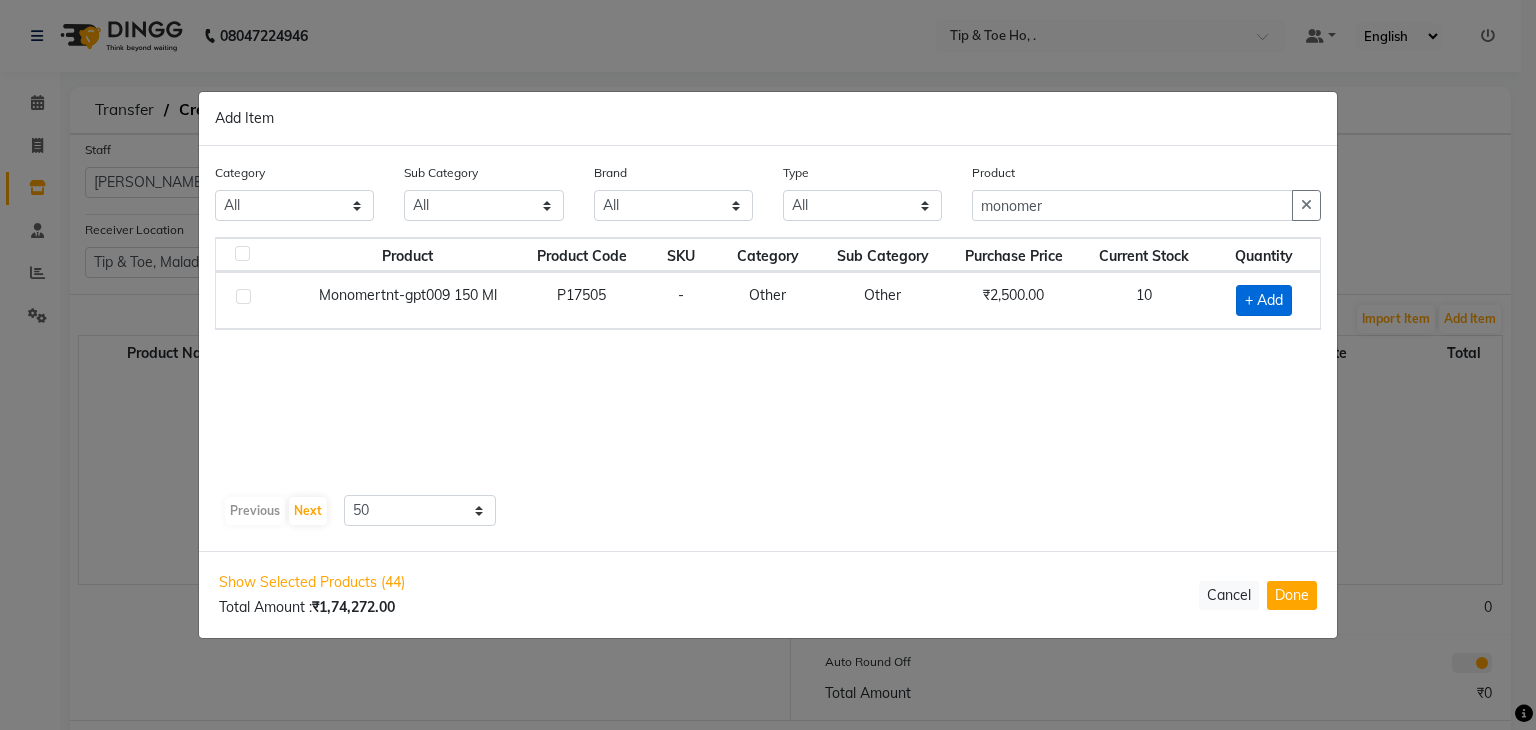 click on "+ Add" 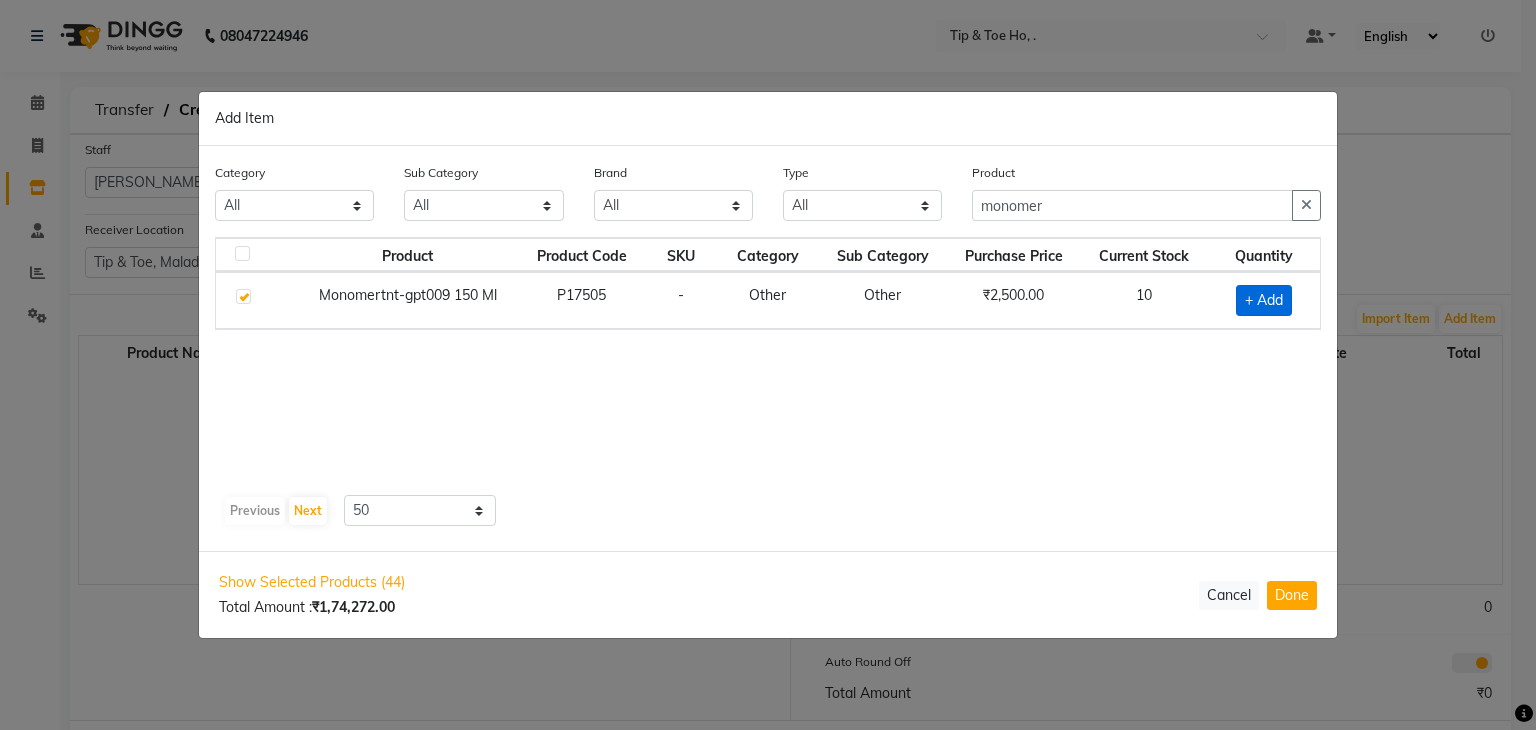 checkbox on "true" 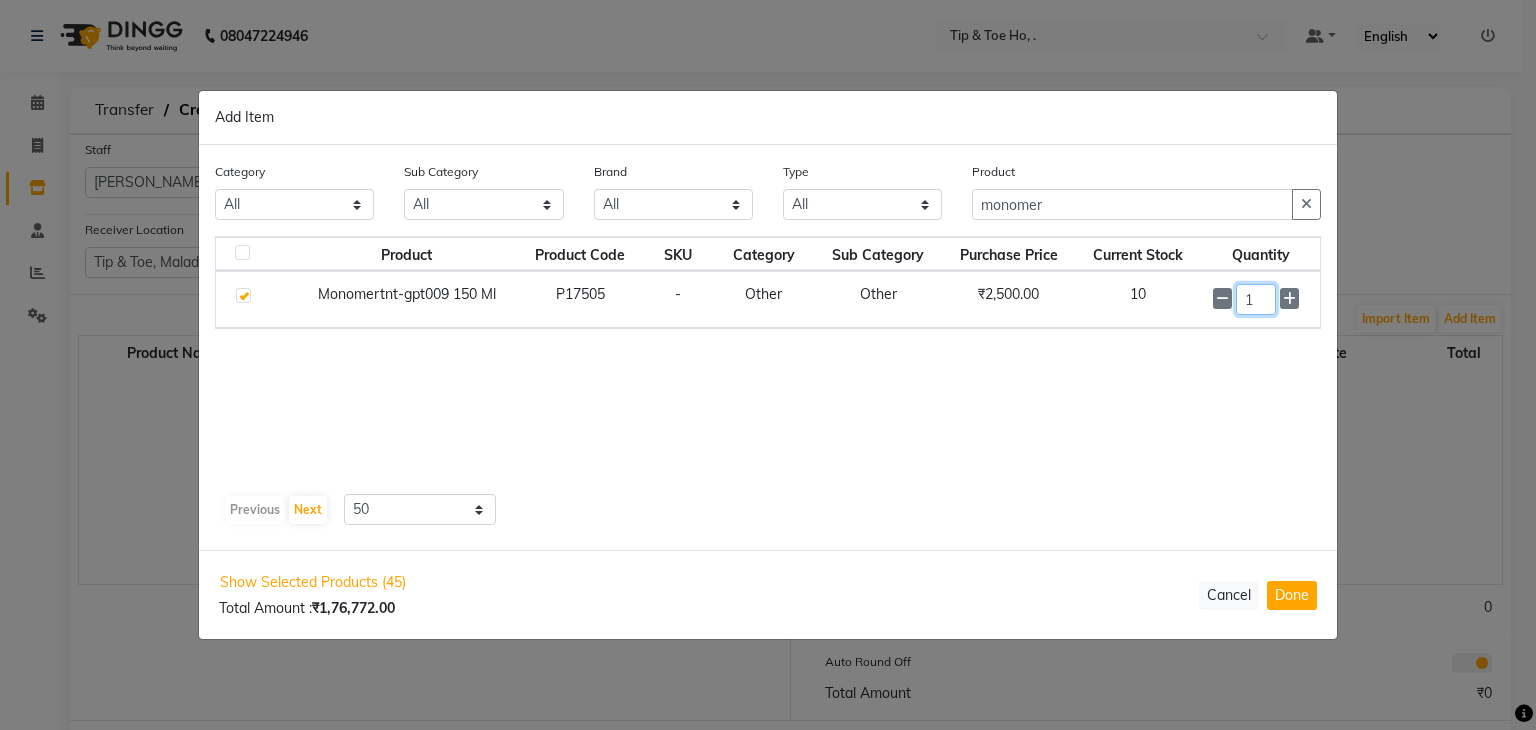 click on "1" 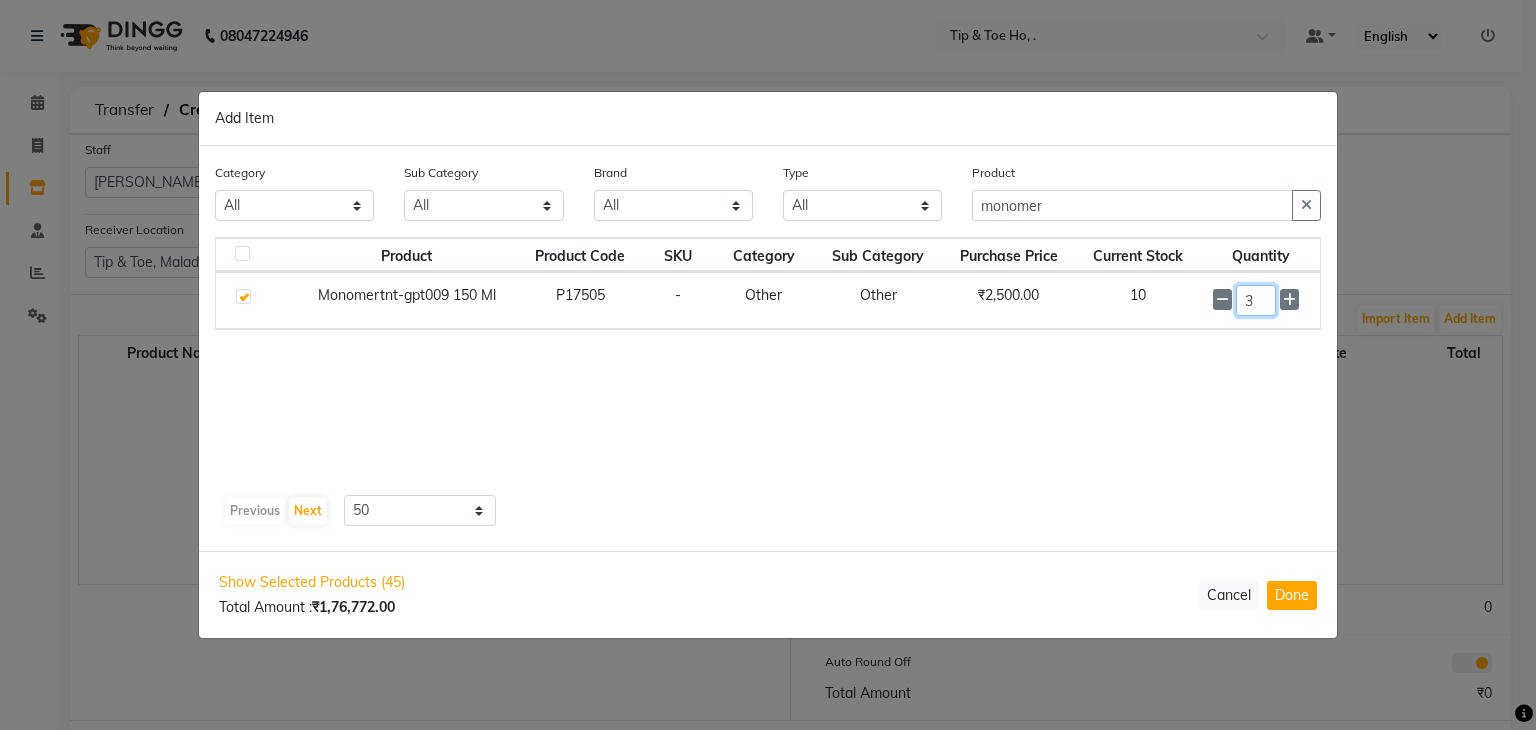 type on "3" 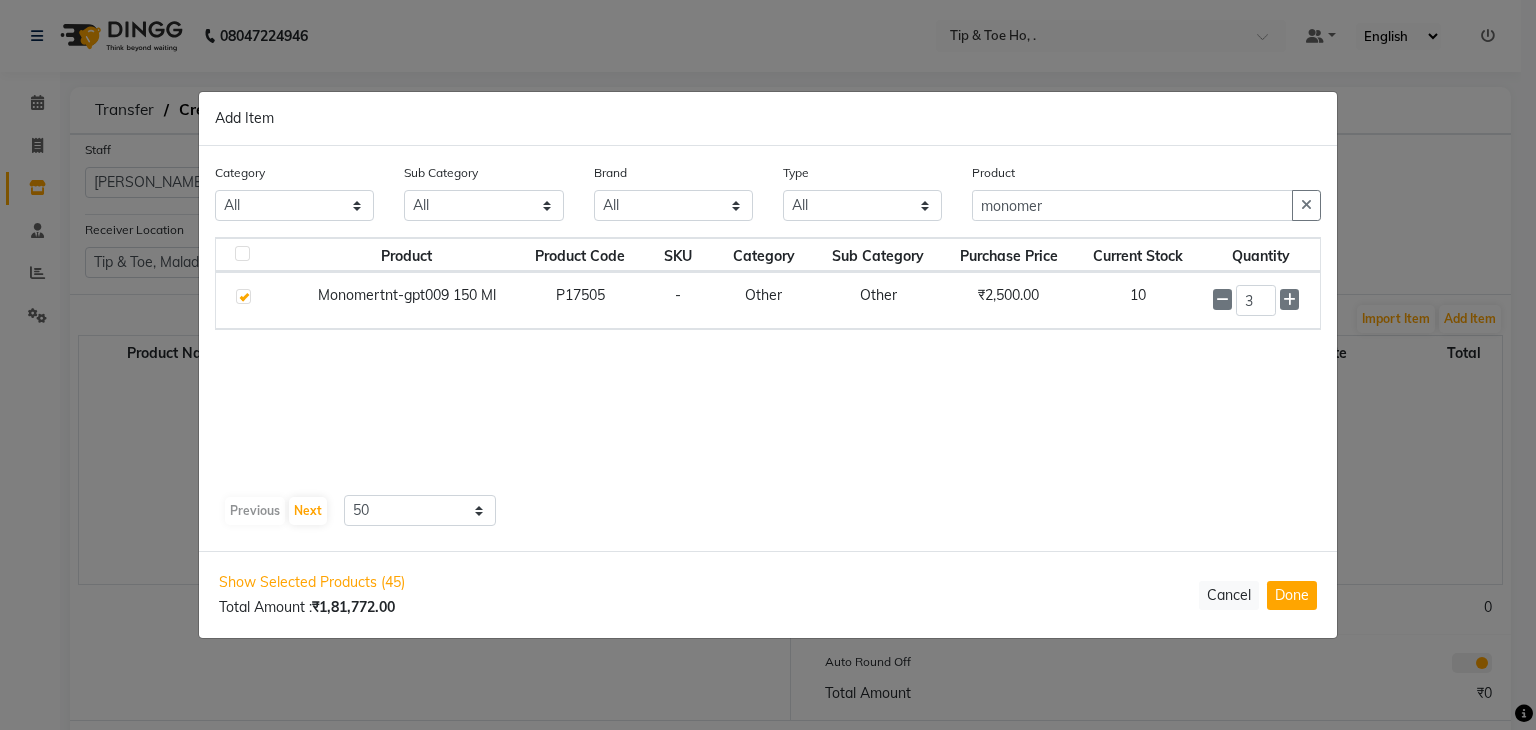 click on "Product Product Code SKU Category Sub Category Purchase Price Current Stock Quantity  Monomertnt-gpt009 150 Ml   P17505   -   Other   Other   ₹2,500.00   10  3" 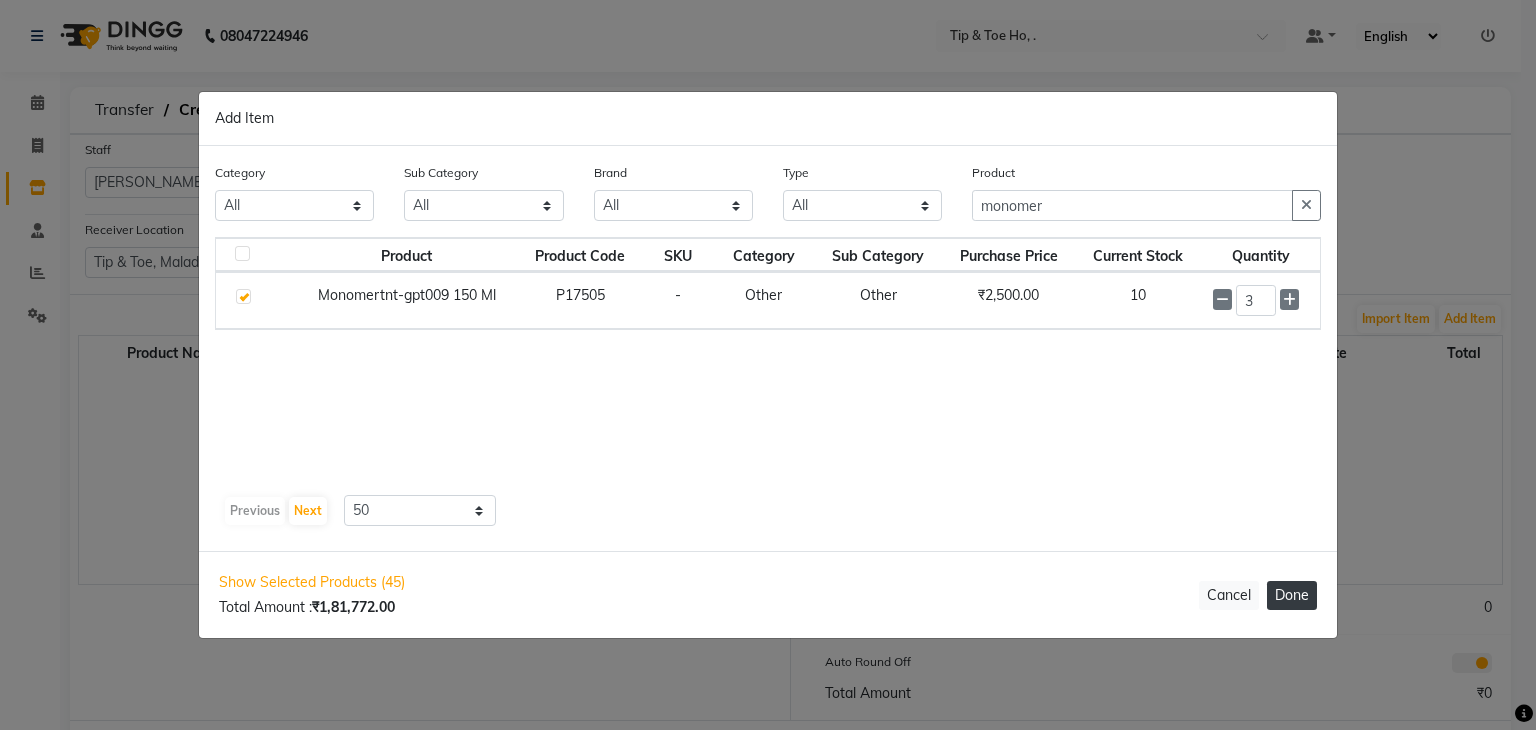 click on "Done" 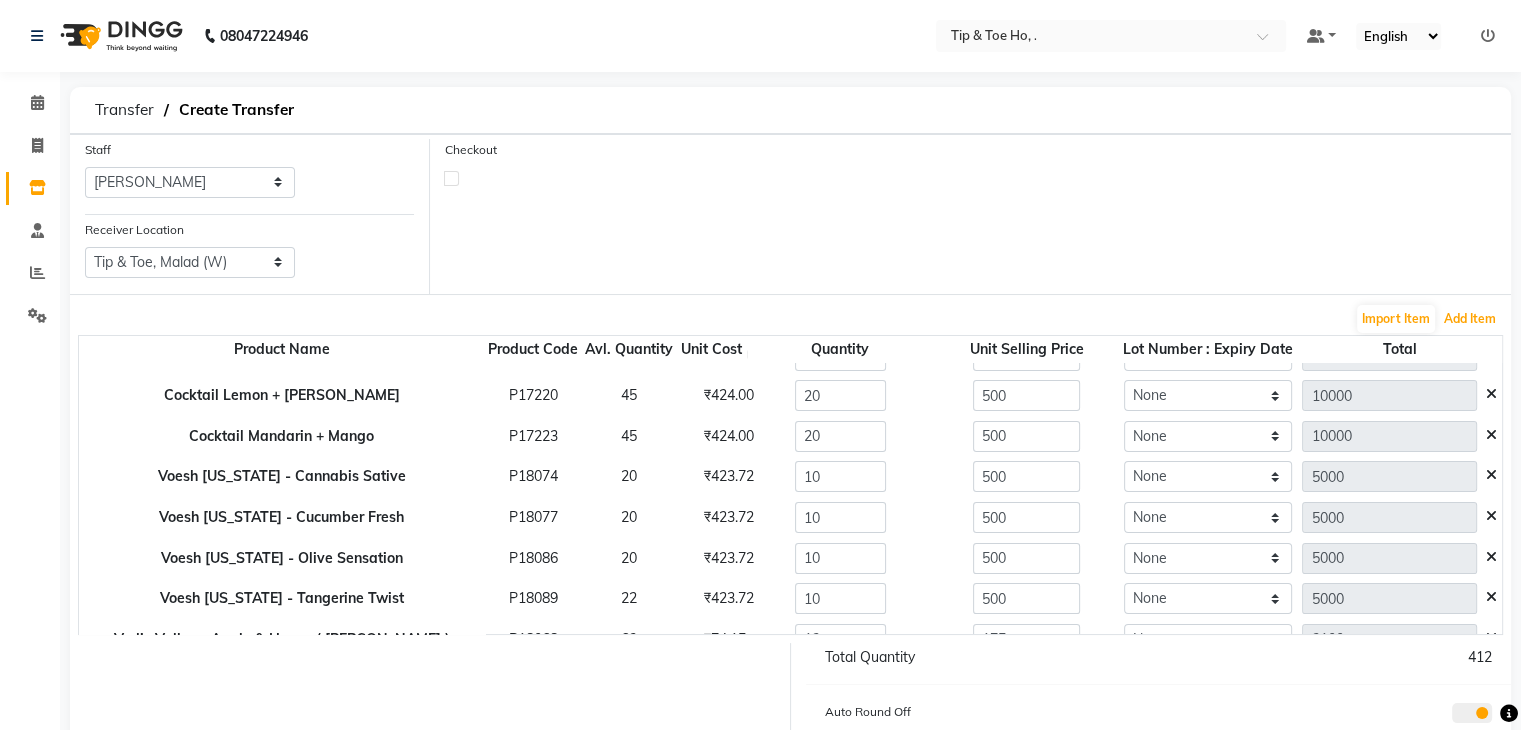 scroll, scrollTop: 0, scrollLeft: 0, axis: both 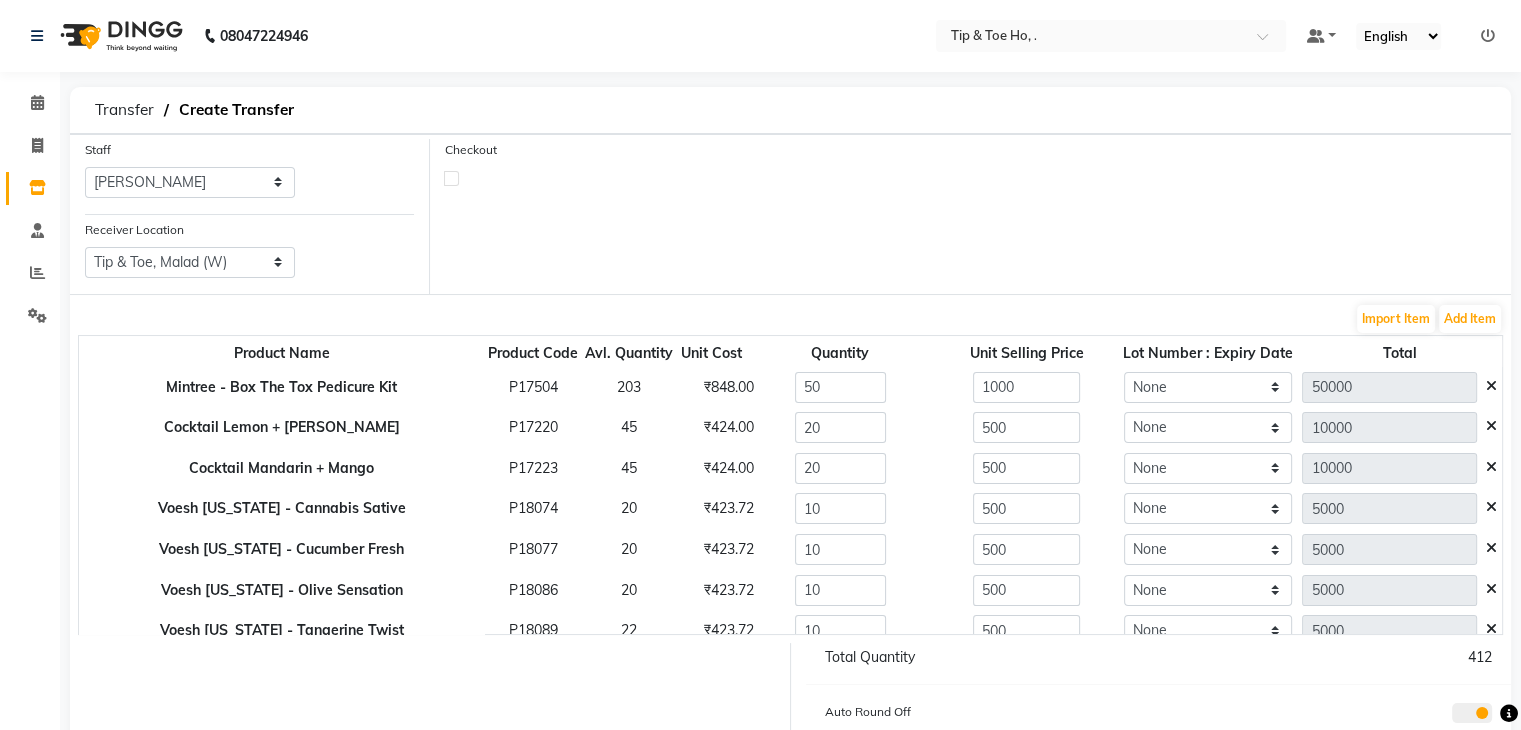click 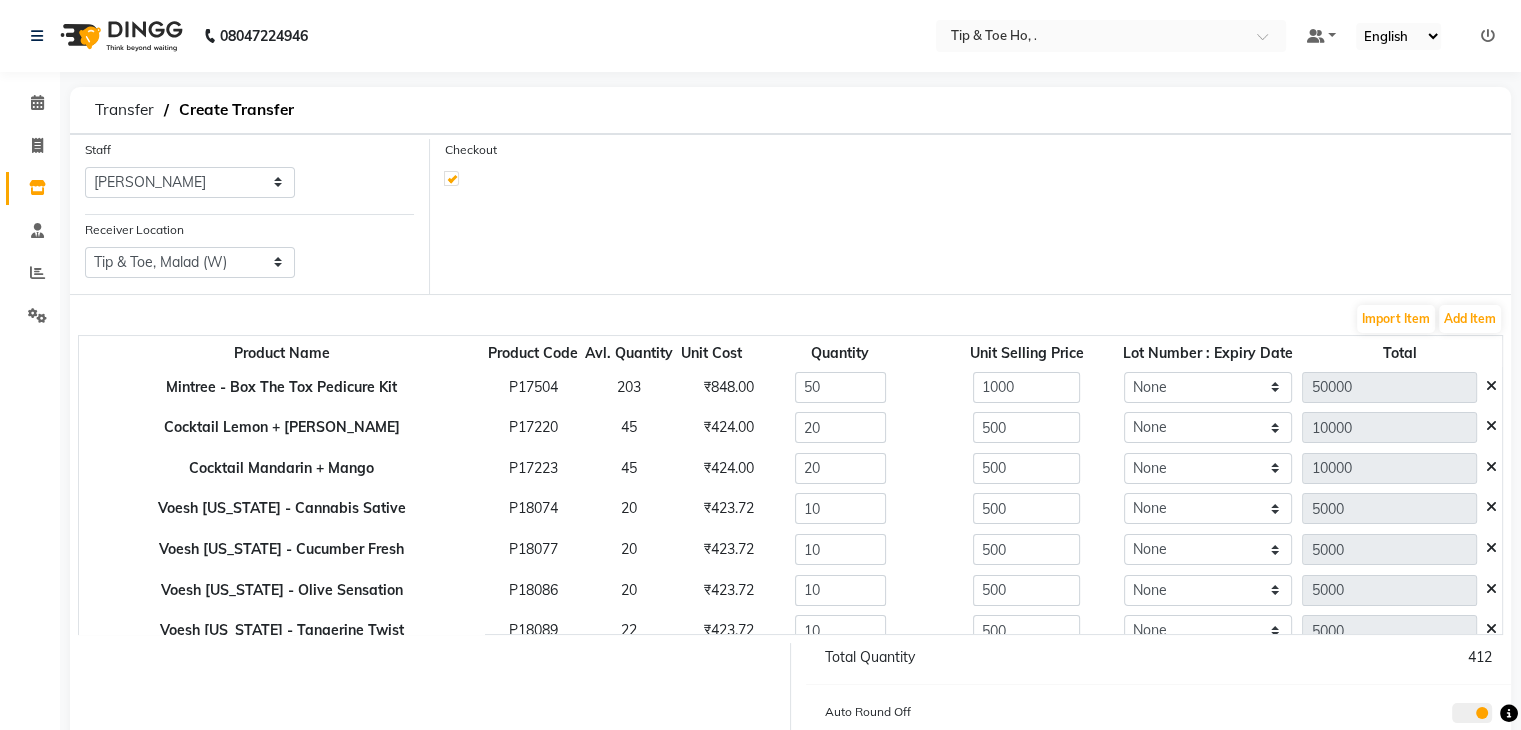 select on "true" 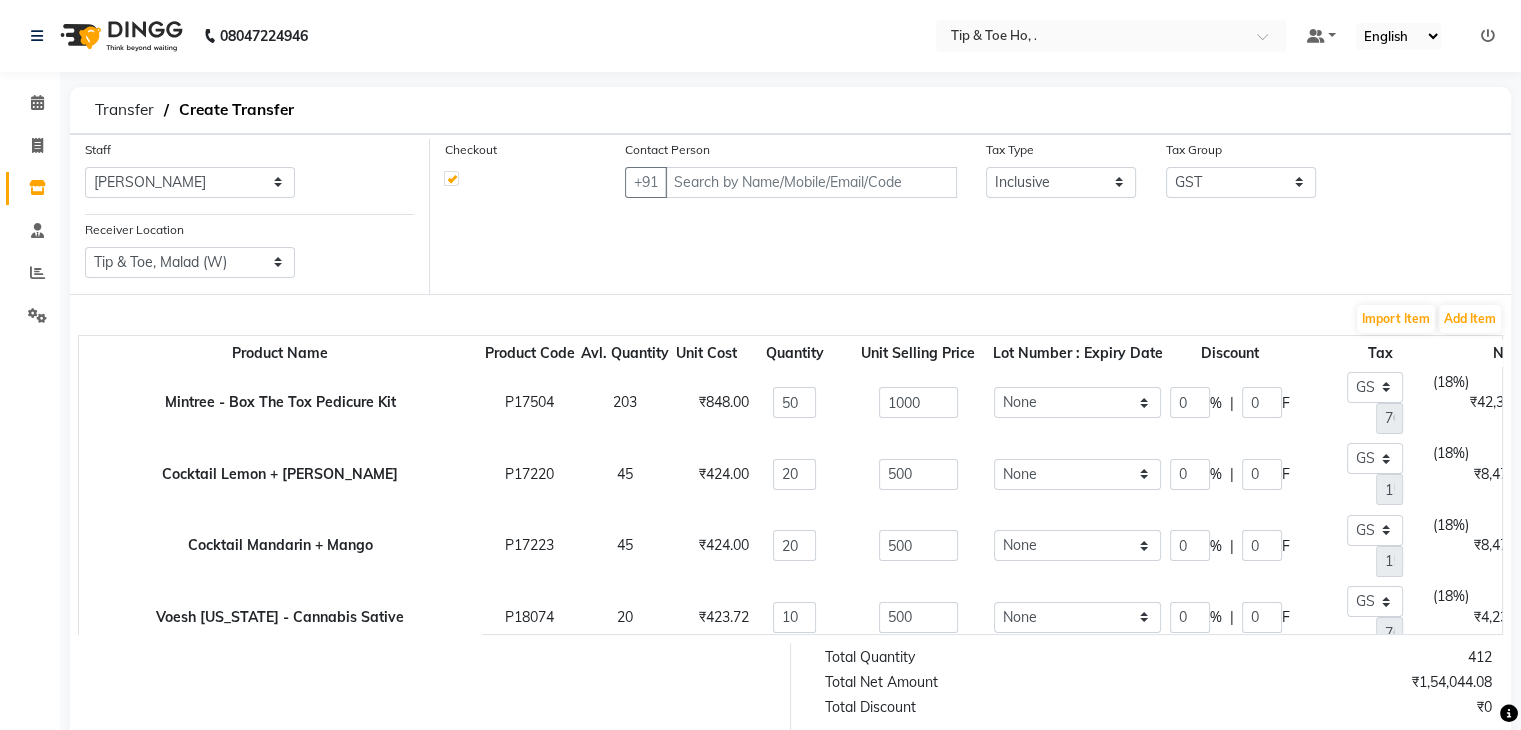 click 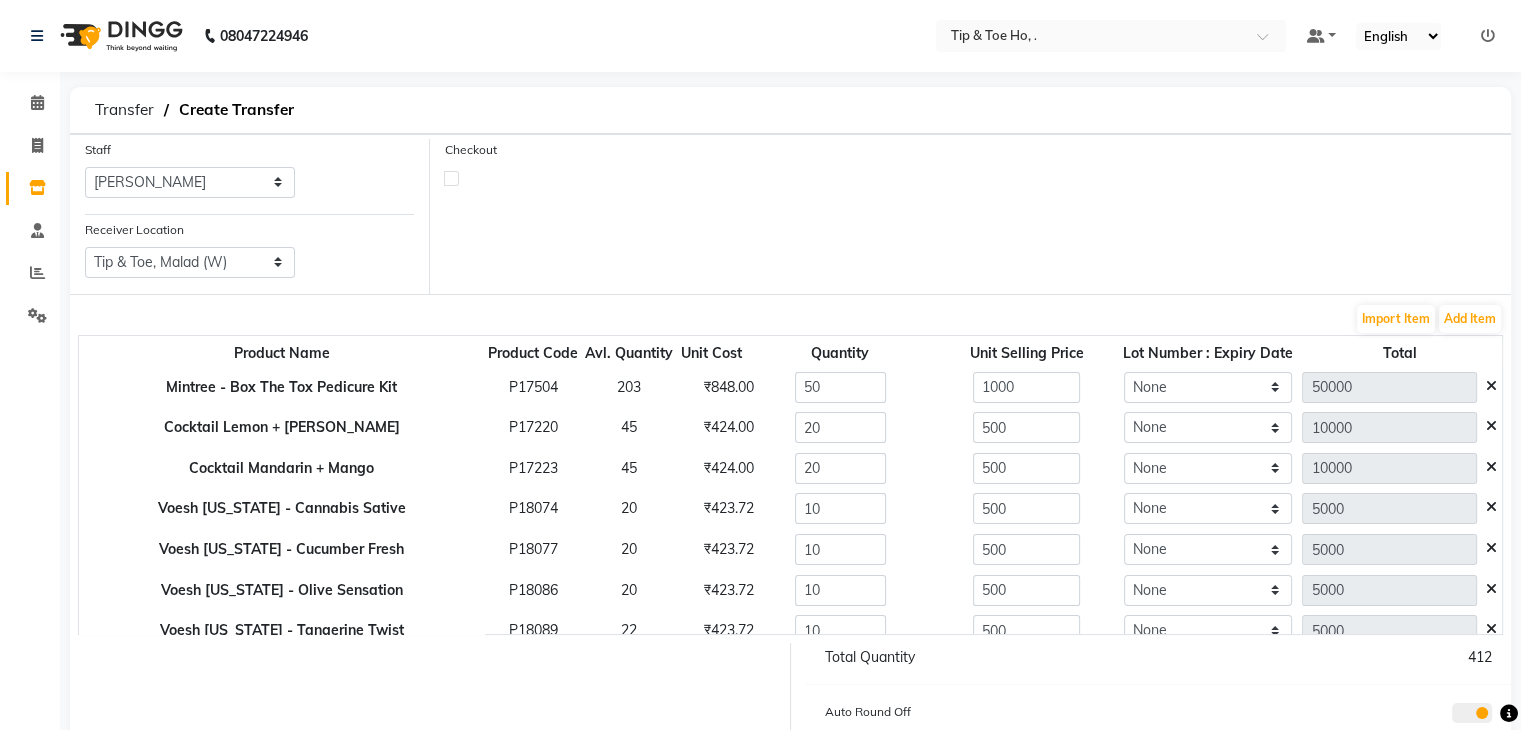 scroll, scrollTop: 145, scrollLeft: 0, axis: vertical 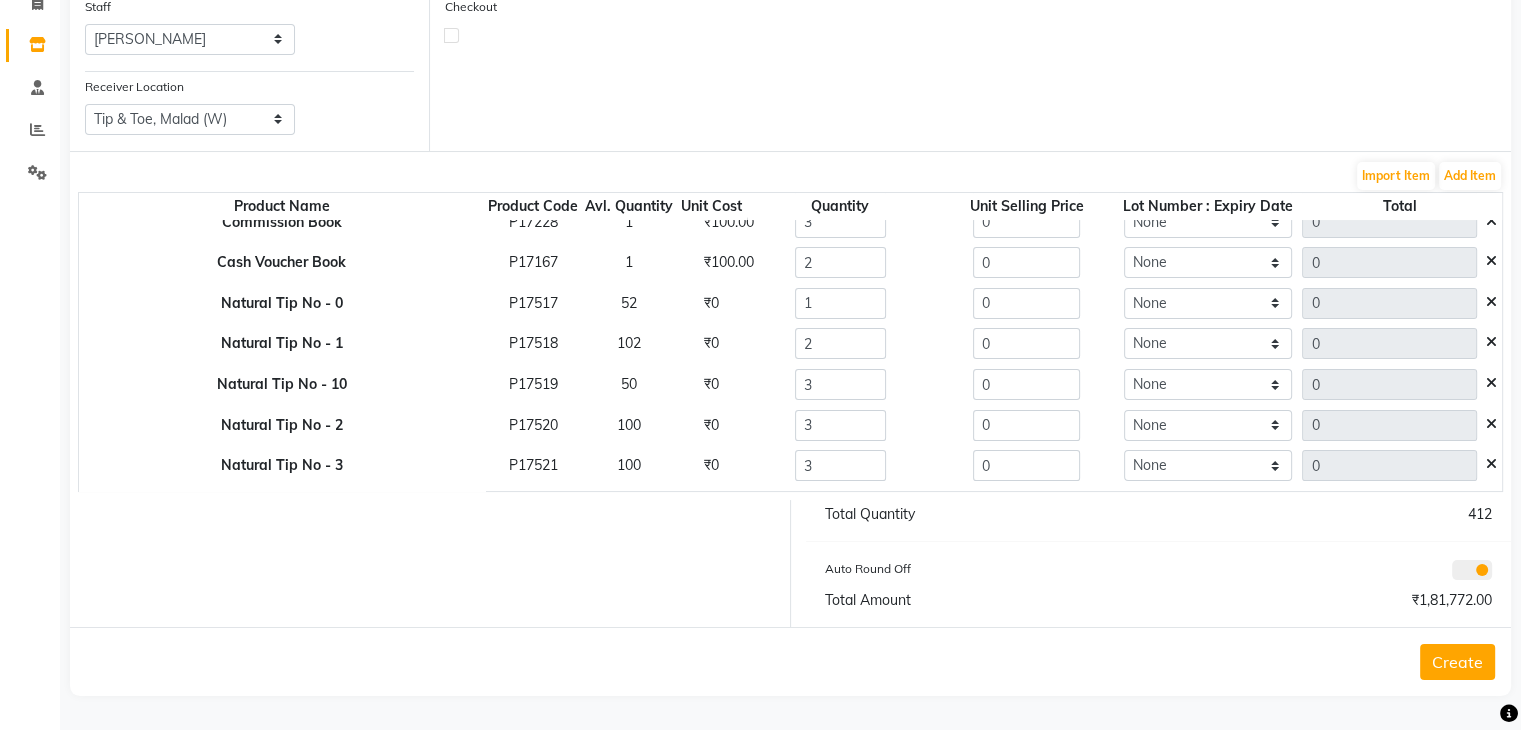 select on "sender" 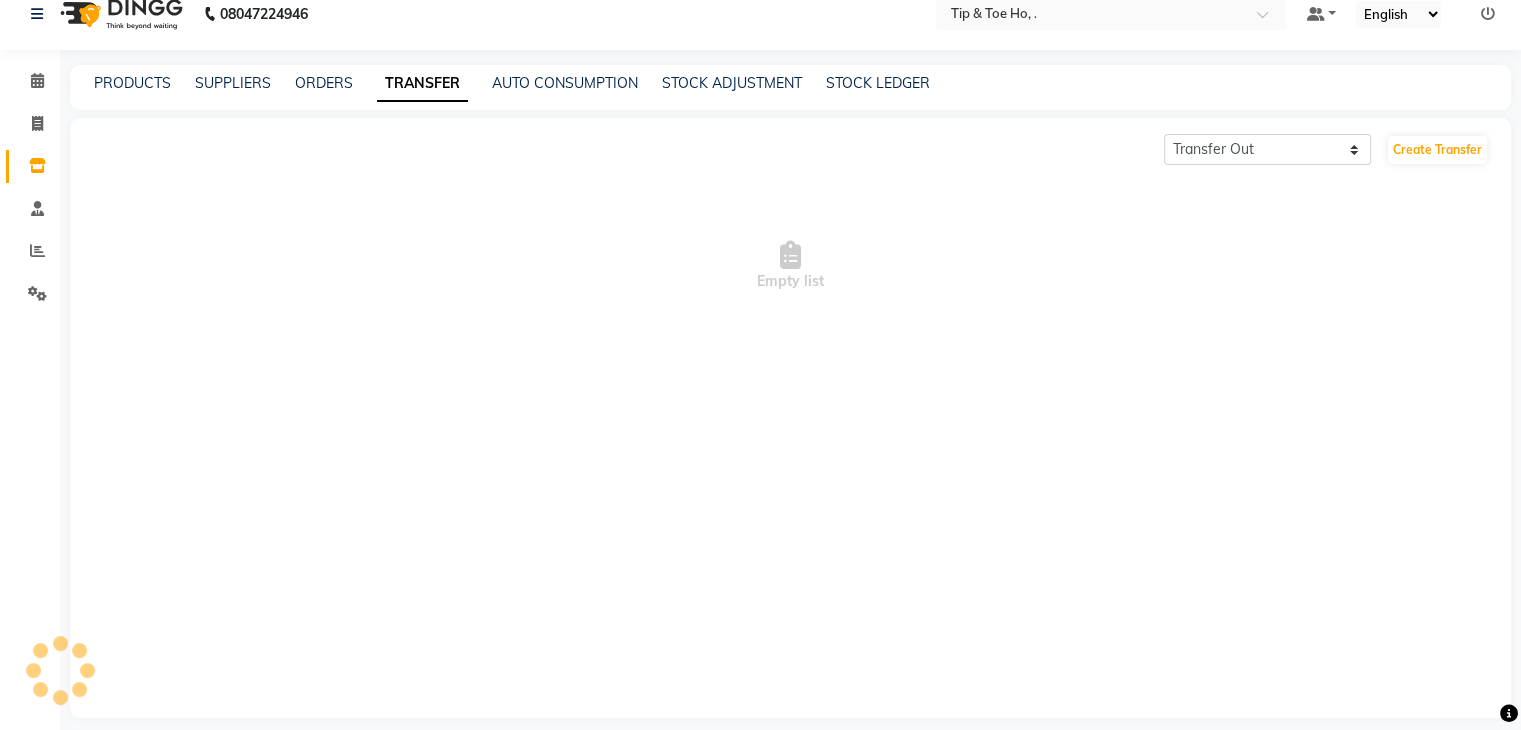 scroll, scrollTop: 0, scrollLeft: 0, axis: both 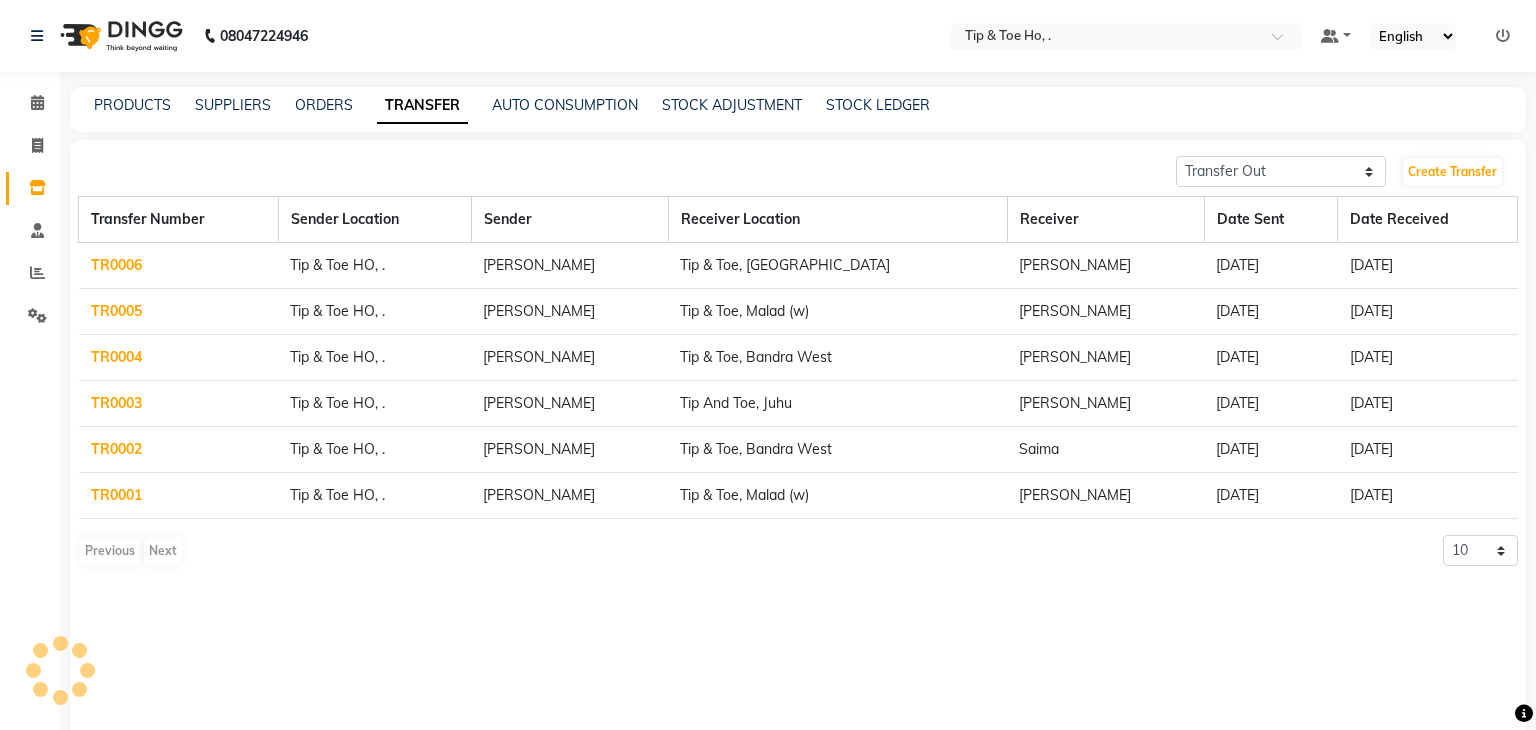select on "sender" 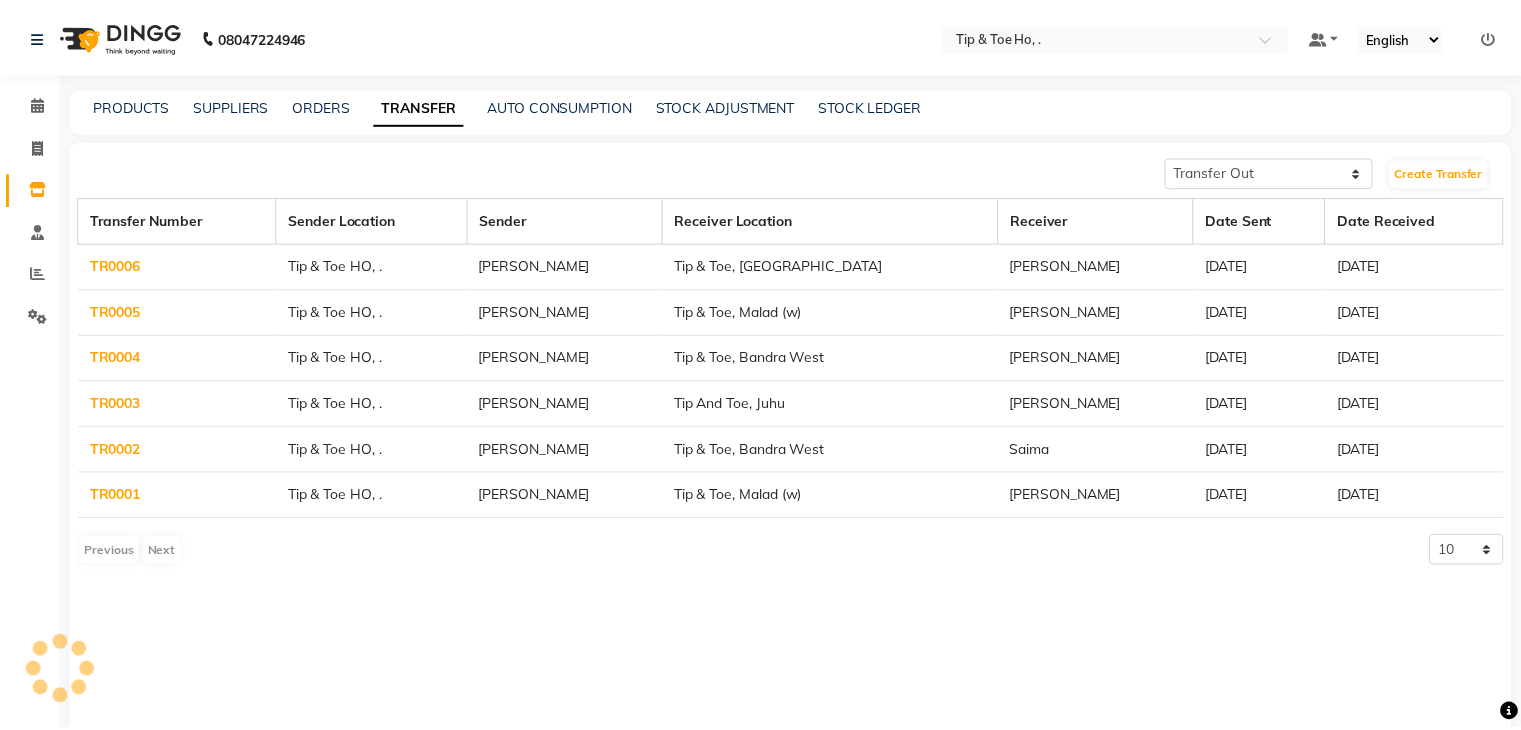 scroll, scrollTop: 0, scrollLeft: 0, axis: both 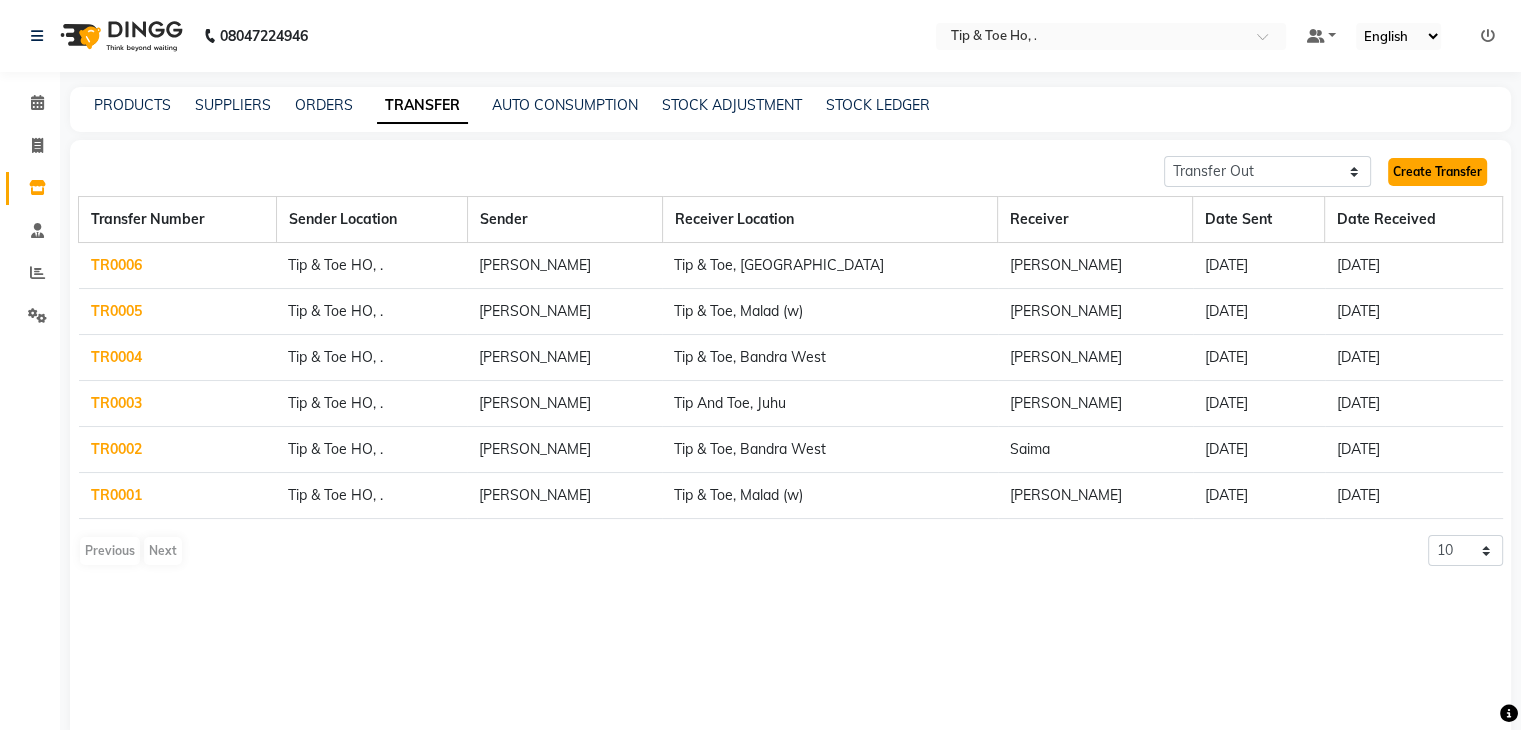 click on "Create Transfer" 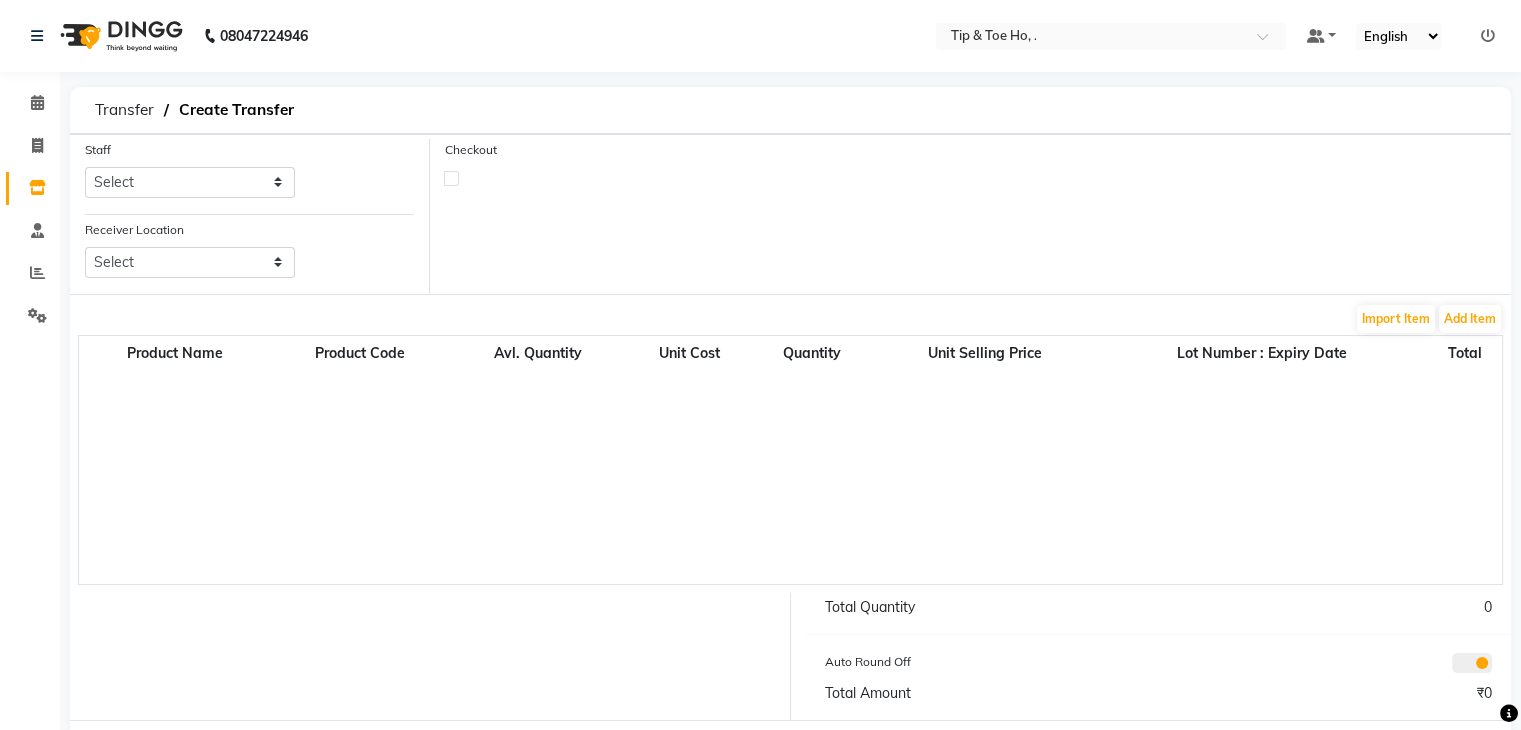 click on "Staff Select Accounts Accounts 2 Accounts 3 CA Urvii Mittal DINGG SUPPORT Jai Chavan Kajal [PERSON_NAME] Marketing Tip And Toe Borivali  Tip and Toe -DELHI Tip And Toe The Nail,Panjim" 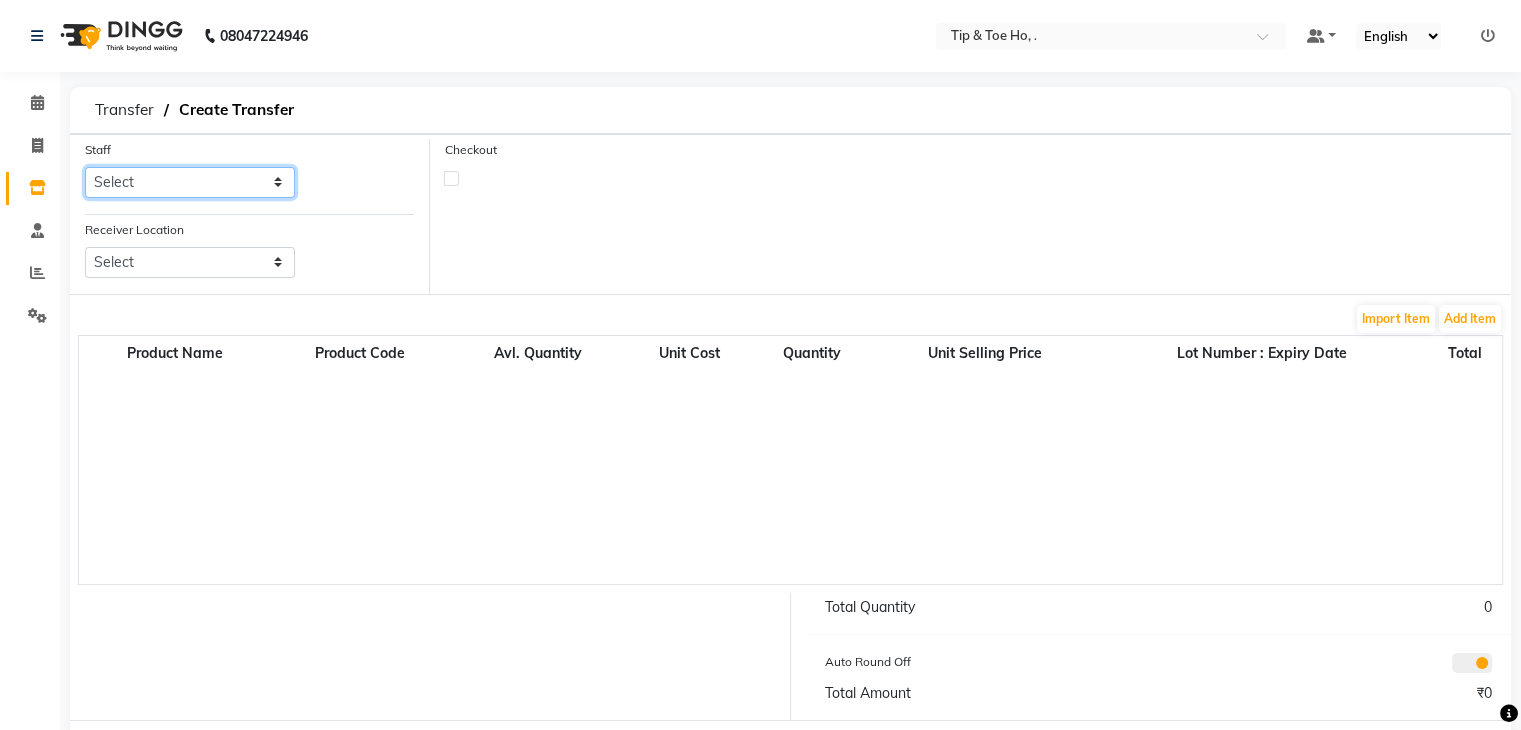 click on "Select Accounts Accounts 2 Accounts 3 CA Urvii Mittal DINGG SUPPORT Jai Chavan Kajal [PERSON_NAME] Marketing Tip And Toe Borivali  Tip and Toe -[GEOGRAPHIC_DATA] Tip And Toe The Nail,Panjim" at bounding box center (190, 182) 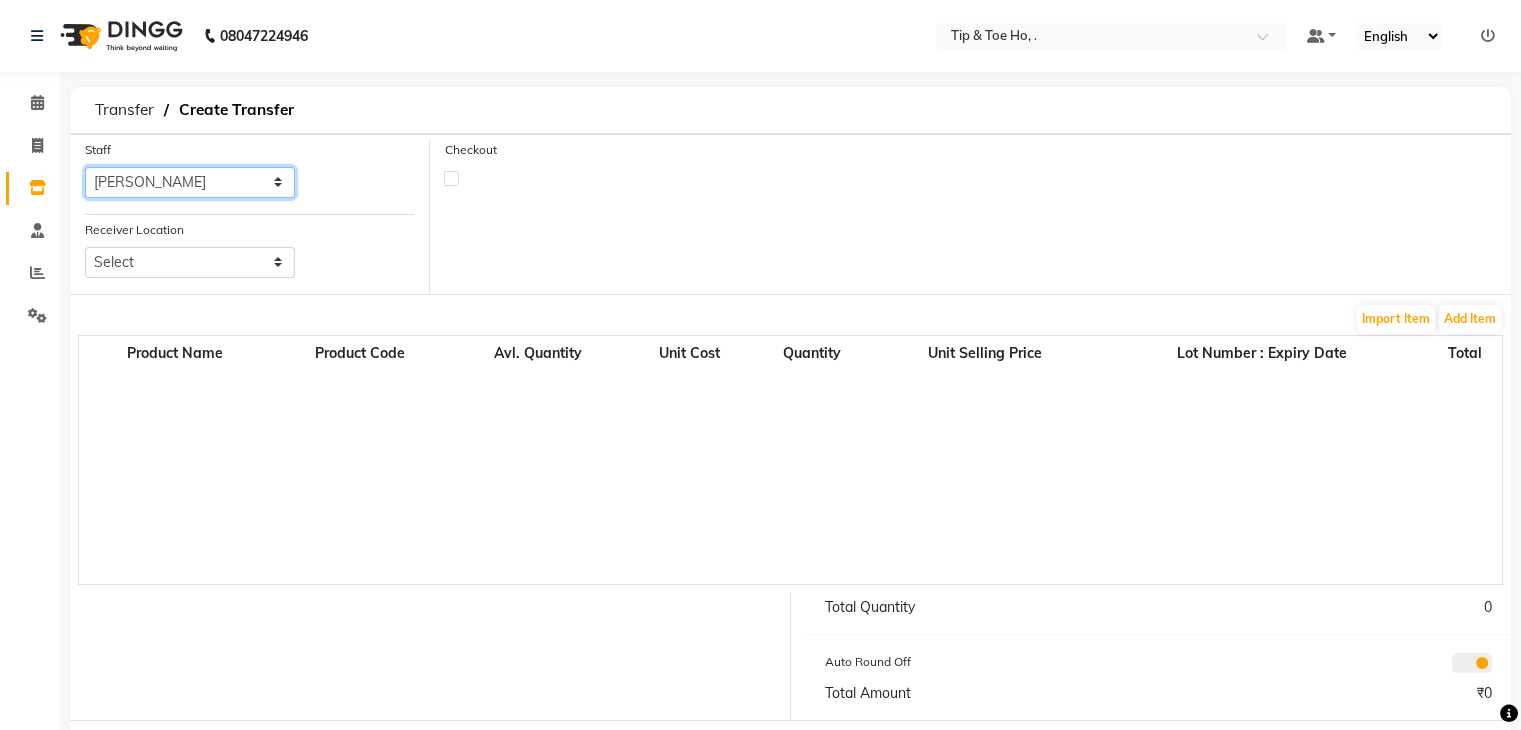 click on "Select Accounts Accounts 2 Accounts 3 CA Urvii Mittal DINGG SUPPORT Jai Chavan Kajal [PERSON_NAME] Marketing Tip And Toe Borivali  Tip and Toe -[GEOGRAPHIC_DATA] Tip And Toe The Nail,Panjim" at bounding box center [190, 182] 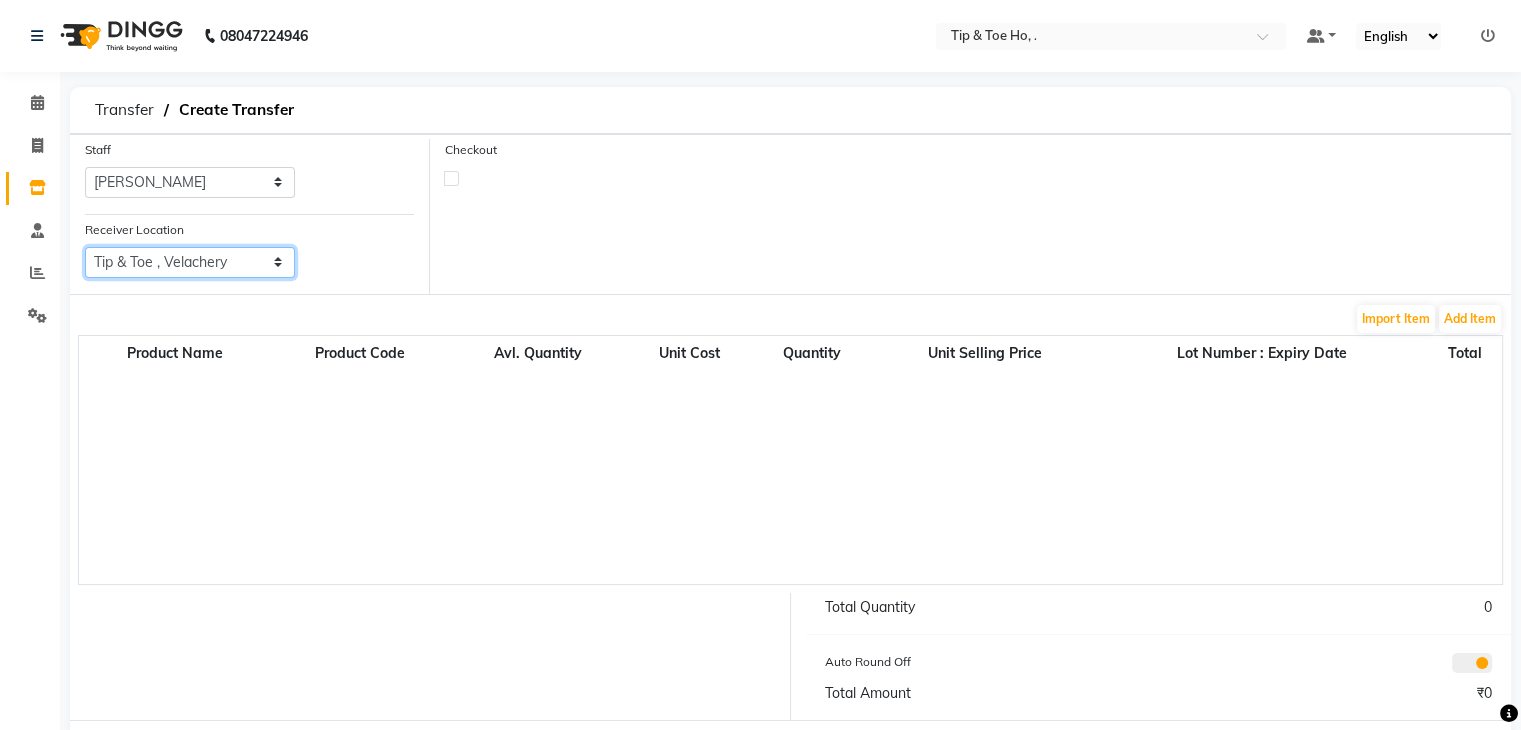 select on "2562" 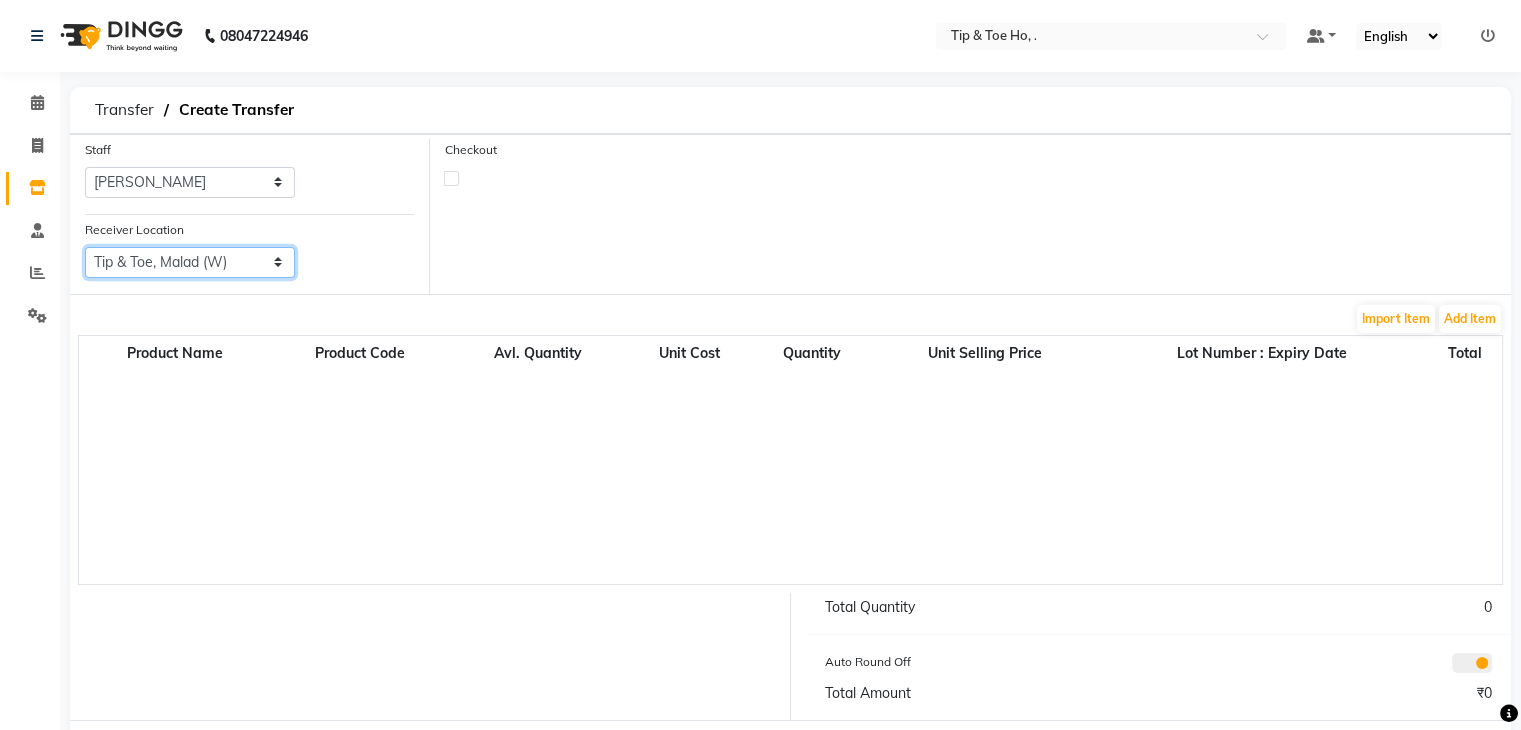 click on "Select Hmx , Malad West Tip & Toe, Ernakulam Tip & Toe, Phoenix Mall Of Asia Tip & Toe, Cbd Belapur Tip & Toe, Bandra West Tip & Toe, Kurla West Tip & Toe, Annanagar East  Tip & Toe , Shahibaug Tip & Toe Thane, Thane Tip & Toe, Peddar Road Tip & Toe  , Dadar Tip & Toe, Malad (W) Tip & Toe , Velachery Tip & Toe, Mohali Tip And Toe, Juhu Tip & Toe, [PERSON_NAME] Market Tip & Toe, Shimpoli Road Tip & Toe, Iscon Tip & Toe, Kandivali East" at bounding box center (190, 262) 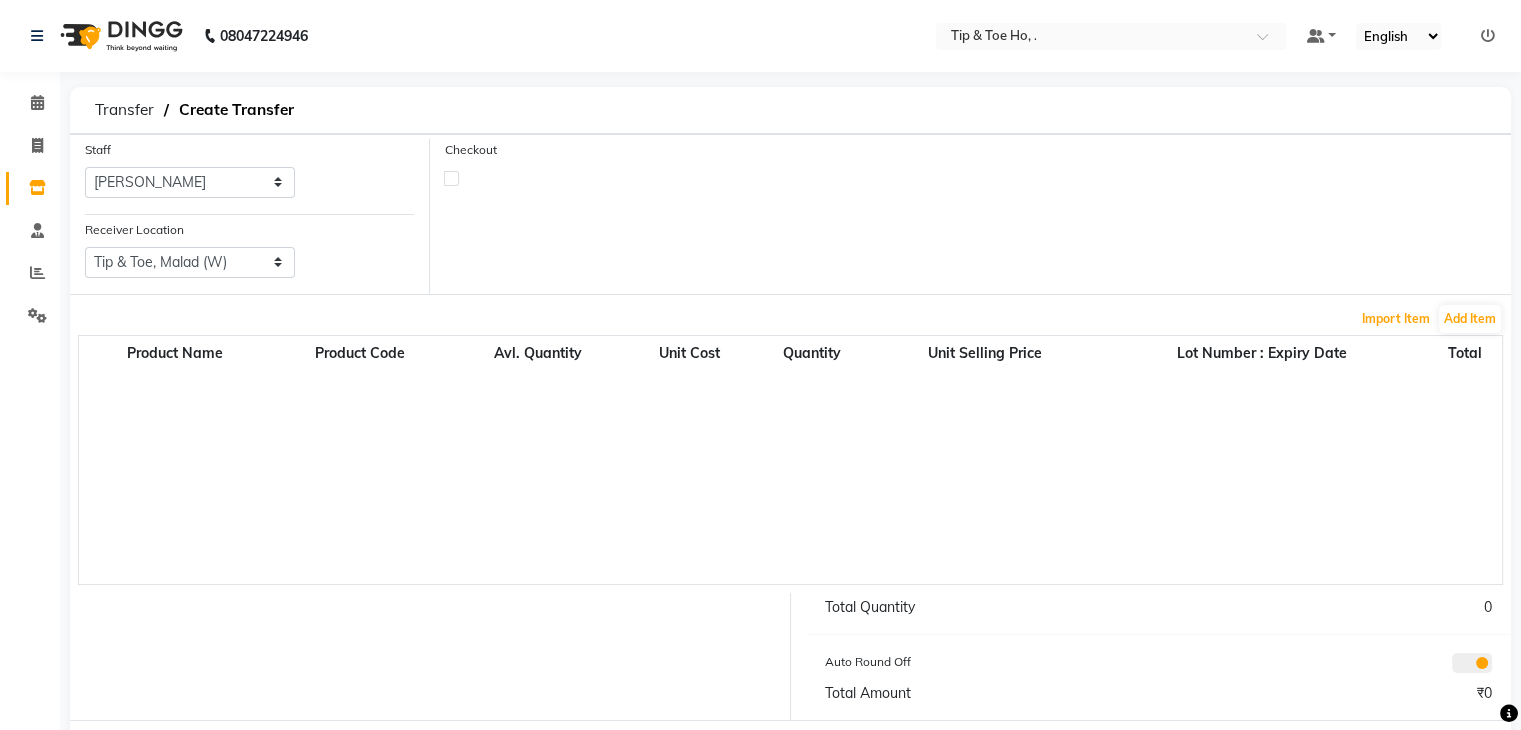 type 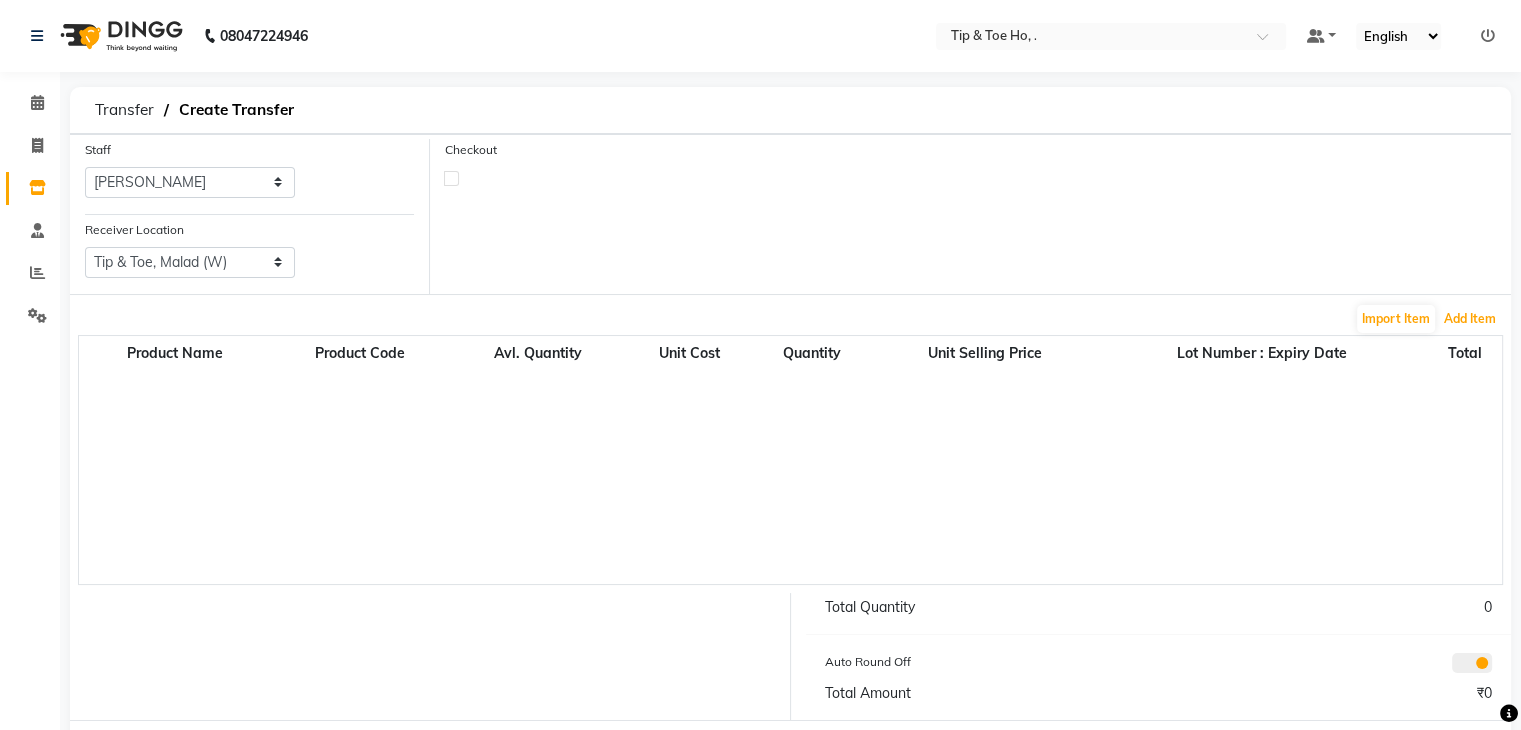 type 